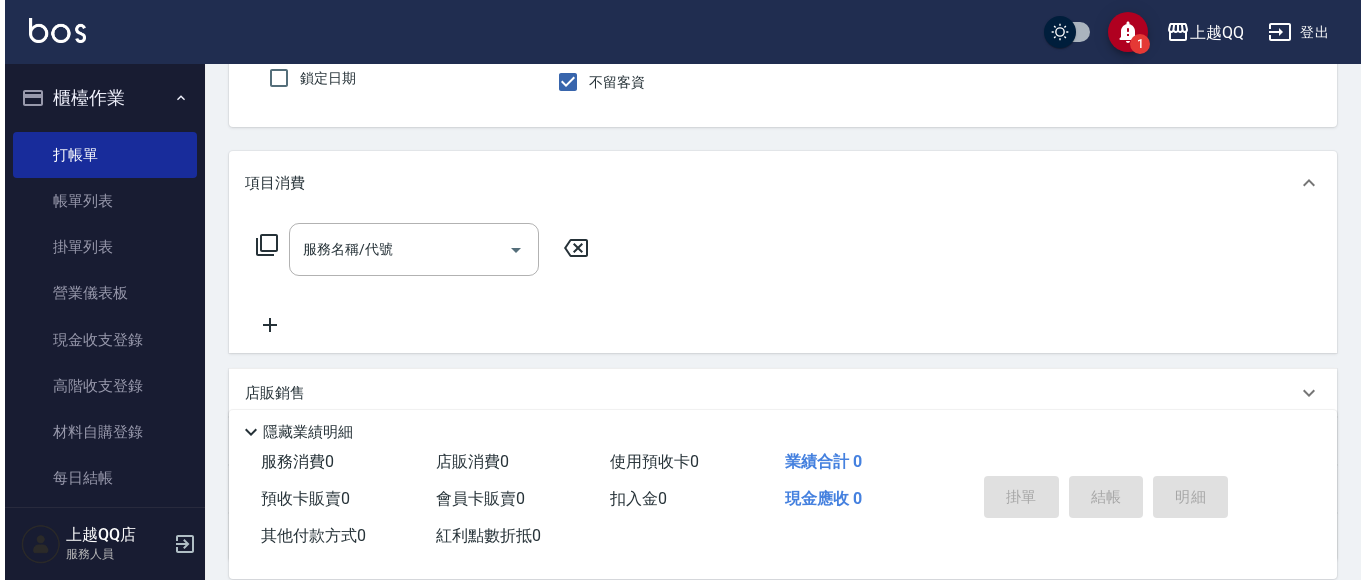 scroll, scrollTop: 200, scrollLeft: 0, axis: vertical 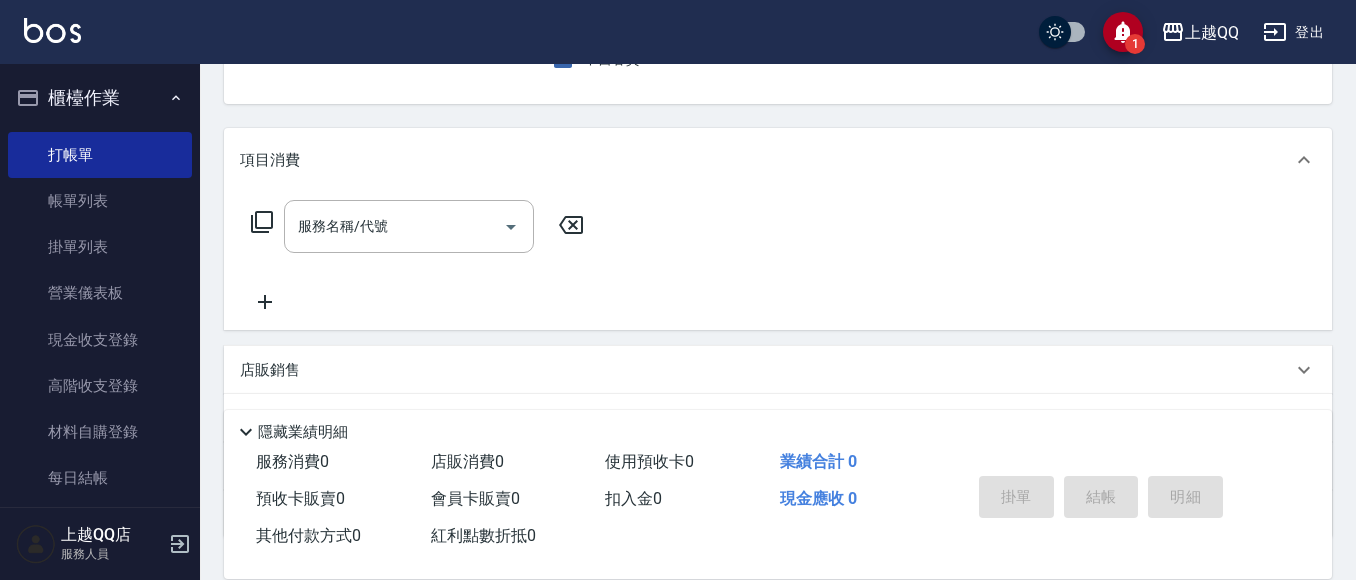 click 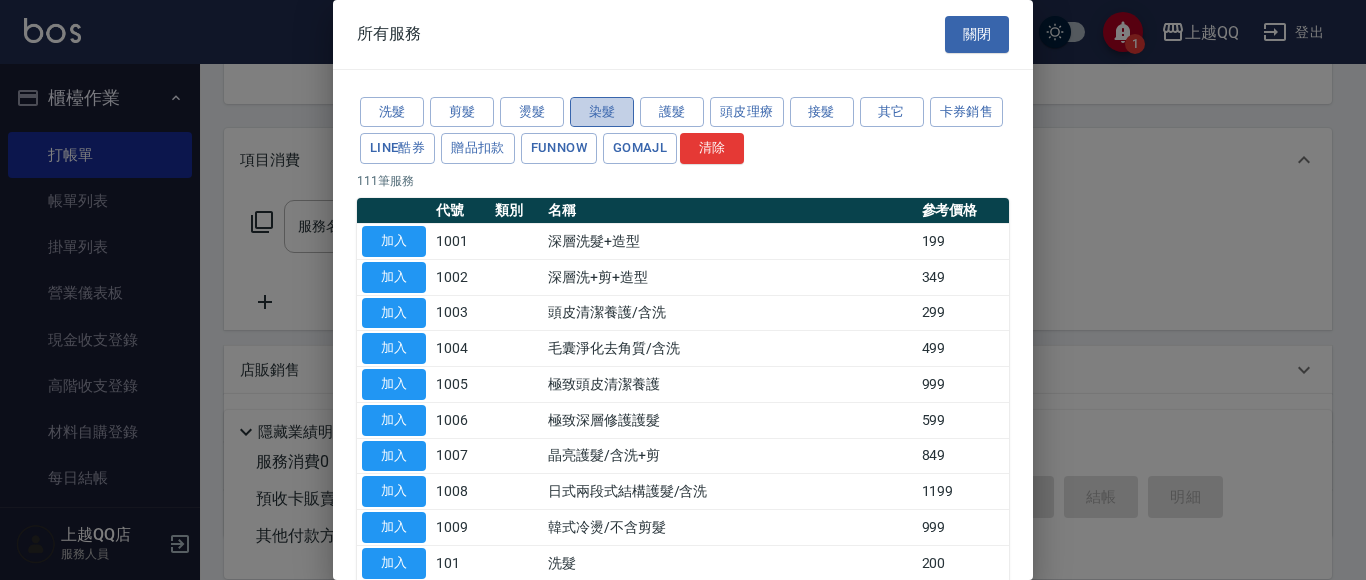 click on "染髮" at bounding box center [602, 112] 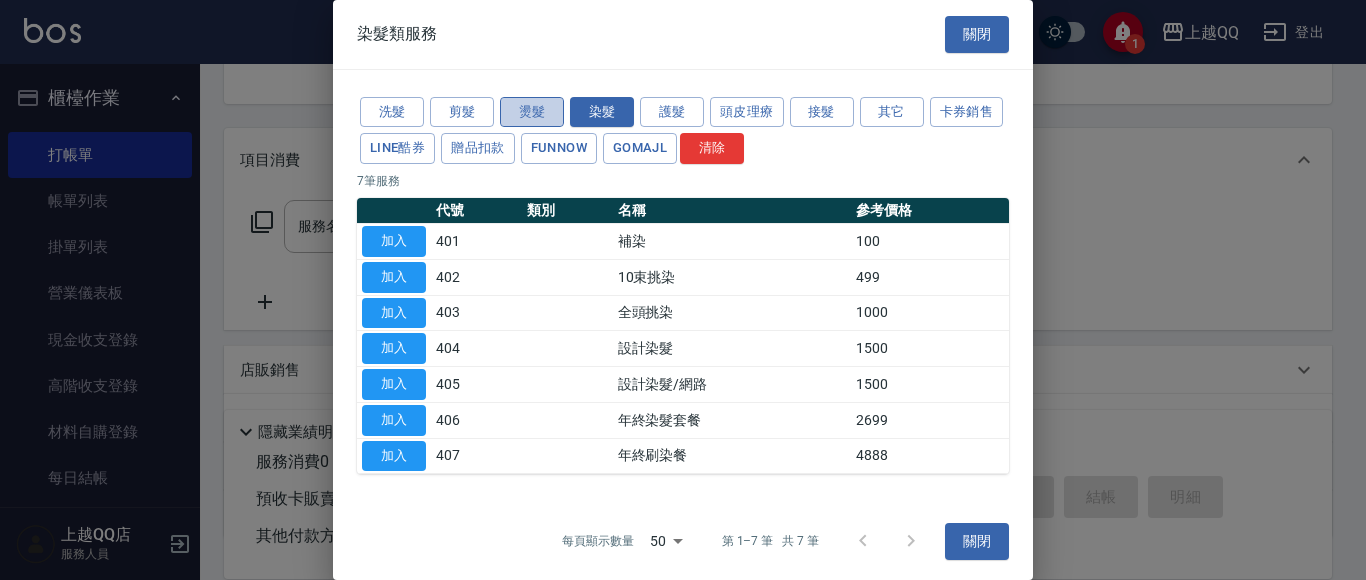 click on "燙髮" at bounding box center (532, 112) 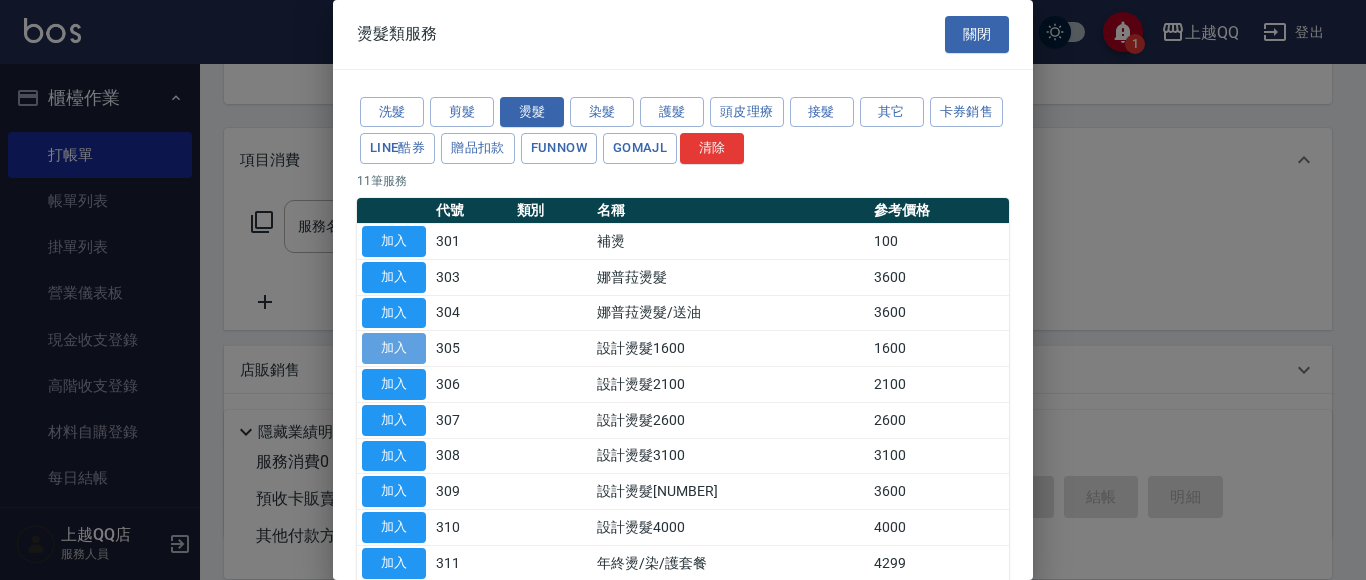click on "加入" at bounding box center (394, 348) 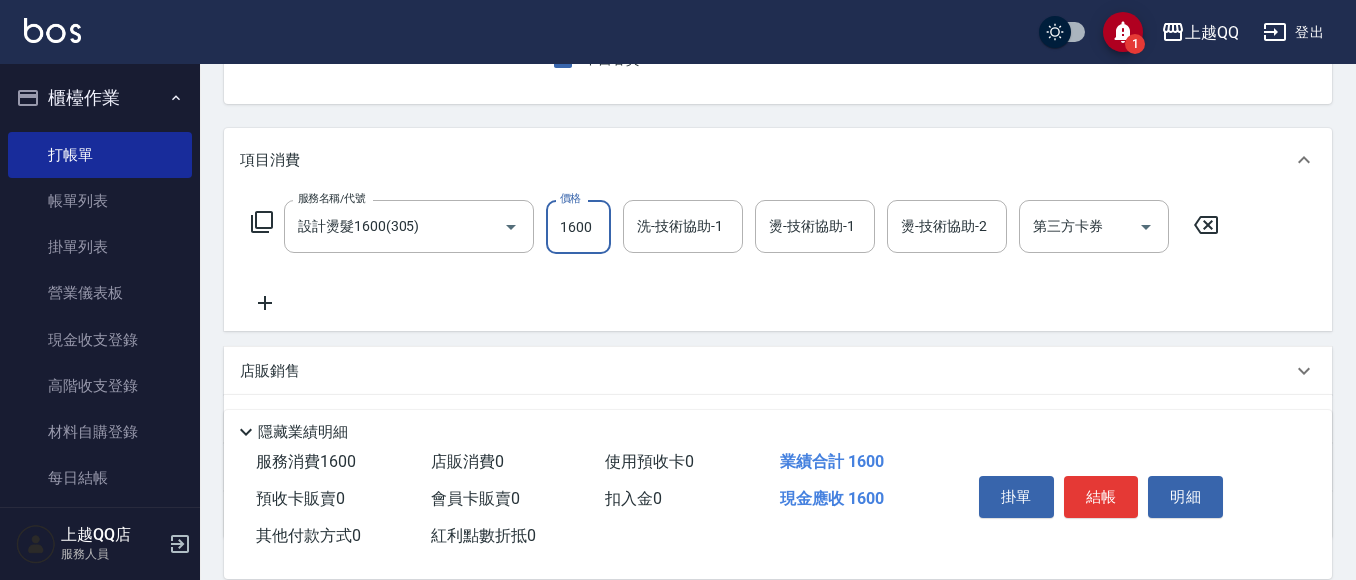 click on "1600" at bounding box center (578, 227) 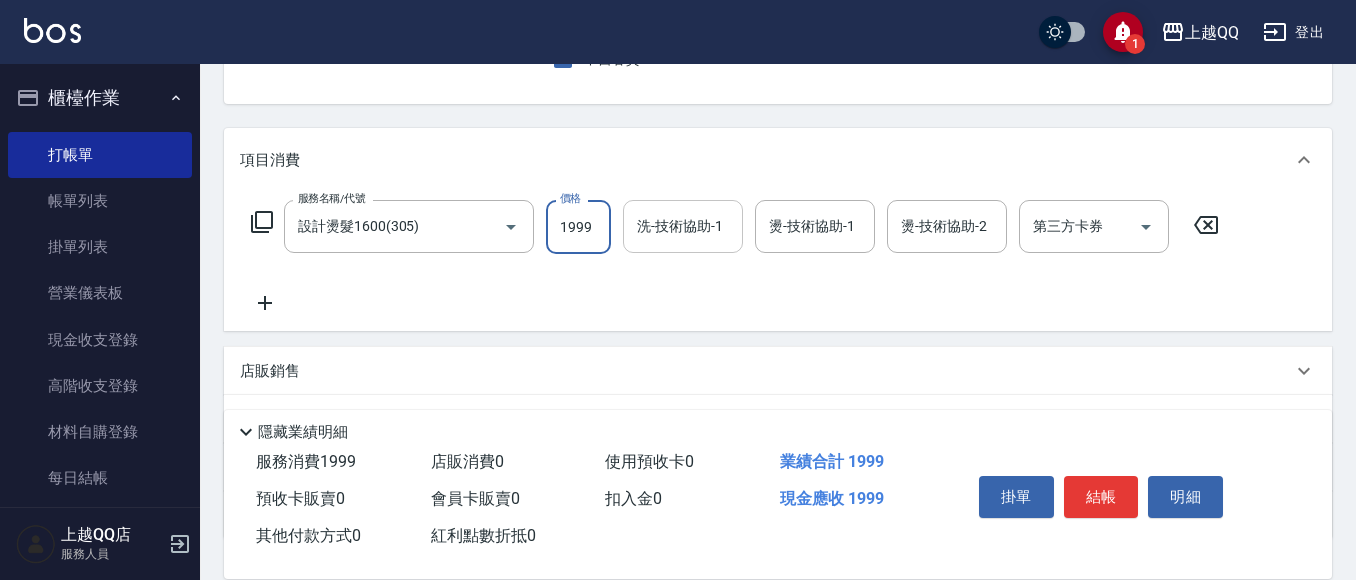 type on "1999" 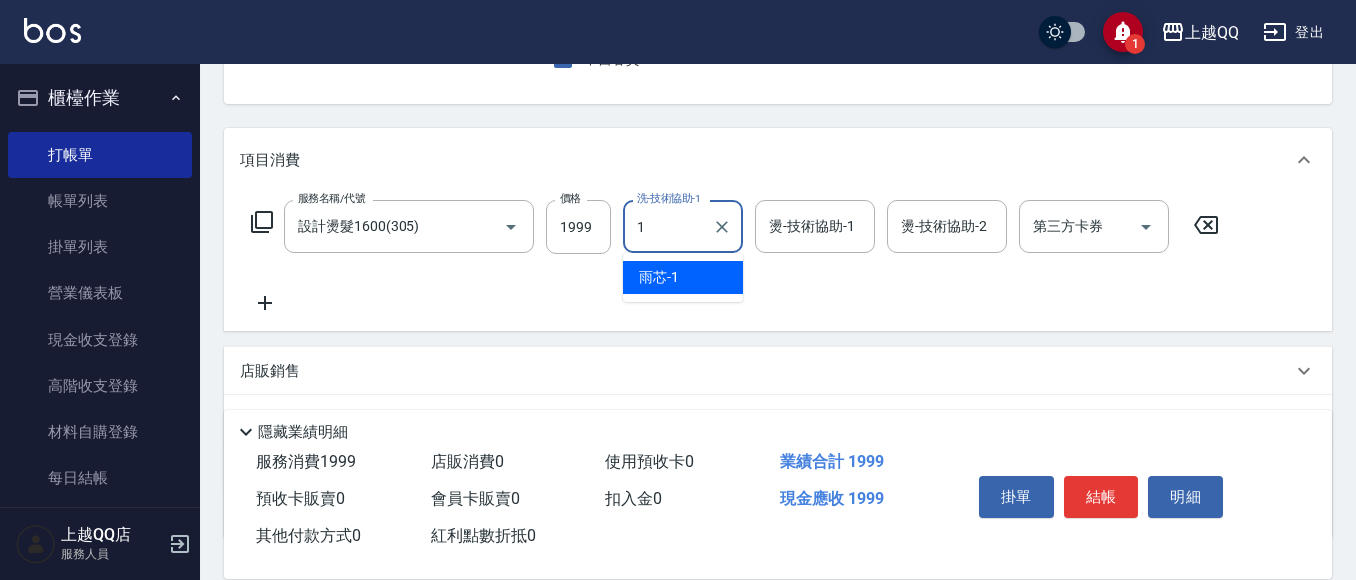 type on "雨芯-1" 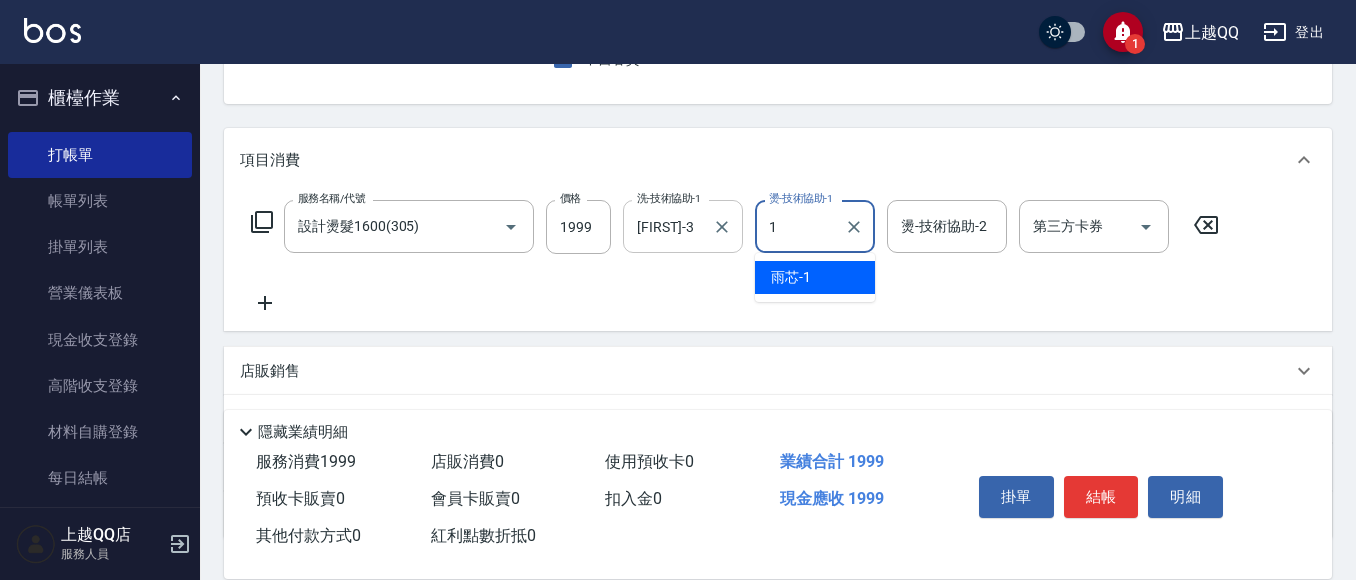 type on "雨芯-1" 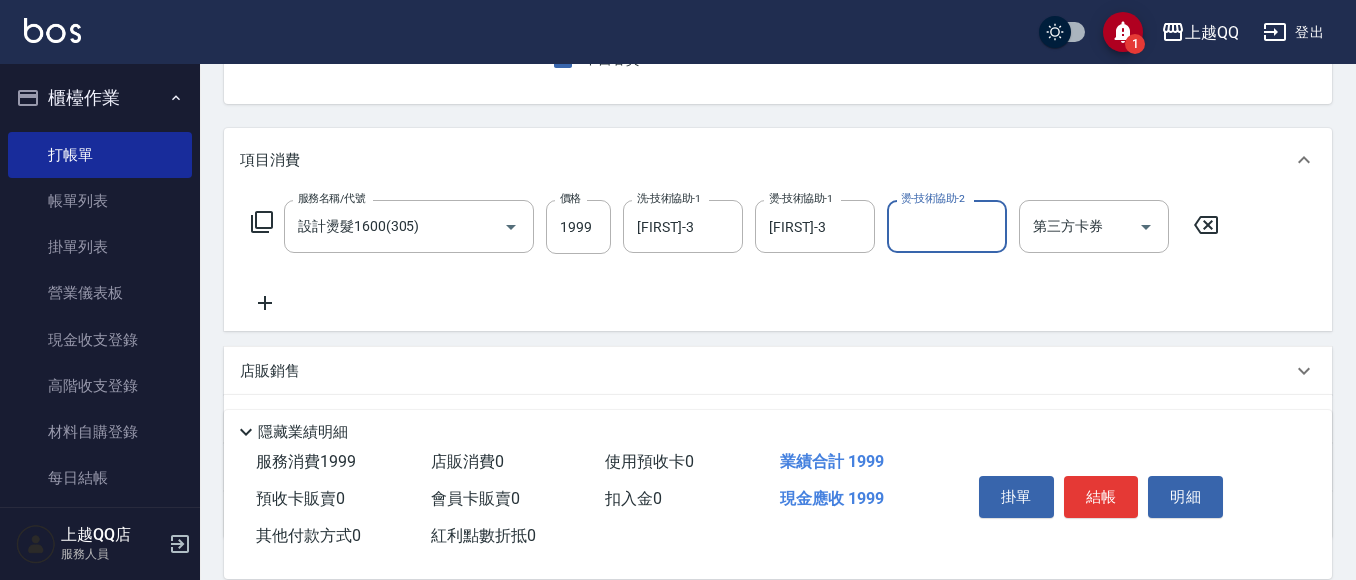 click 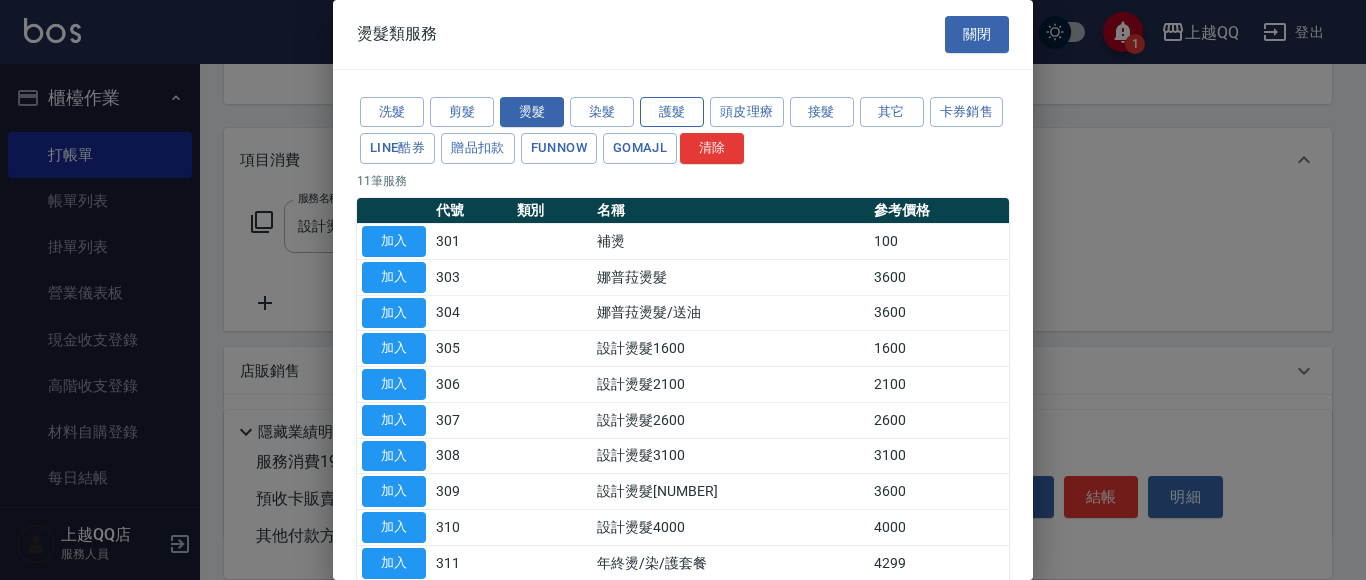 click on "護髮" at bounding box center (672, 112) 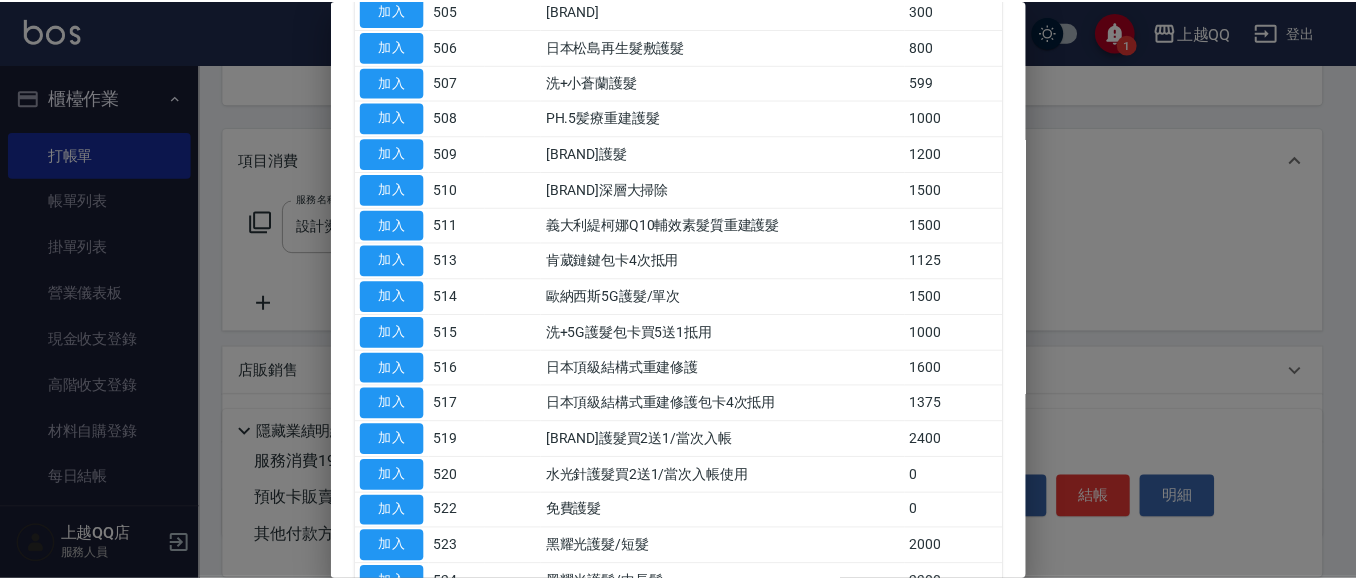 scroll, scrollTop: 400, scrollLeft: 0, axis: vertical 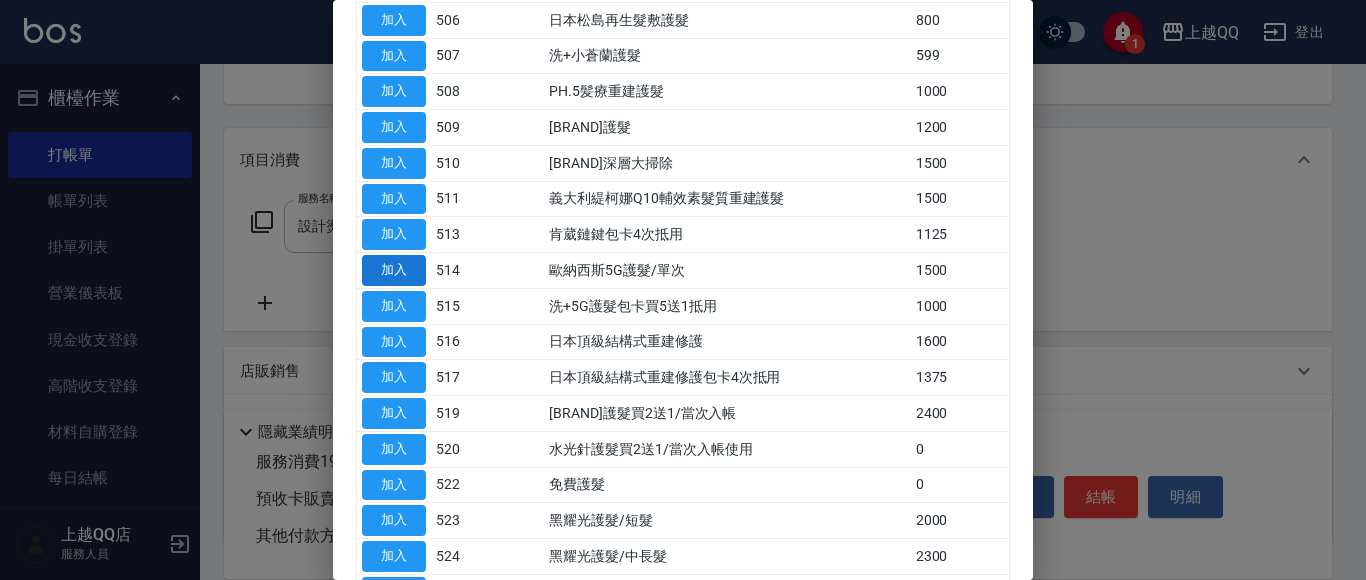 click on "加入" at bounding box center (394, 270) 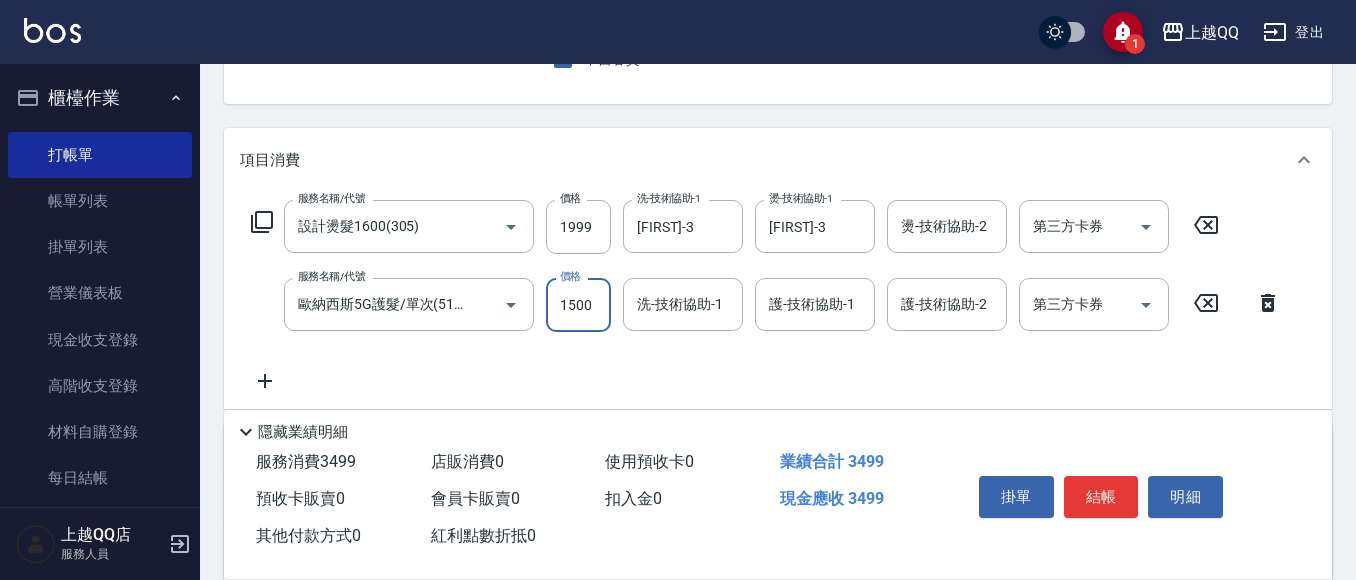click on "1500" at bounding box center (578, 305) 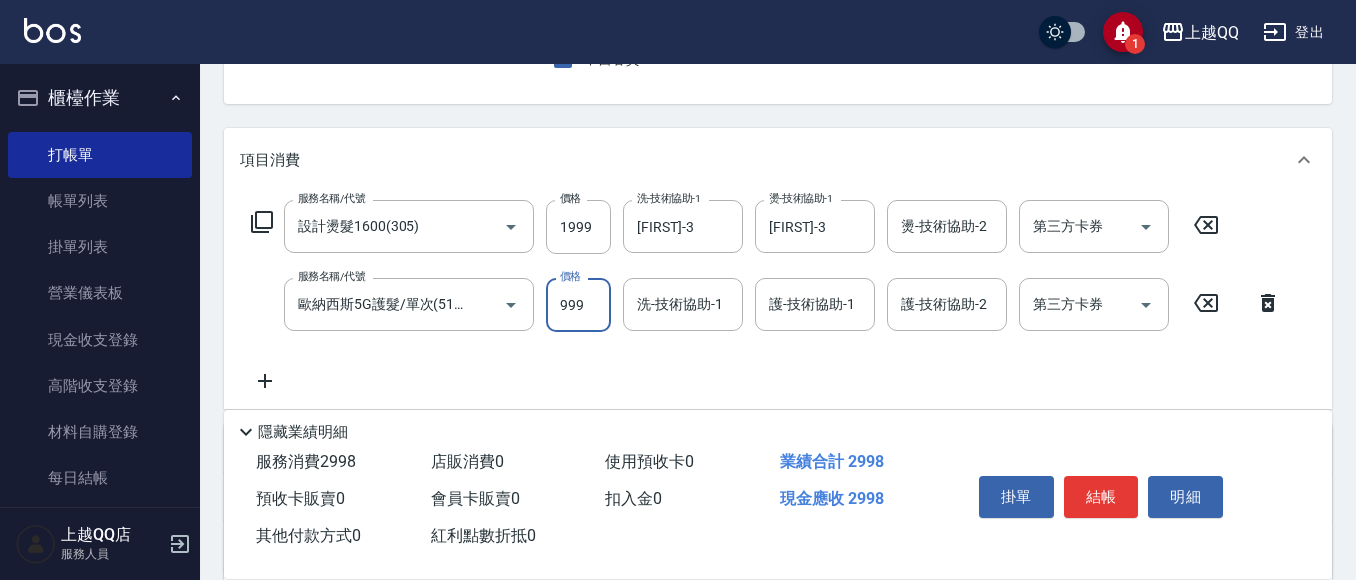 type on "999" 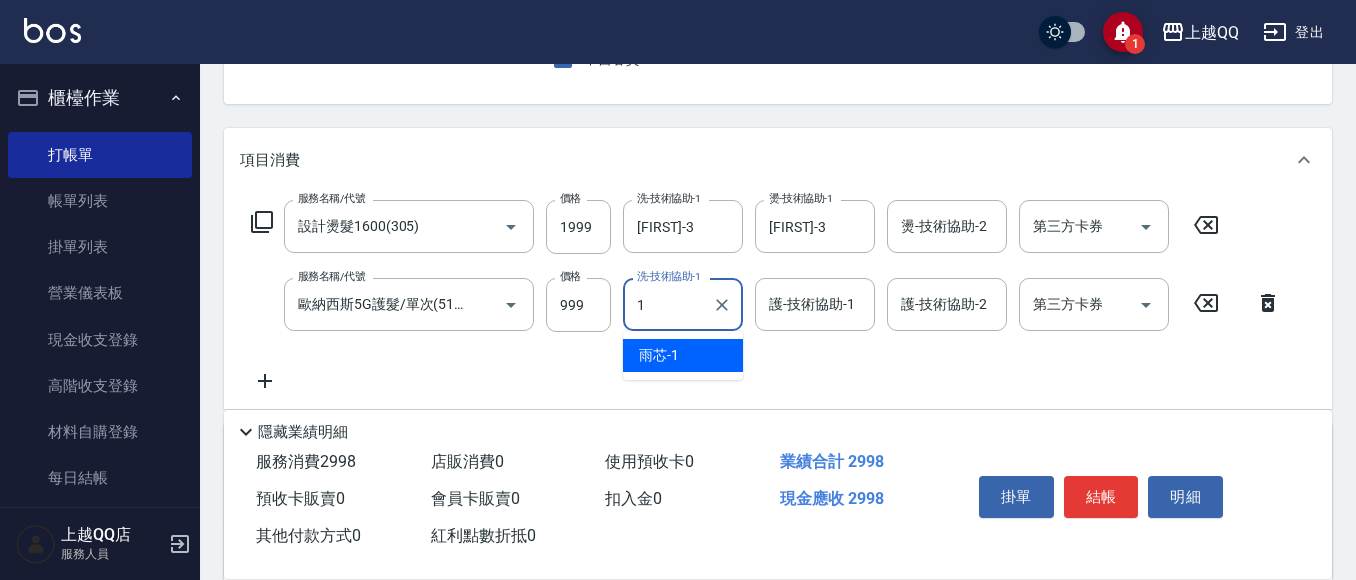 type on "雨芯-1" 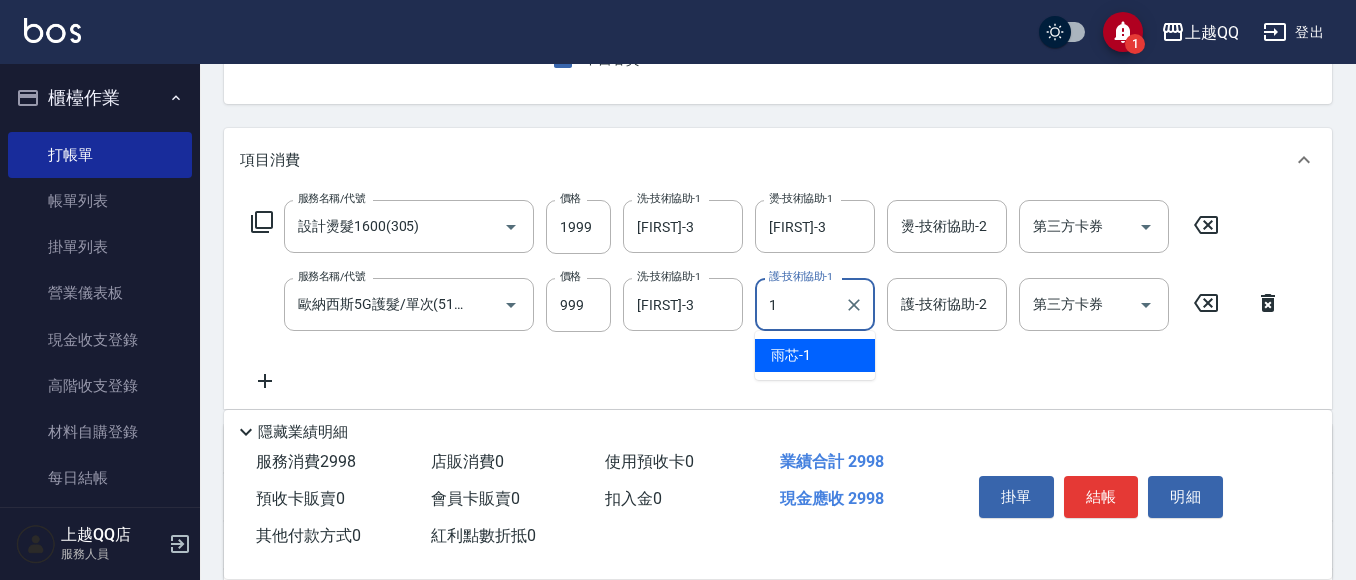 type on "雨芯-1" 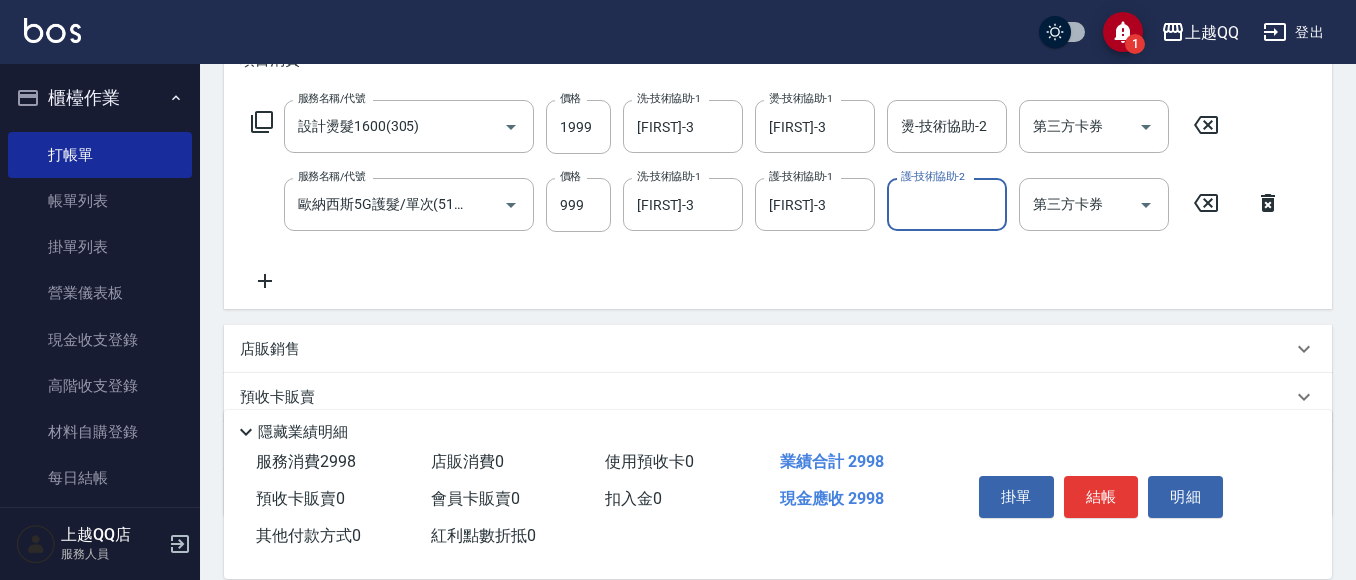 scroll, scrollTop: 400, scrollLeft: 0, axis: vertical 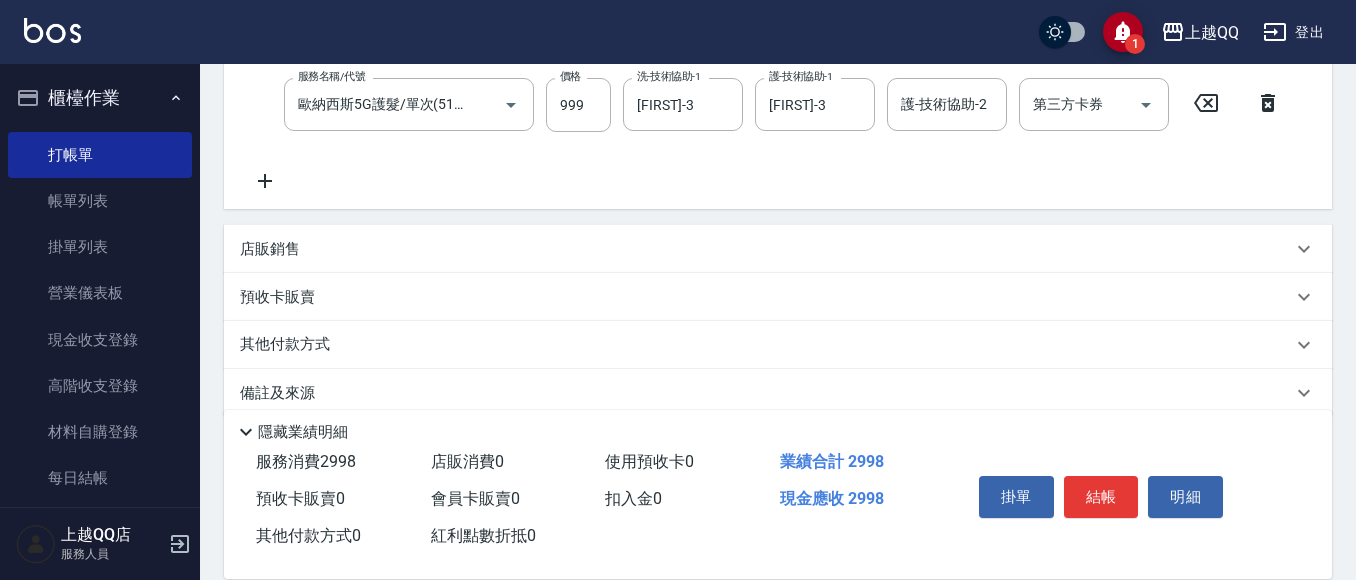 click on "店販銷售" at bounding box center (778, 249) 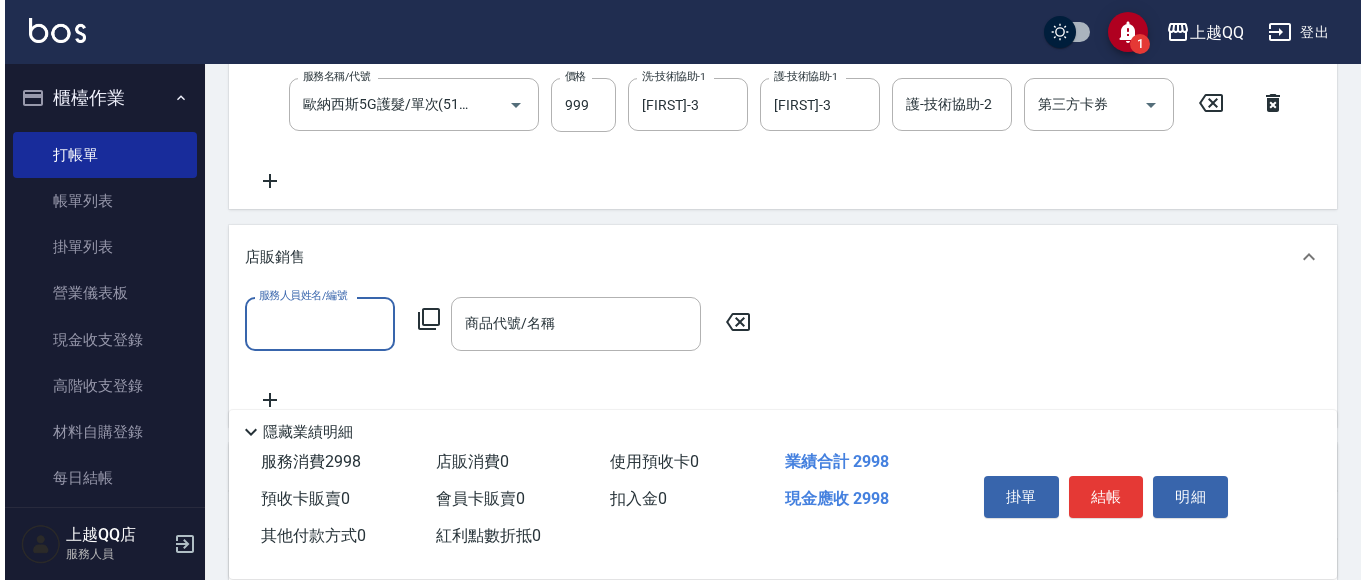 scroll, scrollTop: 0, scrollLeft: 0, axis: both 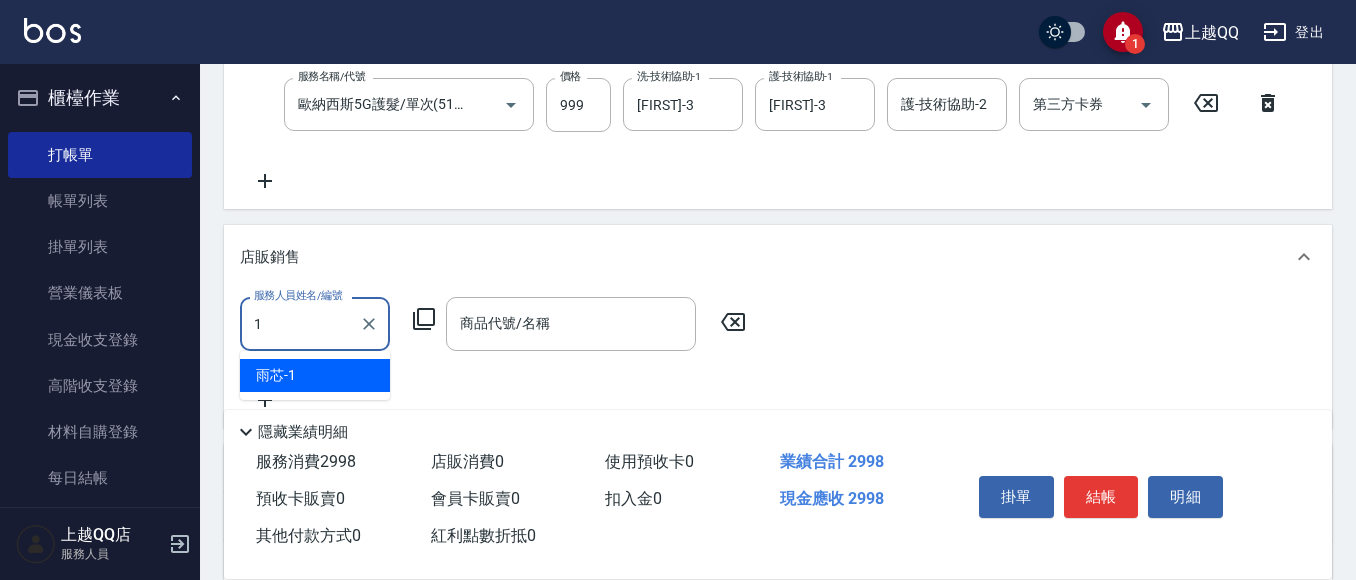 type on "雨芯-1" 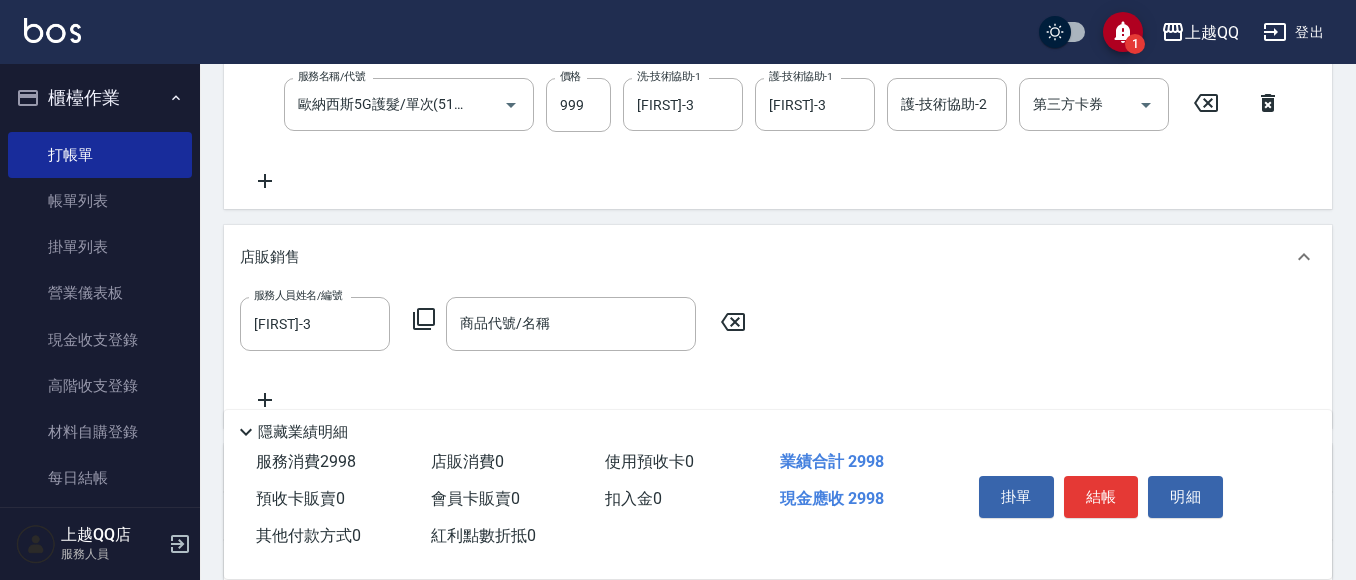 click 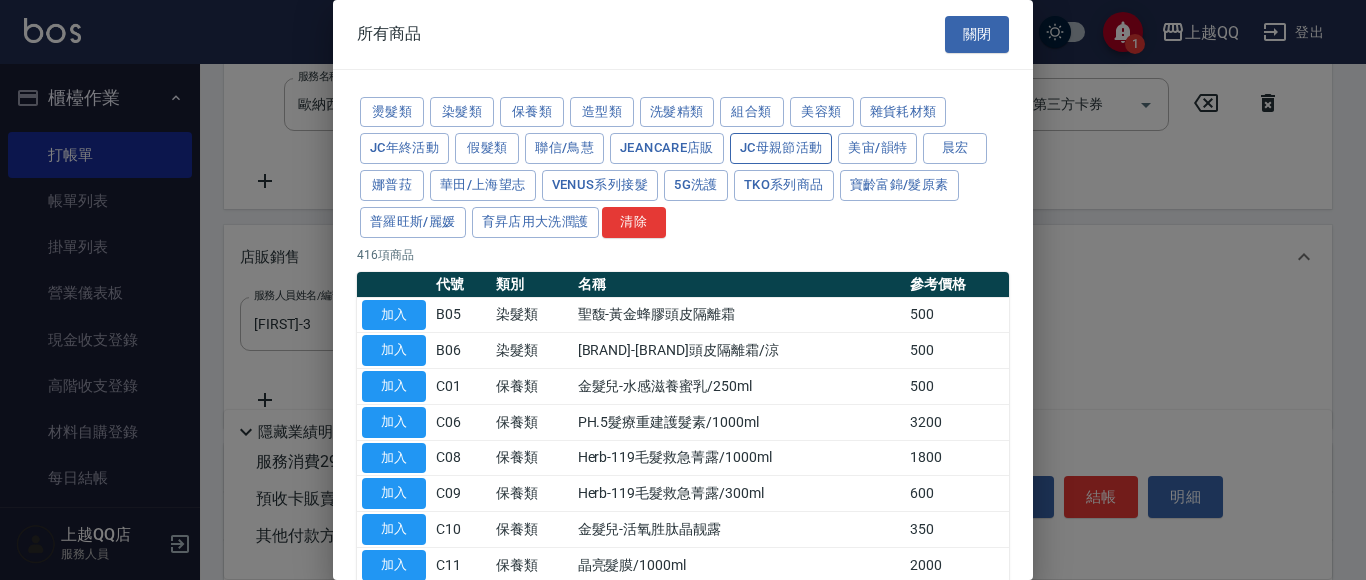 click on "JC母親節活動" at bounding box center (781, 148) 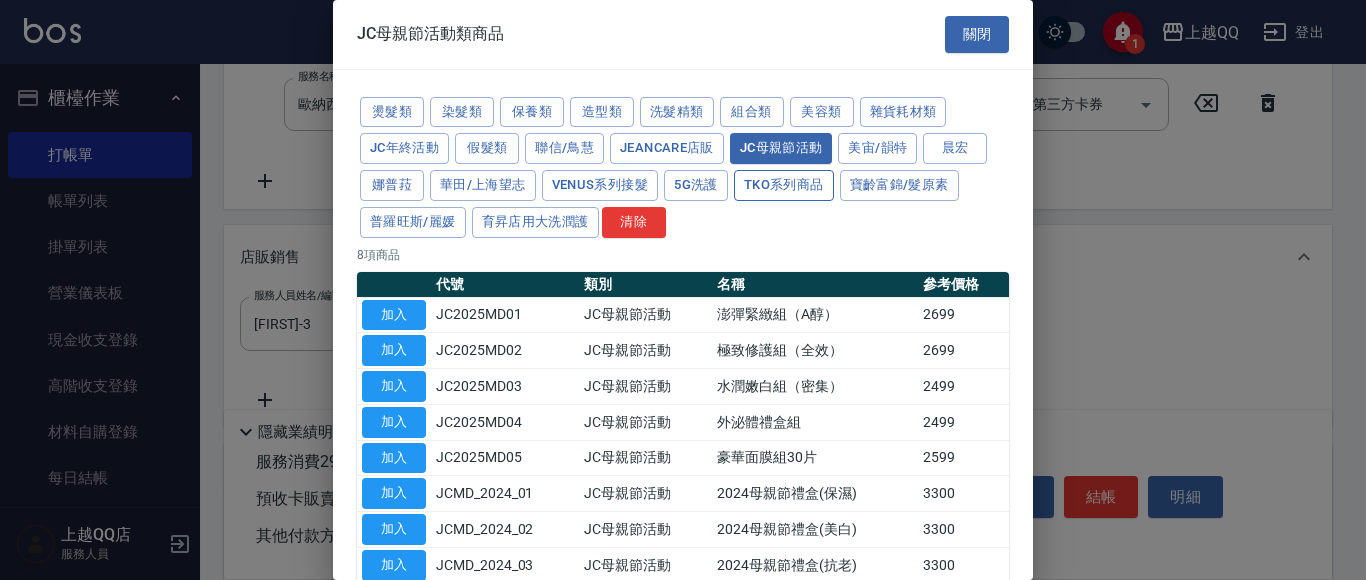 click on "TKO系列商品" at bounding box center [784, 185] 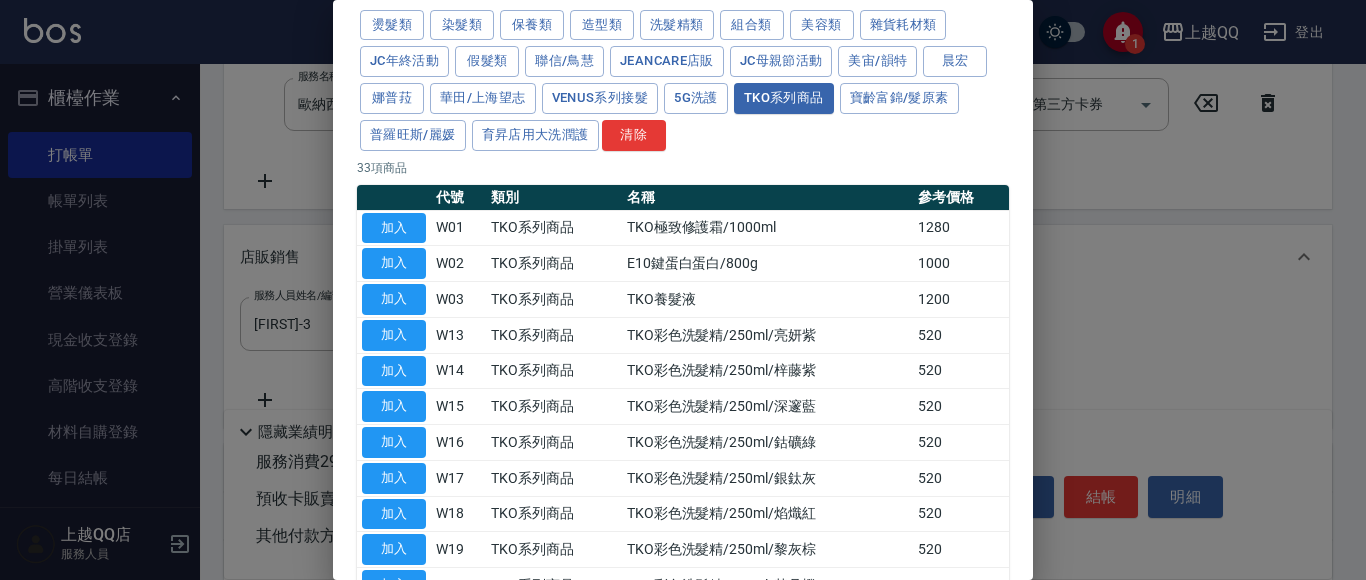scroll, scrollTop: 0, scrollLeft: 0, axis: both 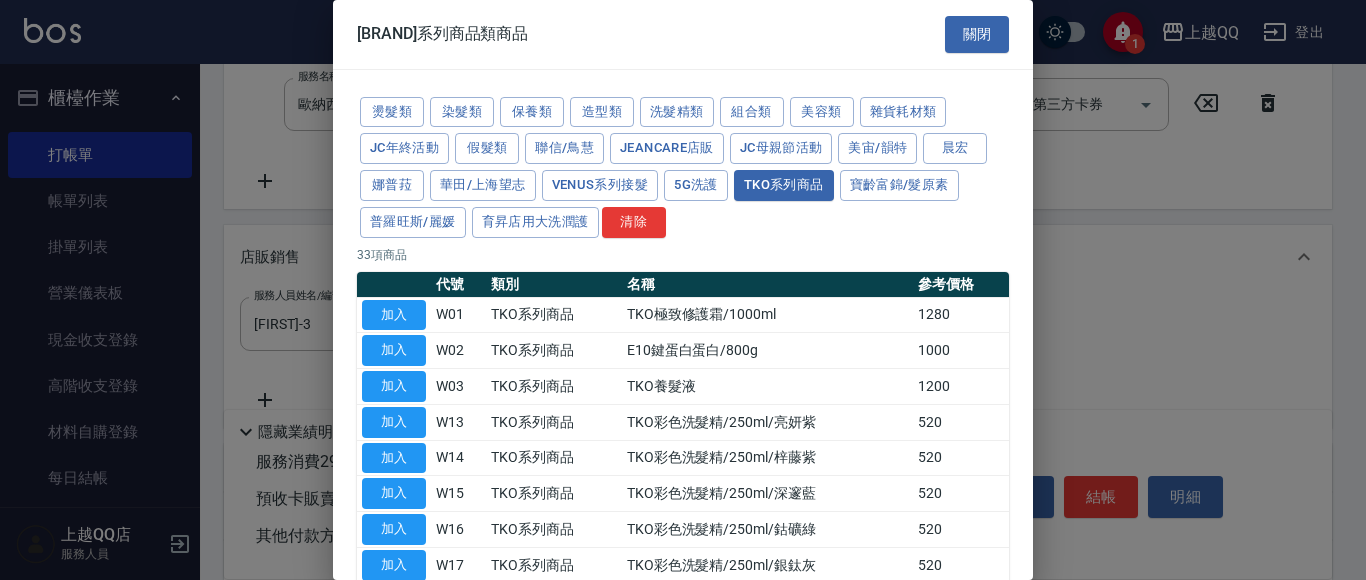 drag, startPoint x: 537, startPoint y: 102, endPoint x: 598, endPoint y: 91, distance: 61.983868 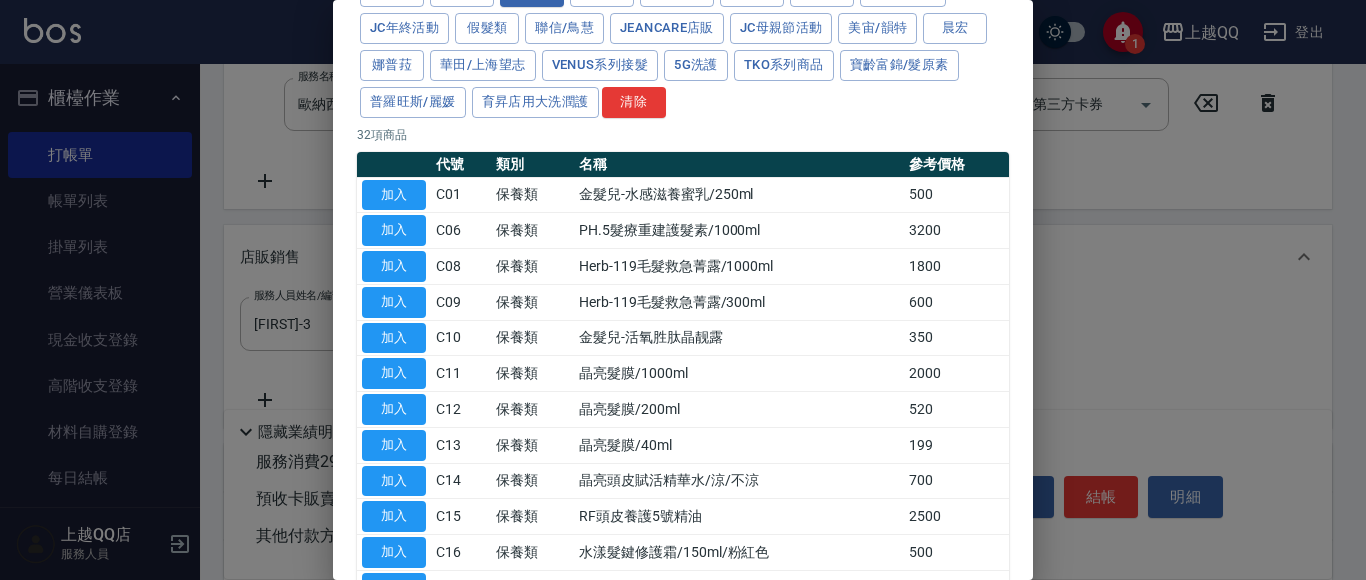 scroll, scrollTop: 0, scrollLeft: 0, axis: both 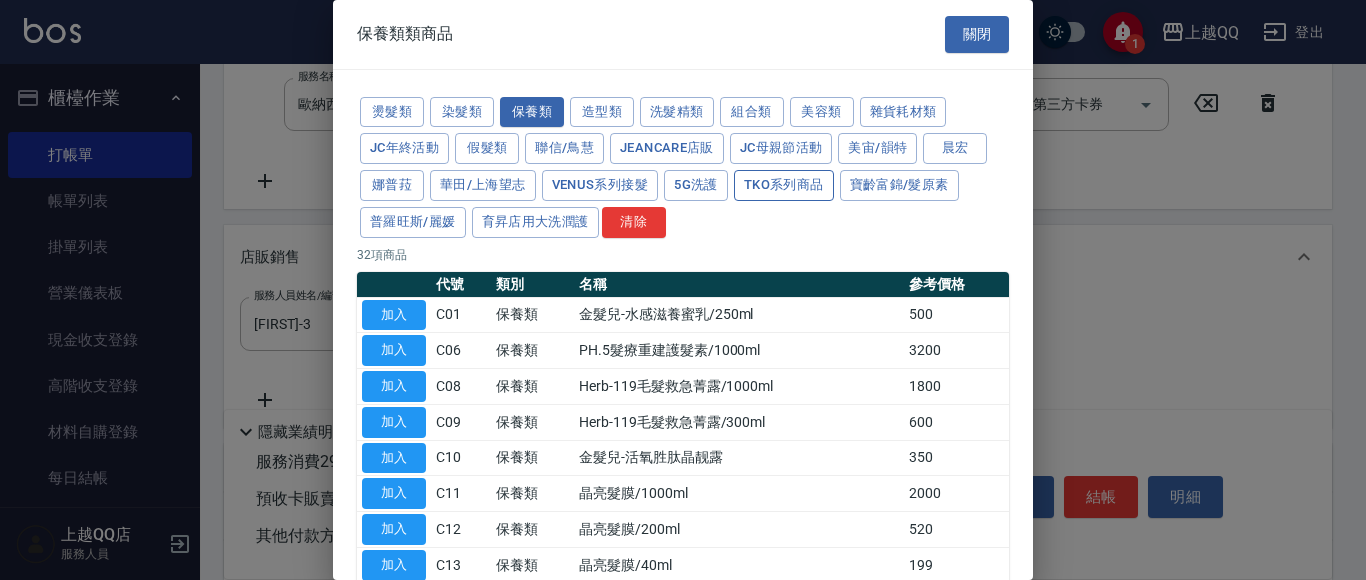 click on "TKO系列商品" at bounding box center [784, 185] 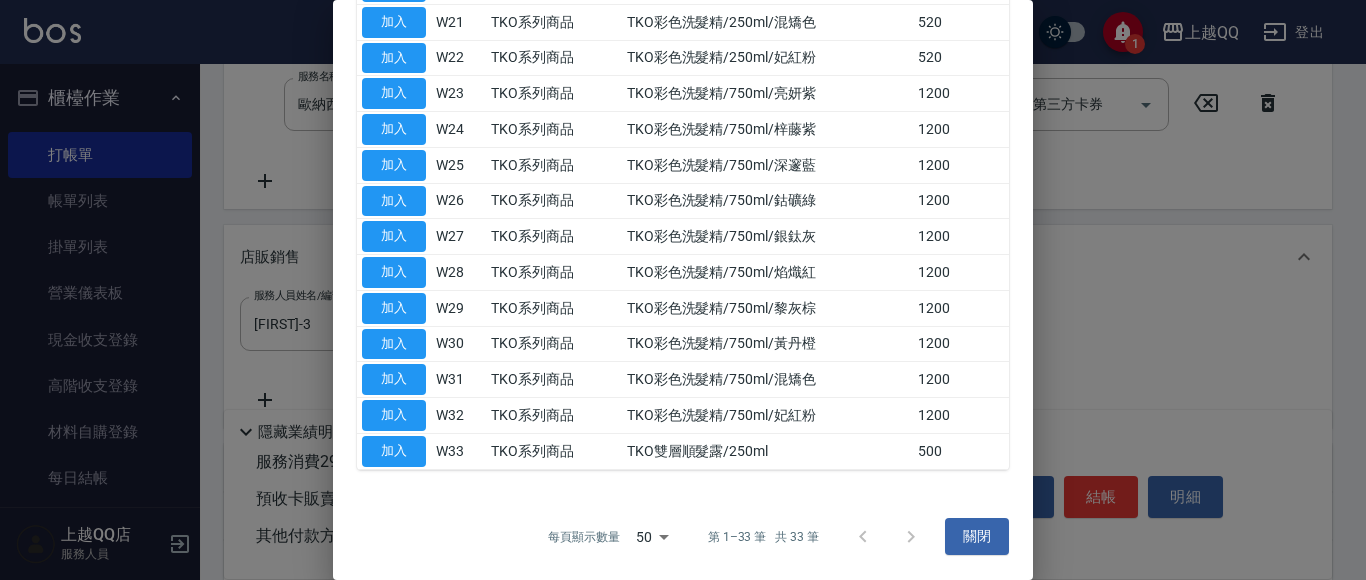 scroll, scrollTop: 0, scrollLeft: 0, axis: both 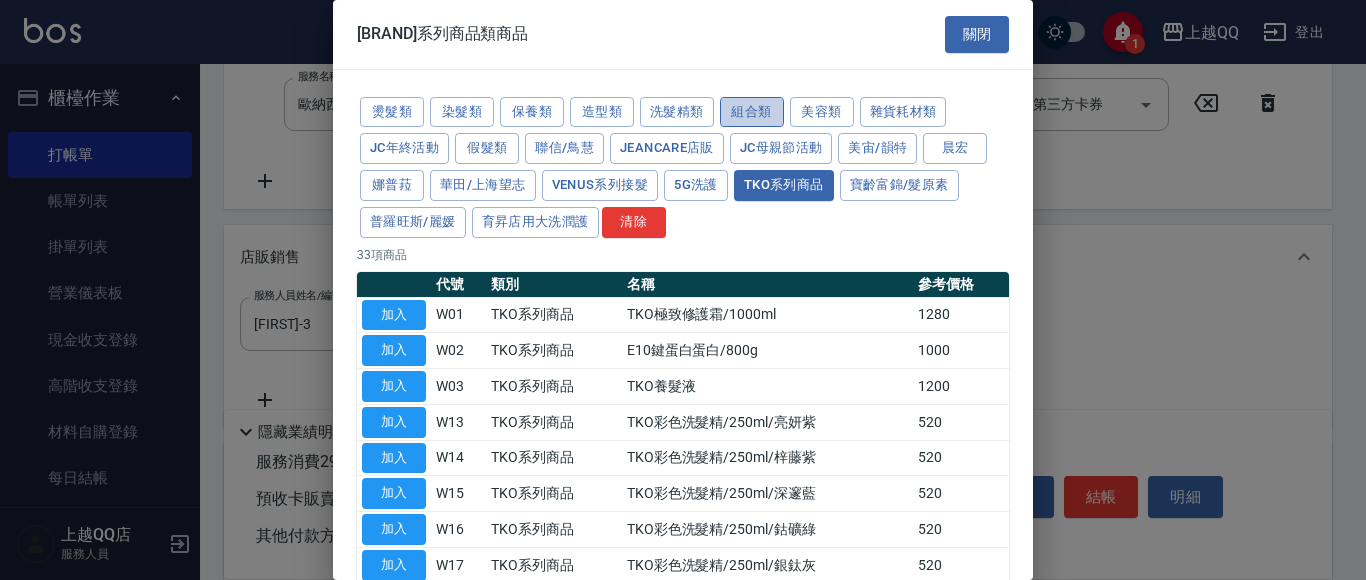 click on "組合類" at bounding box center (752, 112) 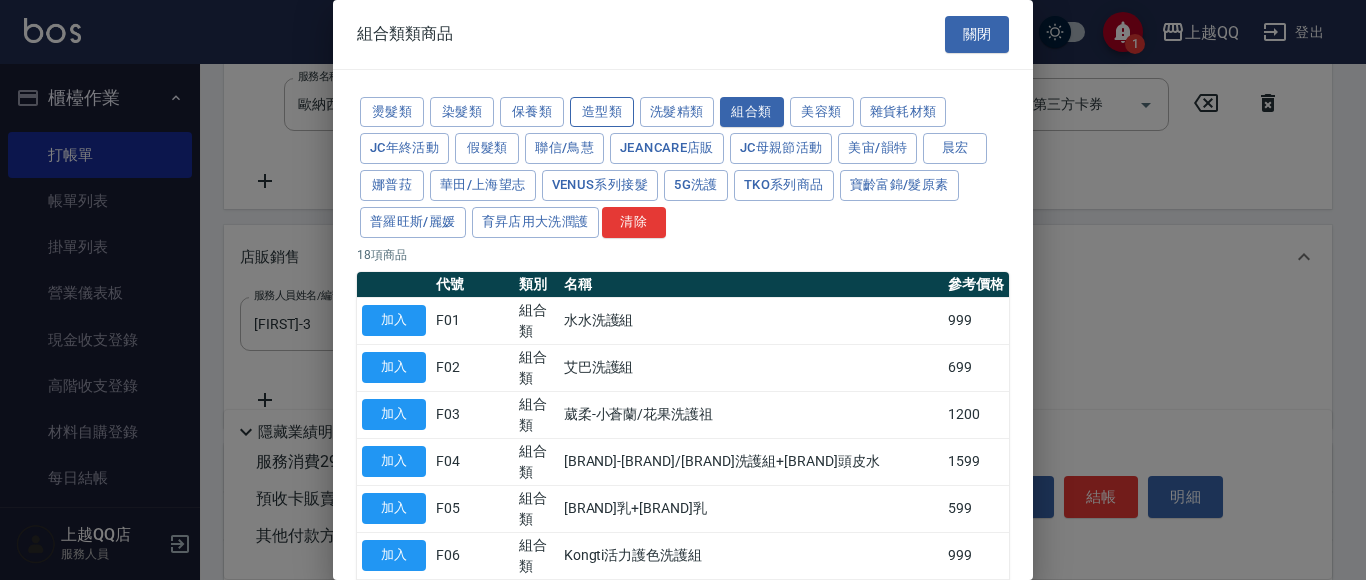 click on "造型類" at bounding box center [602, 112] 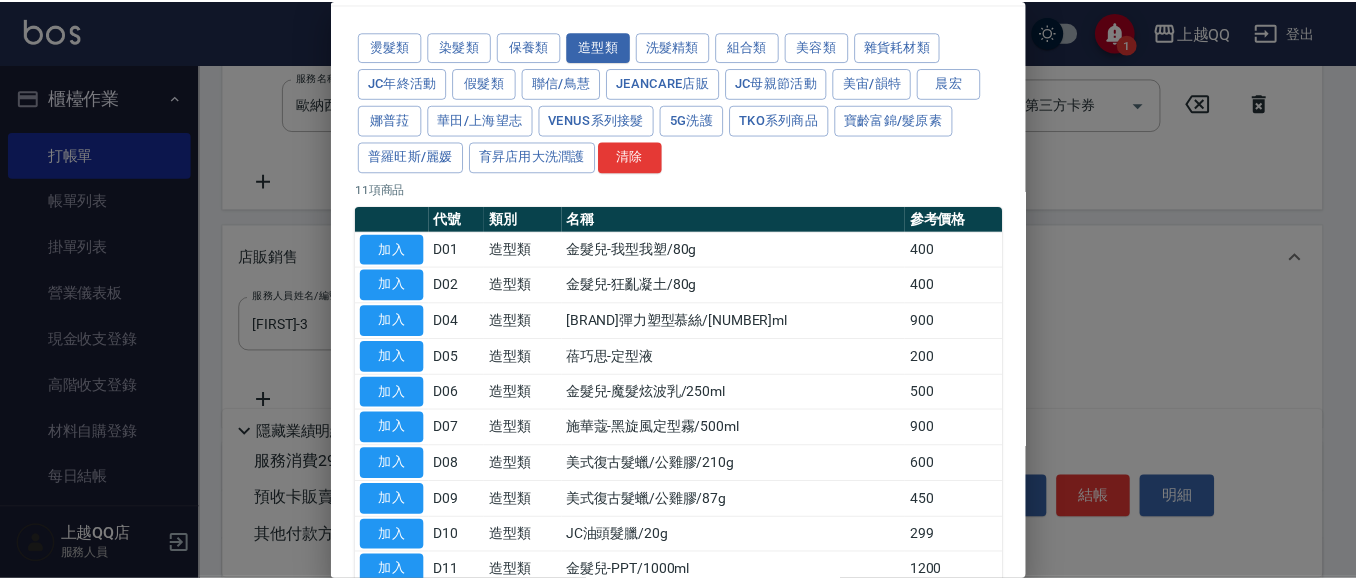 scroll, scrollTop: 21, scrollLeft: 0, axis: vertical 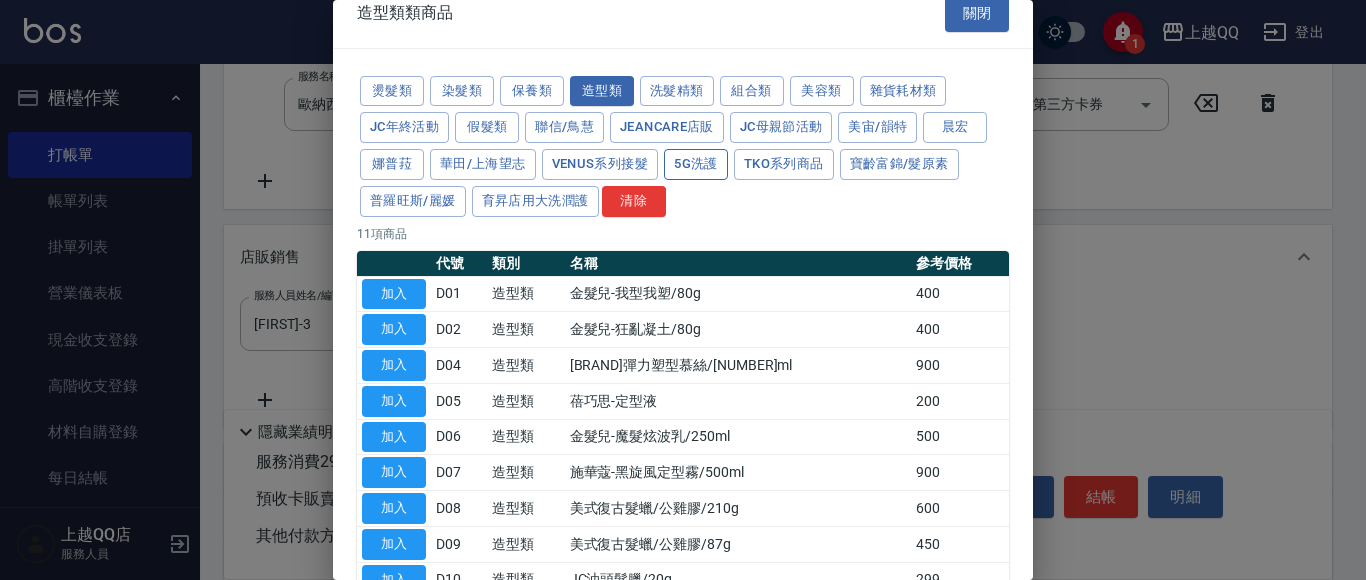 click on "5G洗護" at bounding box center [696, 164] 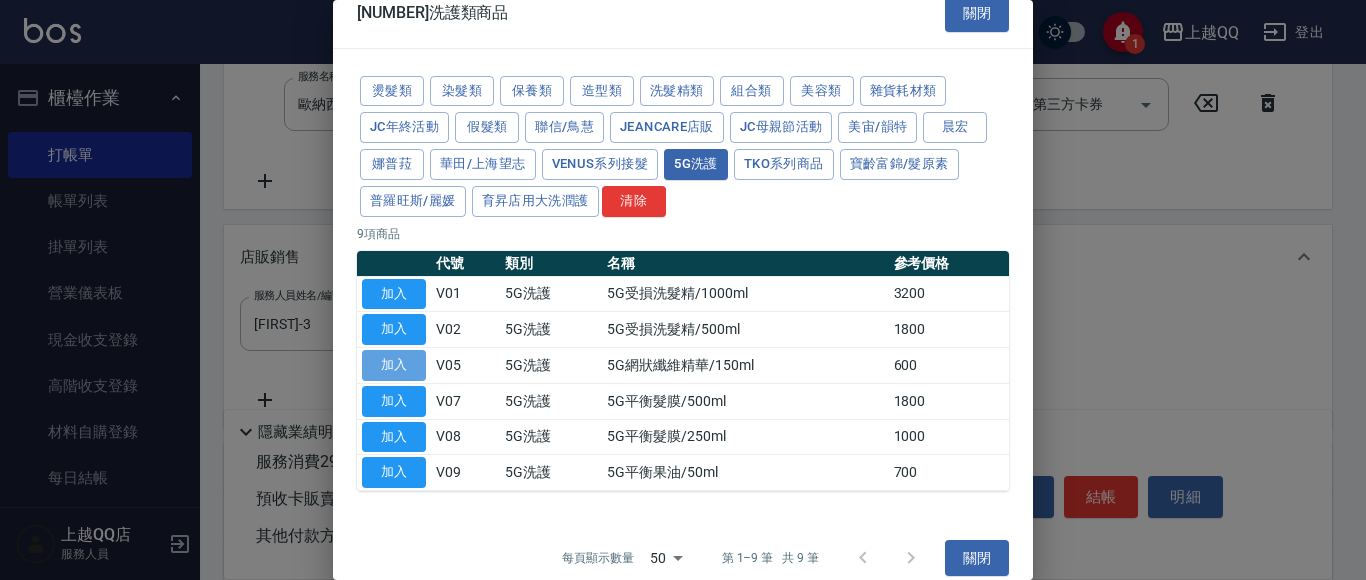 click on "加入" at bounding box center [394, 365] 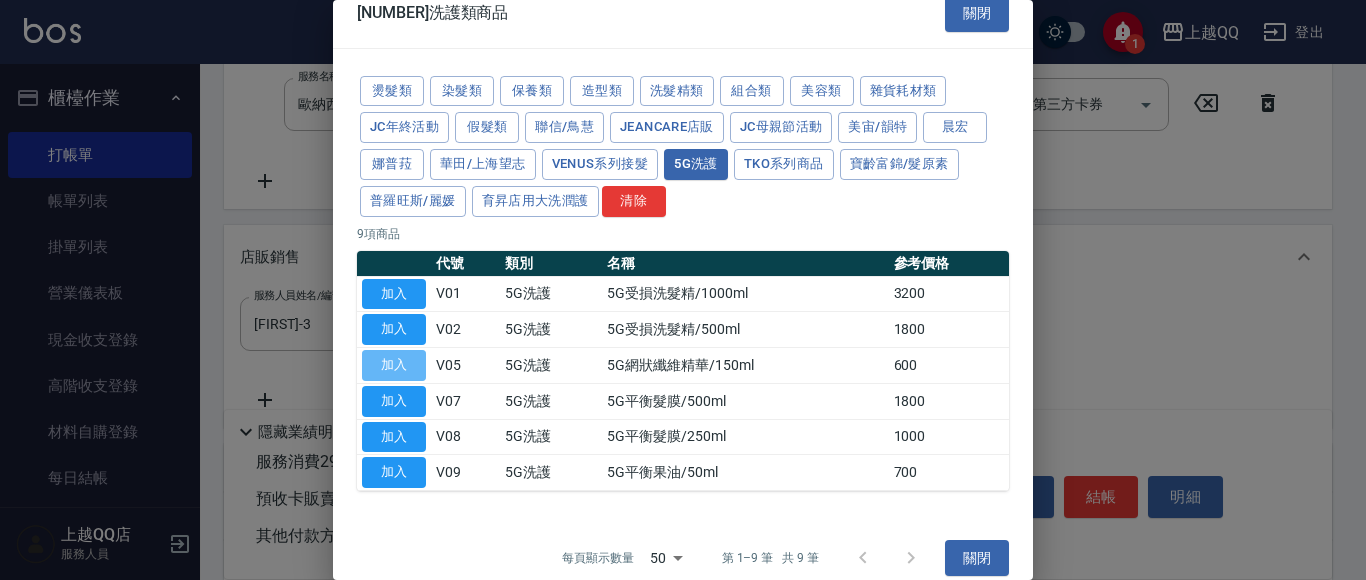 type on "5G網狀纖維精華/150ml" 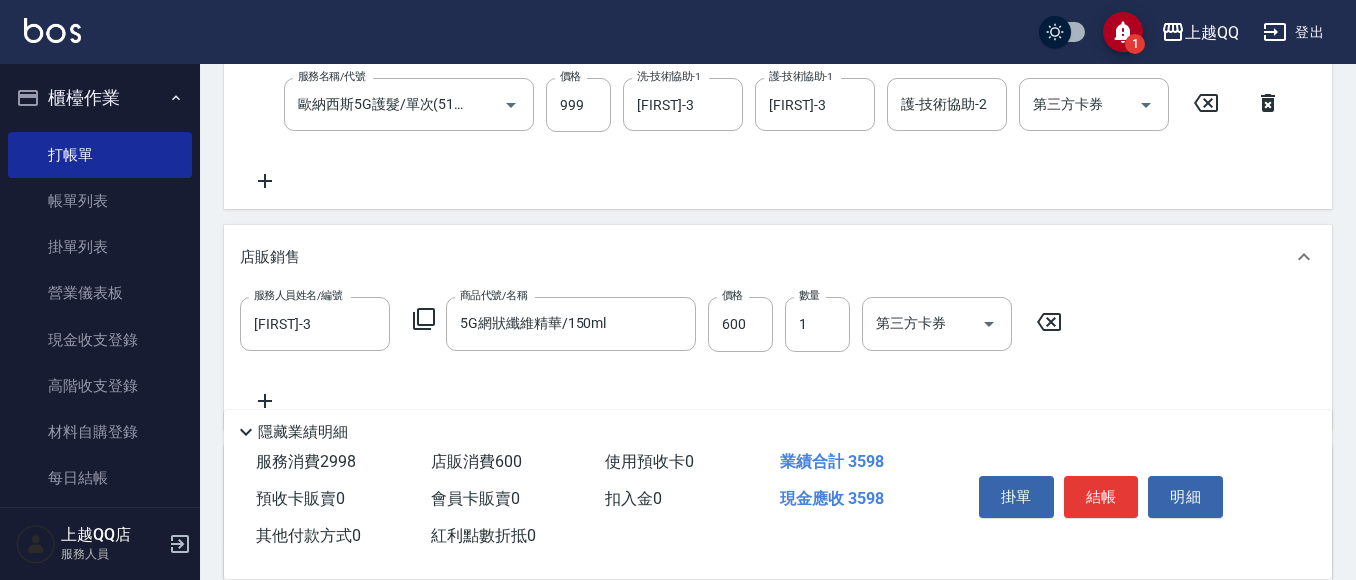 click on "服務名稱/代號 設計燙髮1600(305) 服務名稱/代號 價格 1999 價格 洗-技術協助-1 雨芯-1 洗-技術協助-1 燙-技術協助-1 雨芯-1 燙-技術協助-1 燙-技術協助-2 燙-技術協助-2 第三方卡券 第三方卡券 服務名稱/代號 歐納西斯5G護髮/單次(514) 服務名稱/代號 價格 999 價格 洗-技術協助-1 雨芯-1 洗-技術協助-1 護-技術協助-1 雨芯-1 護-技術協助-1 護-技術協助-2 護-技術協助-2 第三方卡券 第三方卡券" at bounding box center [766, 96] 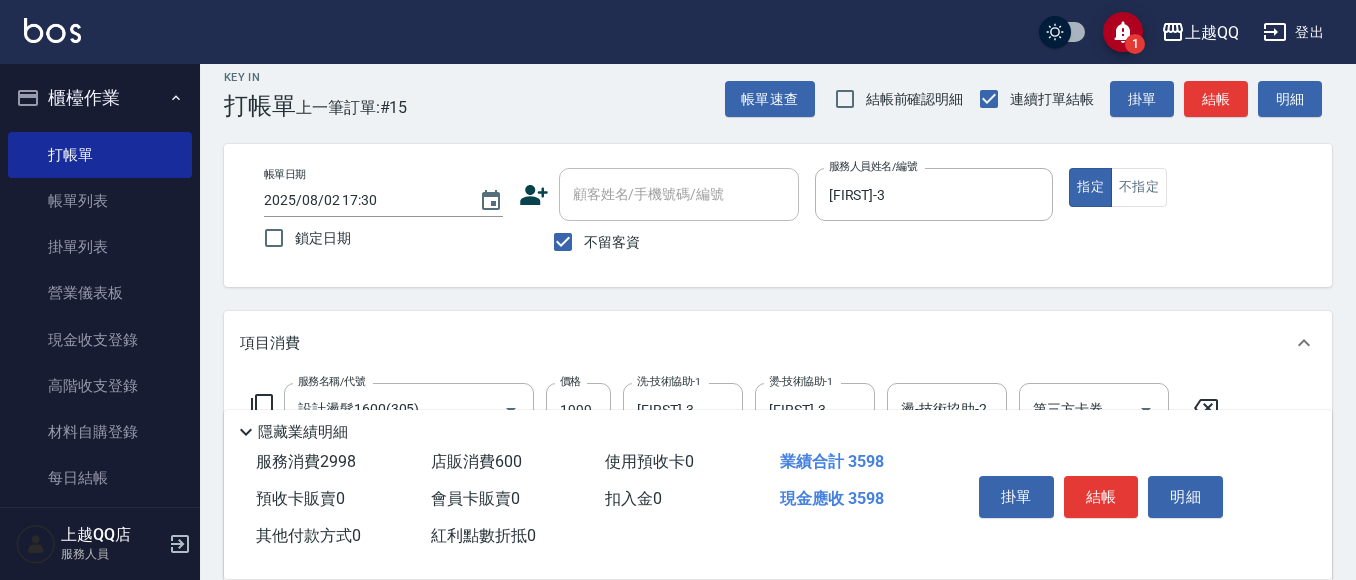 scroll, scrollTop: 0, scrollLeft: 0, axis: both 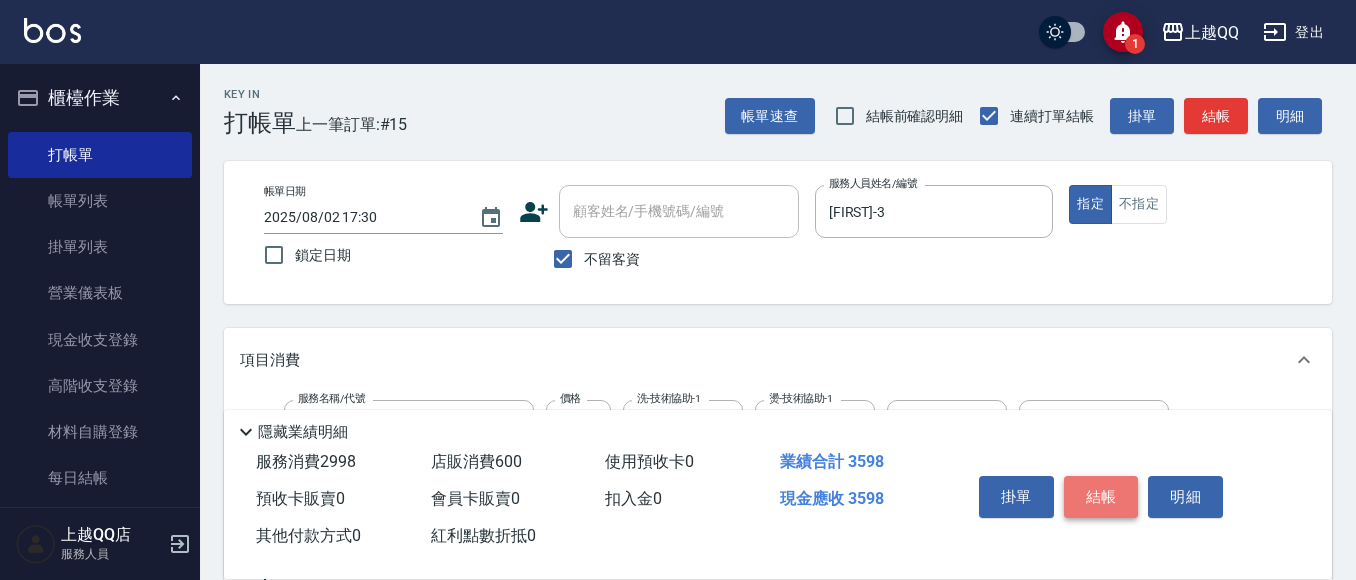 click on "結帳" at bounding box center [1101, 497] 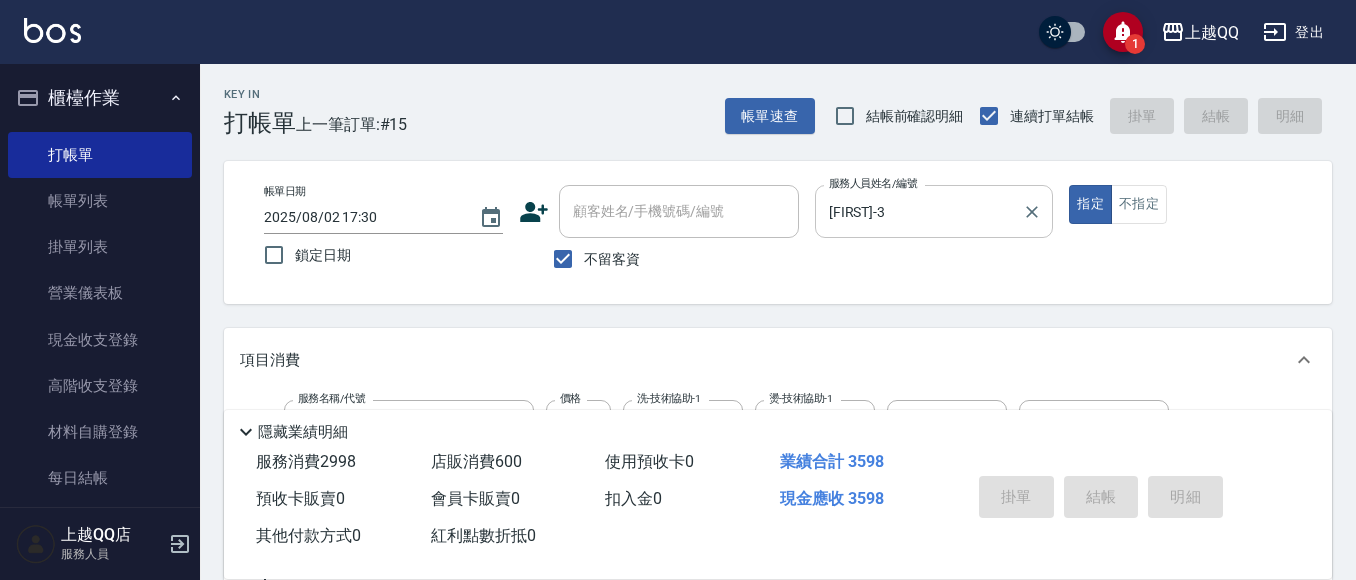 type on "2025/08/02 18:30" 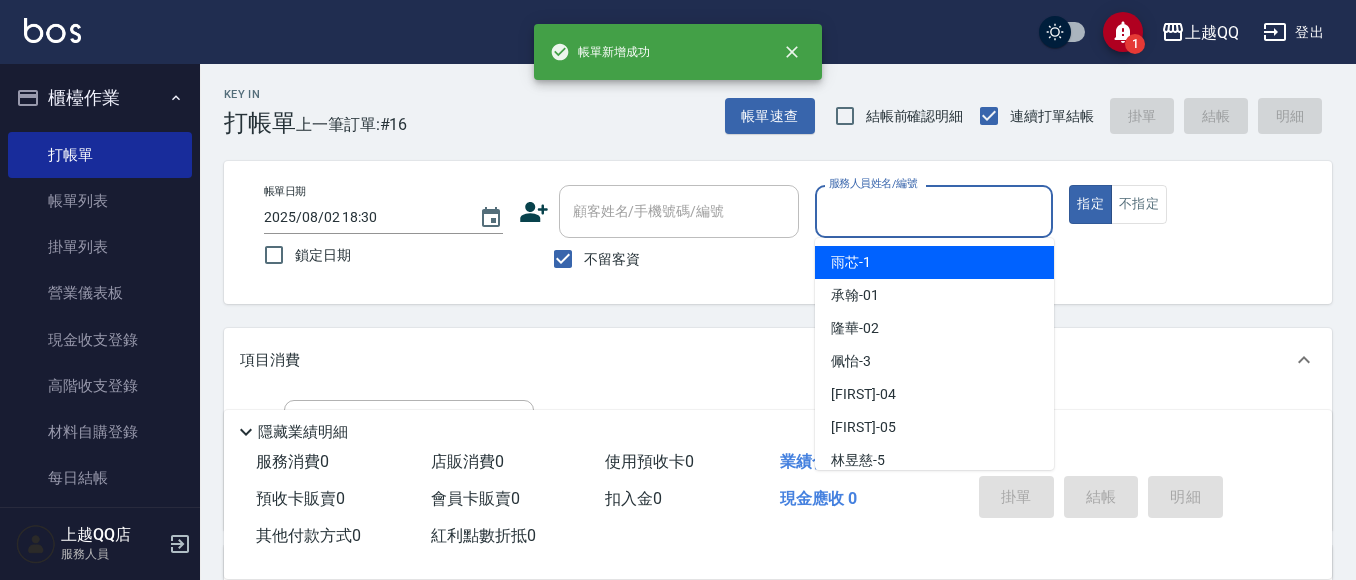 click on "服務人員姓名/編號" at bounding box center [934, 211] 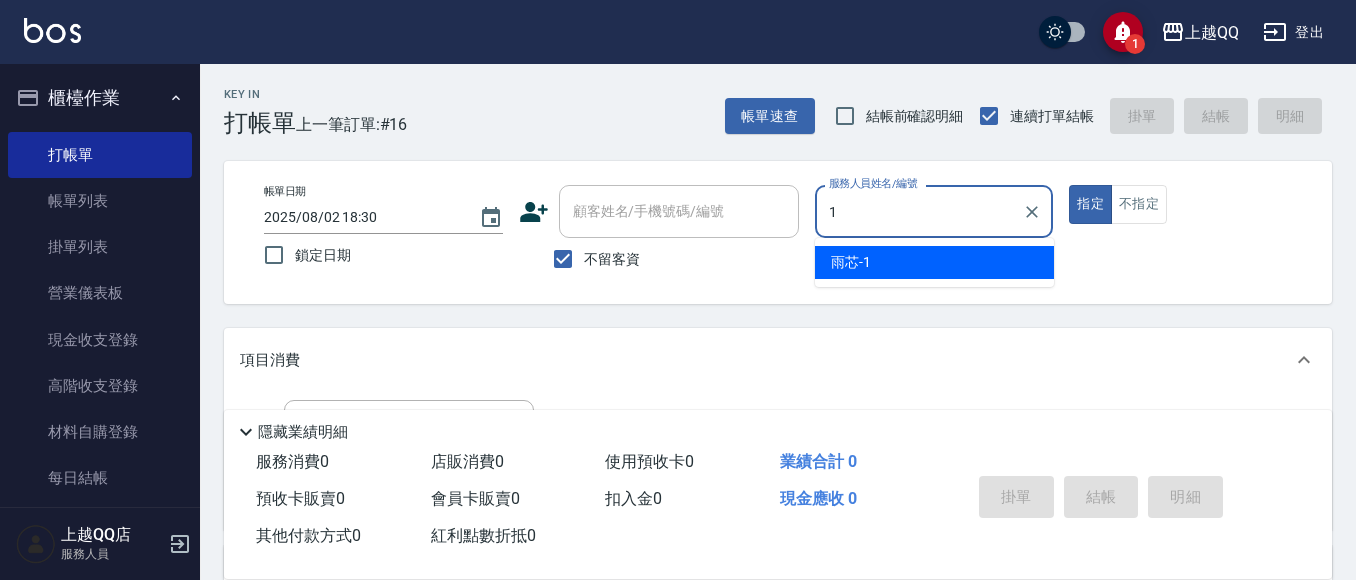 type on "雨芯-1" 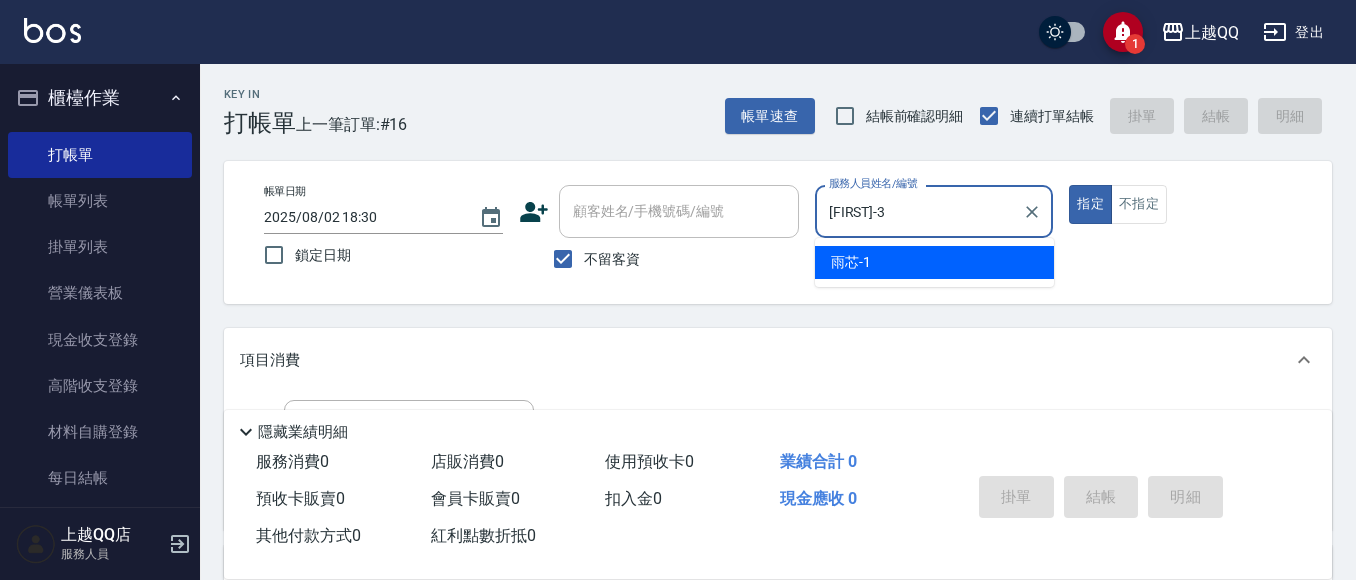 type on "true" 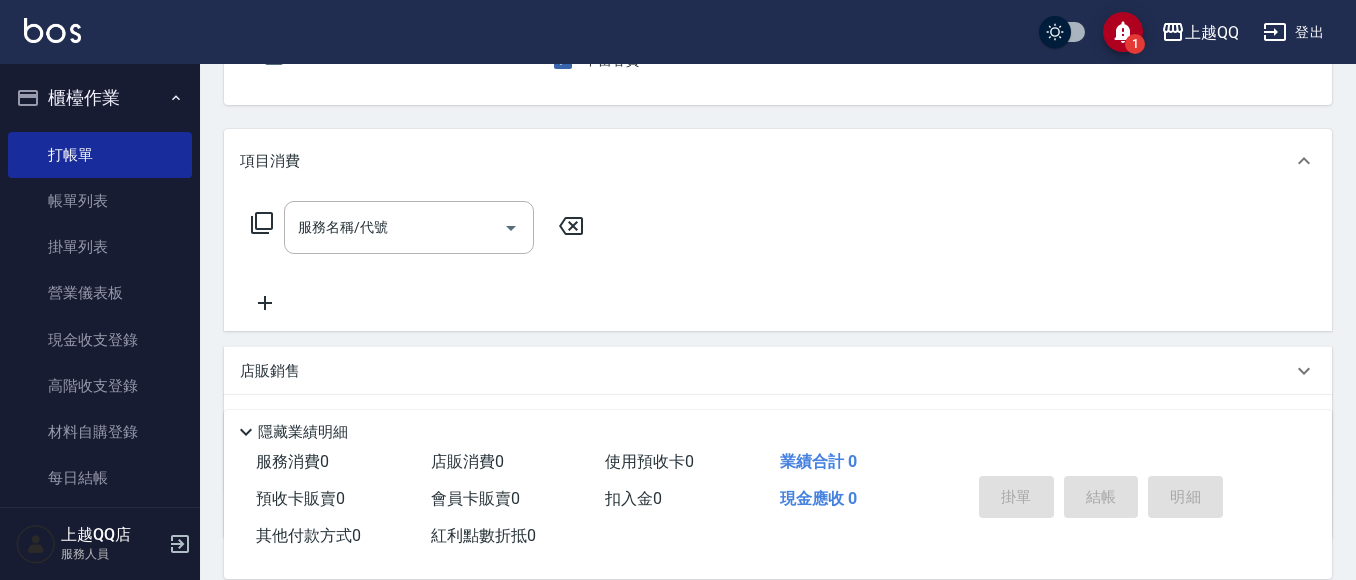 scroll, scrollTop: 200, scrollLeft: 0, axis: vertical 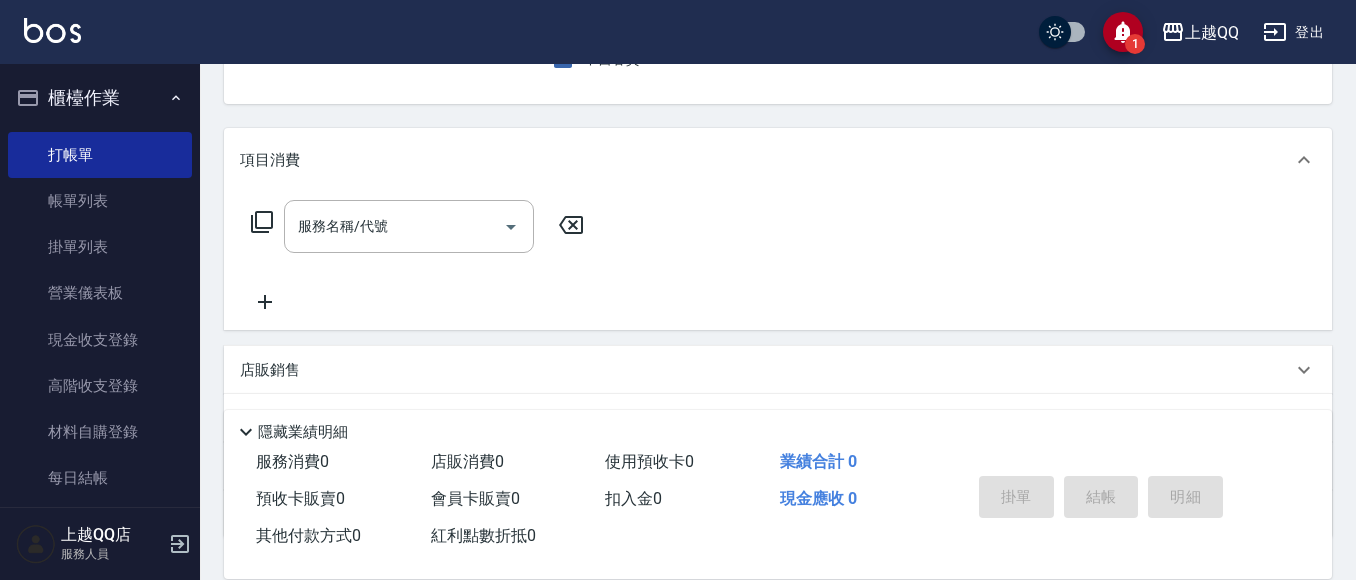 click 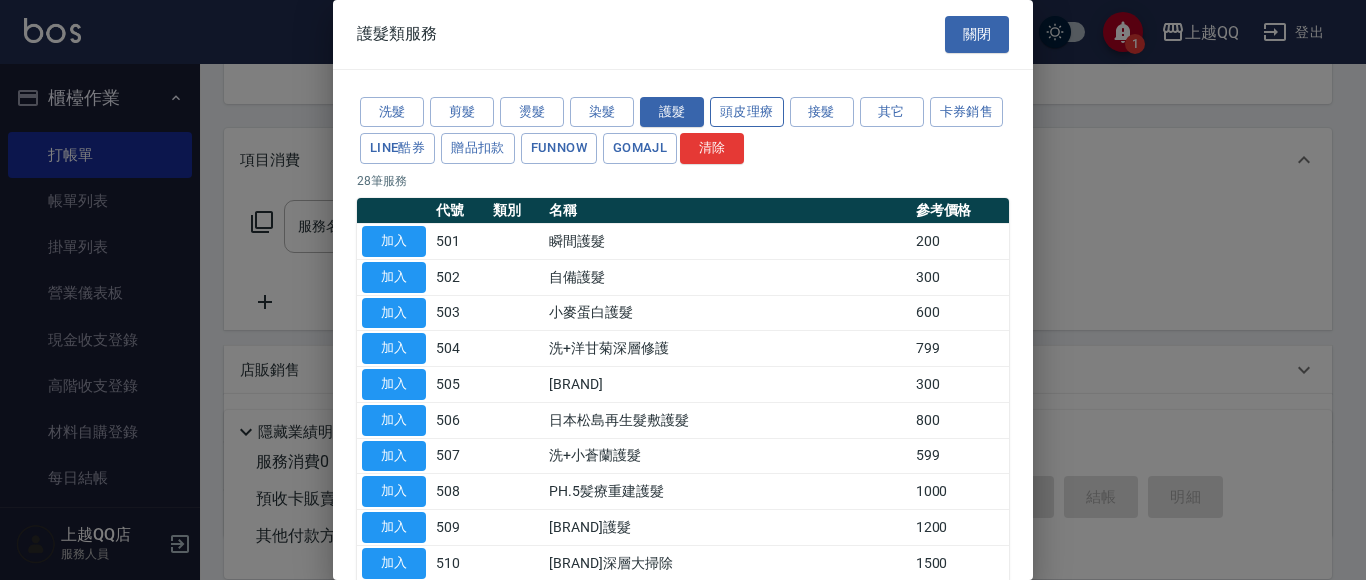 click on "頭皮理療" at bounding box center (747, 112) 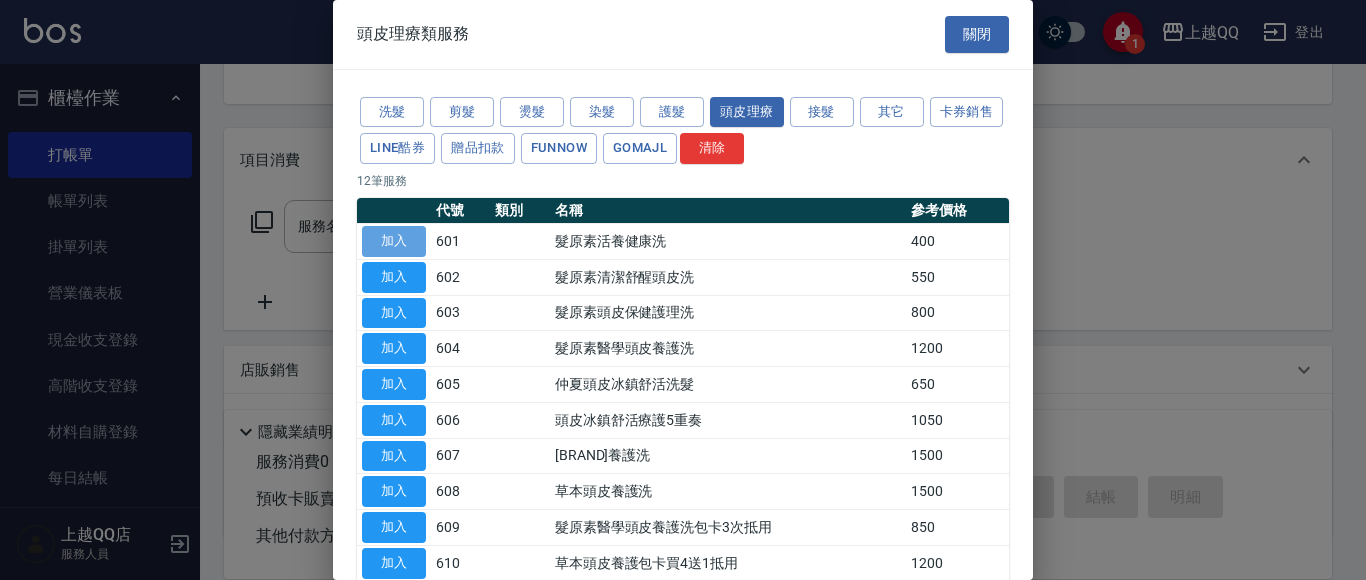 click on "加入" at bounding box center [394, 241] 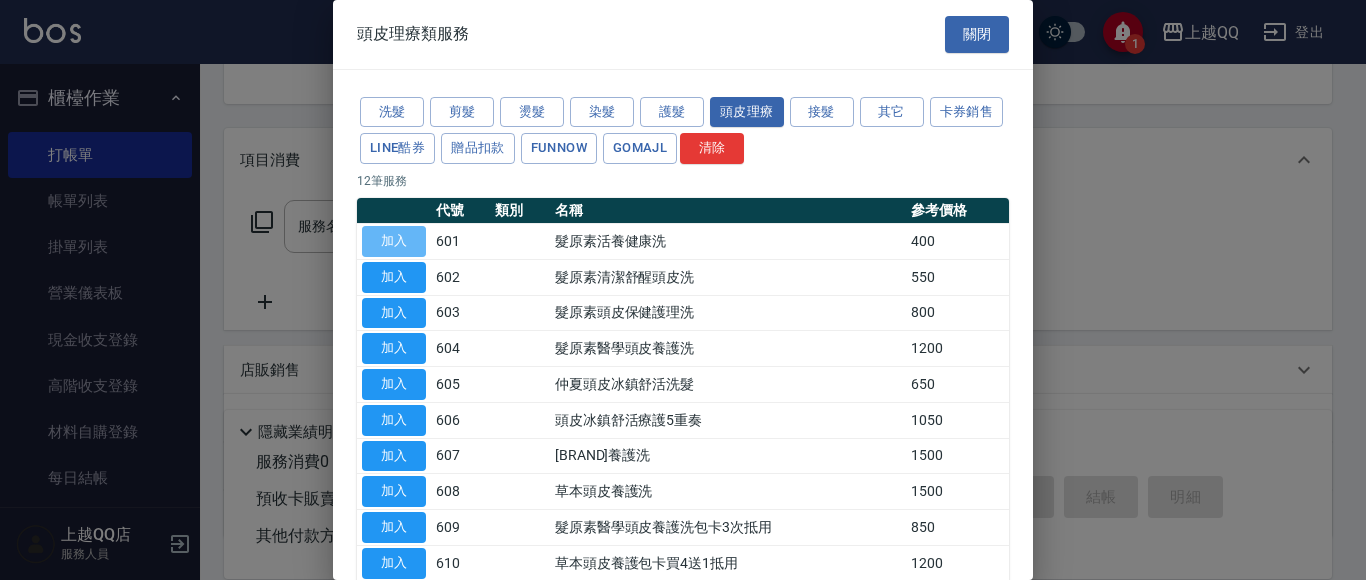 type on "髮原素活養健康洗(601)" 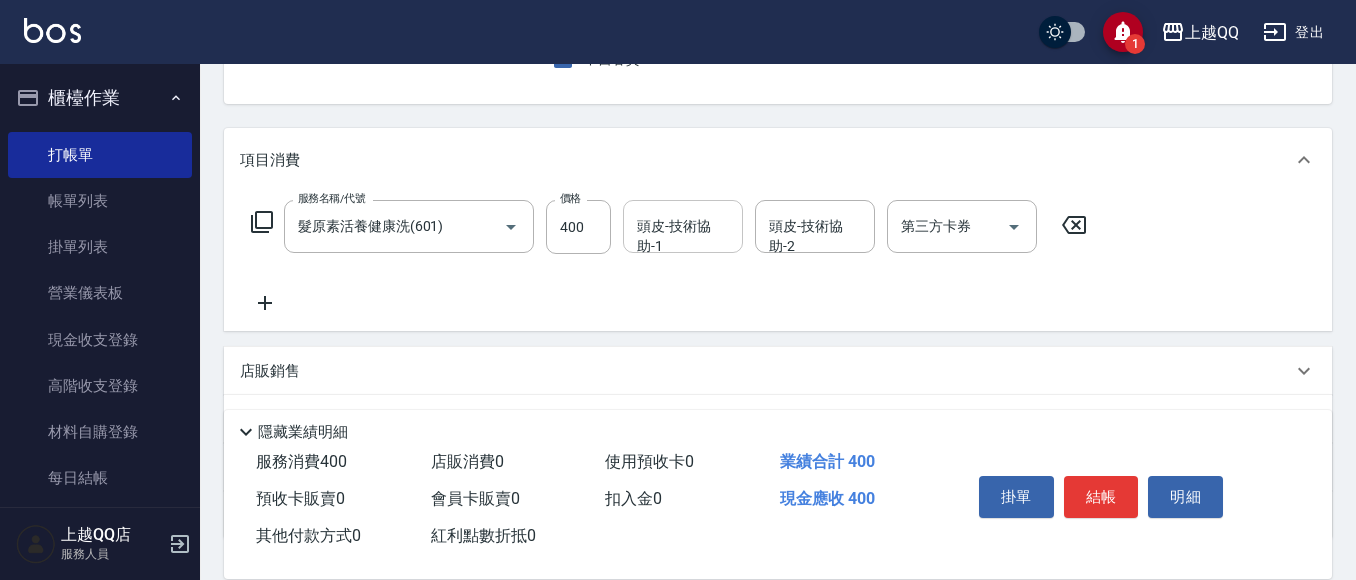 click on "頭皮-技術協助-1 頭皮-技術協助-1" at bounding box center [683, 226] 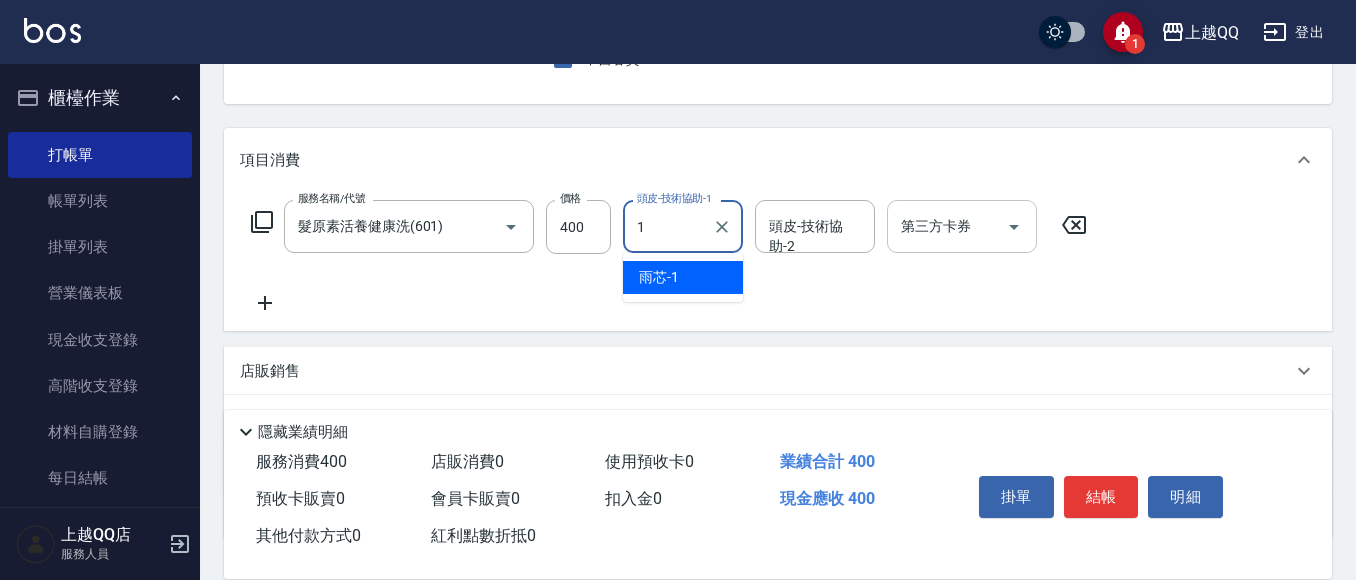type on "雨芯-1" 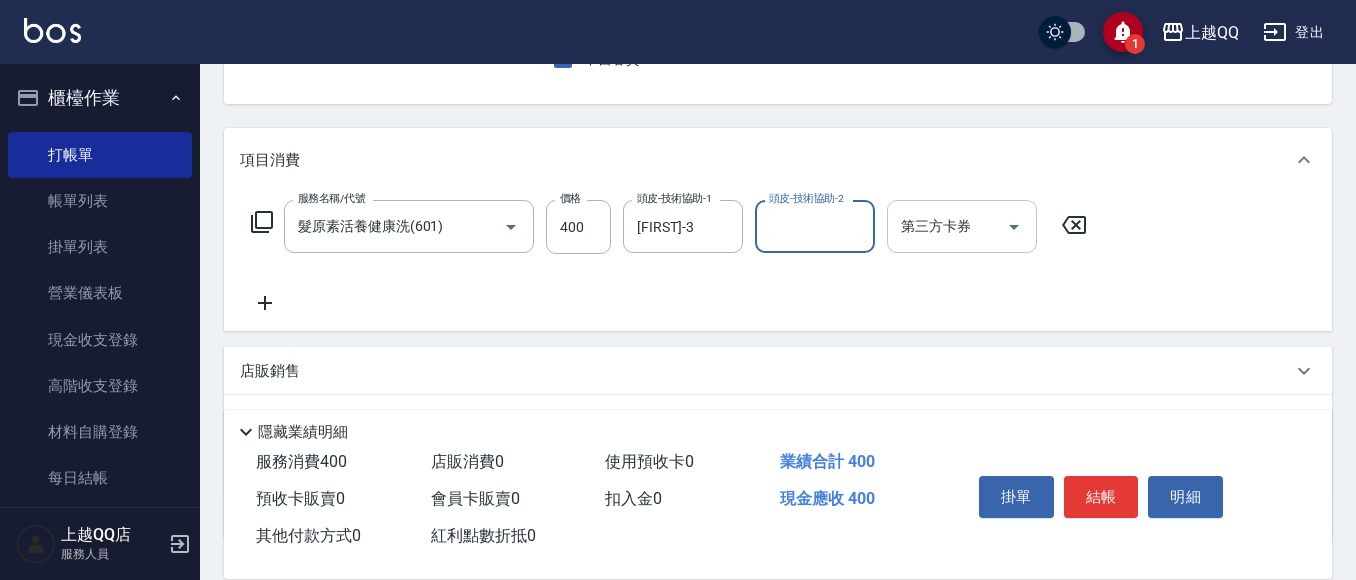 scroll, scrollTop: 0, scrollLeft: 0, axis: both 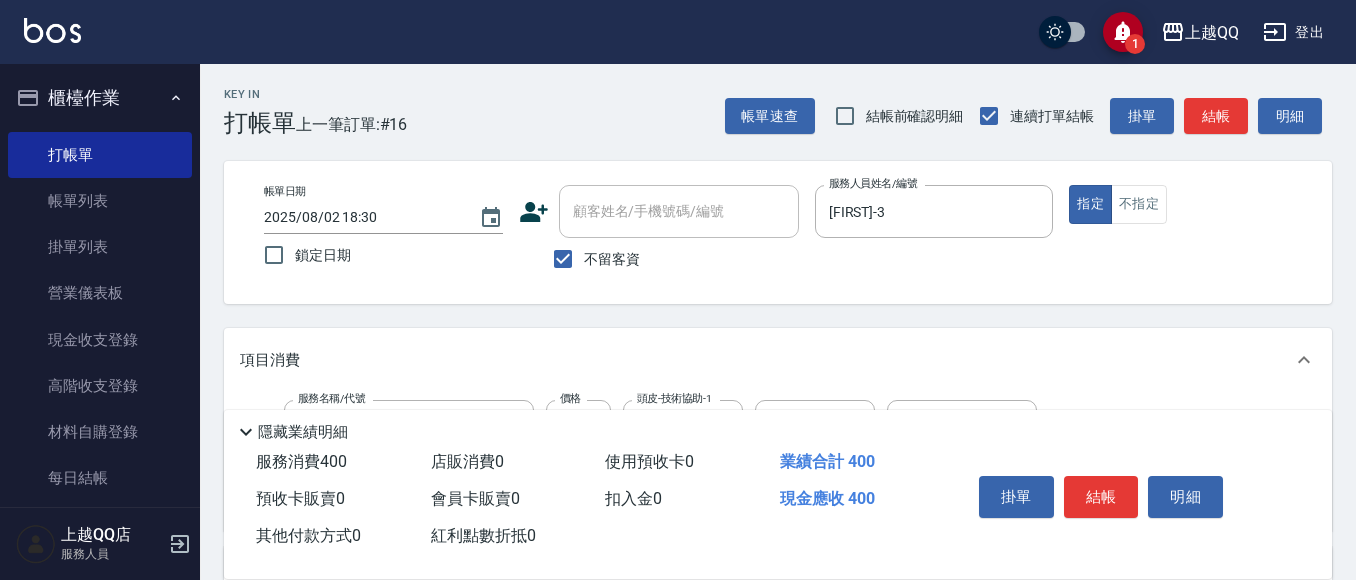 click on "掛單 結帳 明細" at bounding box center [1101, 499] 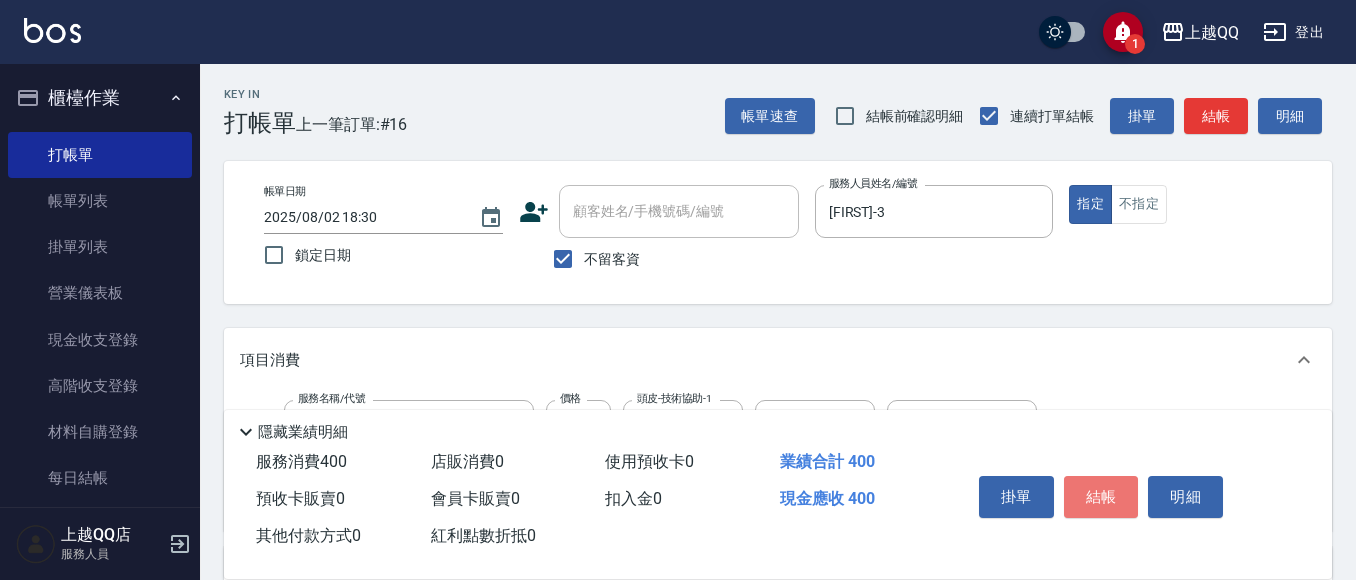 drag, startPoint x: 1100, startPoint y: 475, endPoint x: 1079, endPoint y: 384, distance: 93.39165 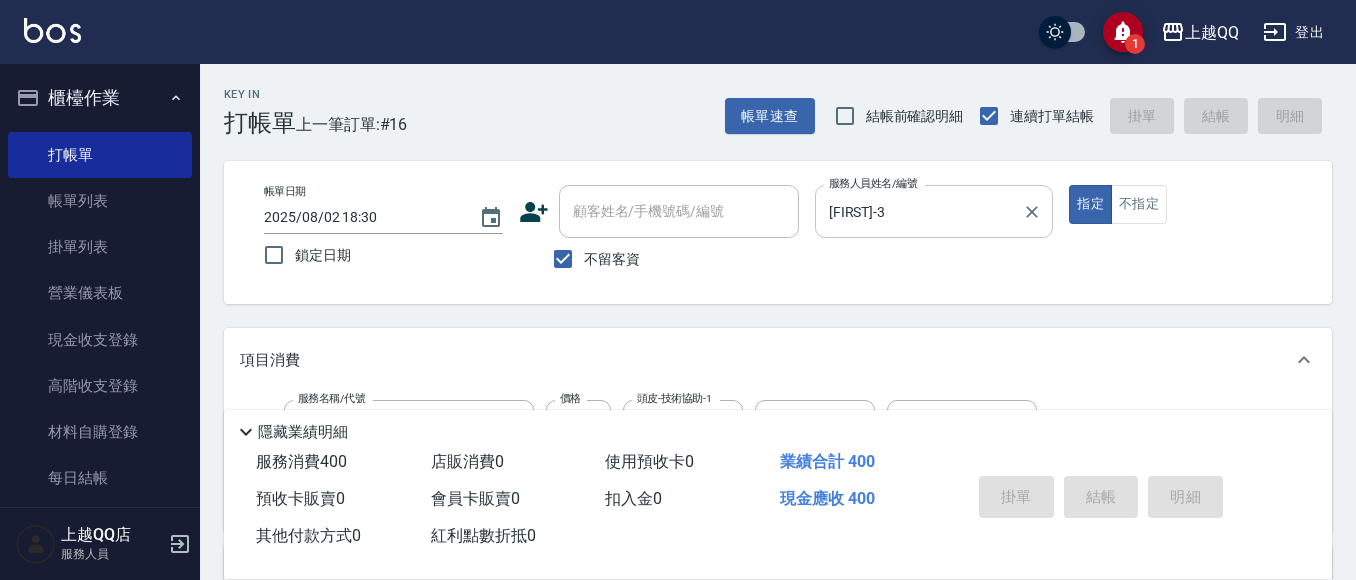 type 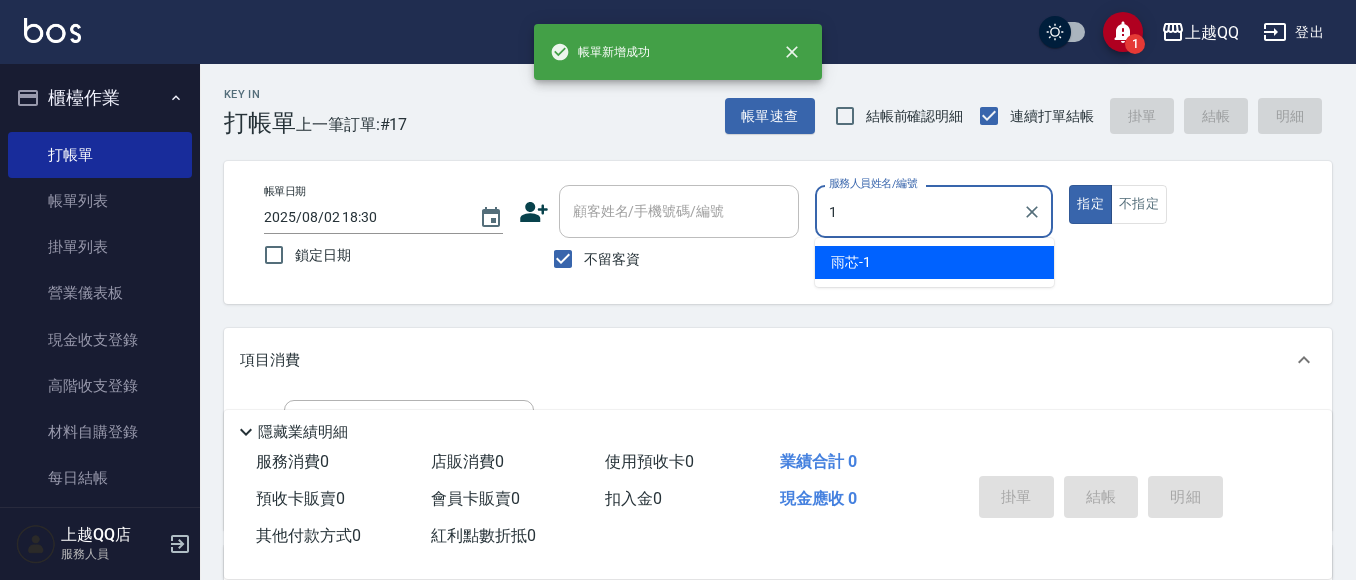 type on "雨芯-1" 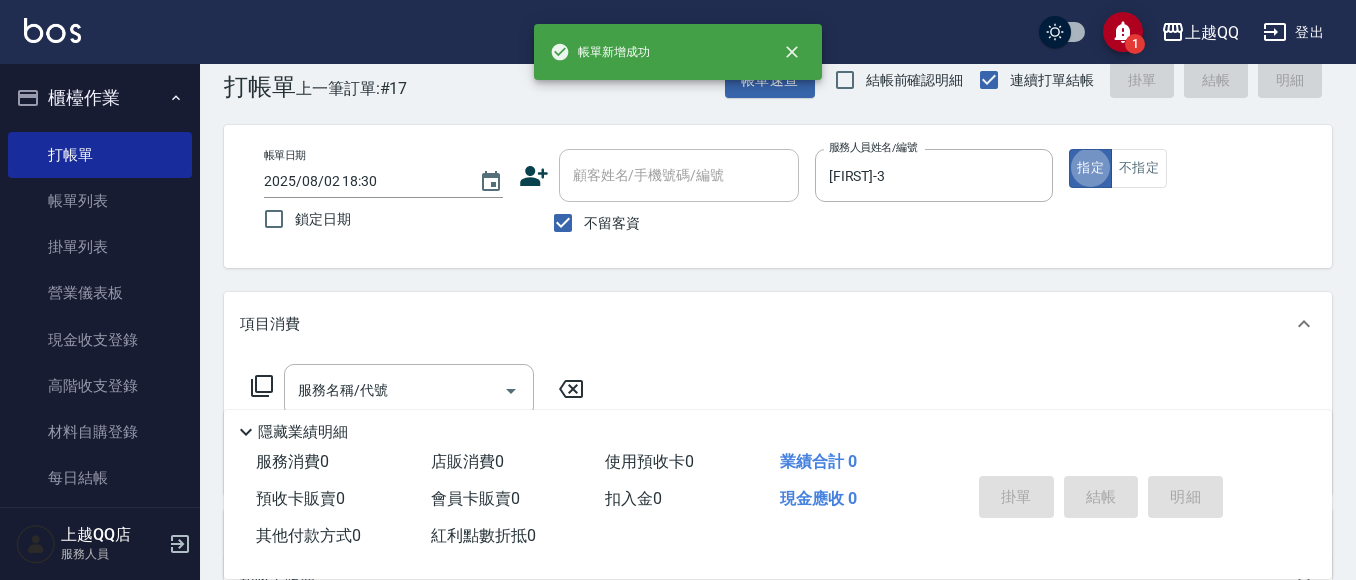 scroll, scrollTop: 100, scrollLeft: 0, axis: vertical 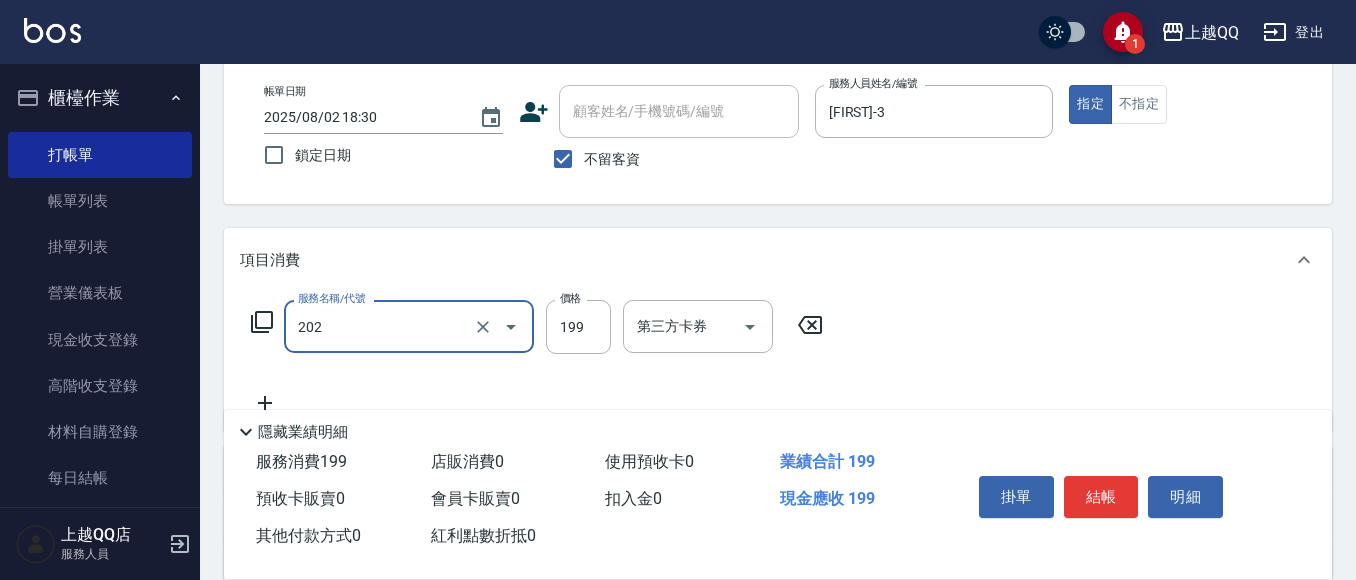 type on "不指定單剪(202)" 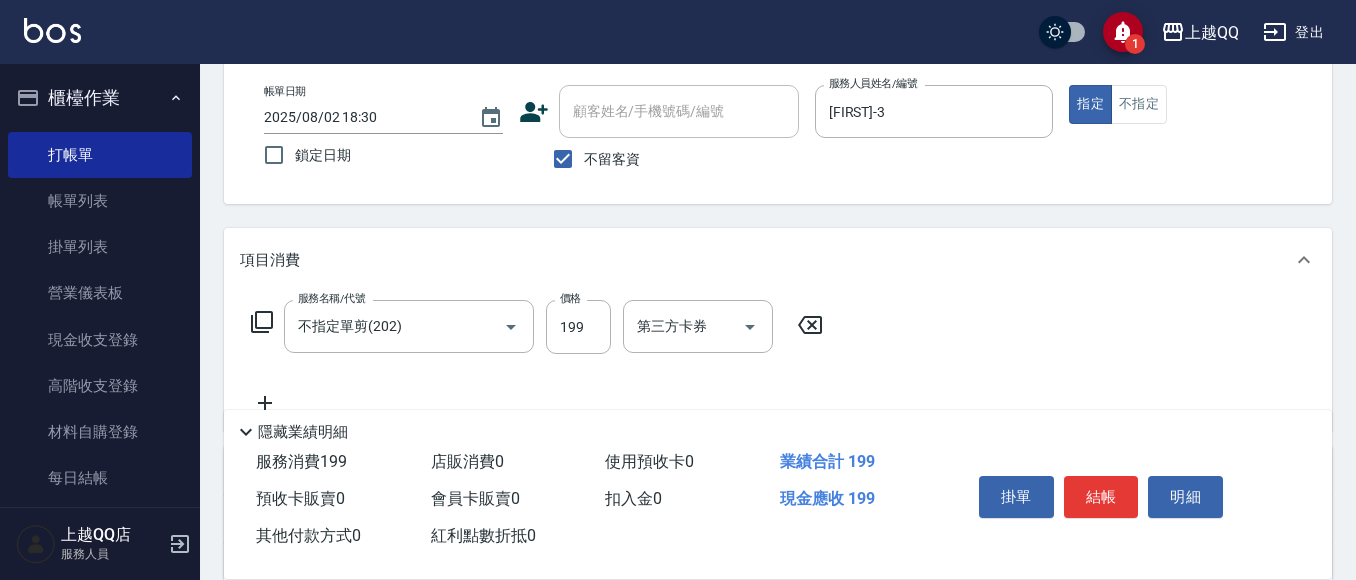 click 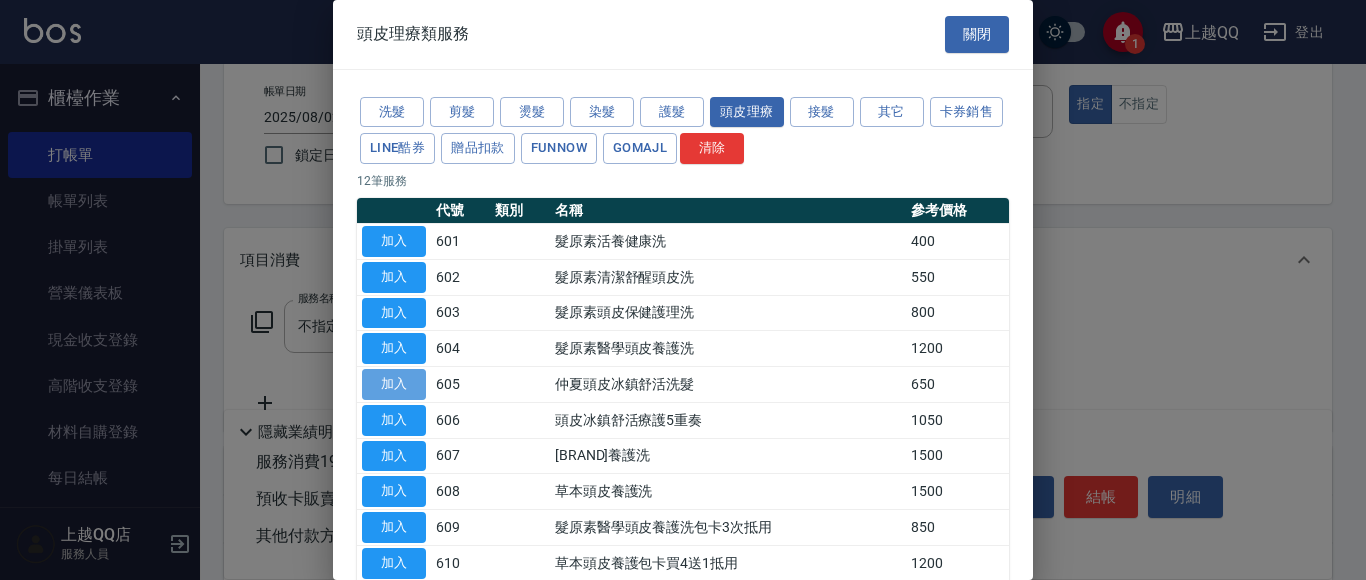 click on "加入" at bounding box center [394, 384] 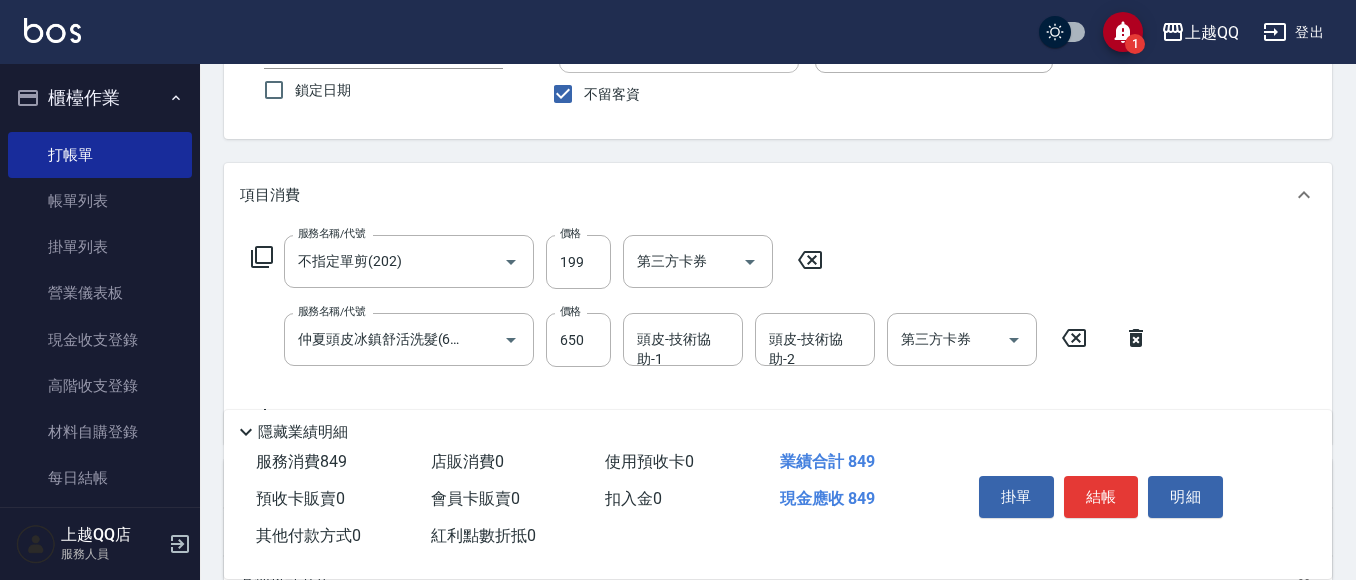 scroll, scrollTop: 200, scrollLeft: 0, axis: vertical 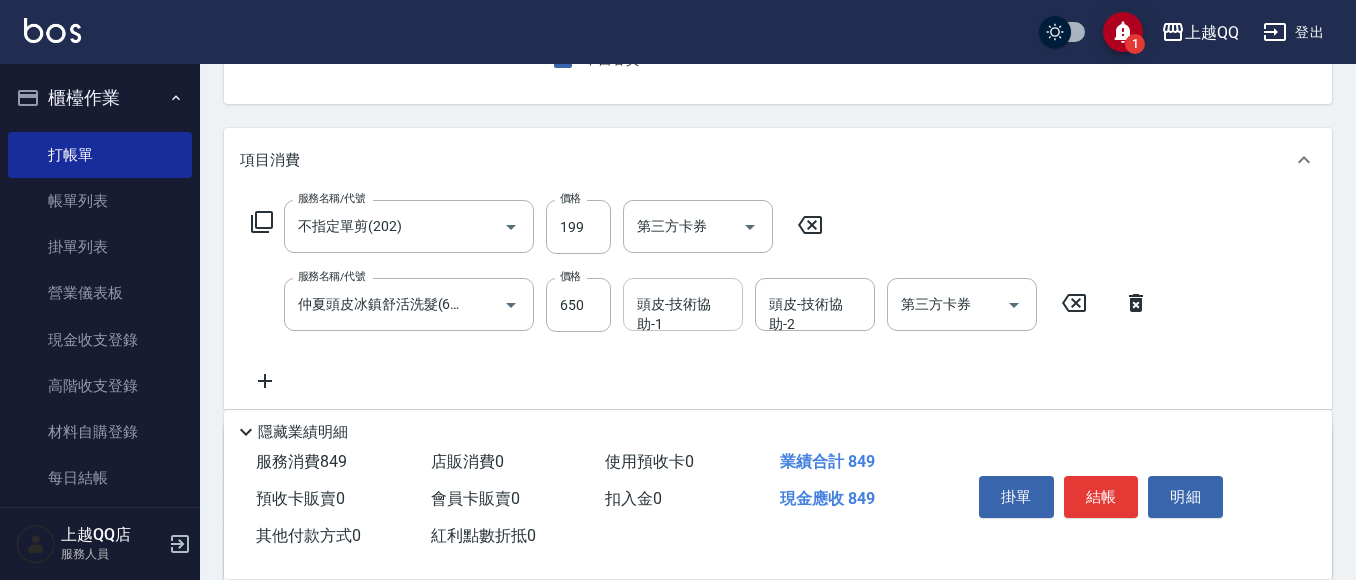 click on "頭皮-技術協助-1" at bounding box center (683, 304) 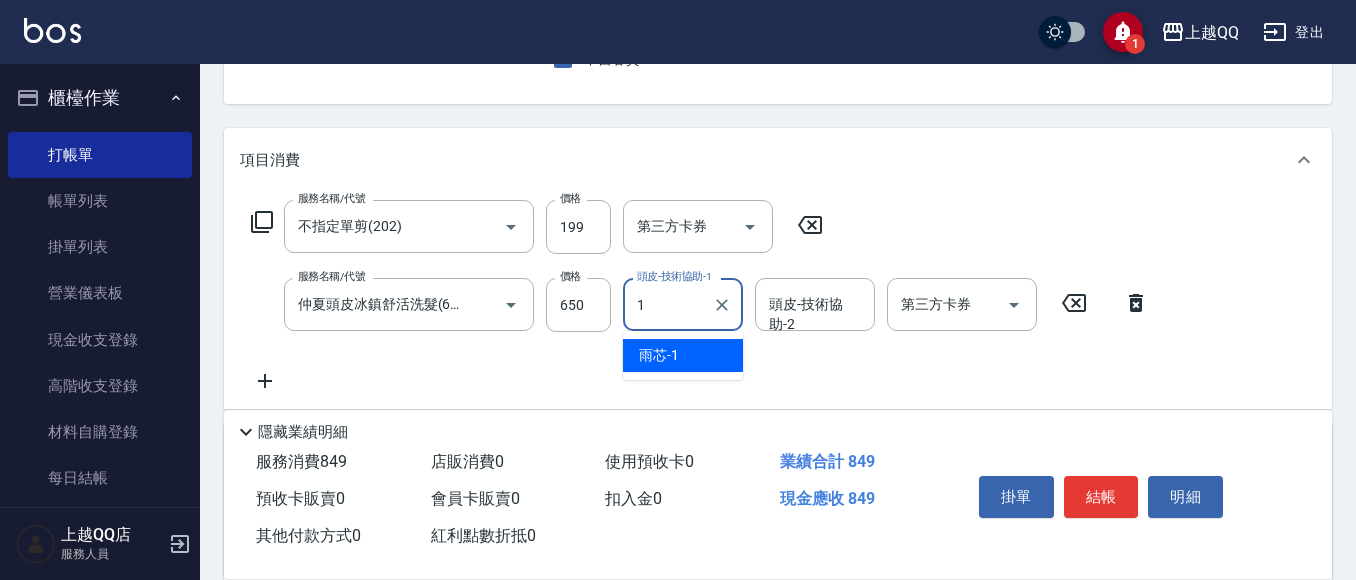 type on "雨芯-1" 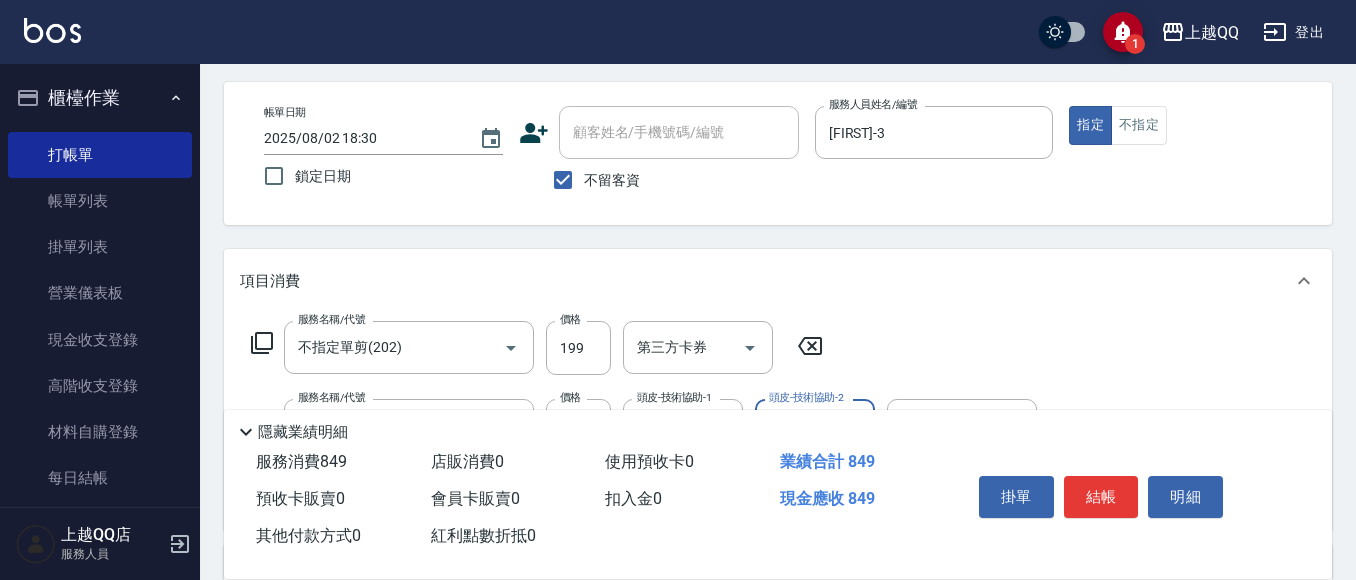 scroll, scrollTop: 0, scrollLeft: 0, axis: both 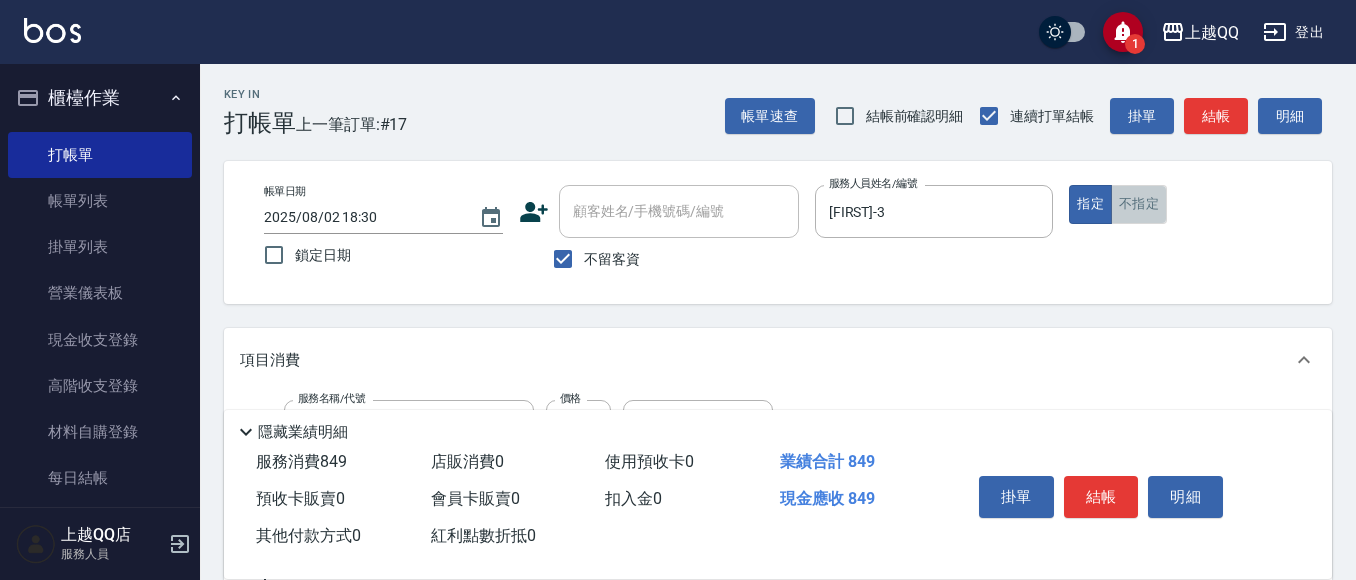 click on "不指定" at bounding box center (1139, 204) 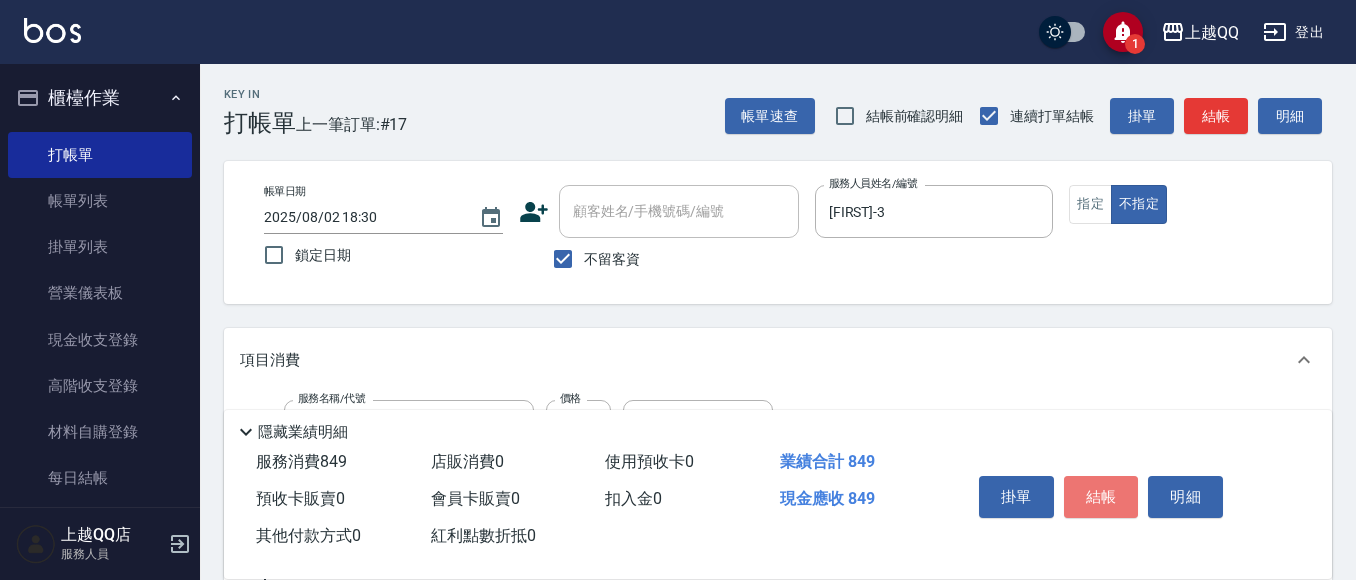 drag, startPoint x: 1108, startPoint y: 488, endPoint x: 824, endPoint y: 247, distance: 372.47415 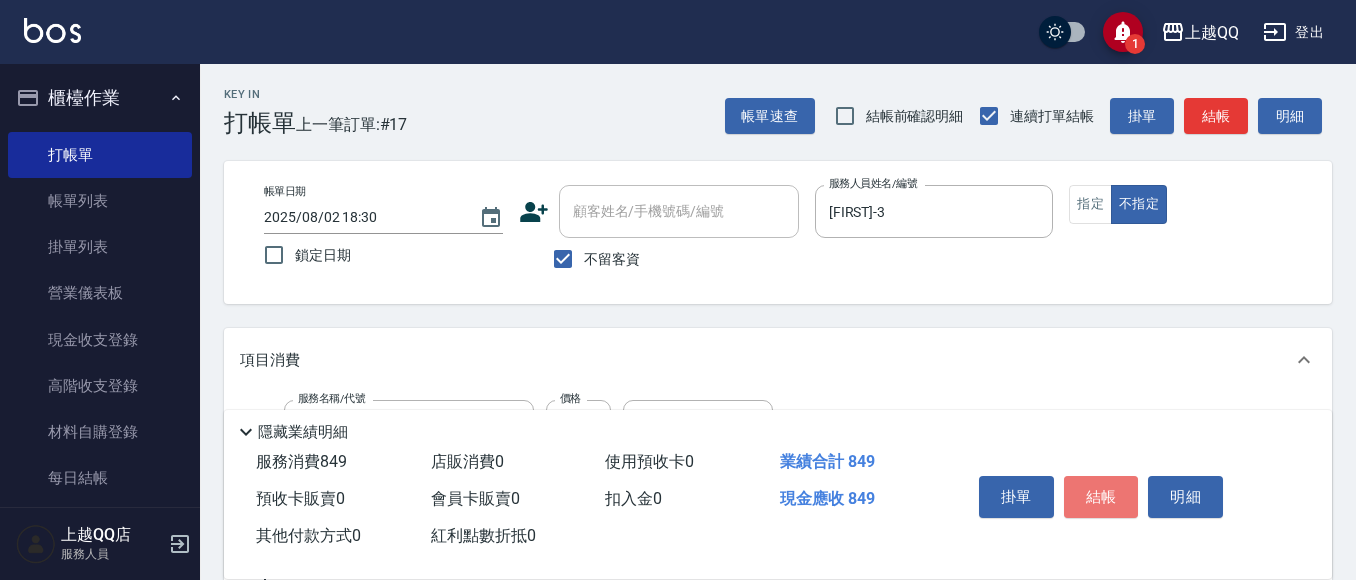 click on "結帳" at bounding box center (1101, 497) 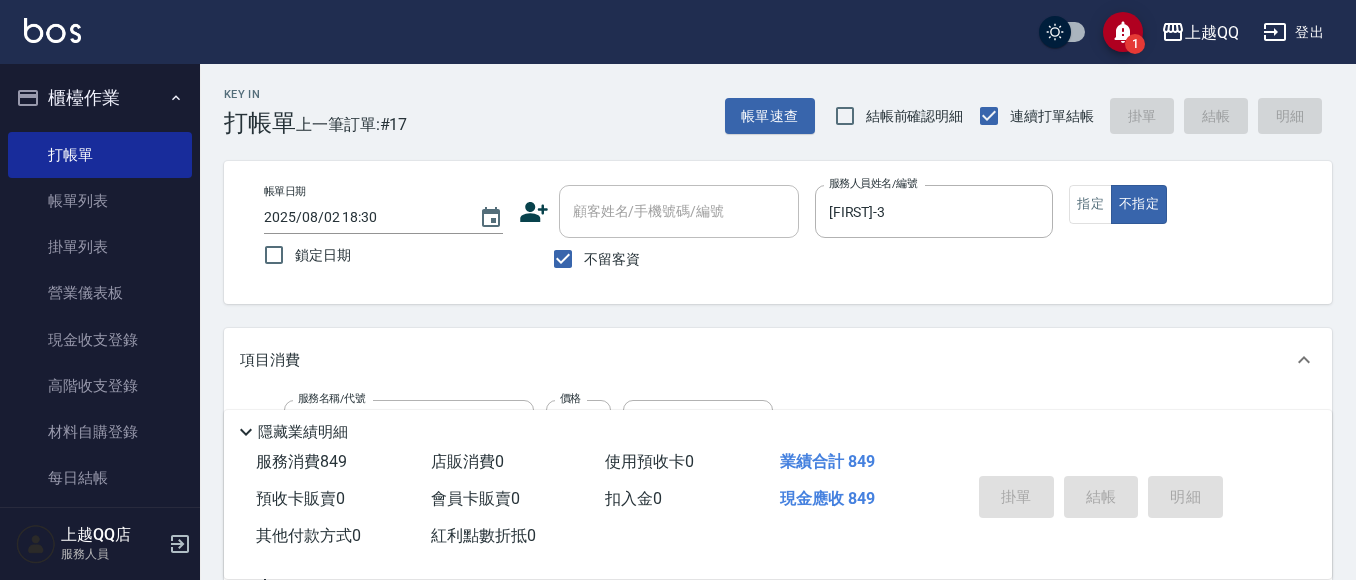 type on "2025/08/02 18:31" 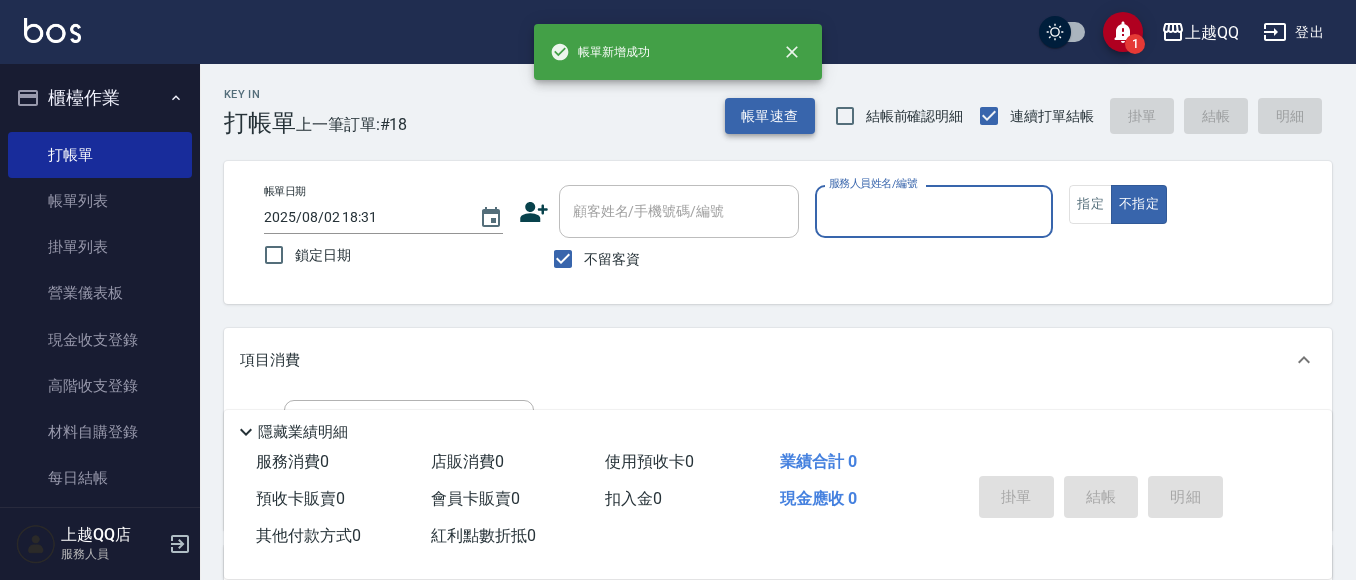 click on "帳單速查" at bounding box center [770, 116] 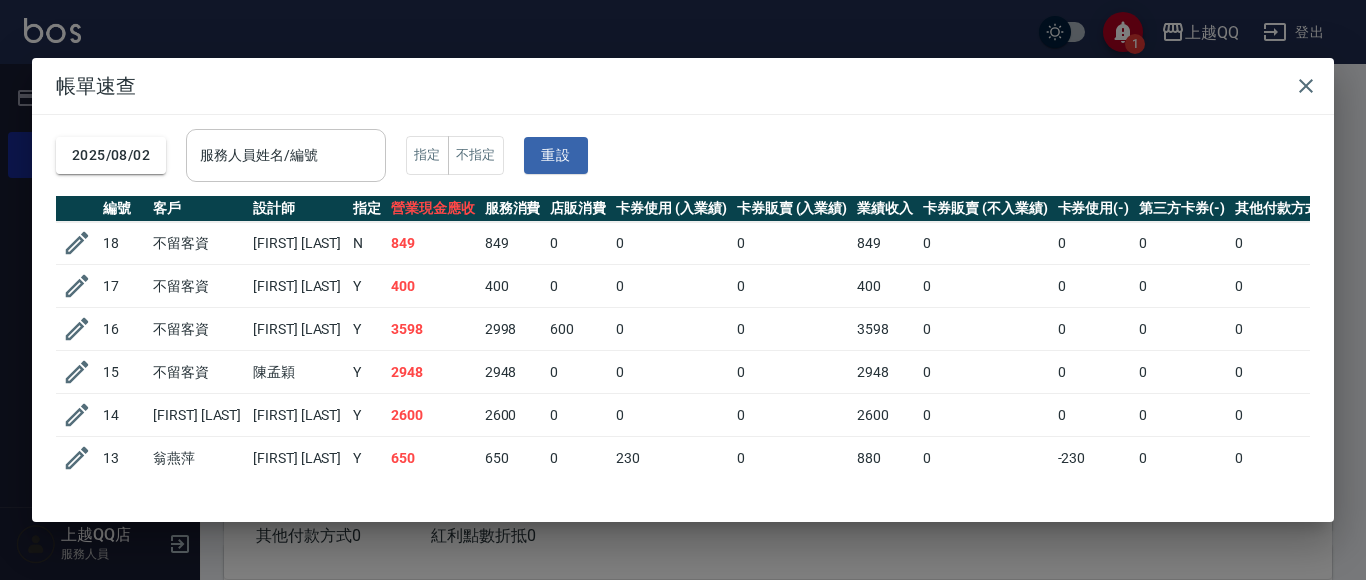 click on "服務人員姓名/編號" at bounding box center [286, 155] 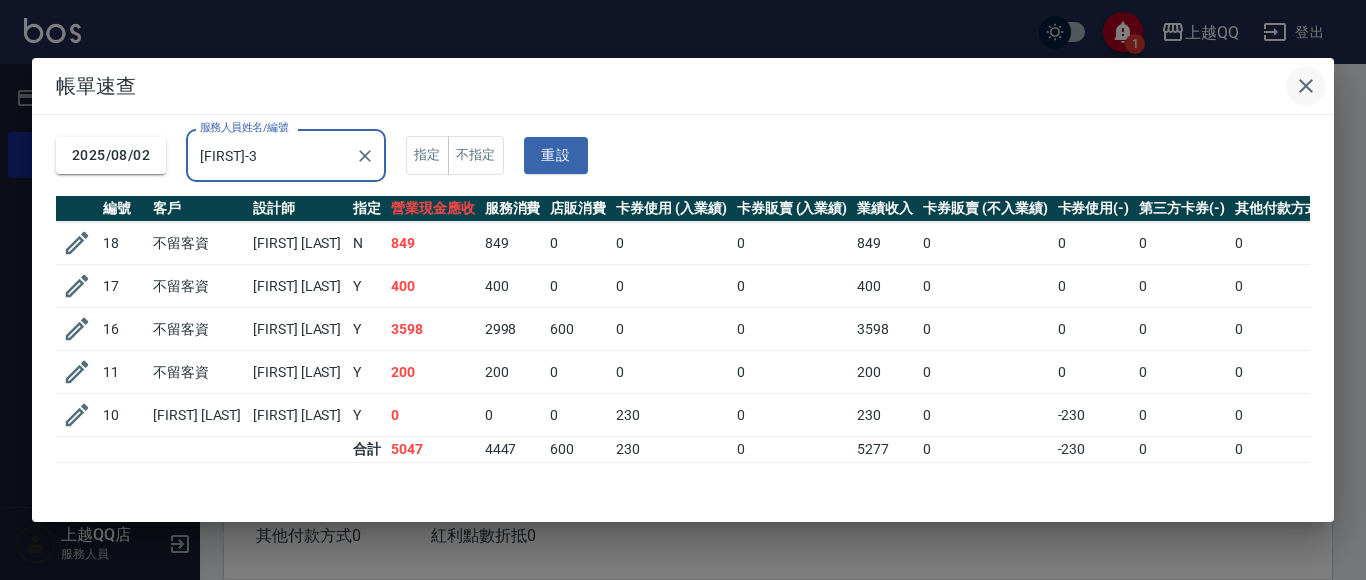 type on "雨芯-1" 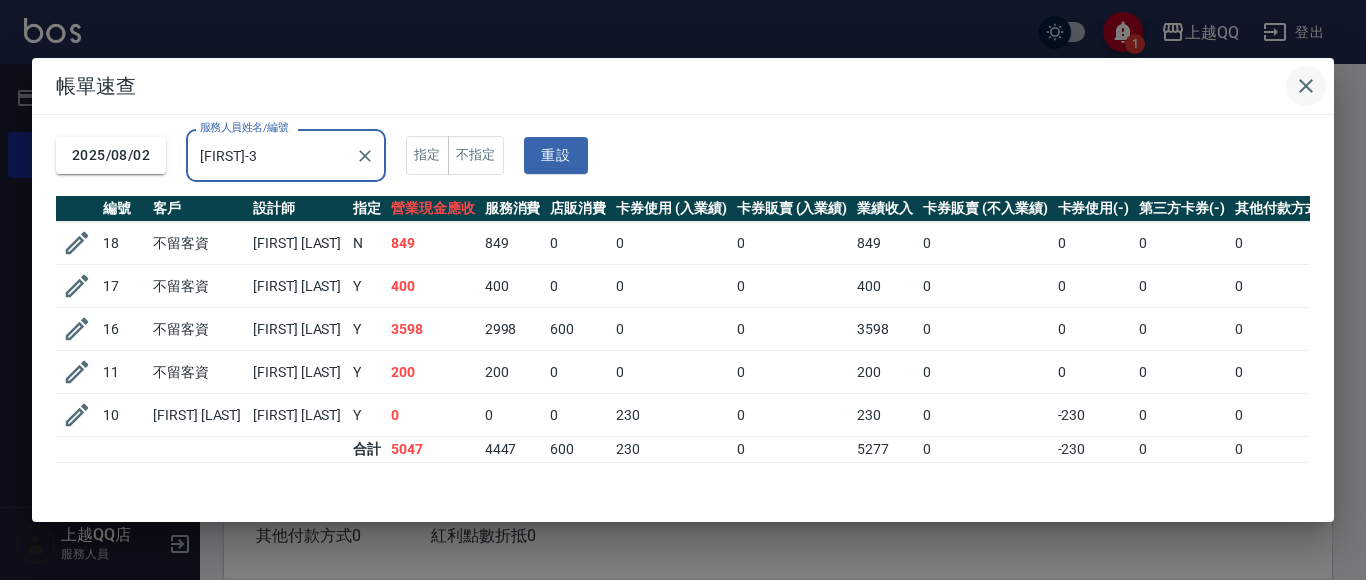 click 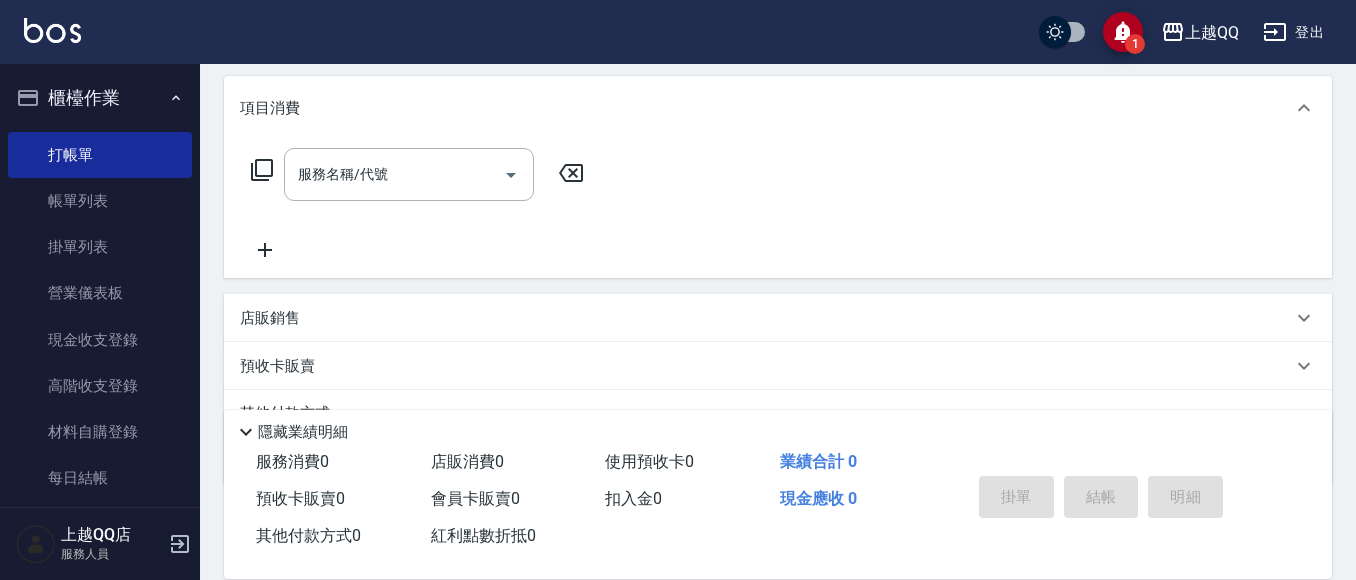 scroll, scrollTop: 350, scrollLeft: 0, axis: vertical 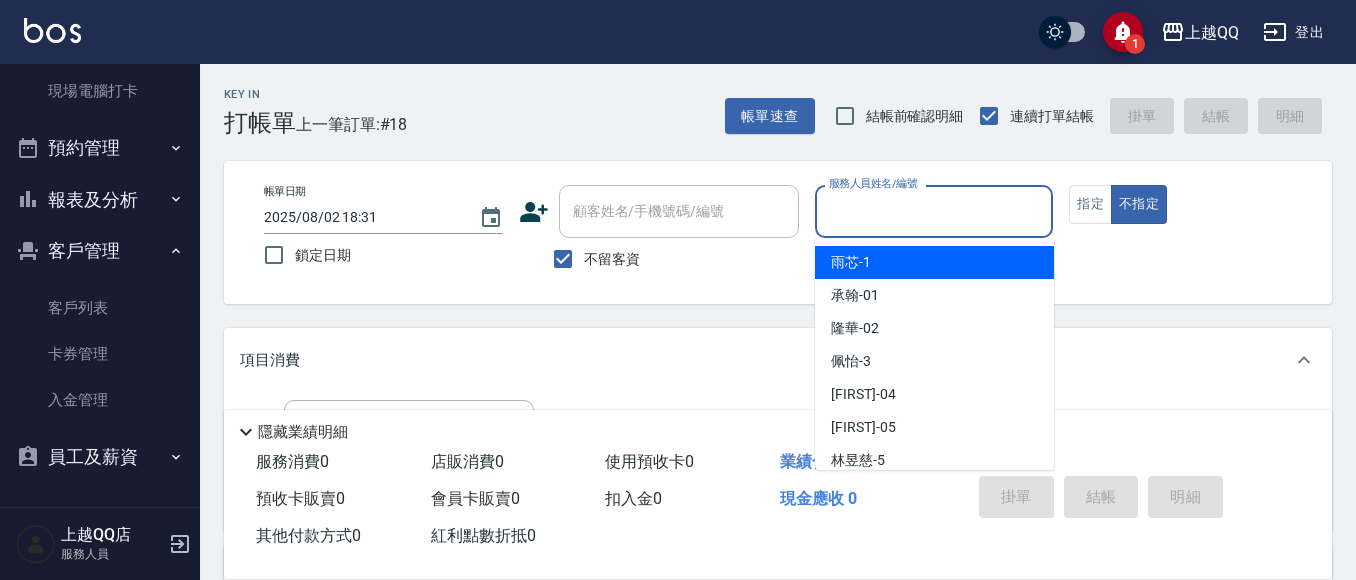 click on "服務人員姓名/編號 服務人員姓名/編號" at bounding box center (934, 211) 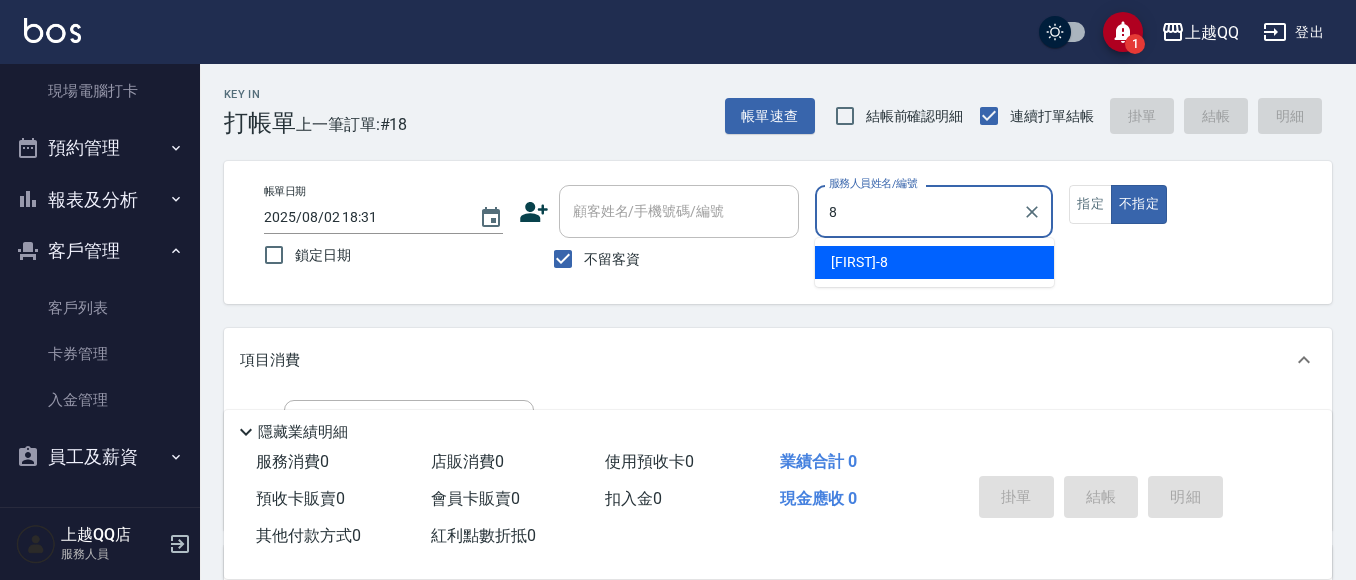 type on "8" 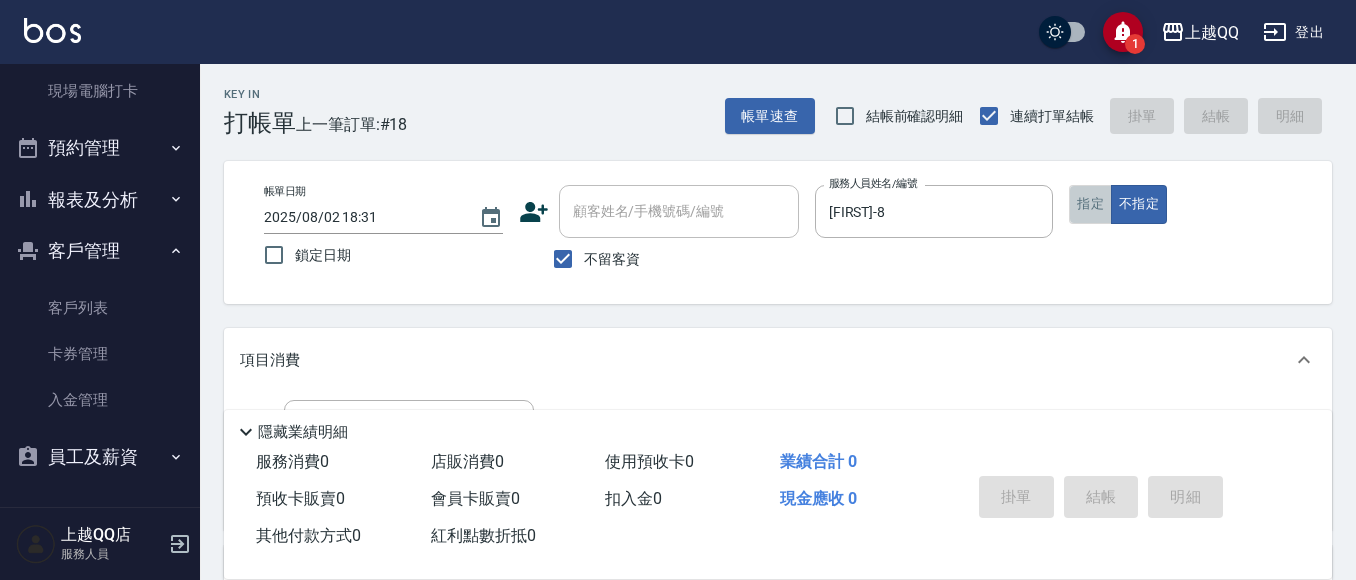 click on "指定" at bounding box center (1090, 204) 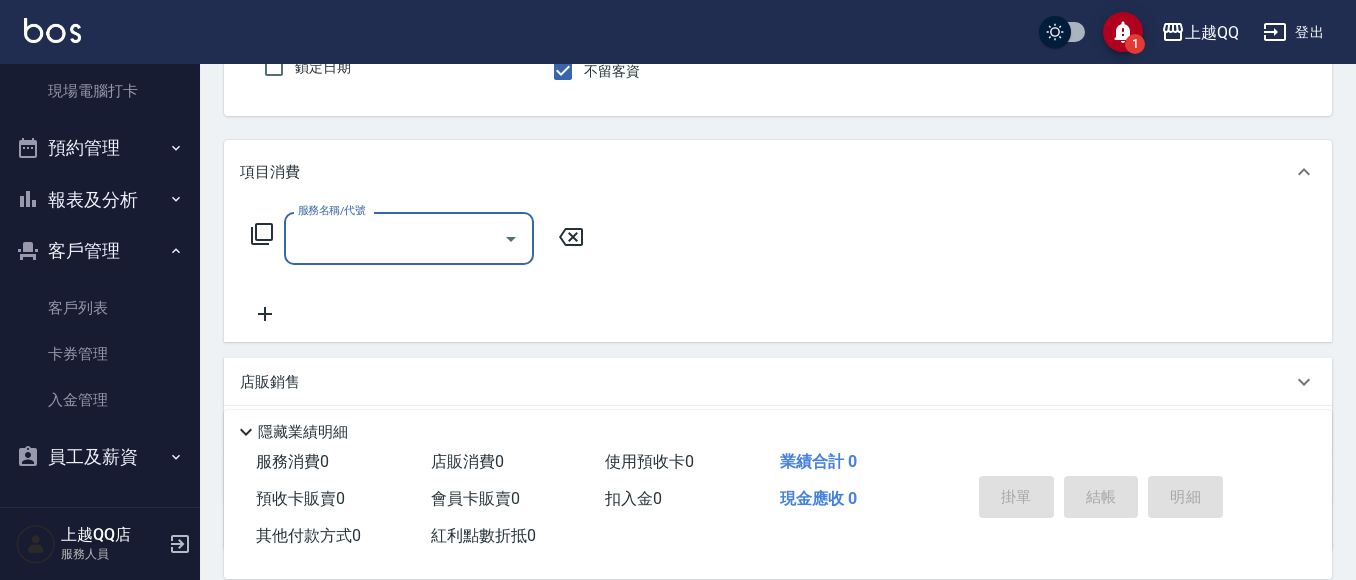 scroll, scrollTop: 193, scrollLeft: 0, axis: vertical 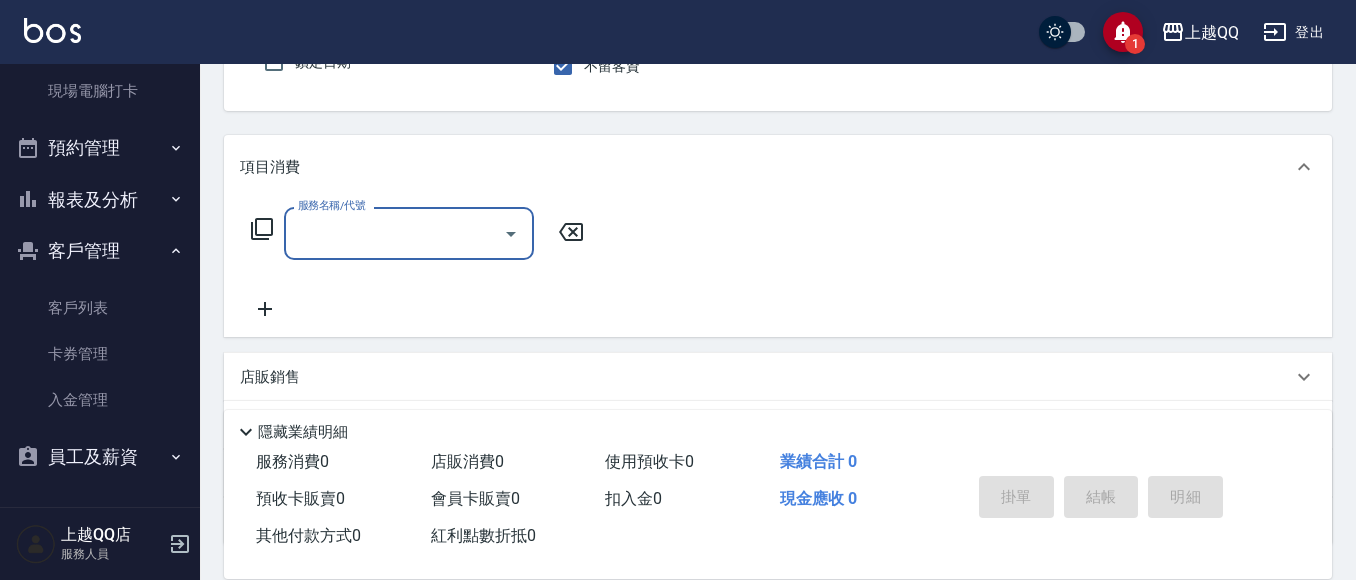 click 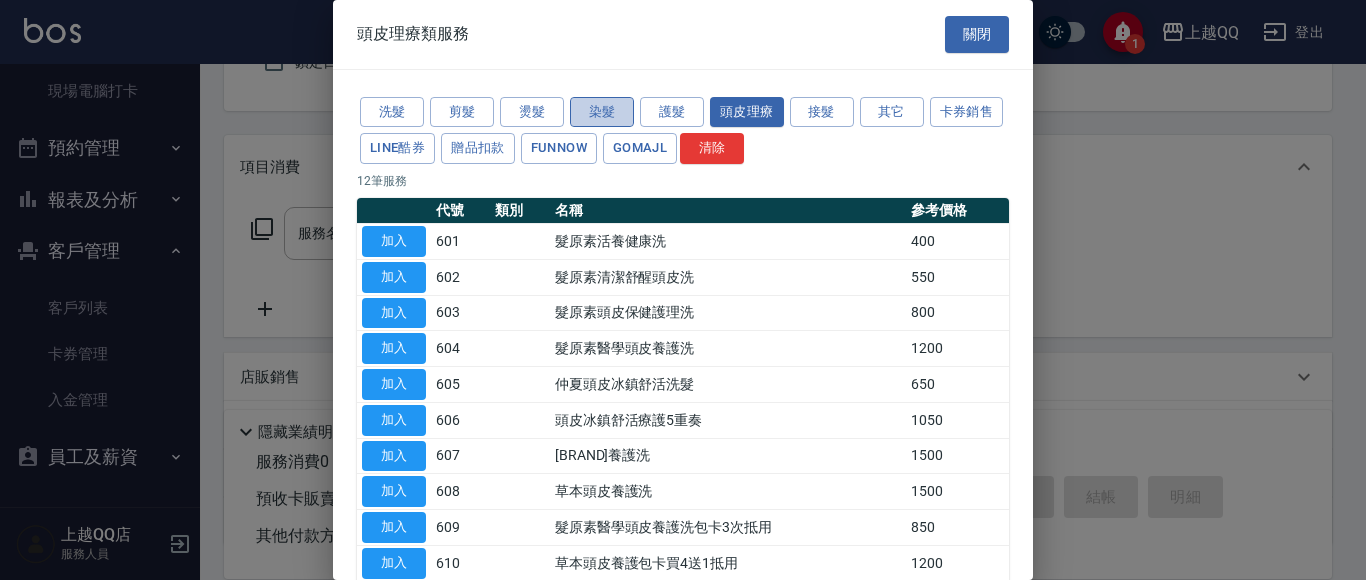 click on "染髮" at bounding box center (602, 112) 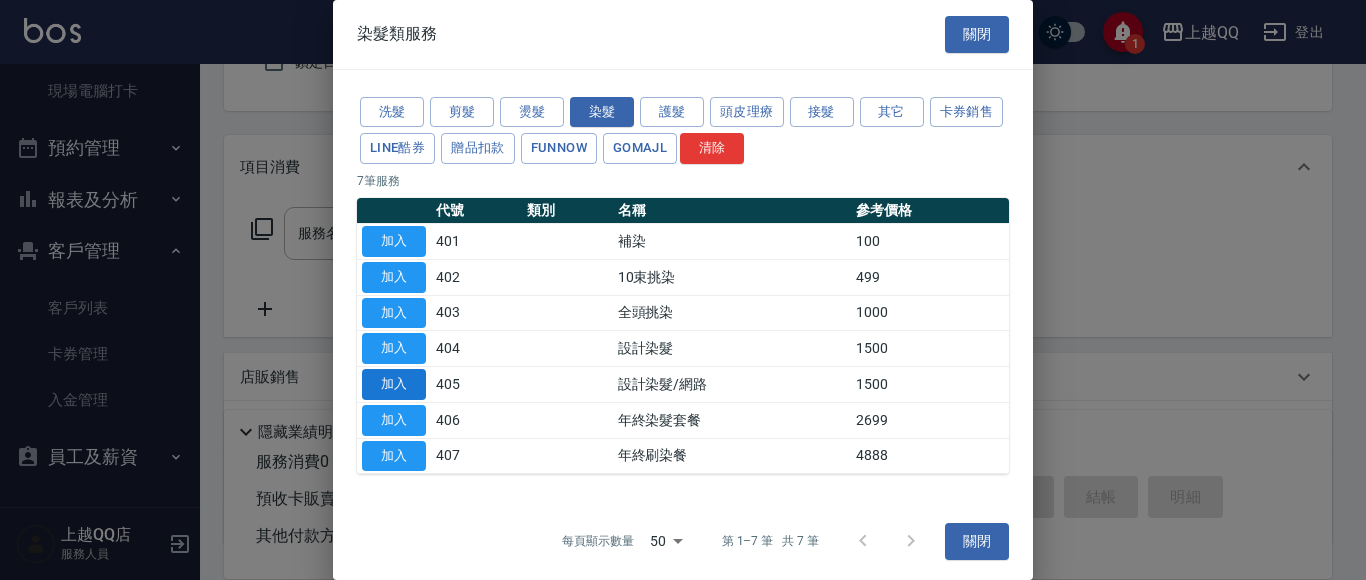 click on "加入" at bounding box center (394, 384) 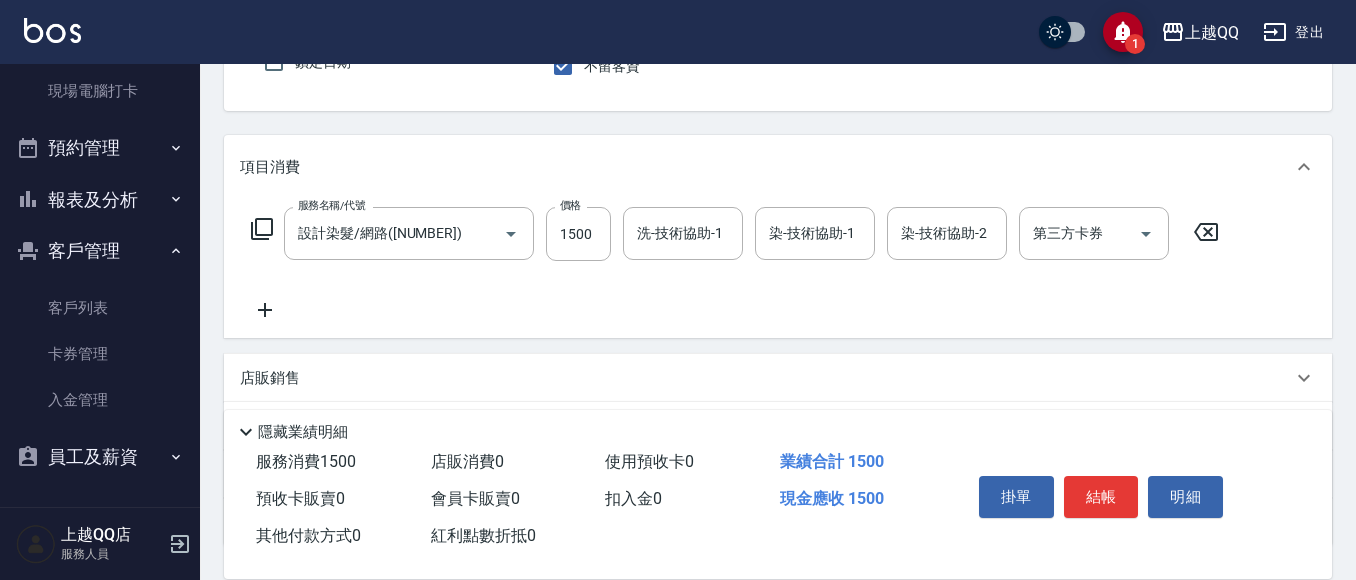 click 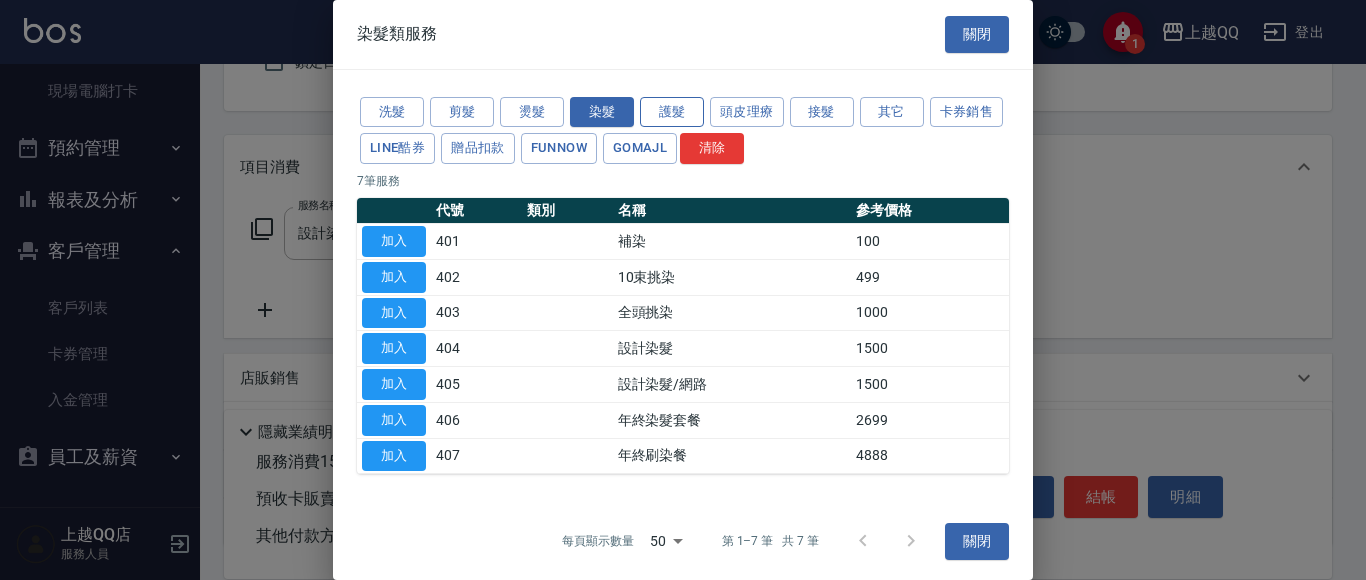 click on "護髮" at bounding box center (672, 112) 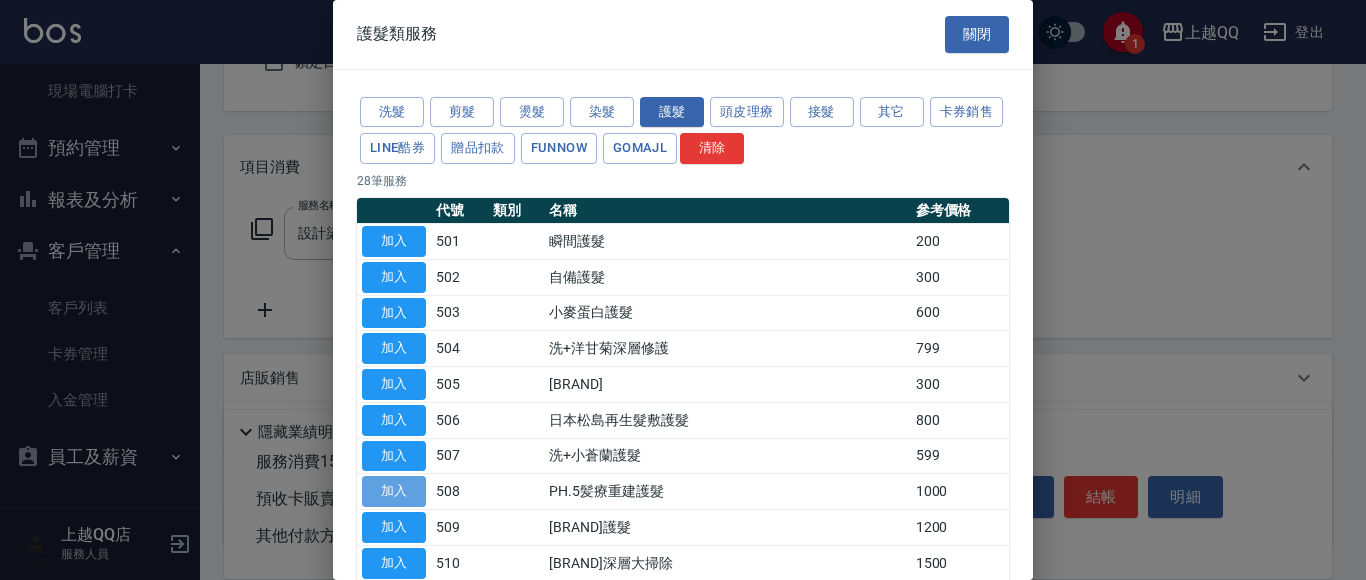 click on "加入" at bounding box center (394, 491) 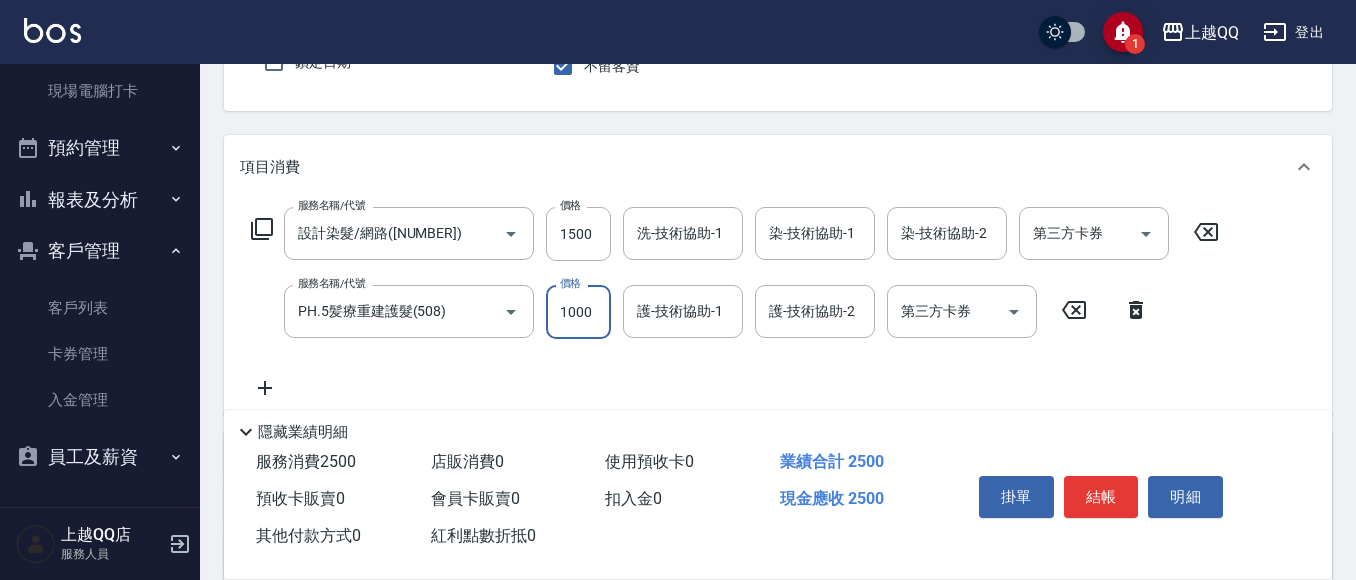 click on "1000" at bounding box center (578, 312) 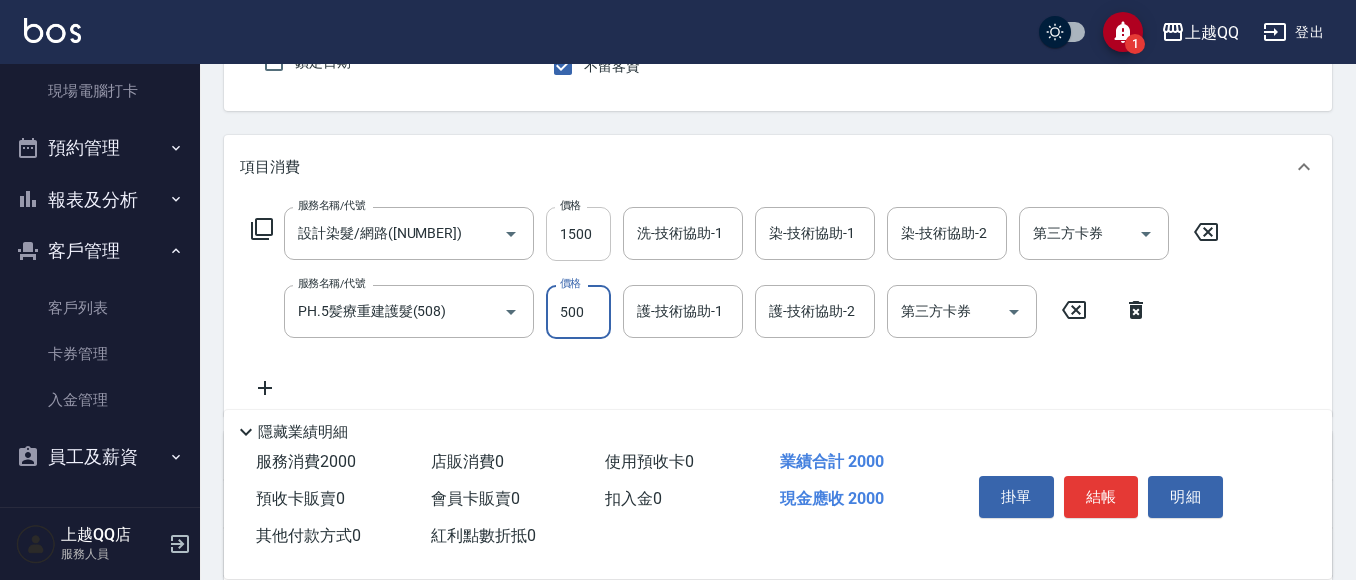 type on "500" 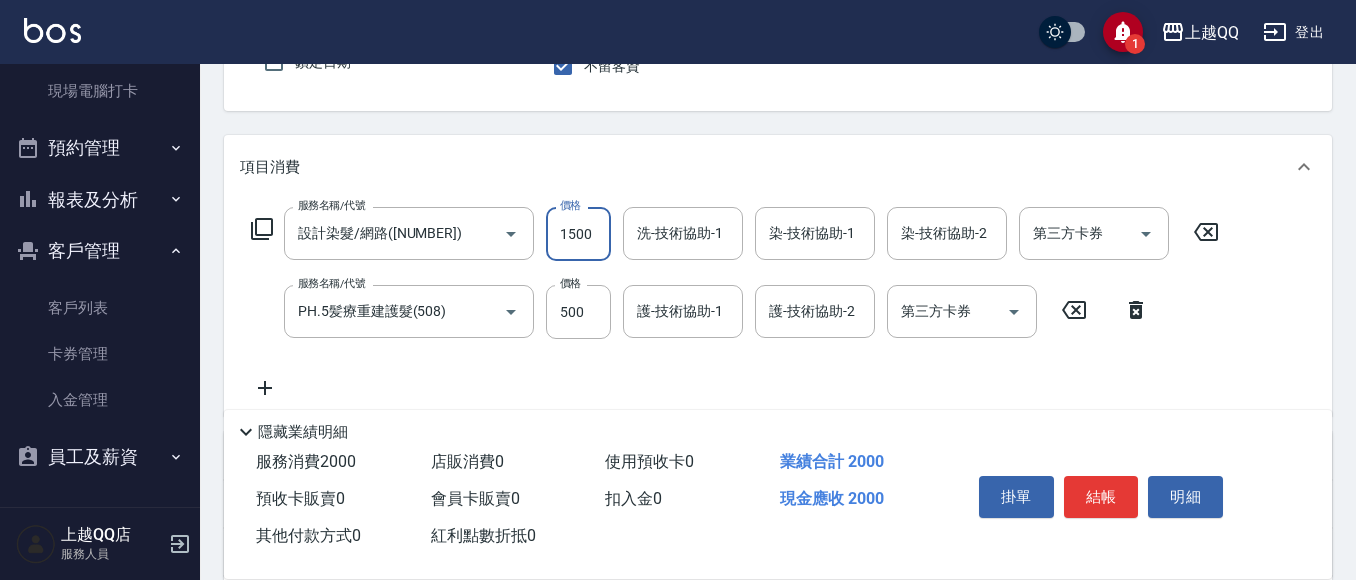 click on "1500" at bounding box center [578, 234] 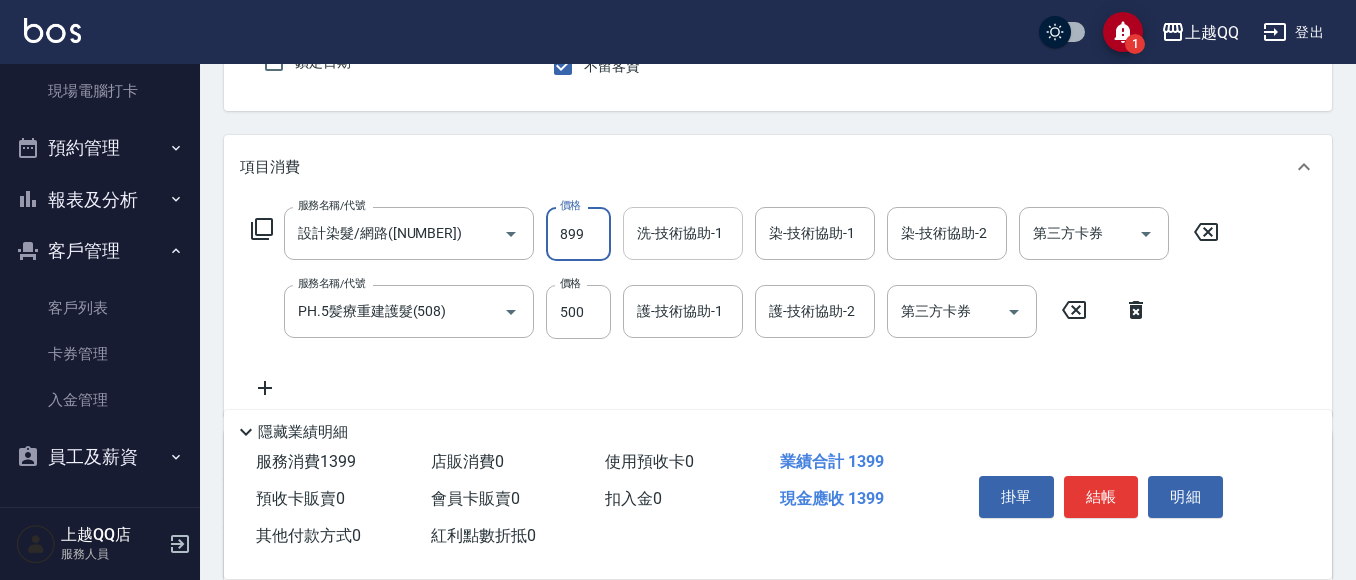 type on "899" 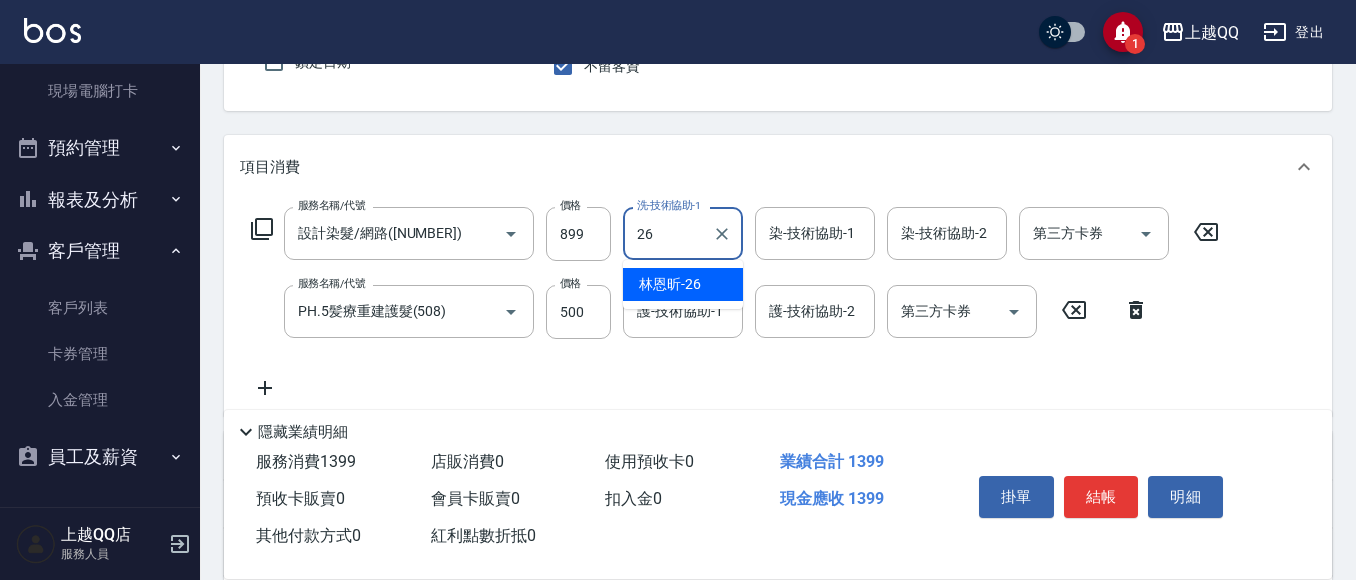 click on "林恩昕 -26" at bounding box center [670, 284] 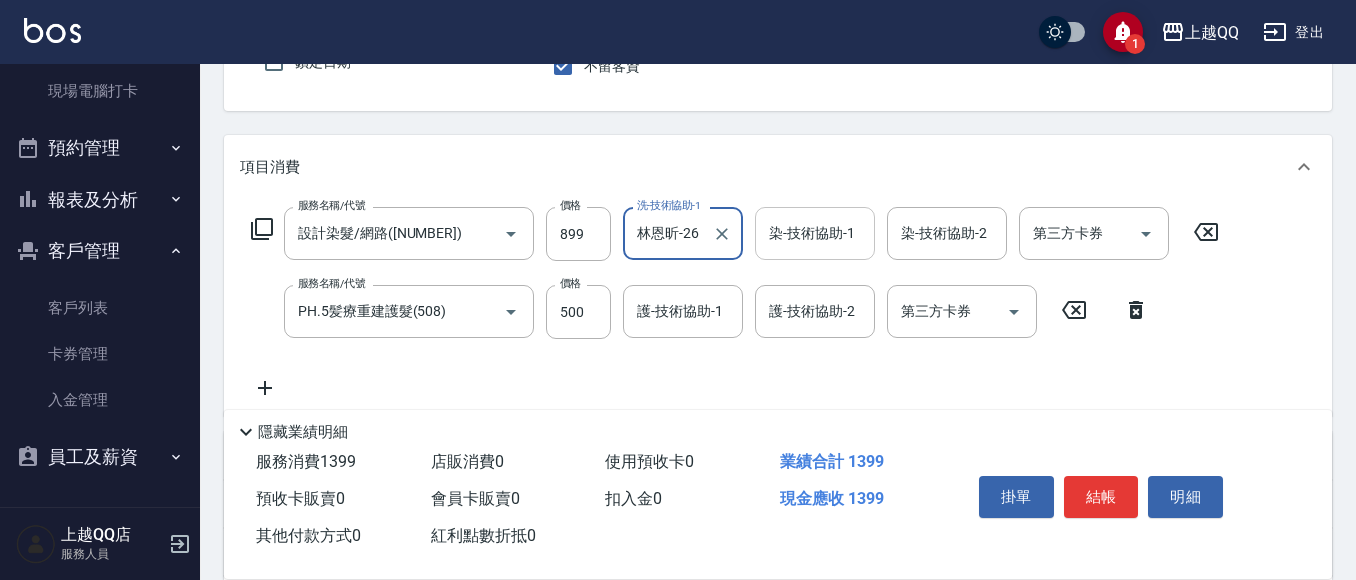 type on "林恩昕-26" 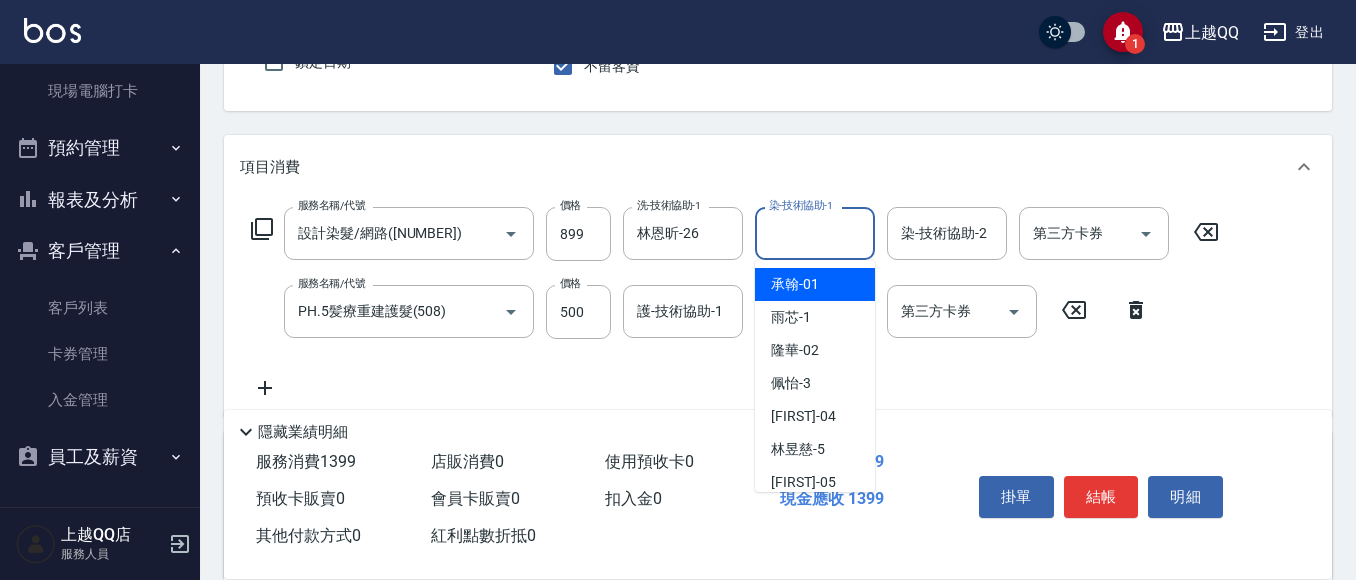 click on "染-技術協助-1" at bounding box center [815, 233] 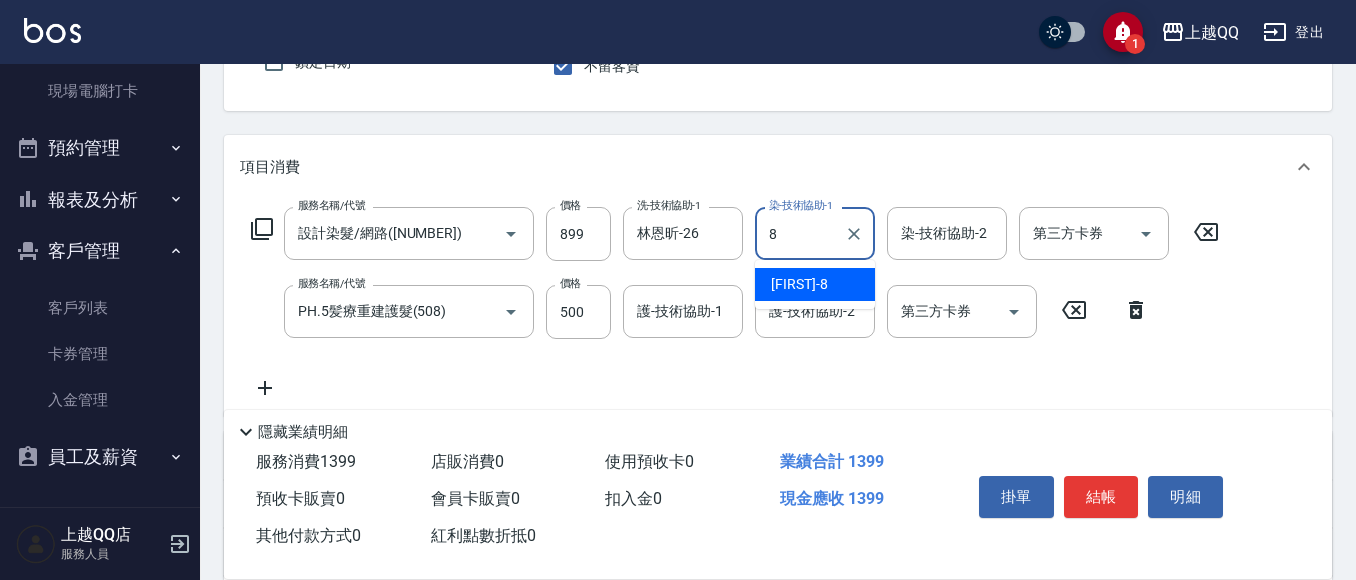 click on "孟穎 -8" at bounding box center (799, 284) 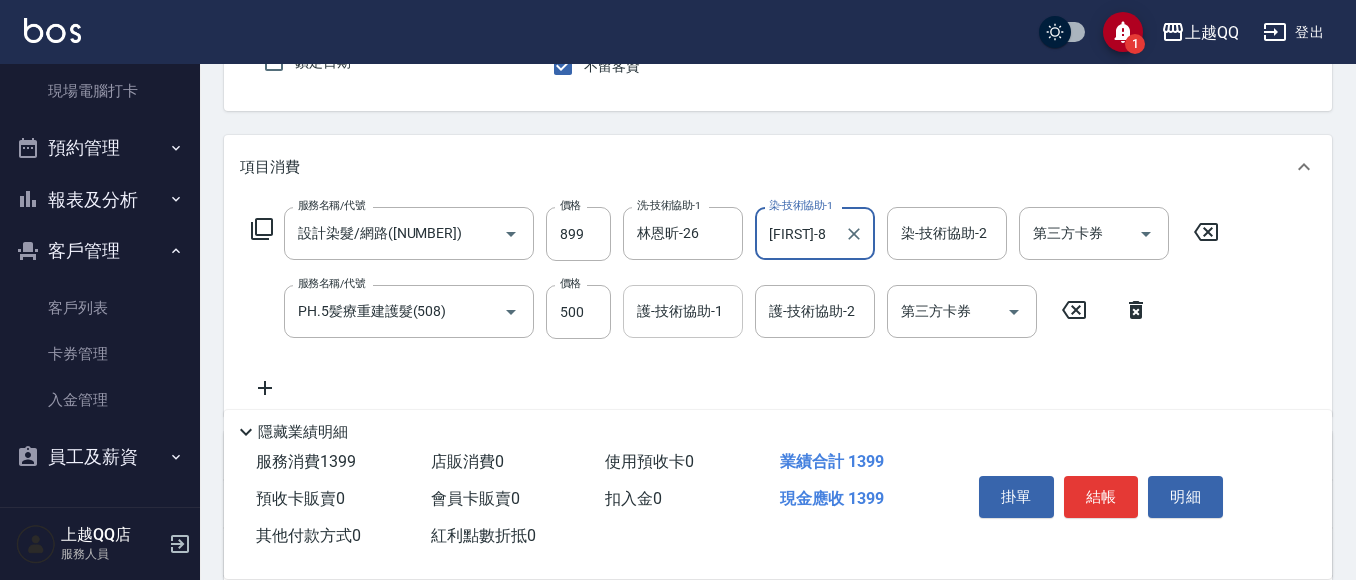 type on "孟穎-8" 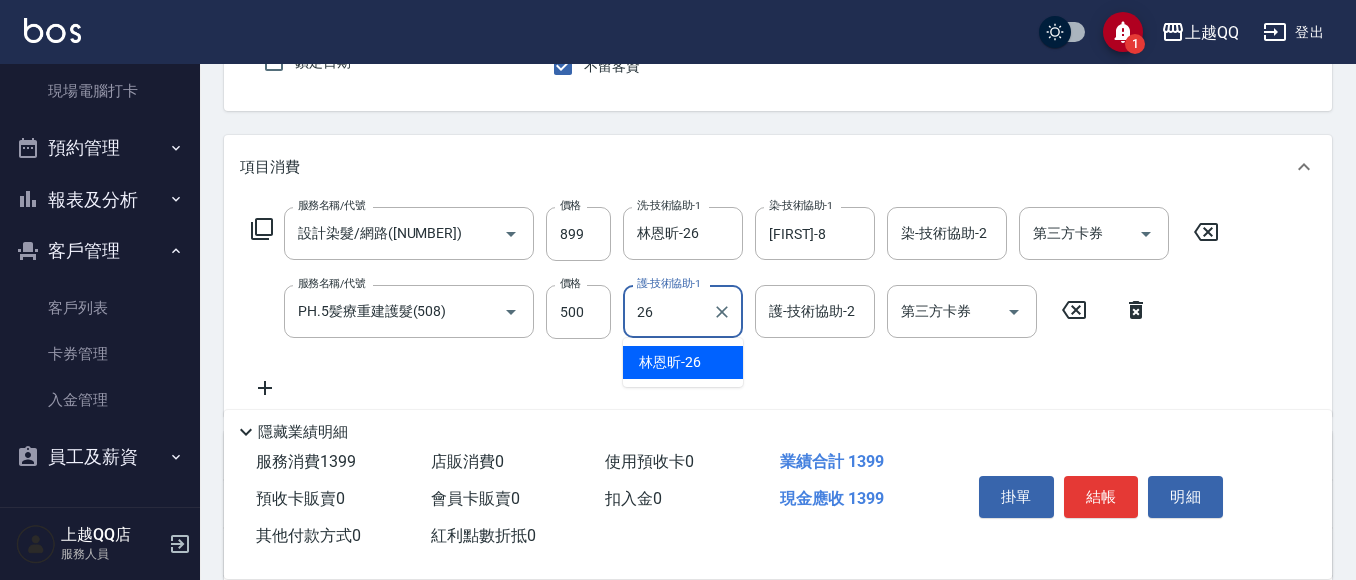 click on "林恩昕 -26" at bounding box center [670, 362] 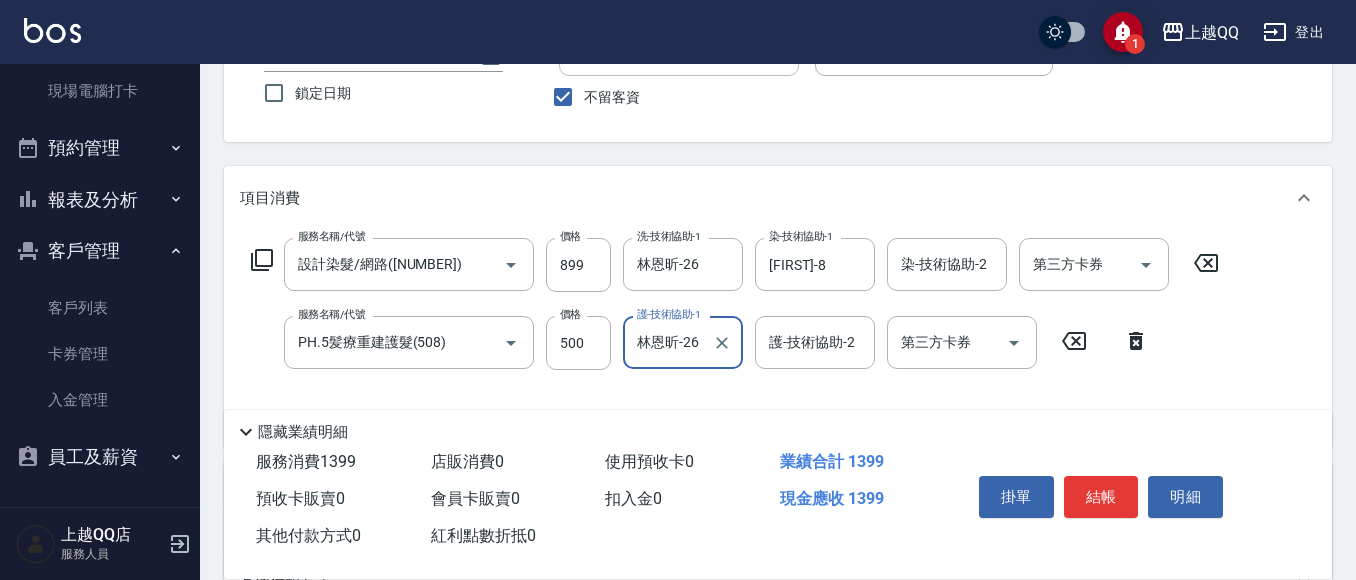 scroll, scrollTop: 165, scrollLeft: 0, axis: vertical 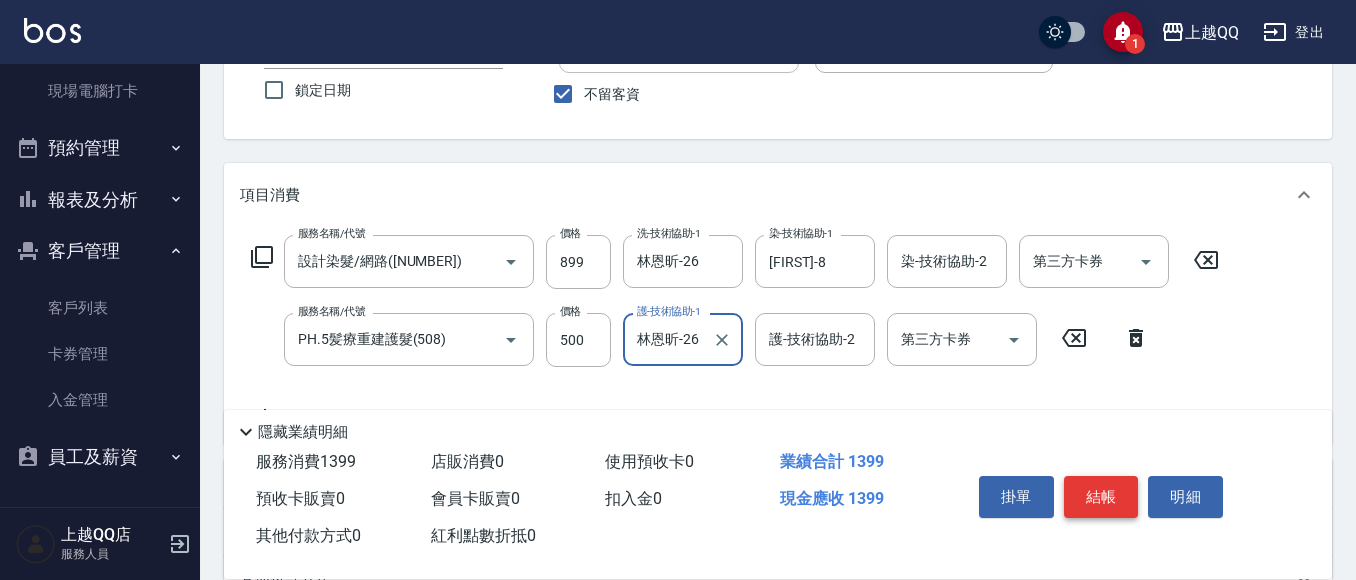 type on "林恩昕-26" 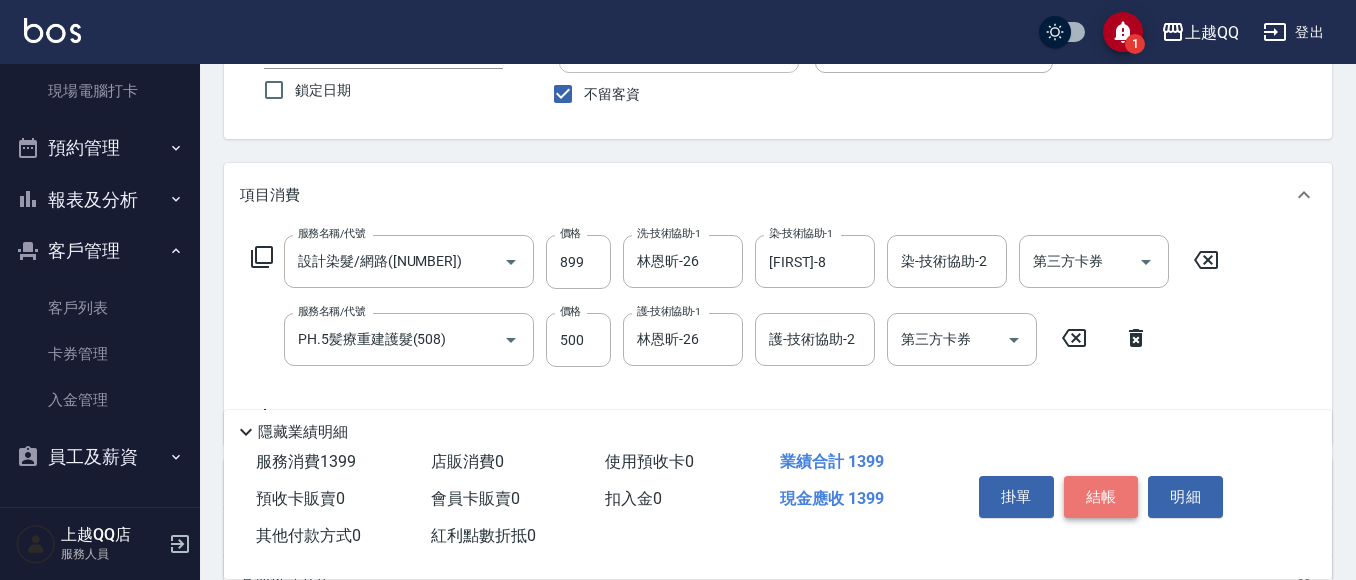 click on "結帳" at bounding box center (1101, 497) 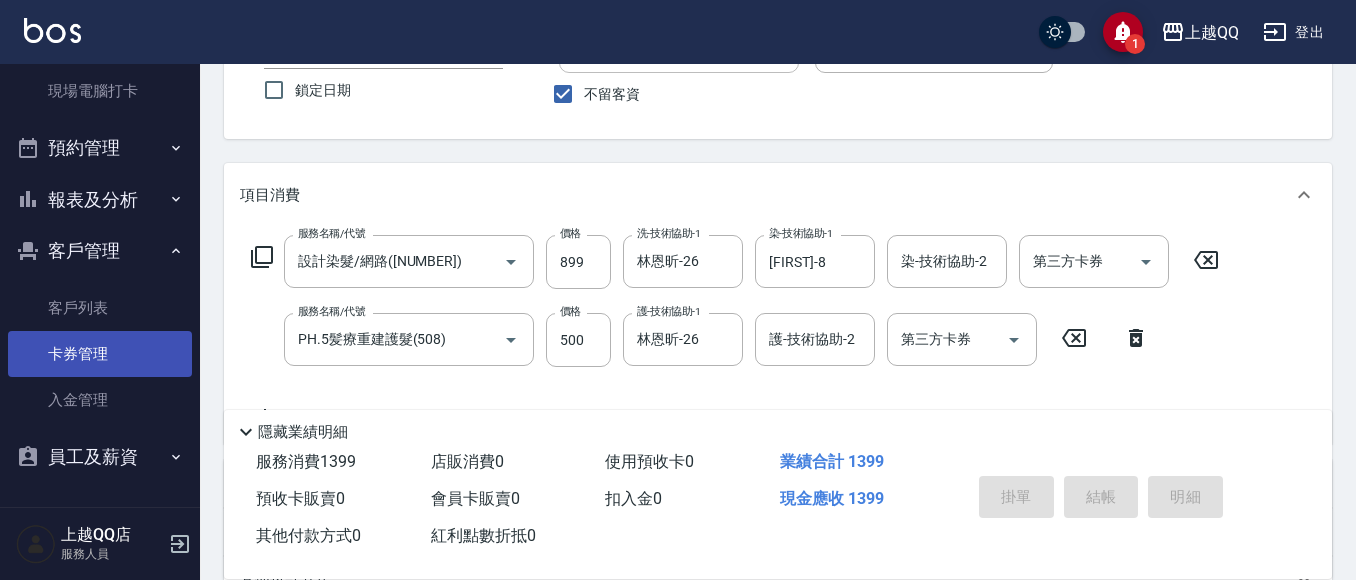 type on "2025/08/02 18:56" 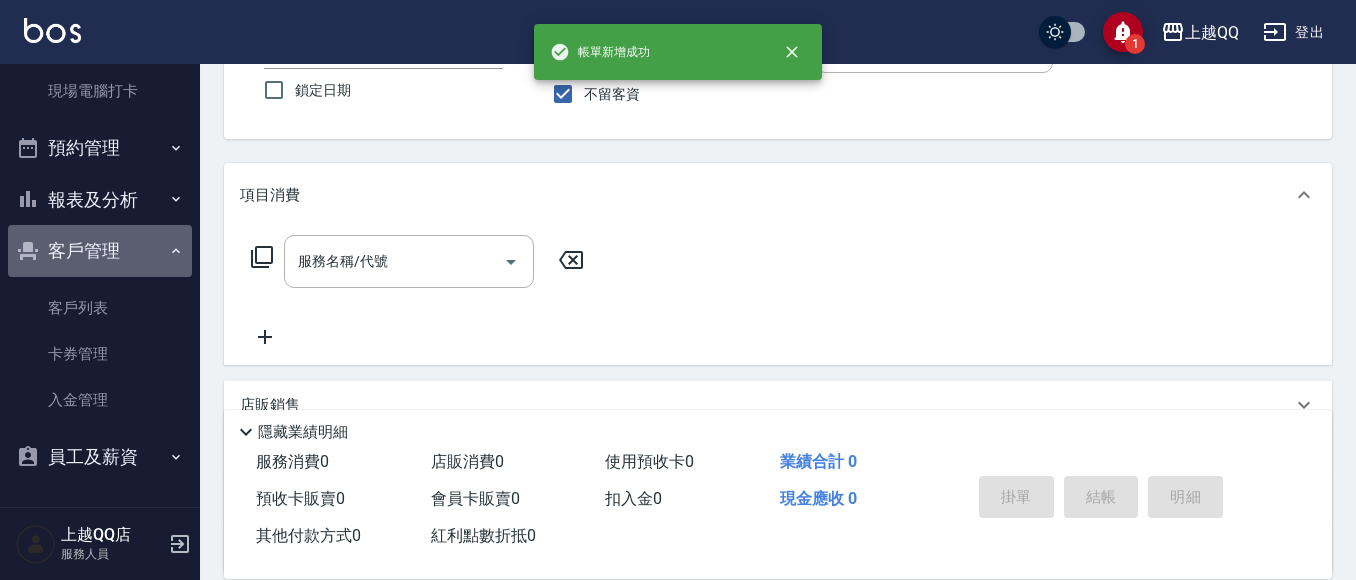 click on "客戶管理" at bounding box center (100, 251) 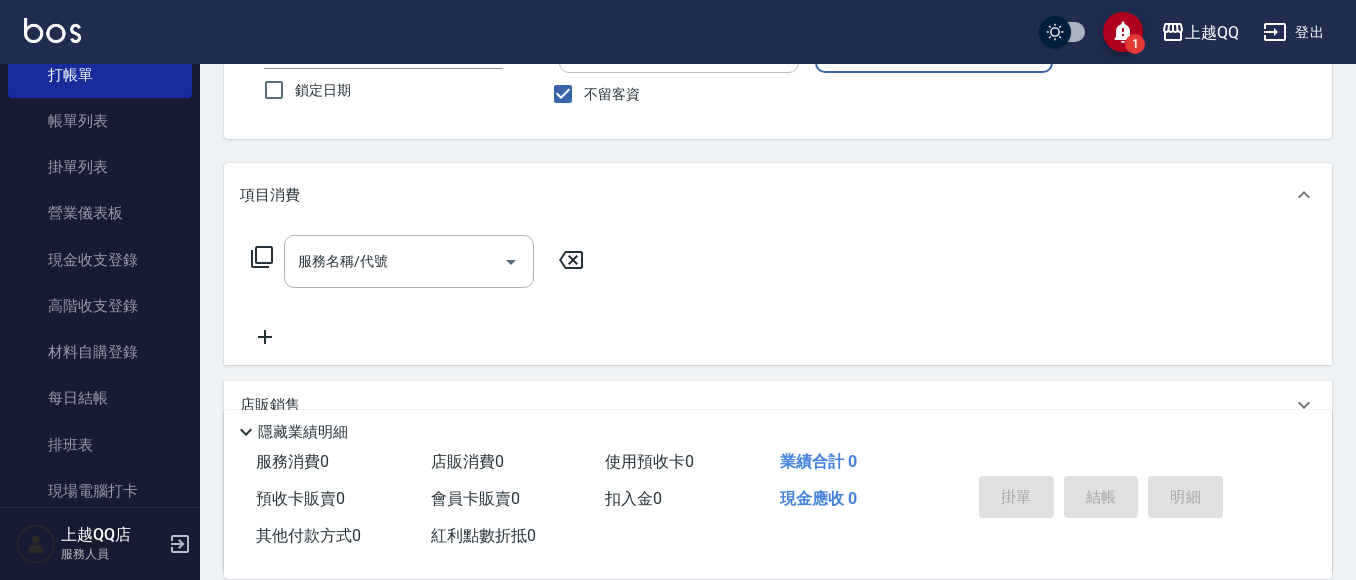 scroll, scrollTop: 0, scrollLeft: 0, axis: both 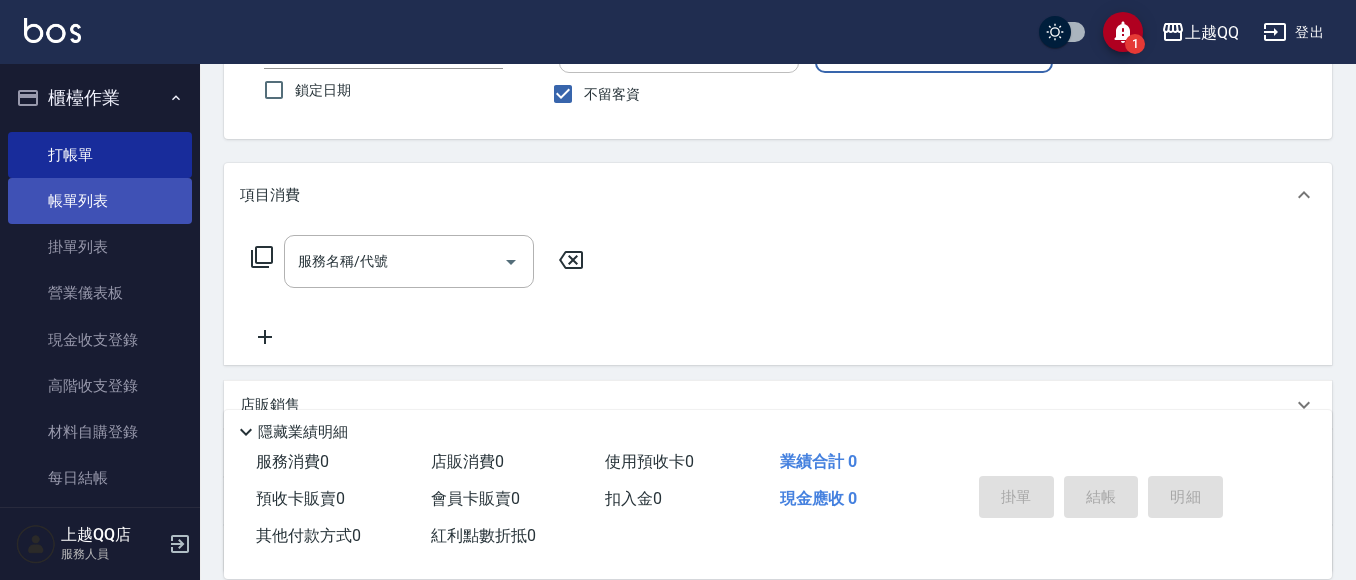 click on "帳單列表" at bounding box center (100, 201) 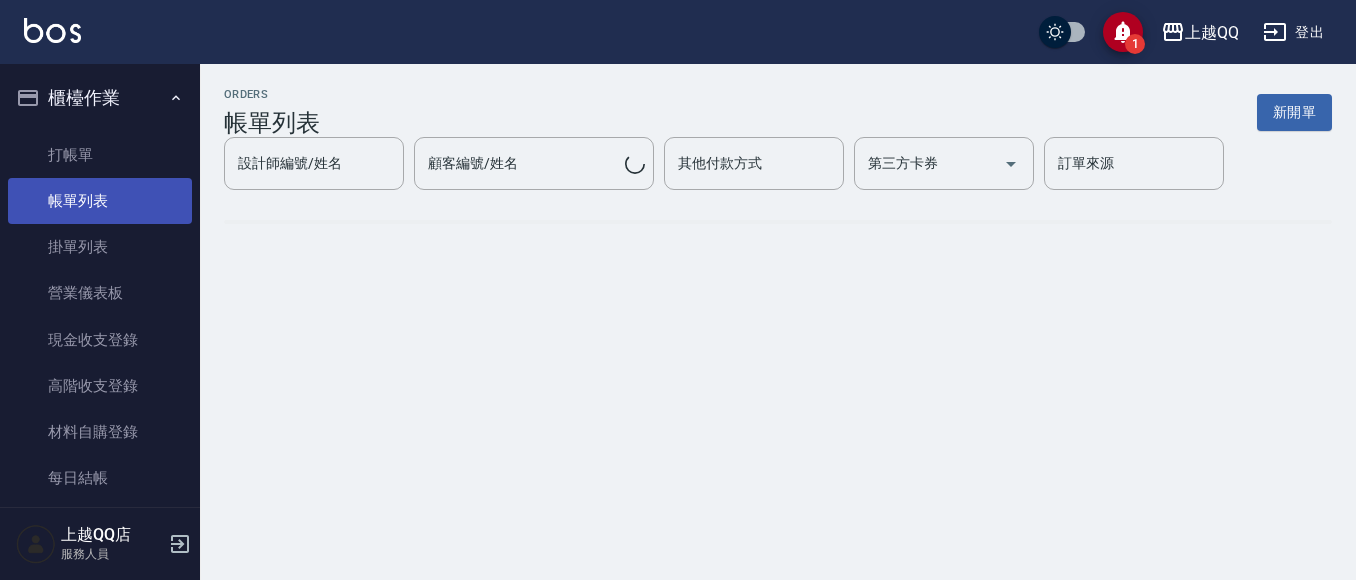 scroll, scrollTop: 0, scrollLeft: 0, axis: both 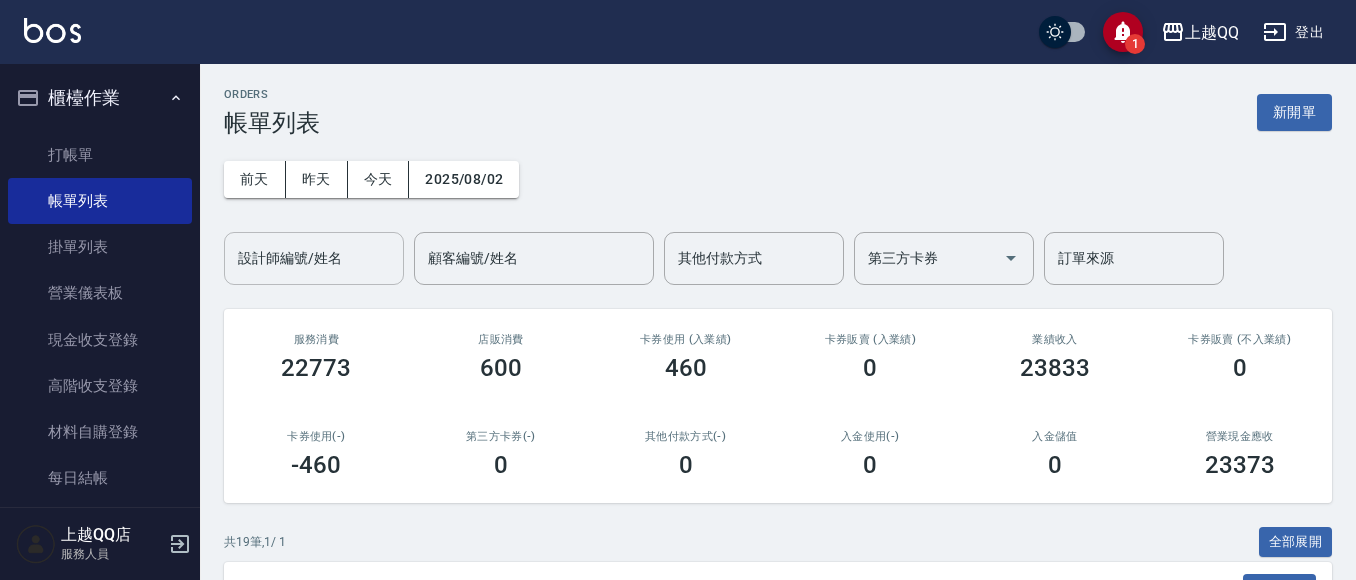 click on "設計師編號/姓名" at bounding box center [314, 258] 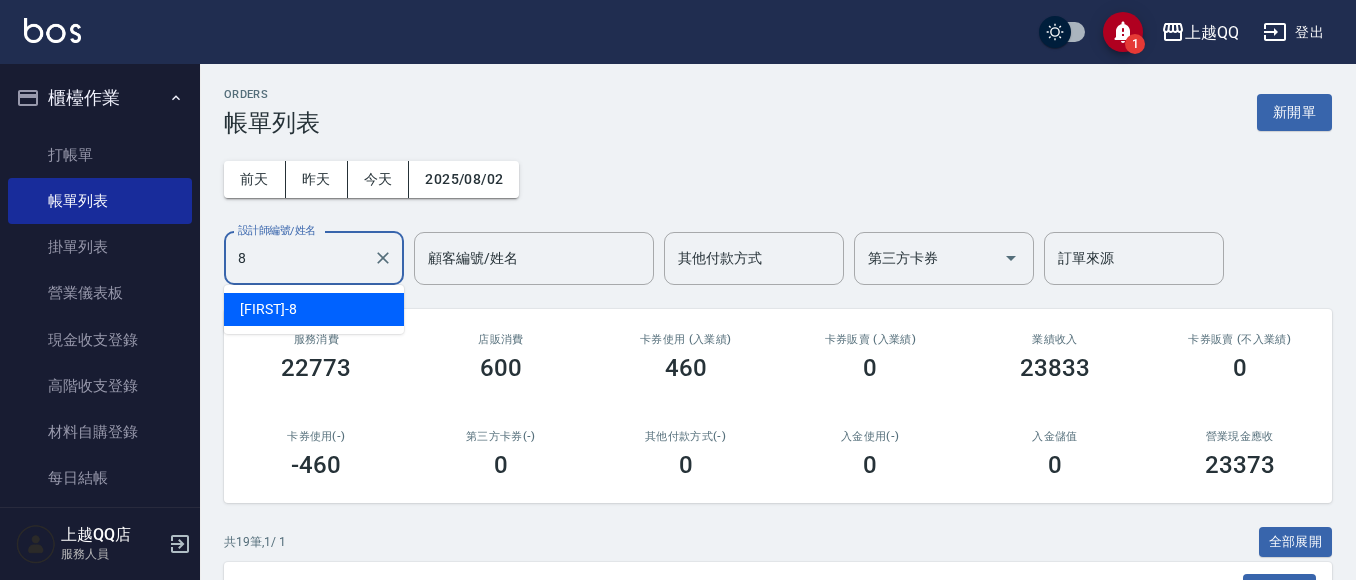 click on "孟穎 -8" at bounding box center [268, 309] 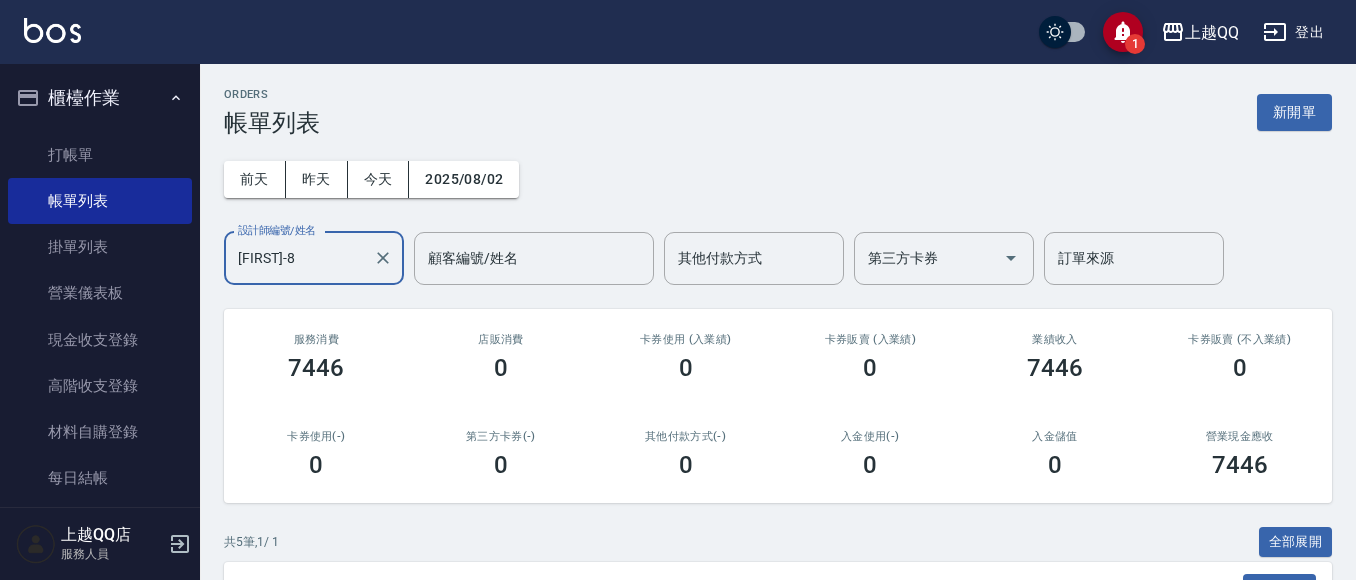 scroll, scrollTop: 420, scrollLeft: 0, axis: vertical 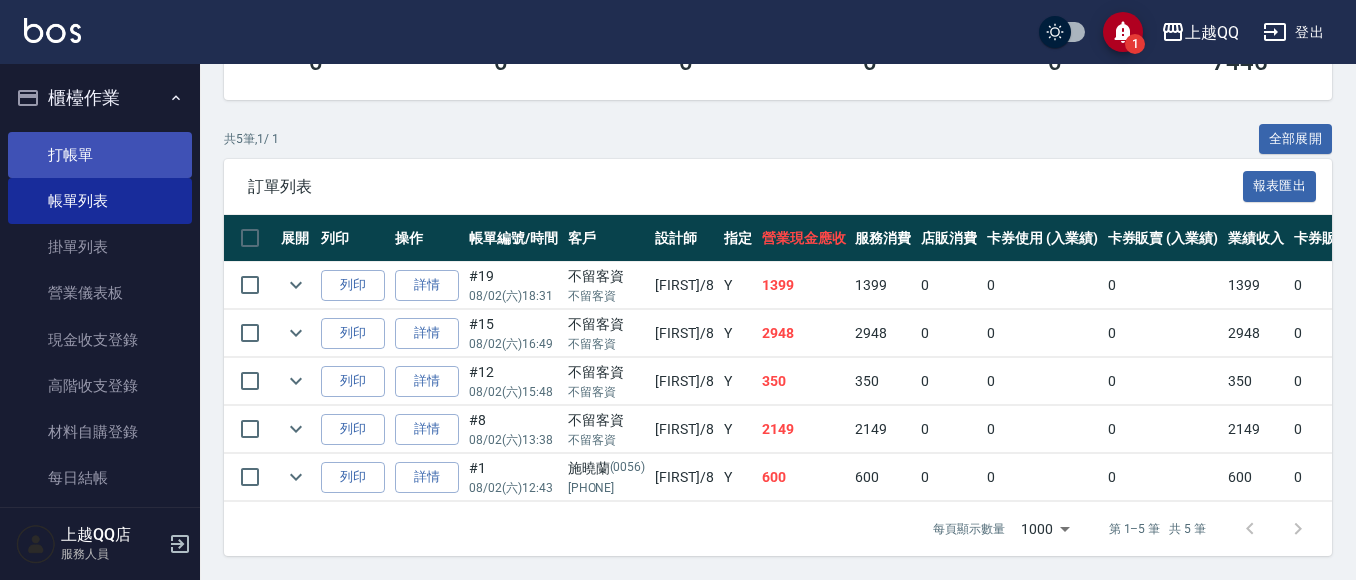 type on "孟穎-8" 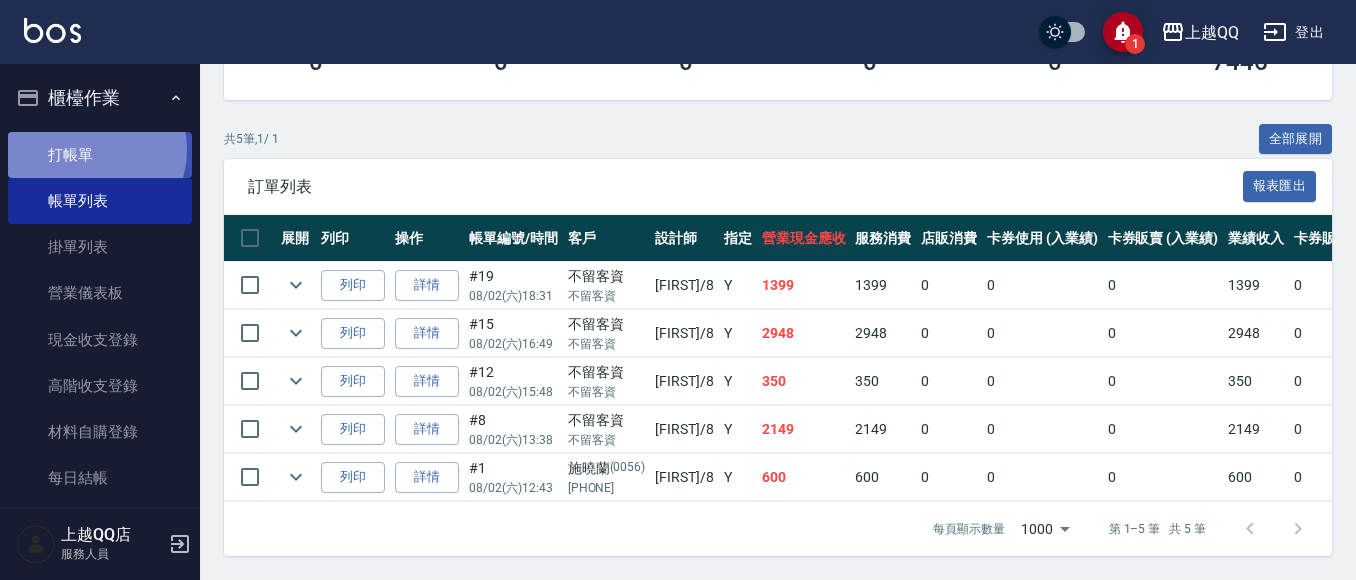 click on "打帳單" at bounding box center [100, 155] 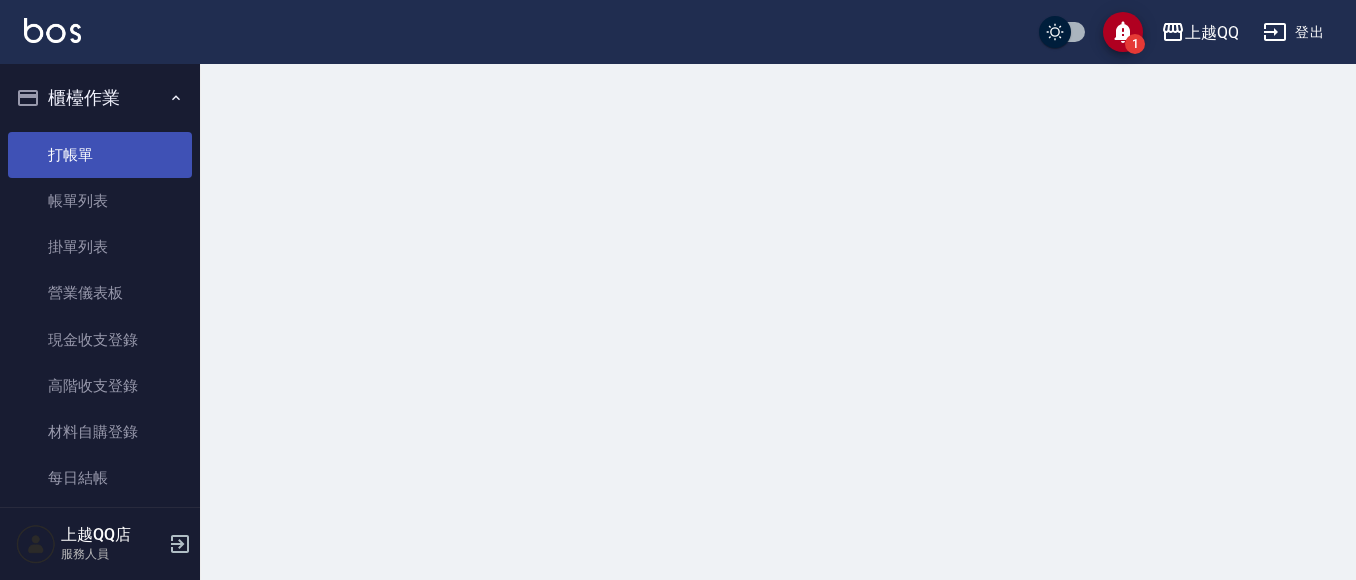 scroll, scrollTop: 0, scrollLeft: 0, axis: both 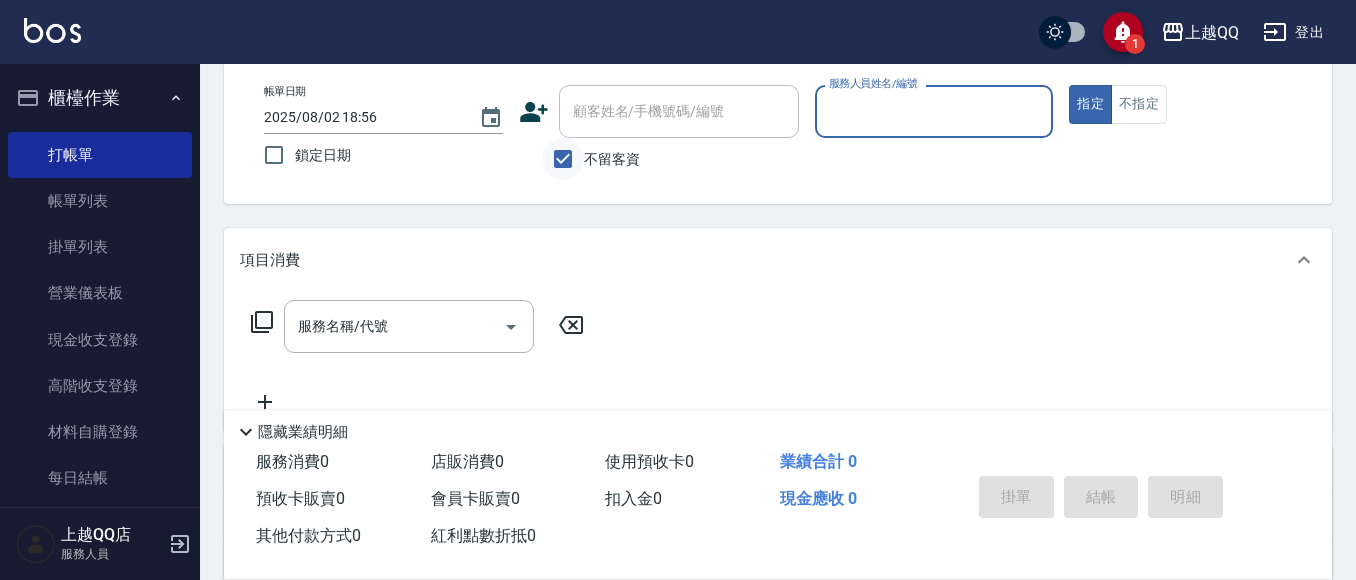 click on "不留客資" at bounding box center (563, 159) 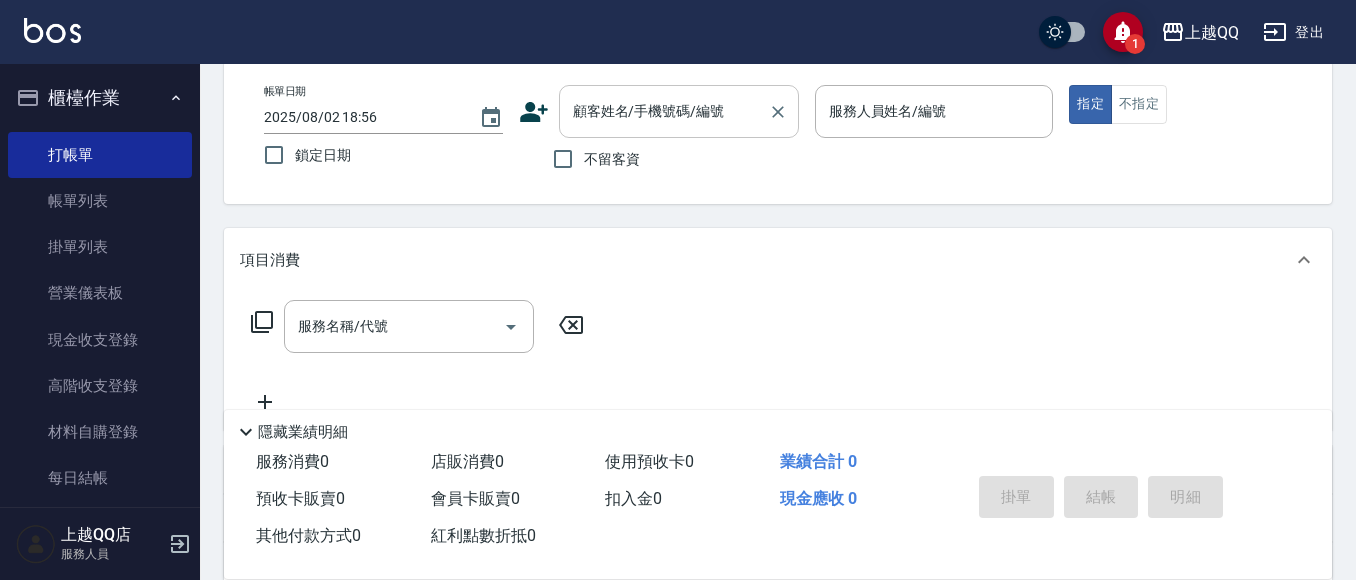 click on "顧客姓名/手機號碼/編號 顧客姓名/手機號碼/編號" at bounding box center [679, 111] 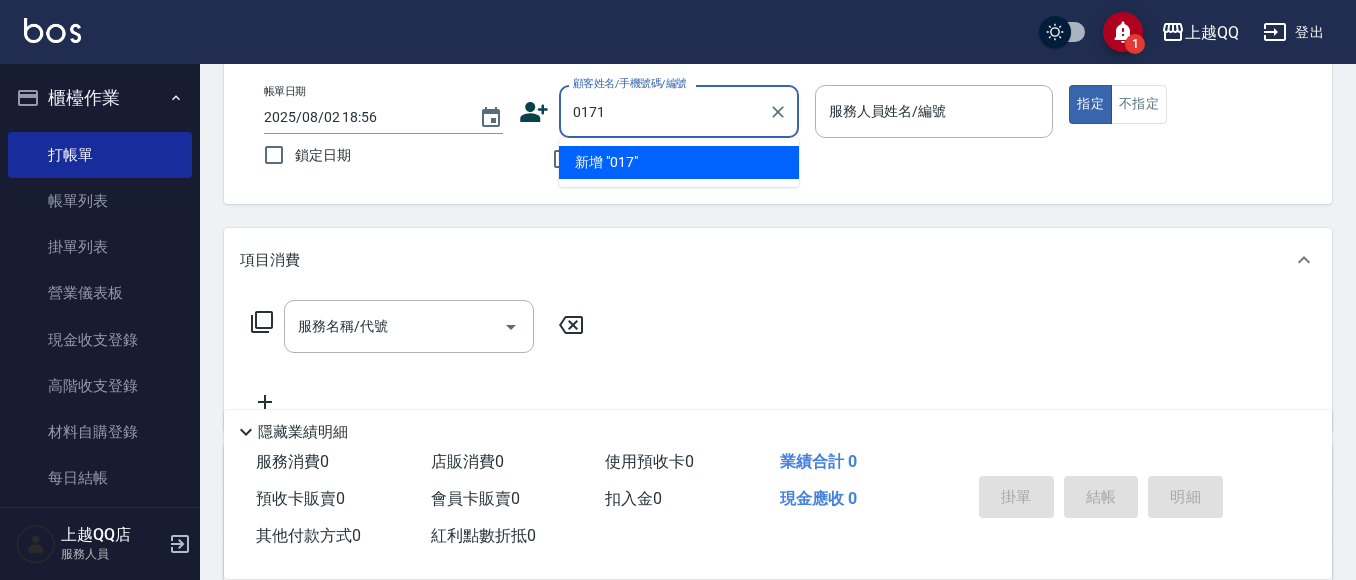 type on "0171" 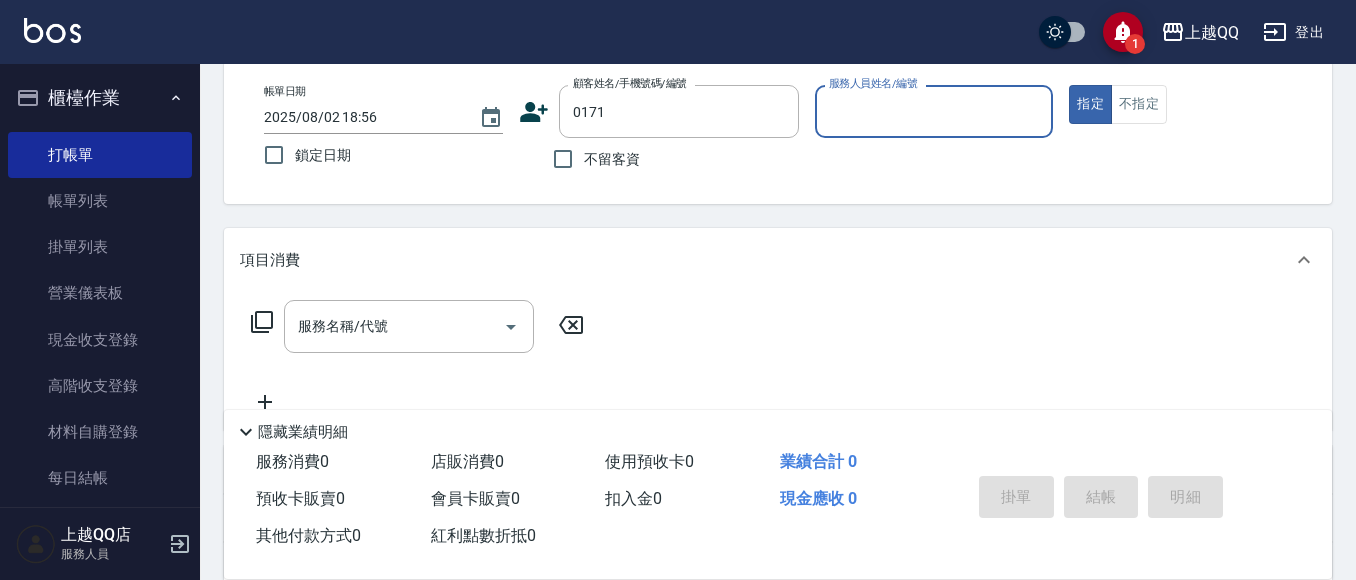 click on "指定" at bounding box center (1090, 104) 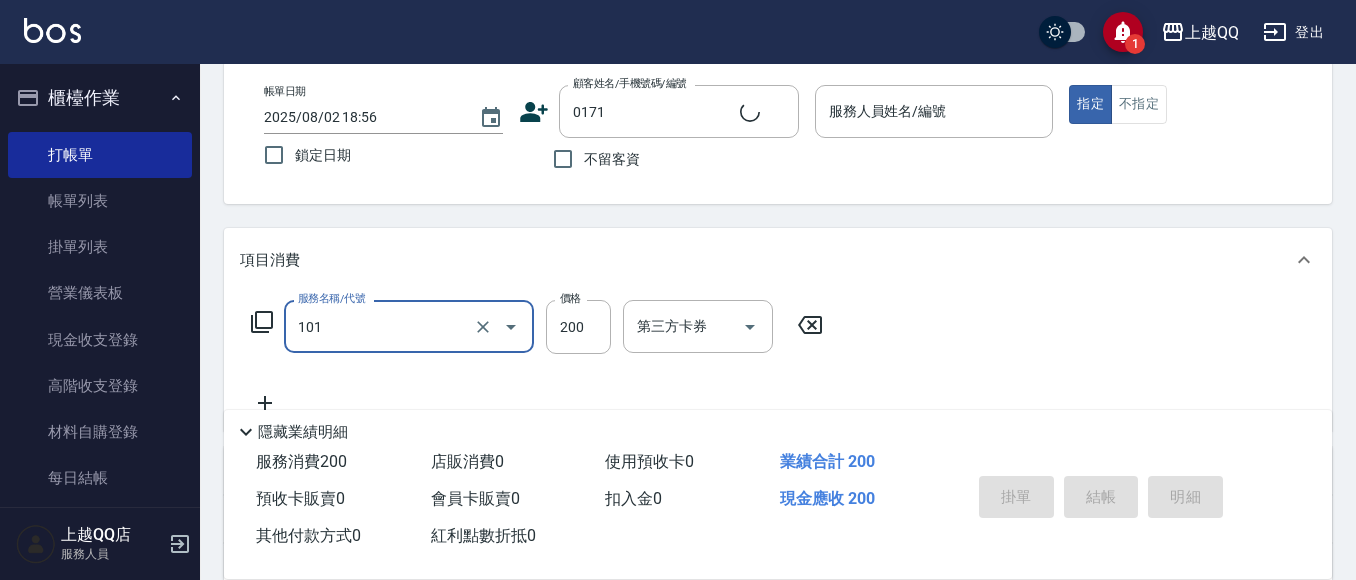 type on "101" 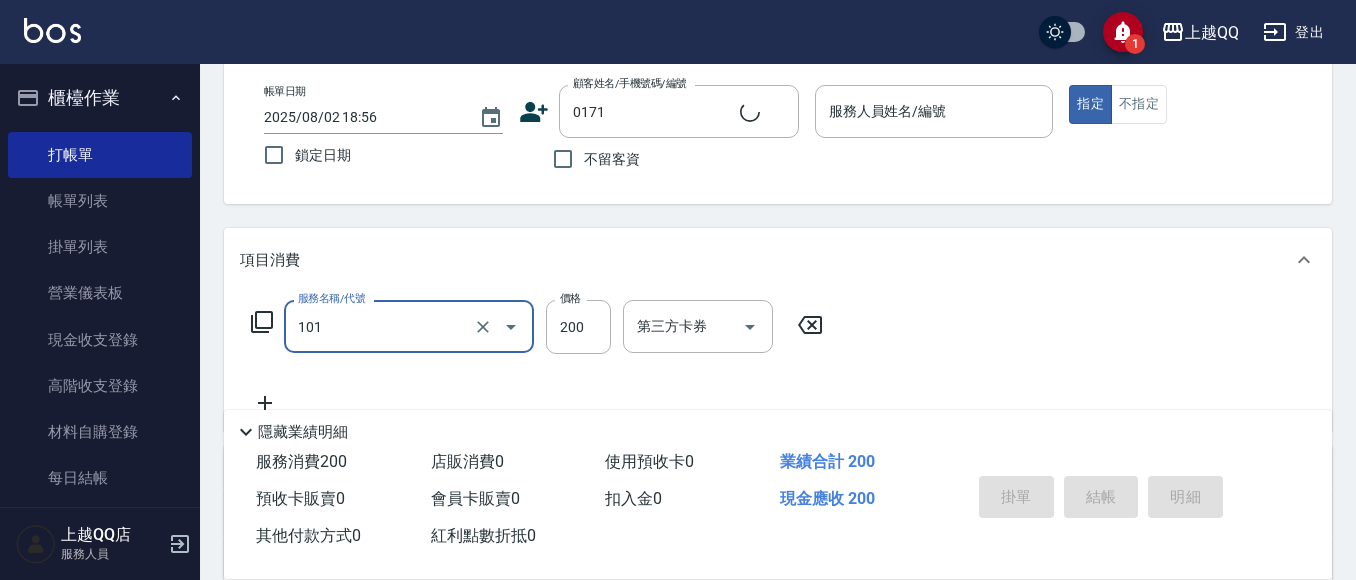 type on "黃金鸞/0983907902/0171" 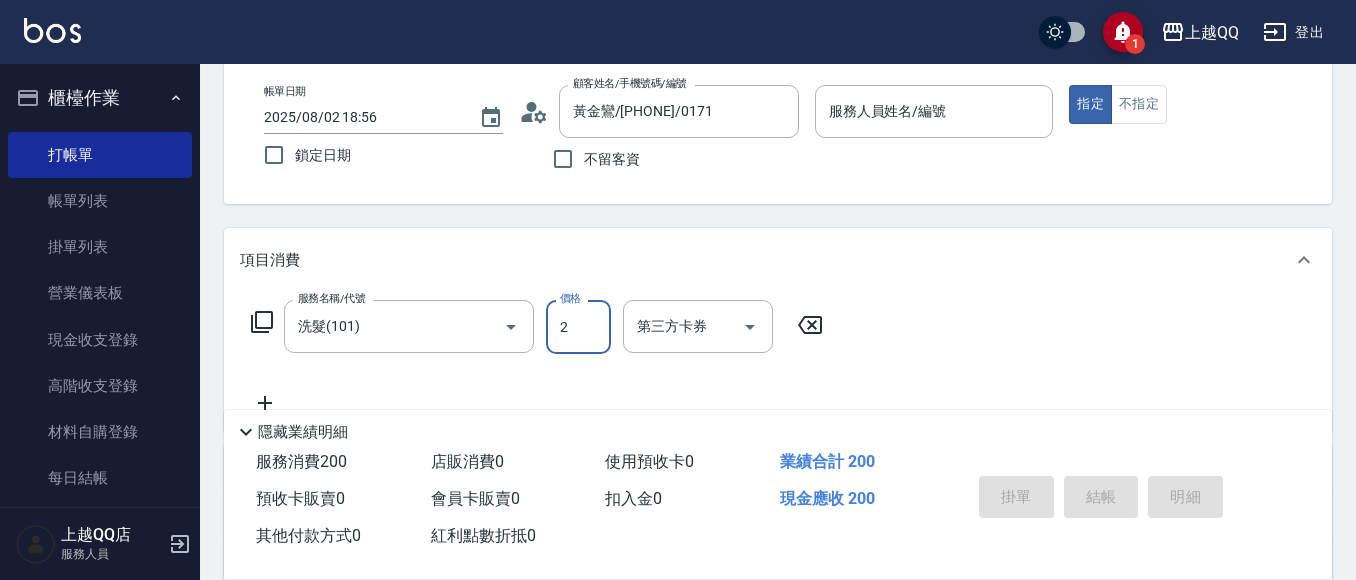 type on "23" 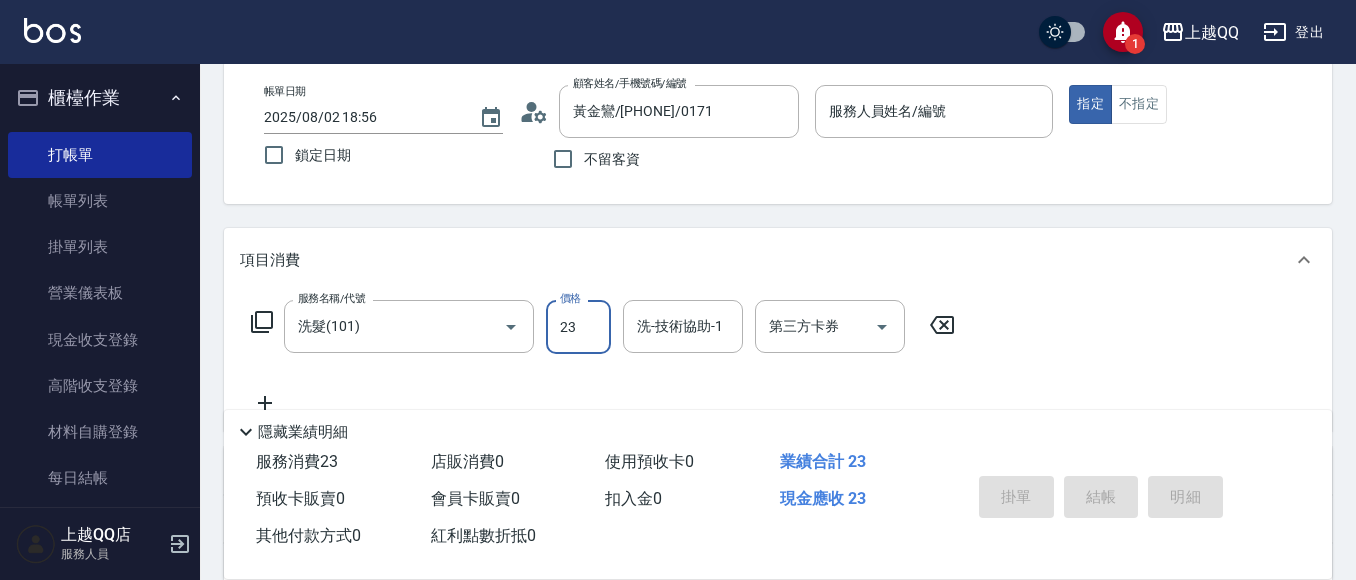type on "欣樺-6" 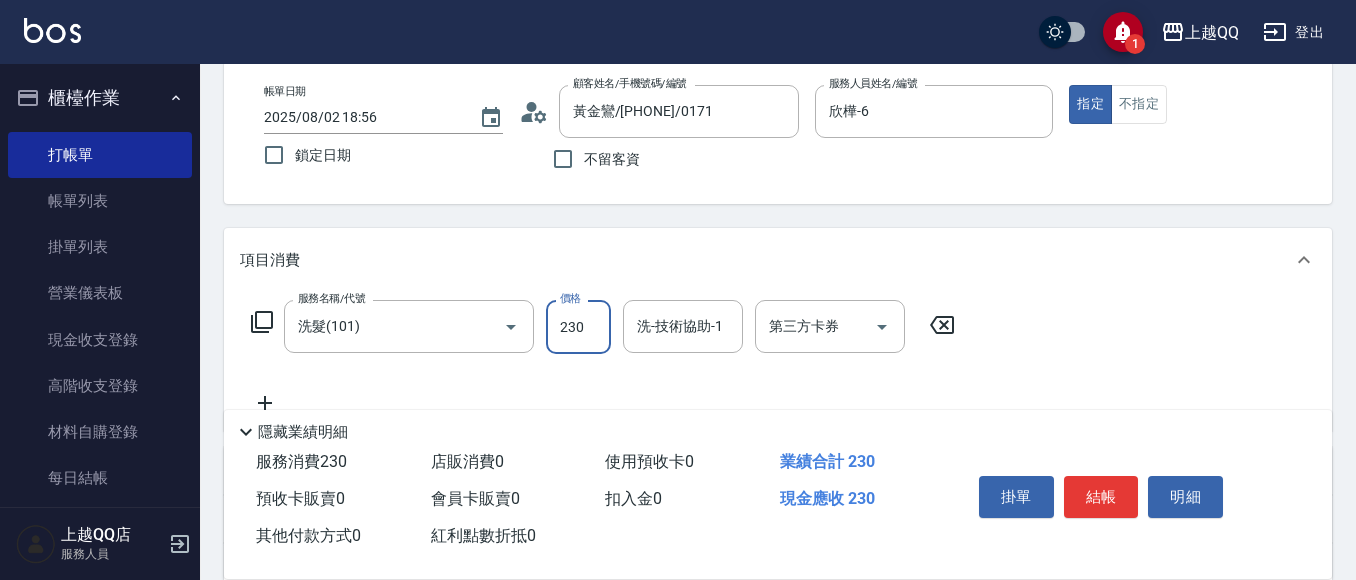 type on "230" 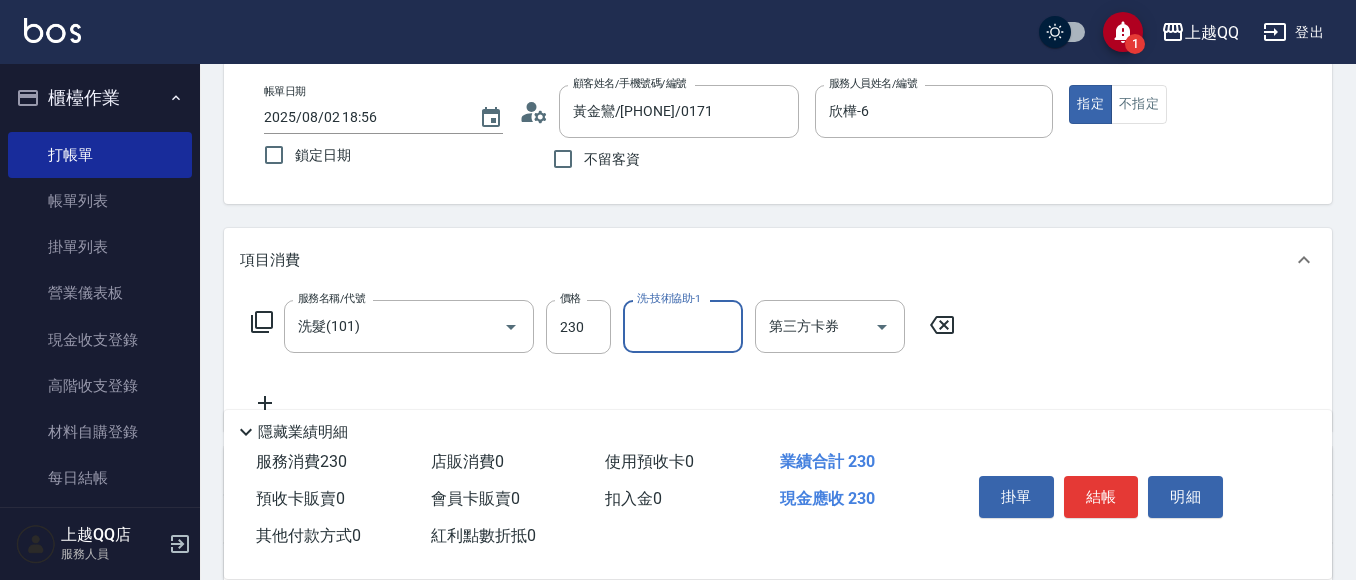 type on "1" 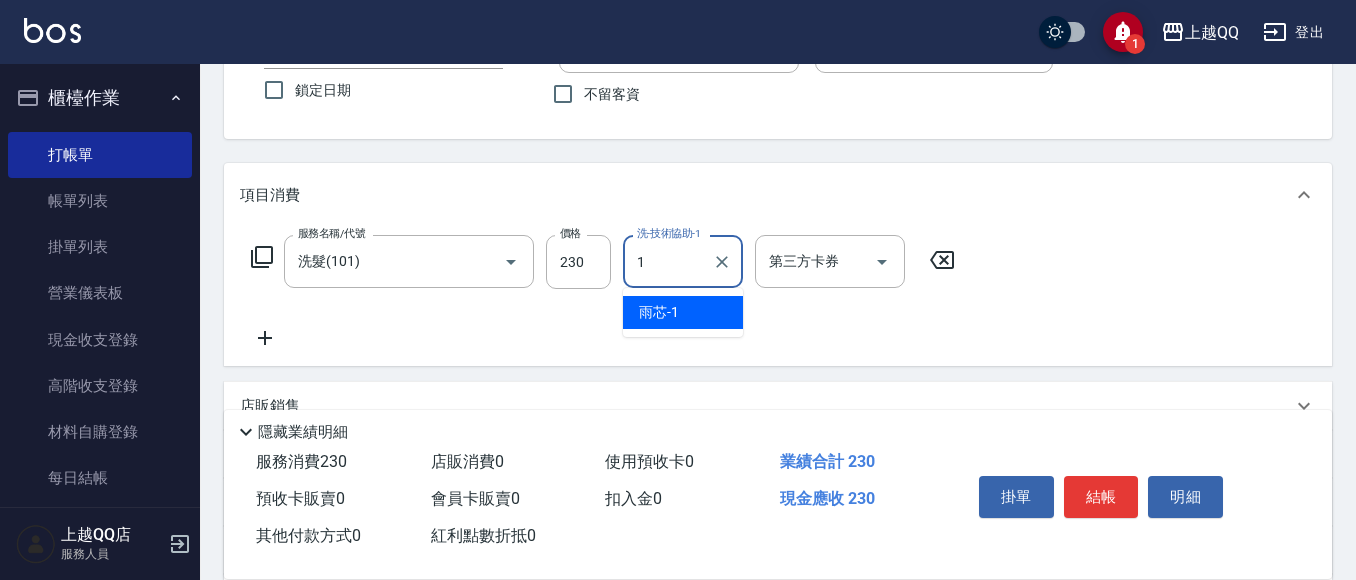 scroll, scrollTop: 200, scrollLeft: 0, axis: vertical 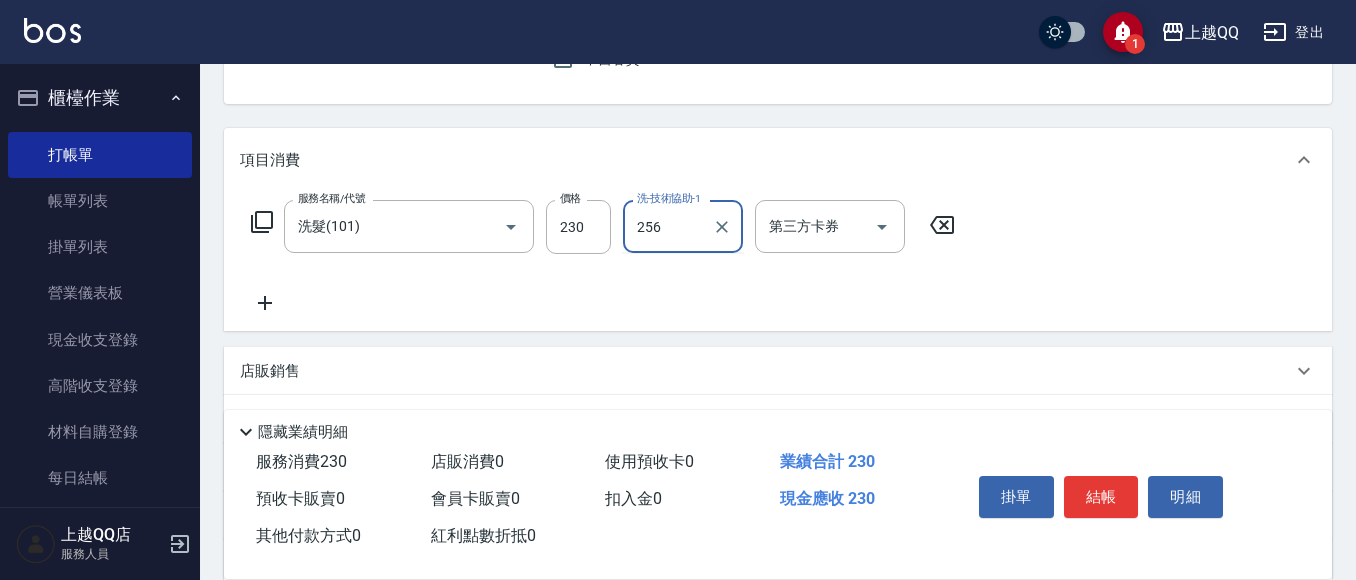 type on "256" 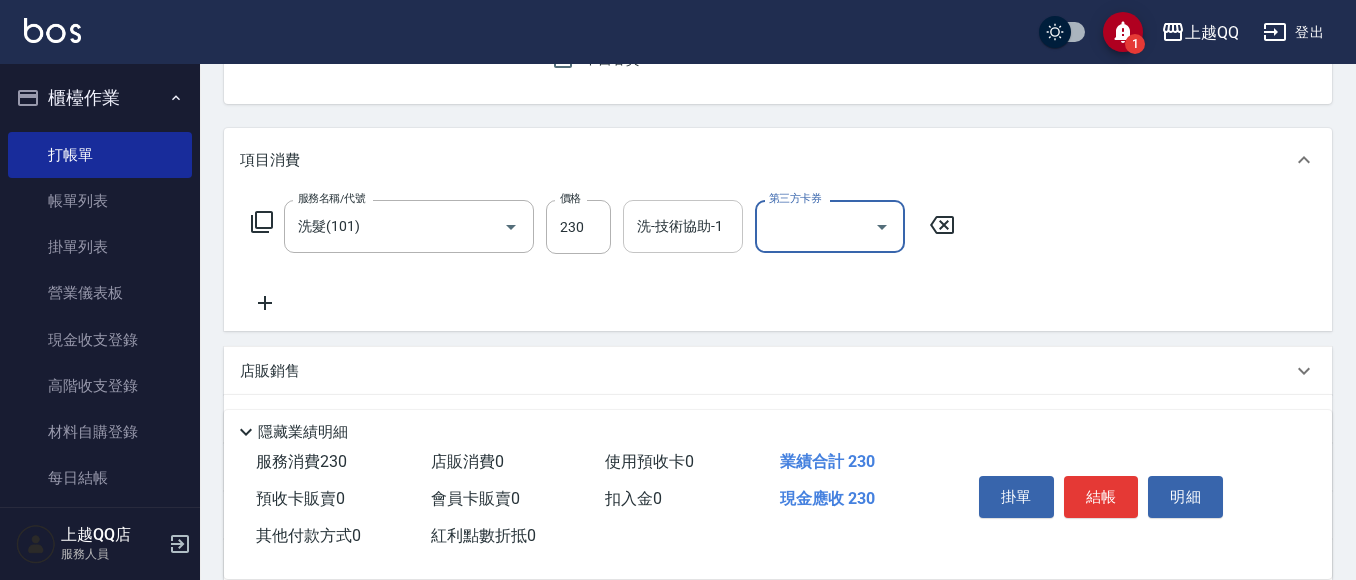 click on "洗-技術協助-1" at bounding box center (683, 226) 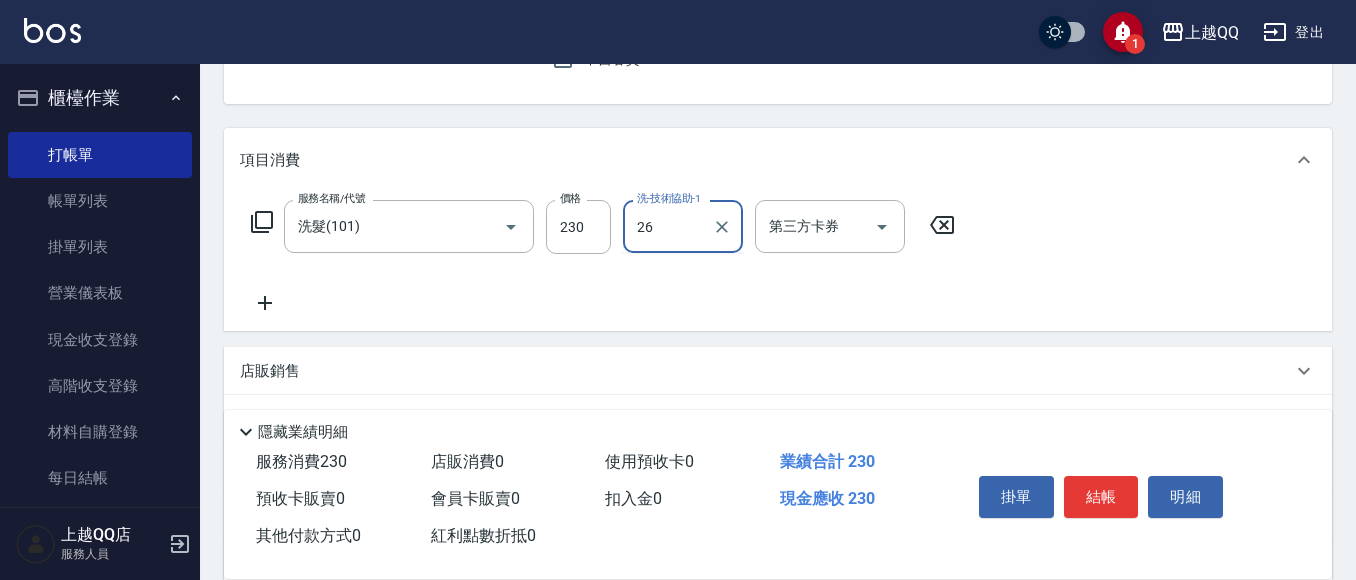 type on "林恩昕-26" 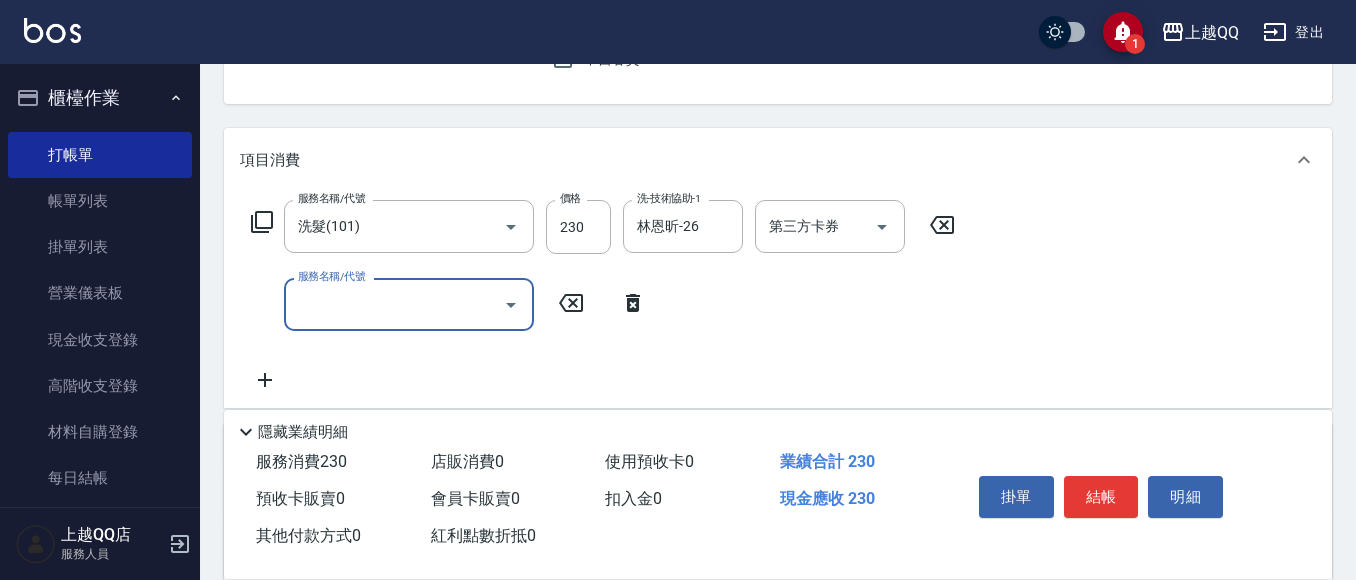 type on "3" 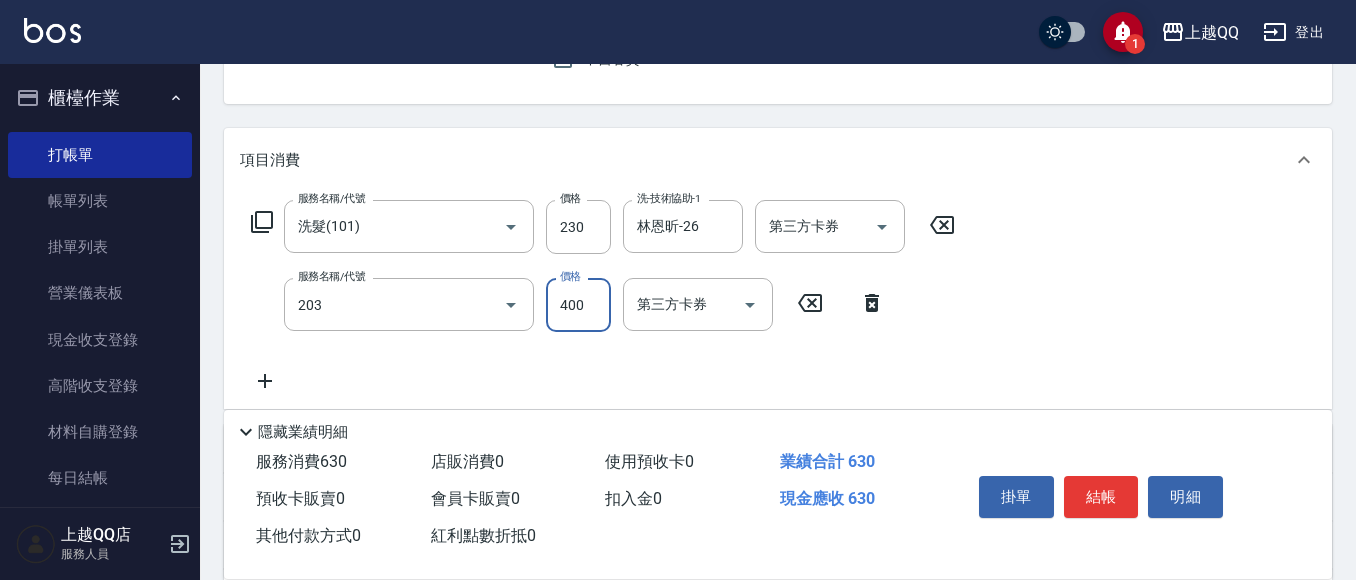 type on "指定單剪(203)" 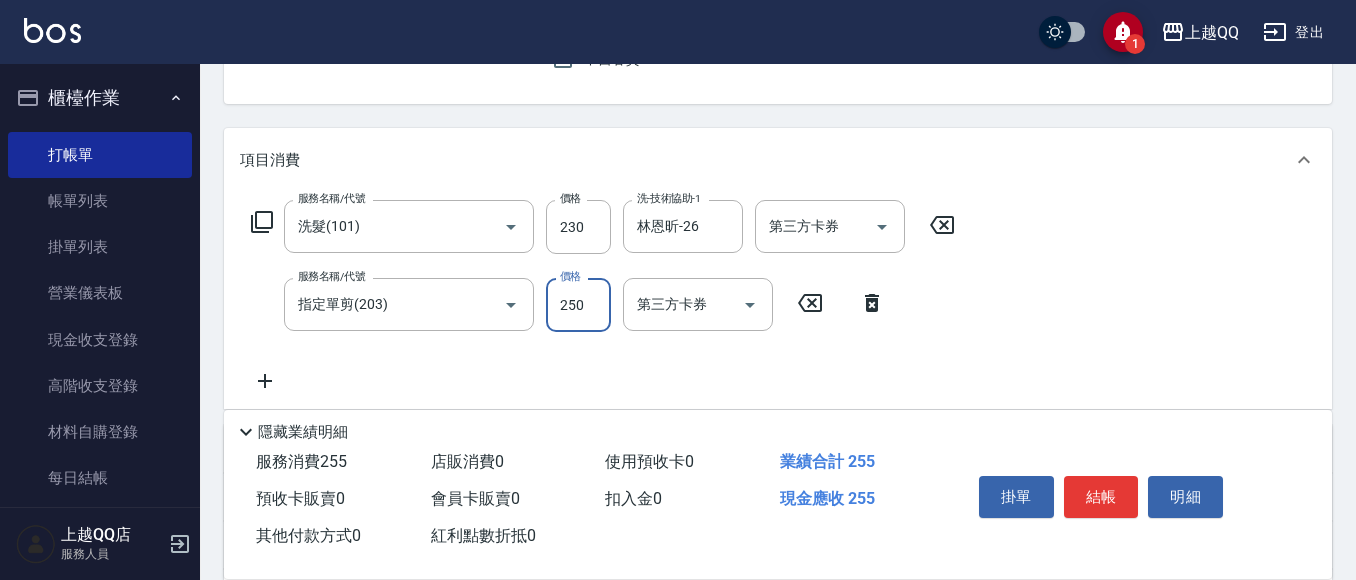 type on "250" 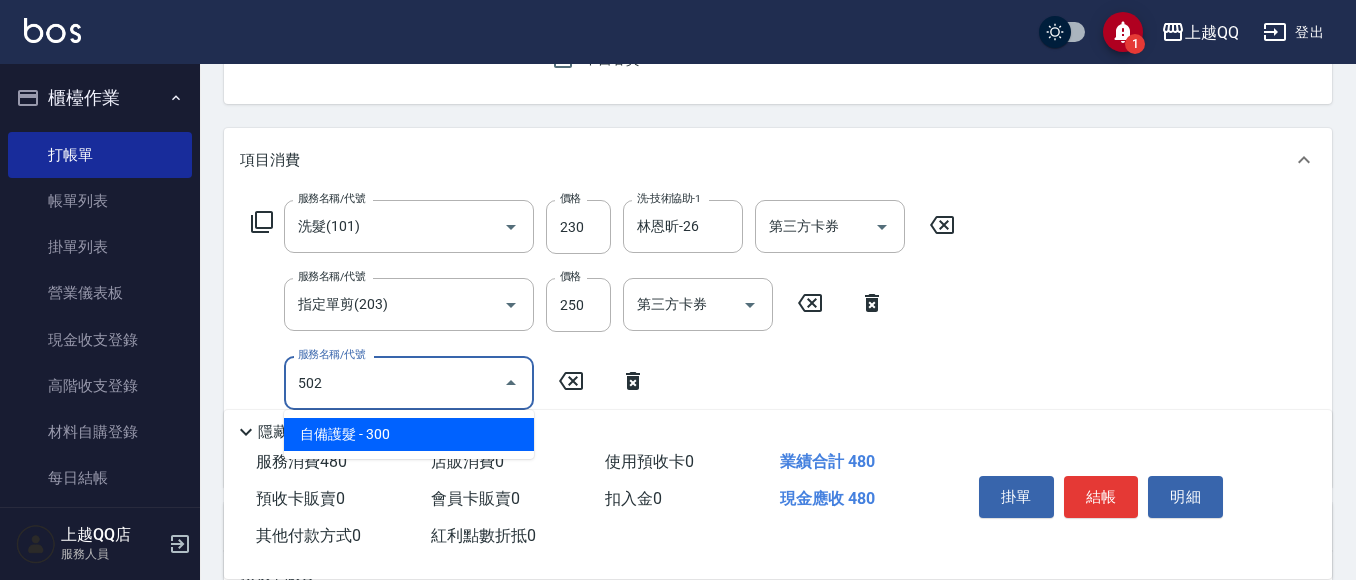 type on "自備護髮(502)" 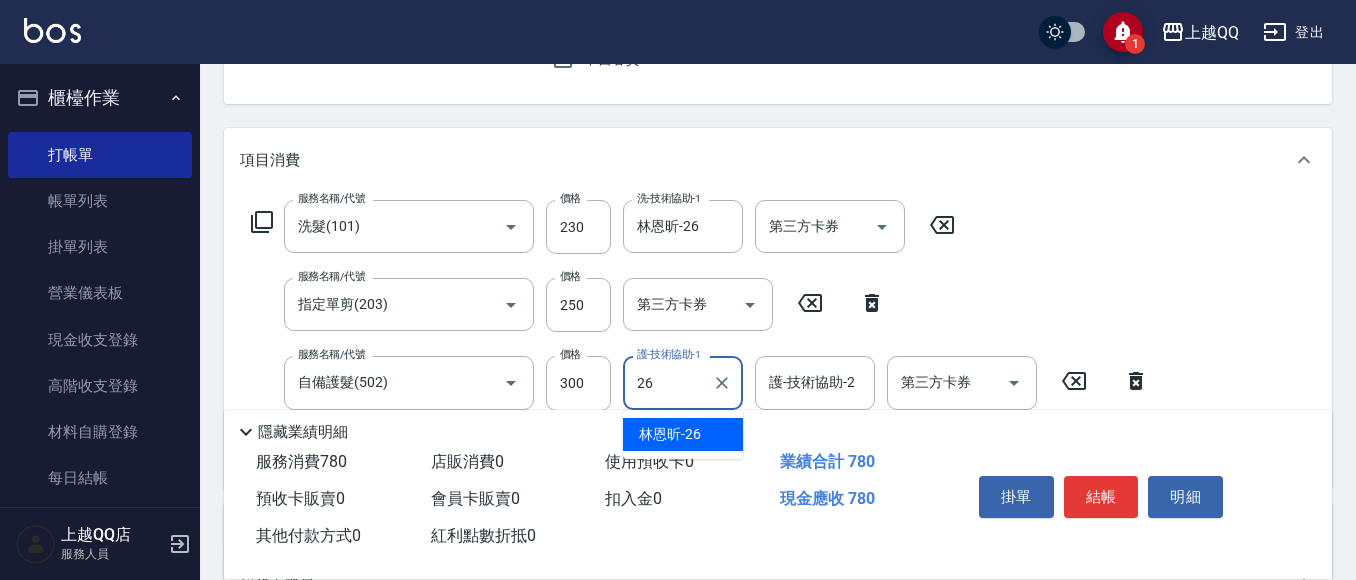 type on "林恩昕-26" 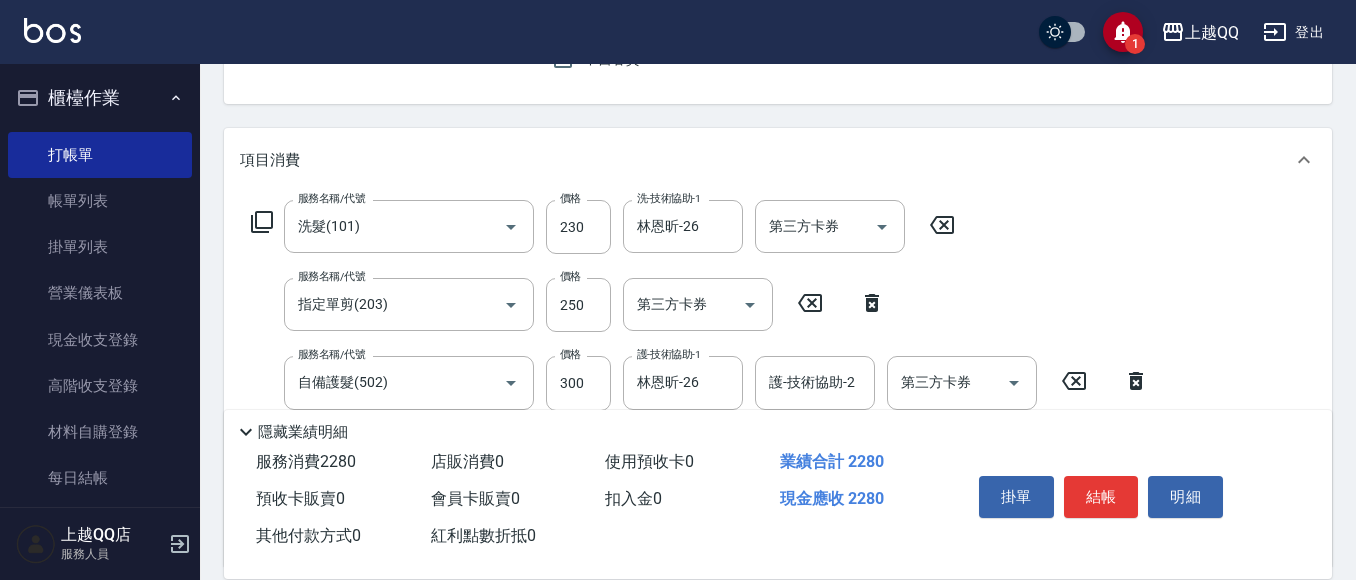 type on "設計染髮(404)" 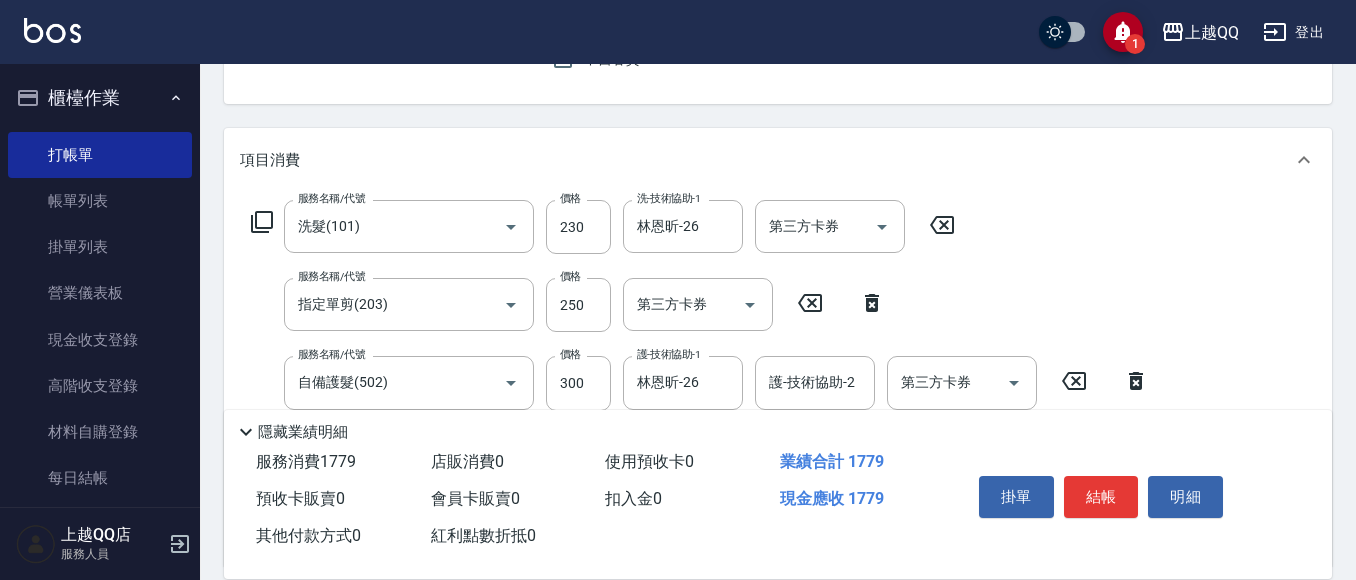 type on "999" 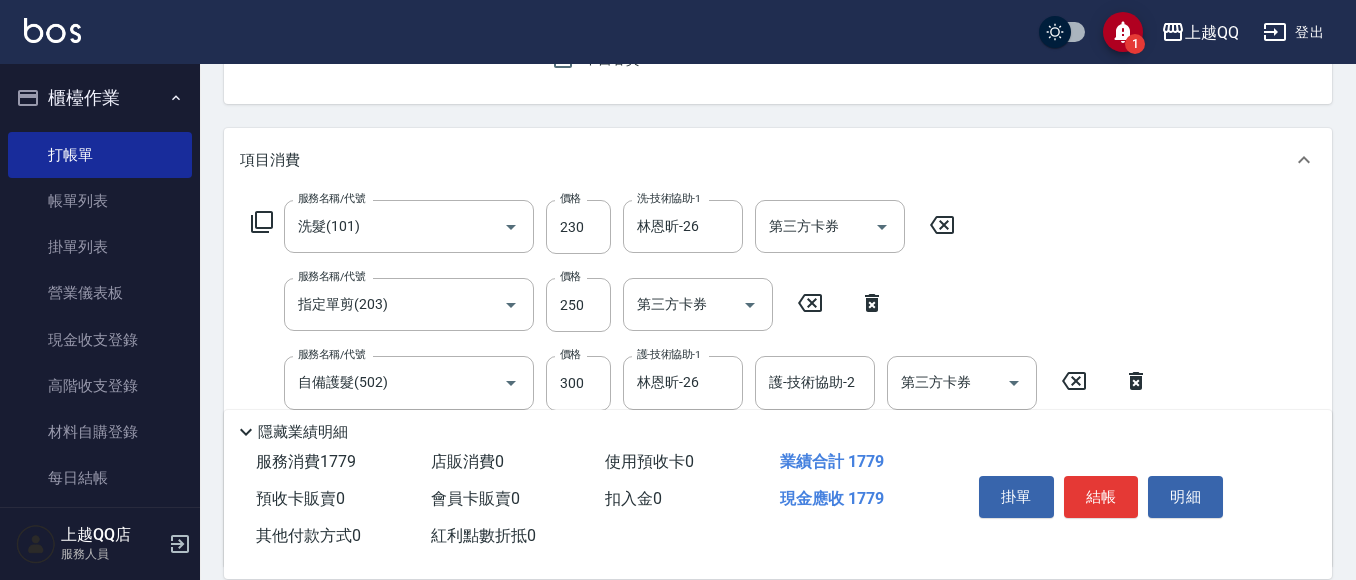 scroll, scrollTop: 634, scrollLeft: 0, axis: vertical 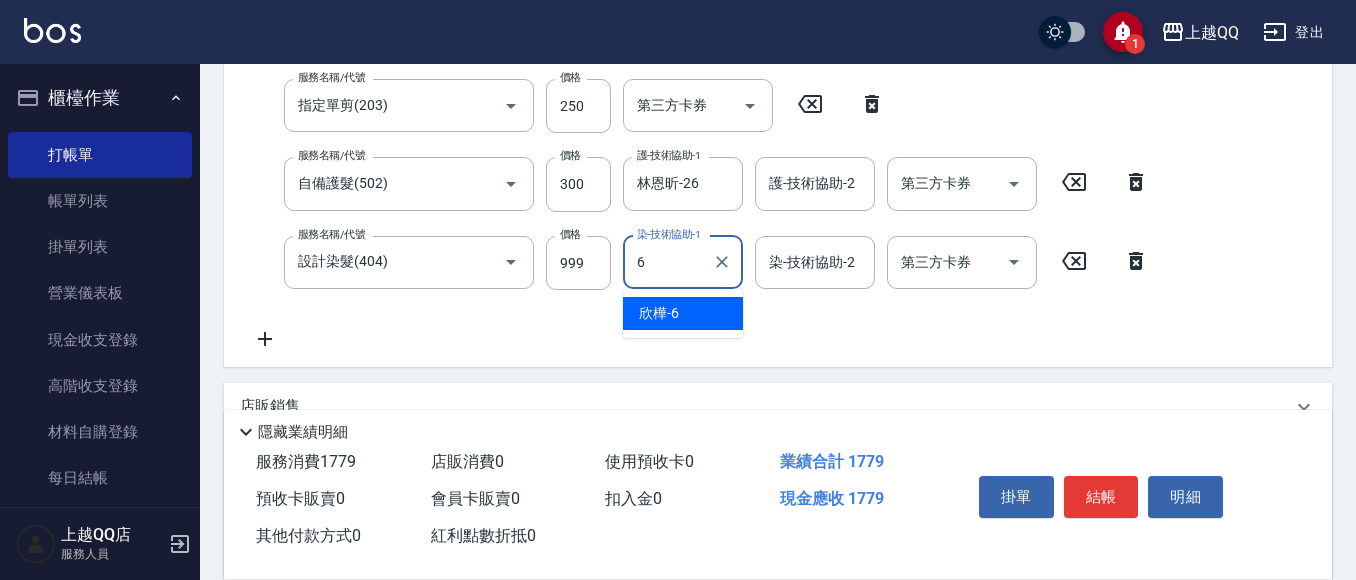 type on "欣樺-6" 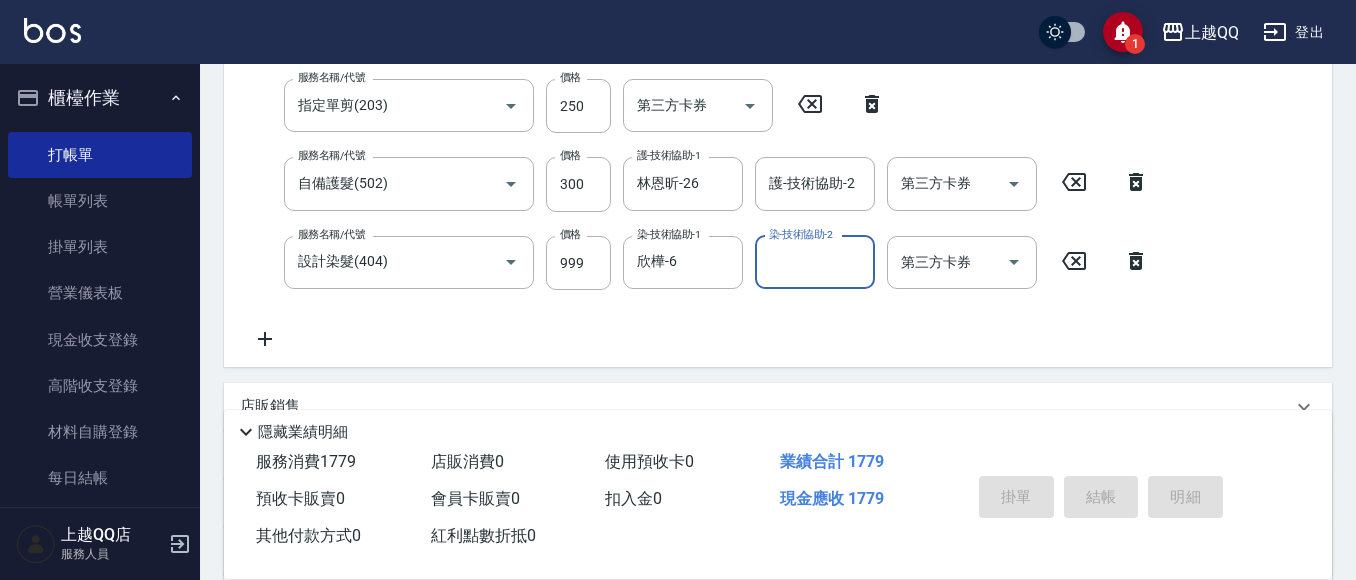 type on "2025/08/02 19:30" 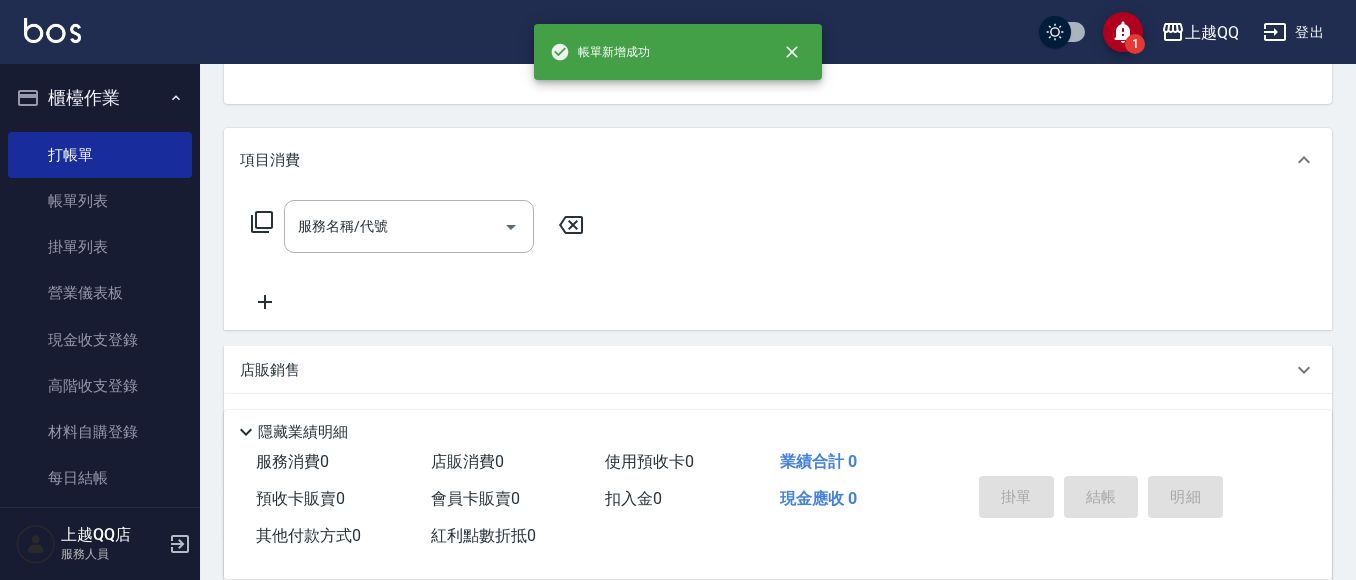 scroll, scrollTop: 100, scrollLeft: 0, axis: vertical 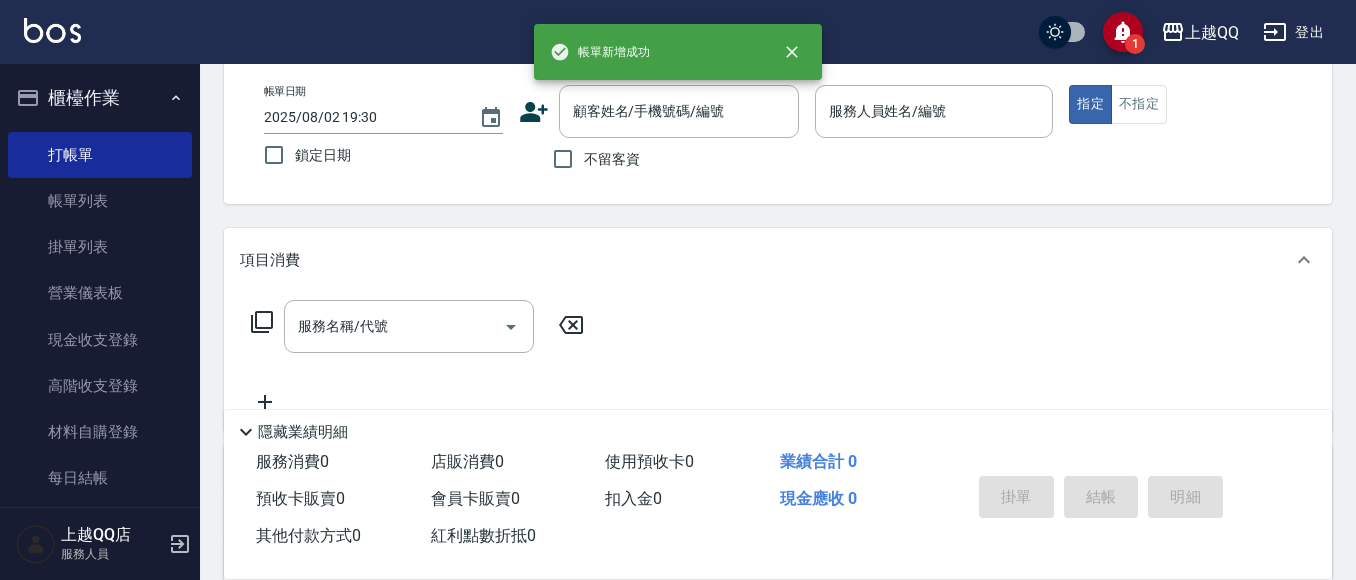 drag, startPoint x: 593, startPoint y: 147, endPoint x: 846, endPoint y: 140, distance: 253.09682 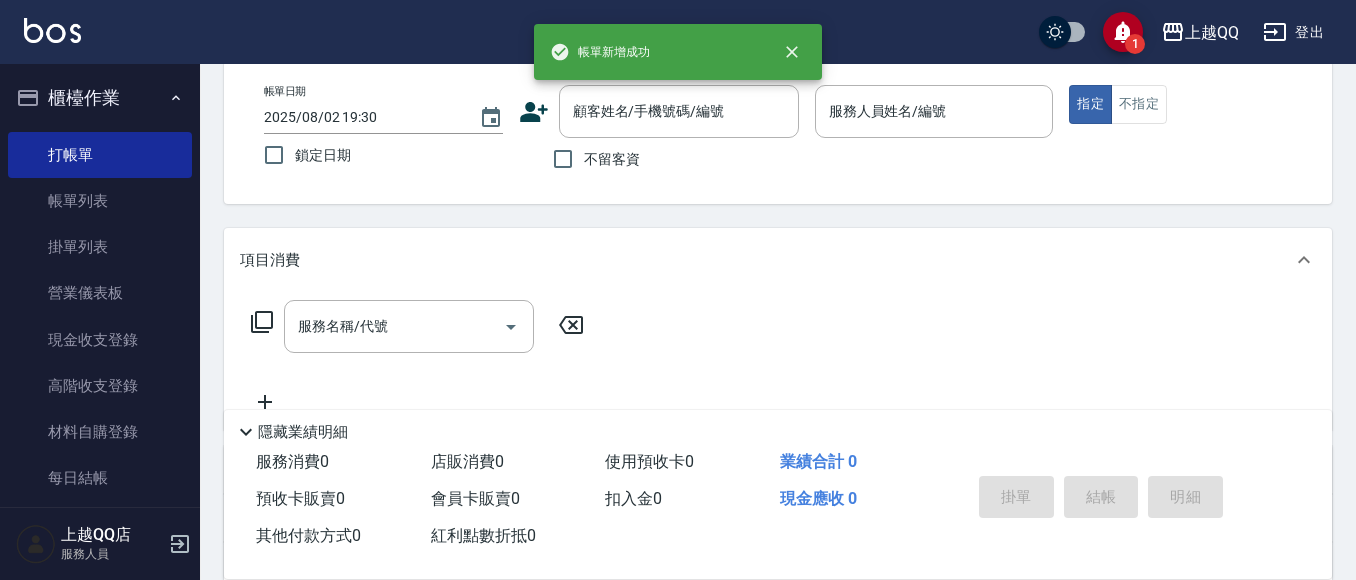 click on "不留客資" at bounding box center (591, 159) 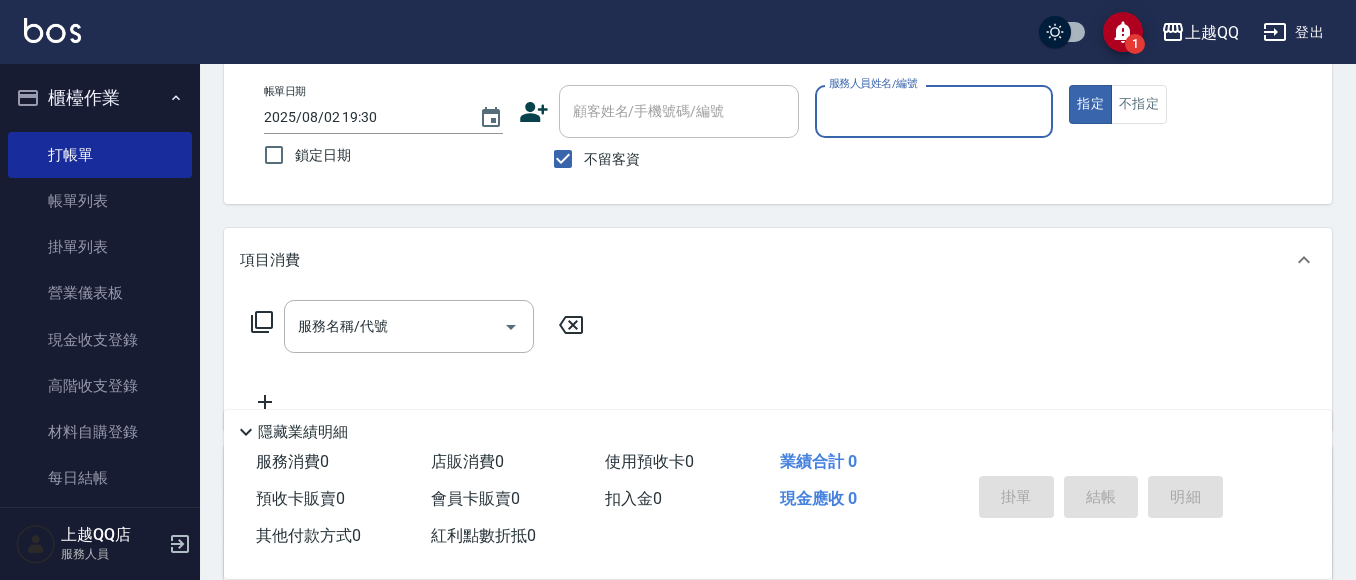 click on "服務人員姓名/編號" at bounding box center (934, 111) 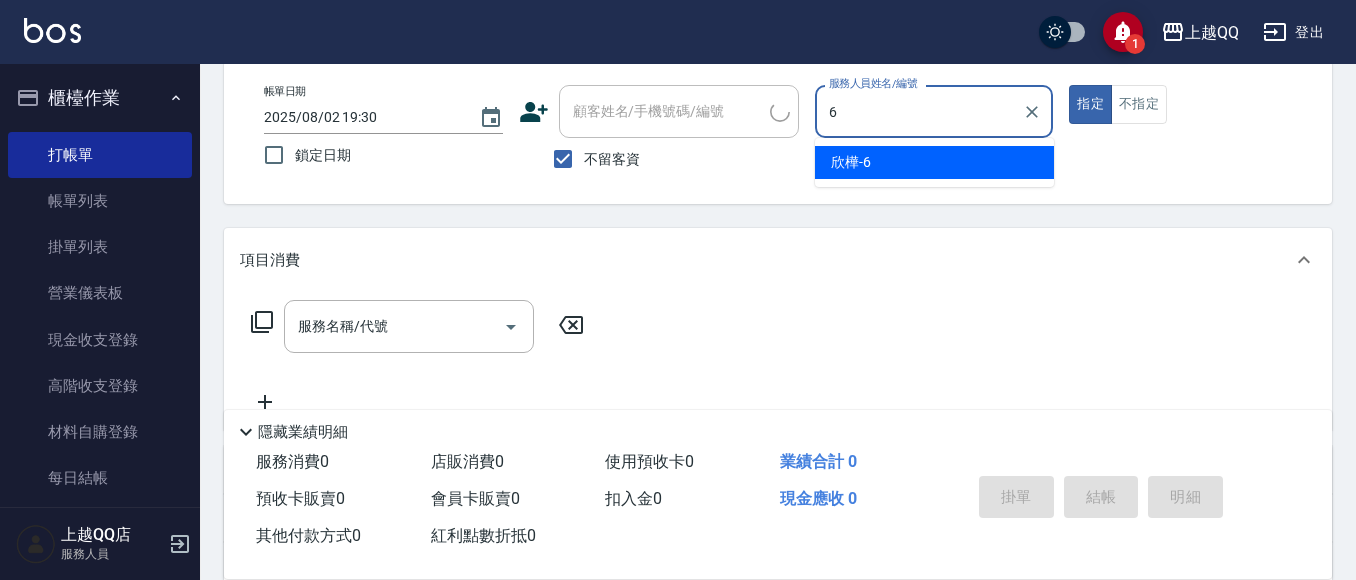 type on "欣樺-6" 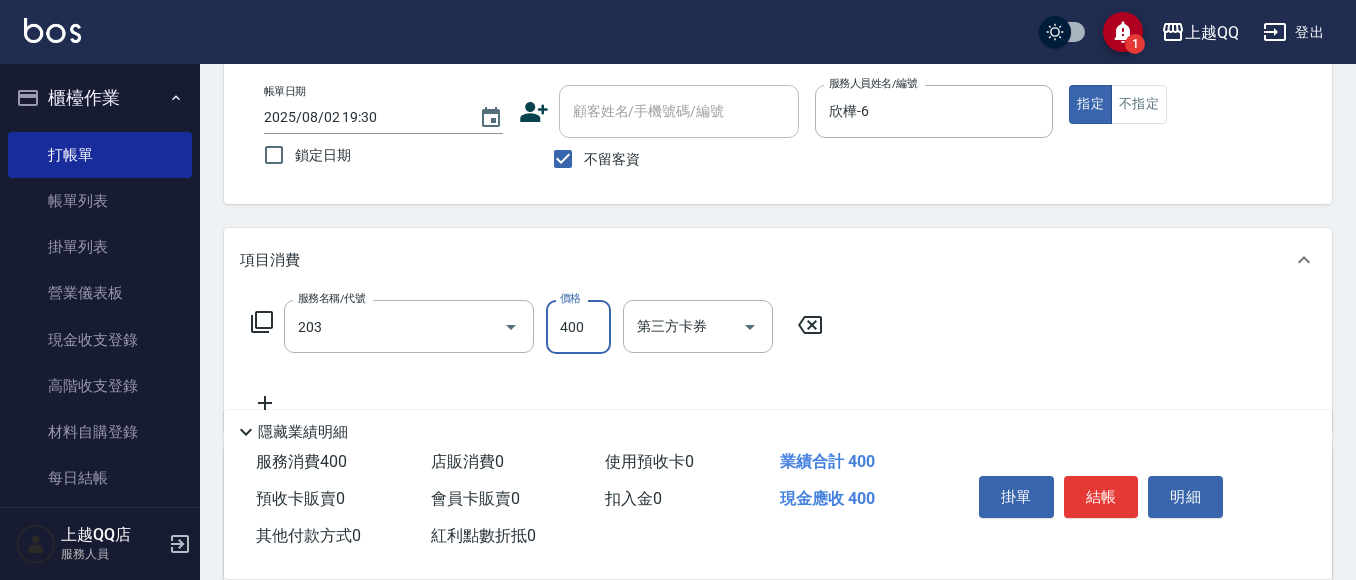 type on "指定單剪(203)" 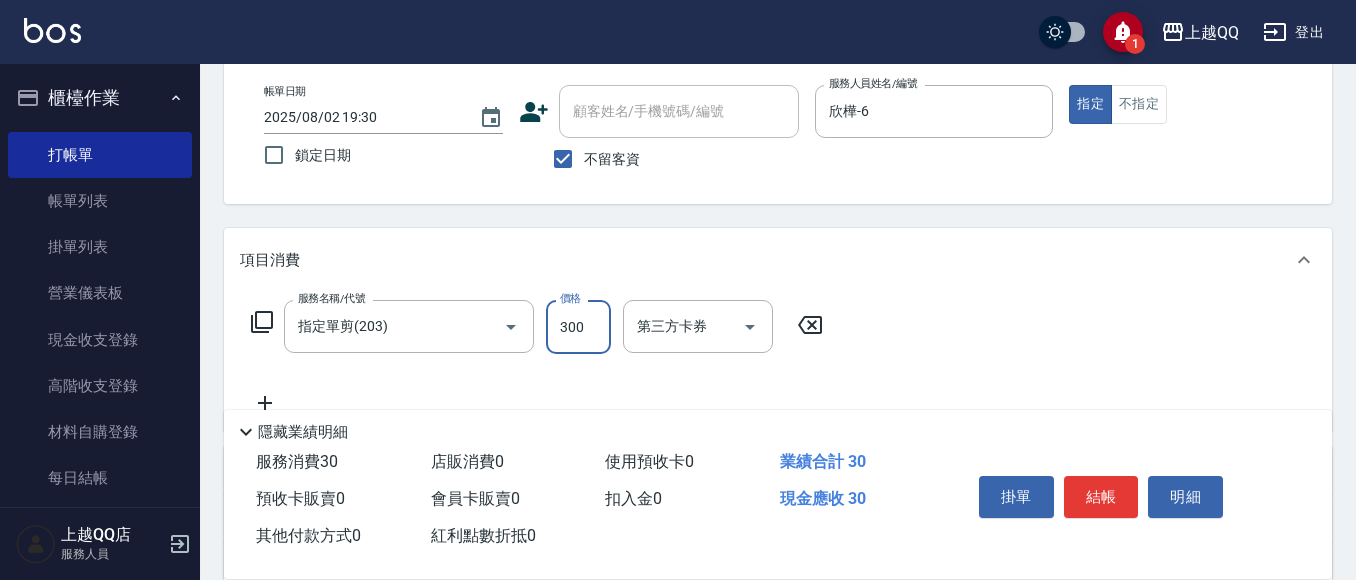 type on "300" 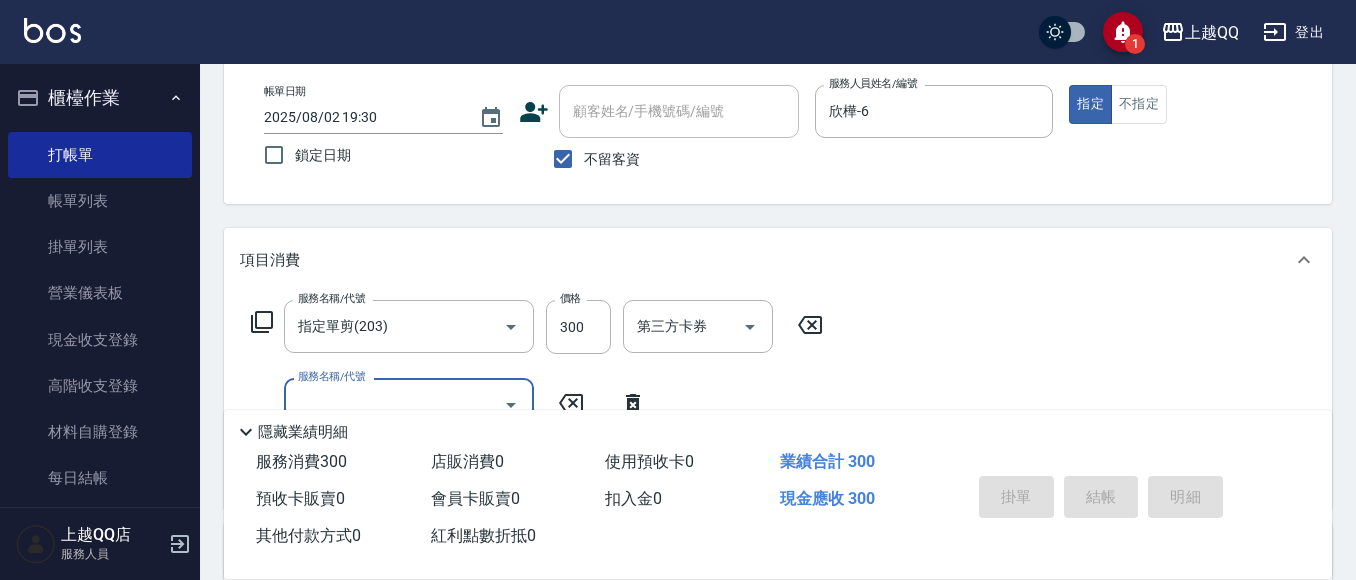 type 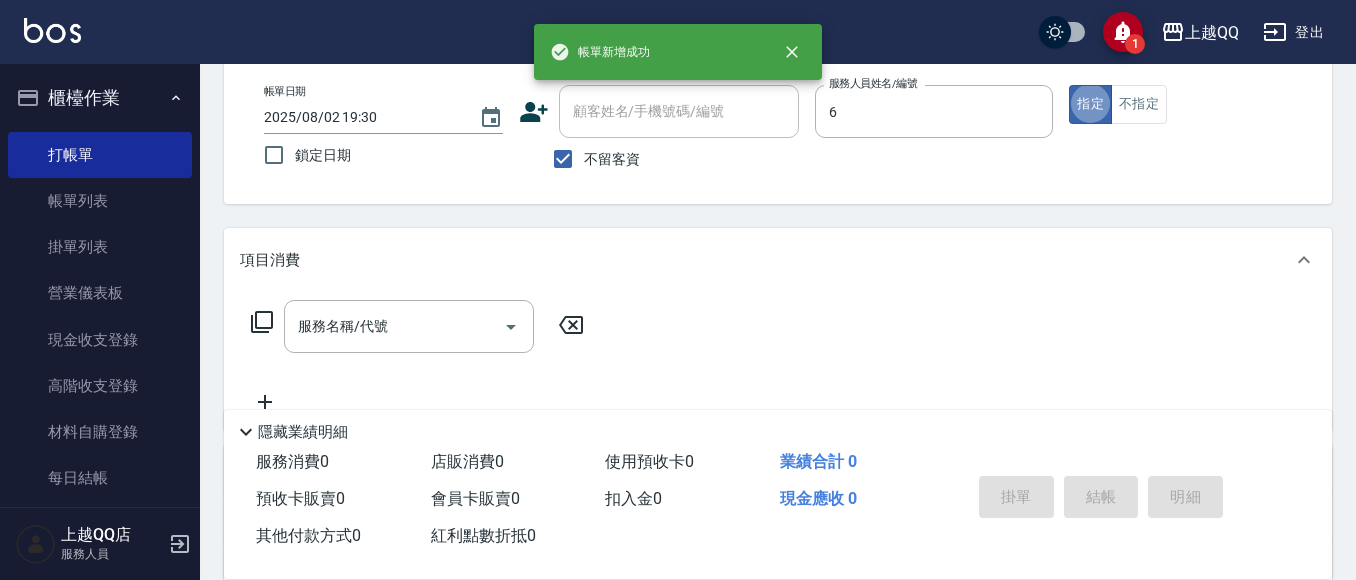 type on "欣樺-6" 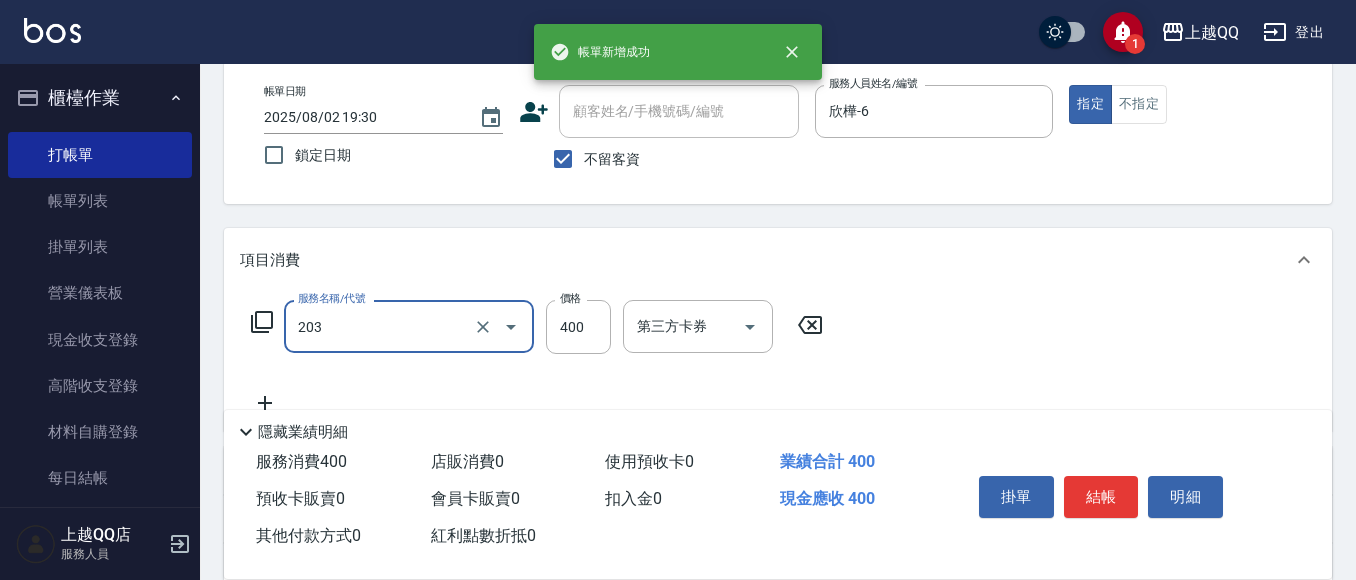 type on "指定單剪(203)" 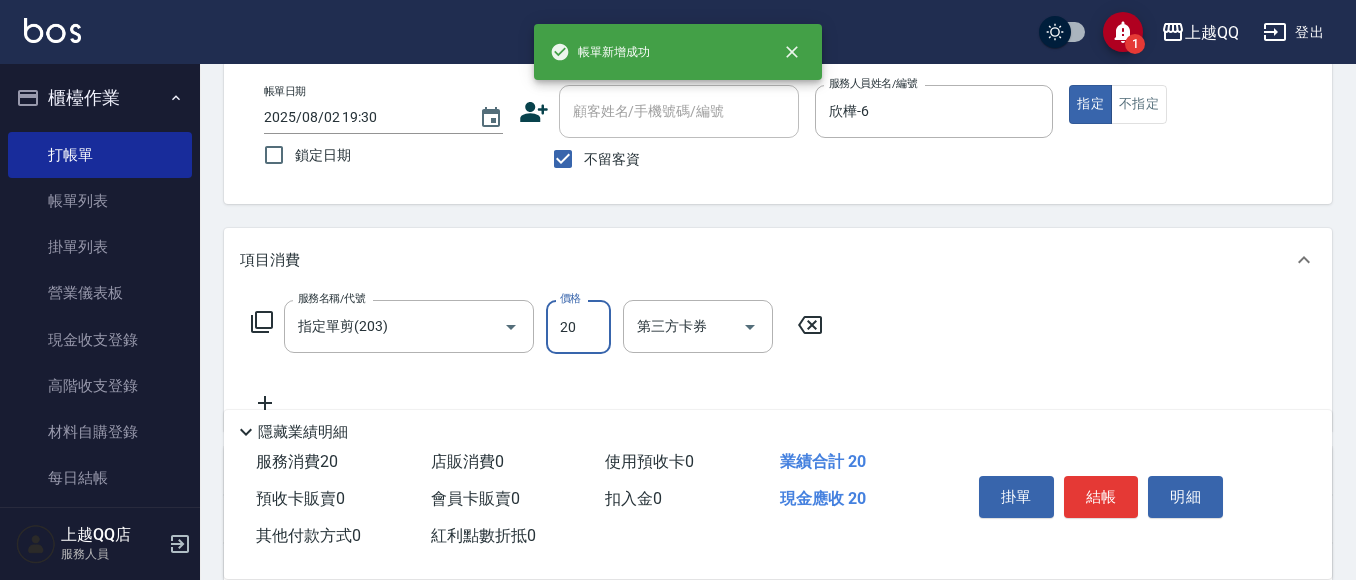 type on "200" 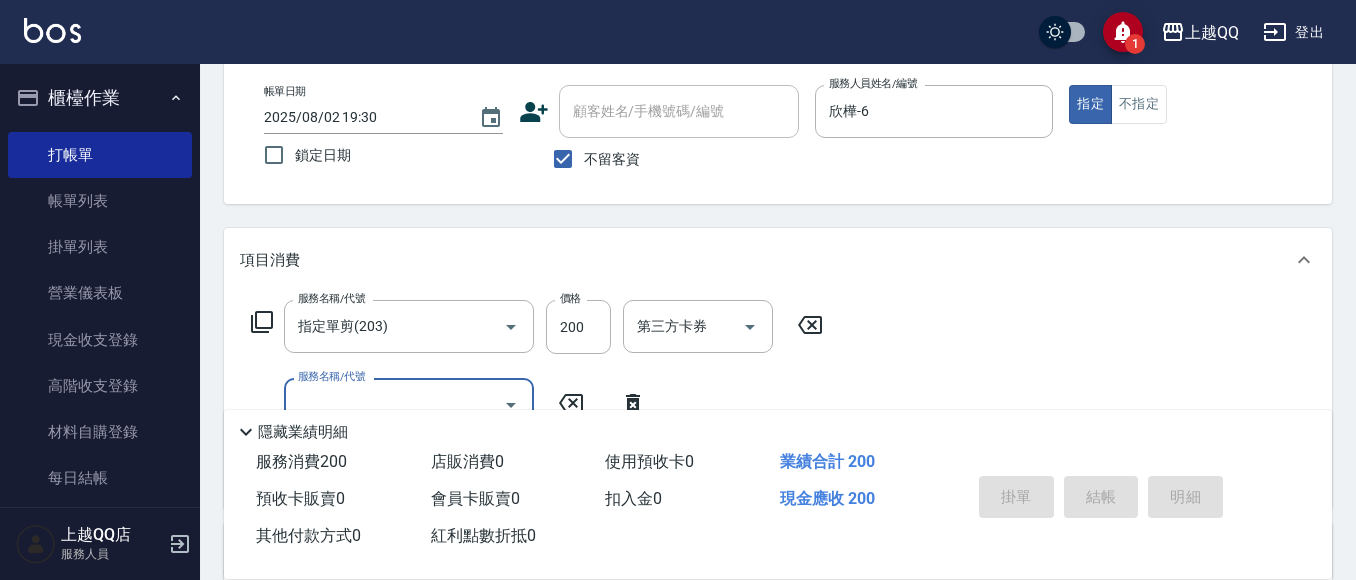 type 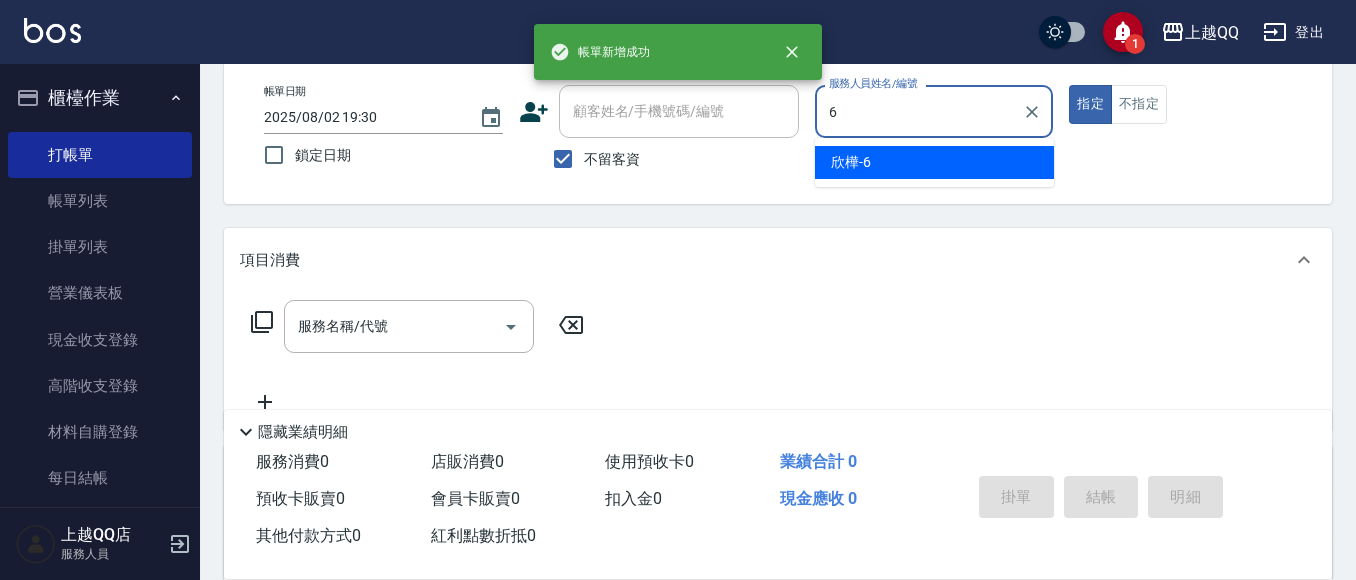 type on "欣樺-6" 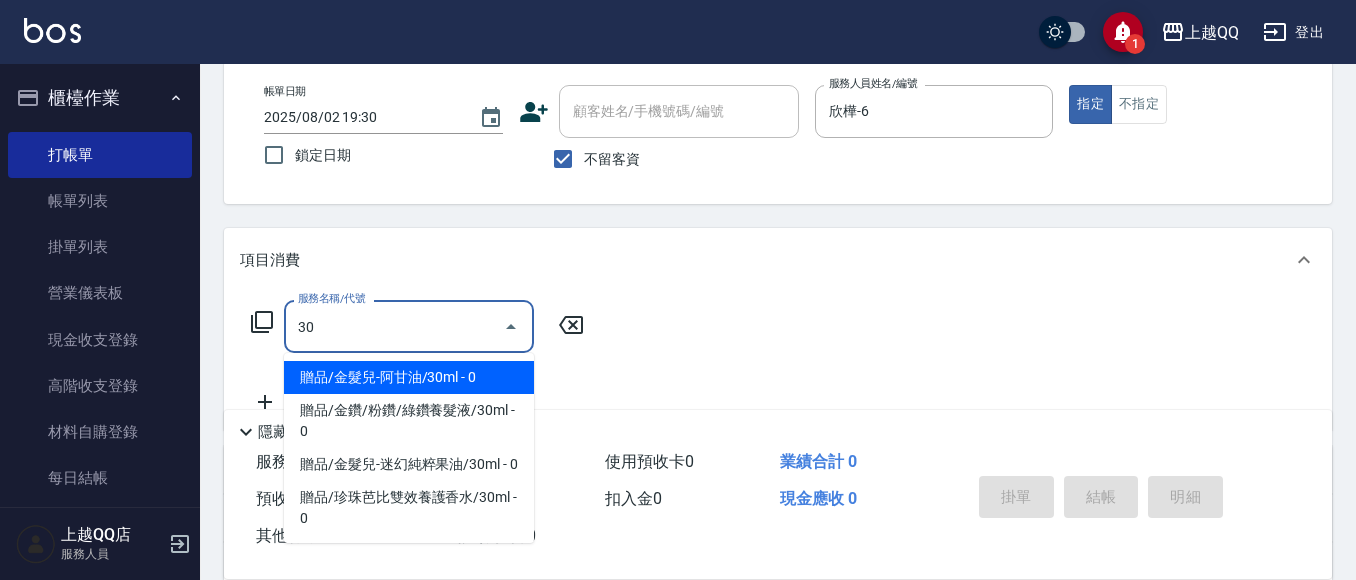 type on "304" 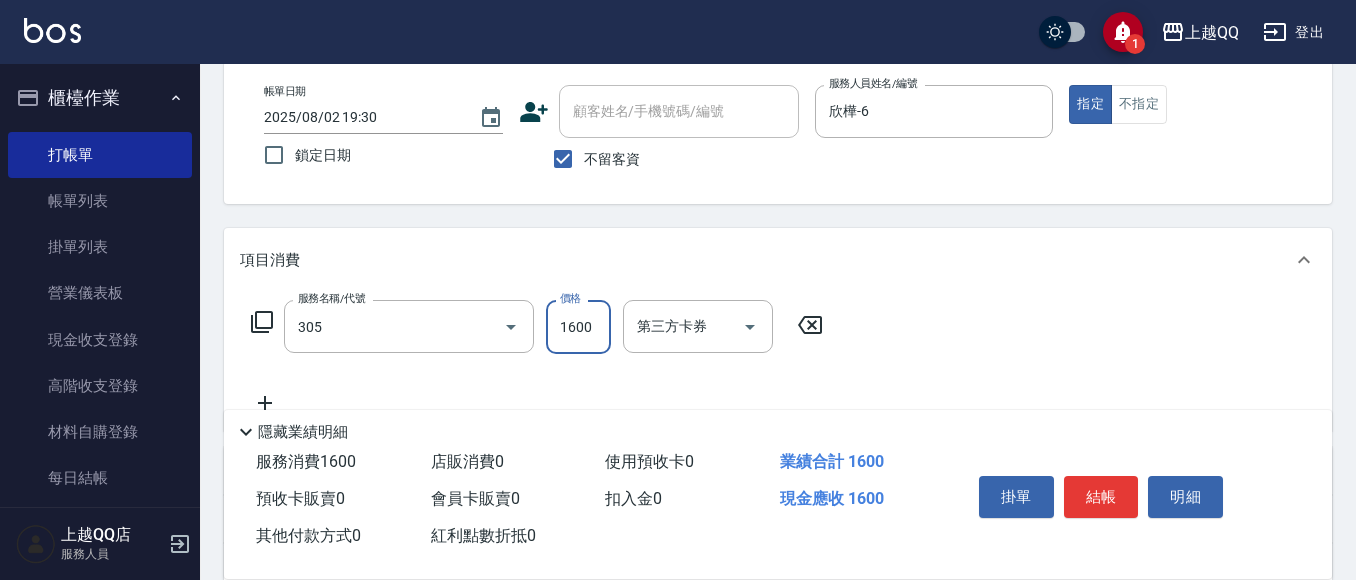 type on "設計燙髮1600(305)" 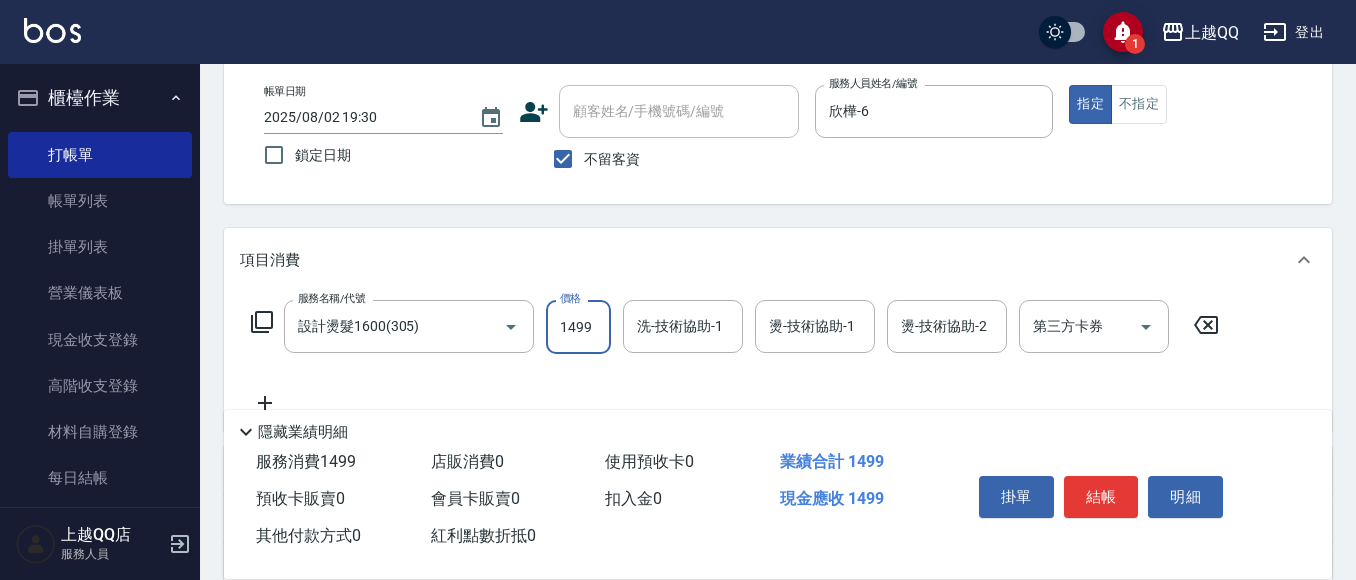 type on "1499" 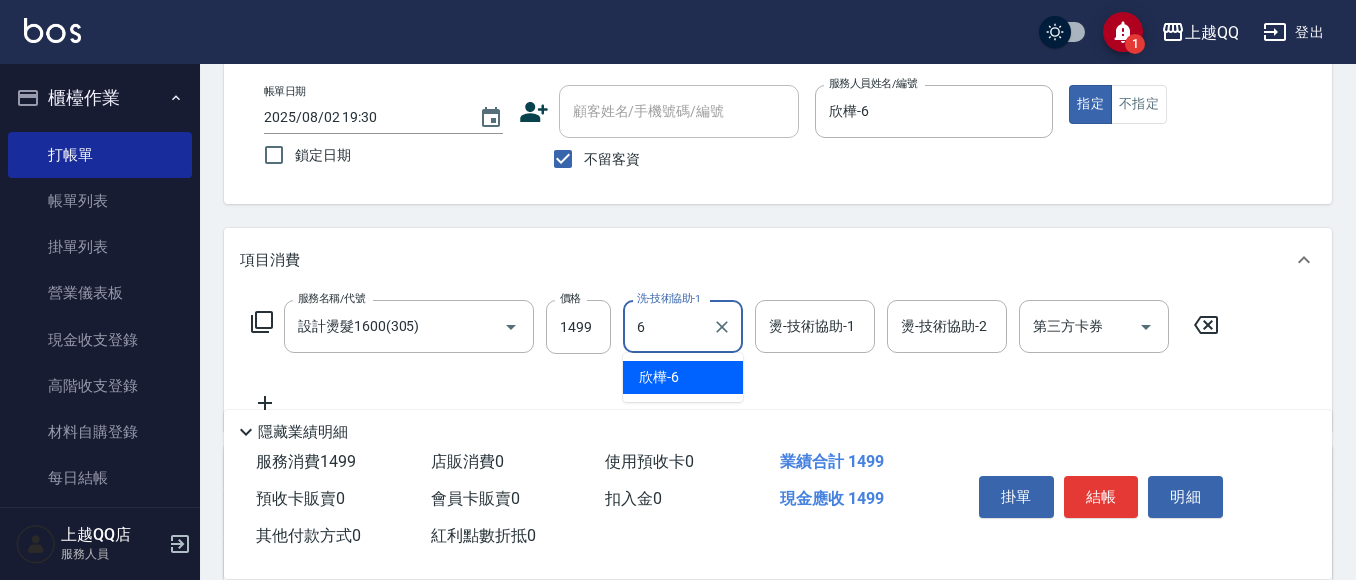 type on "欣樺-6" 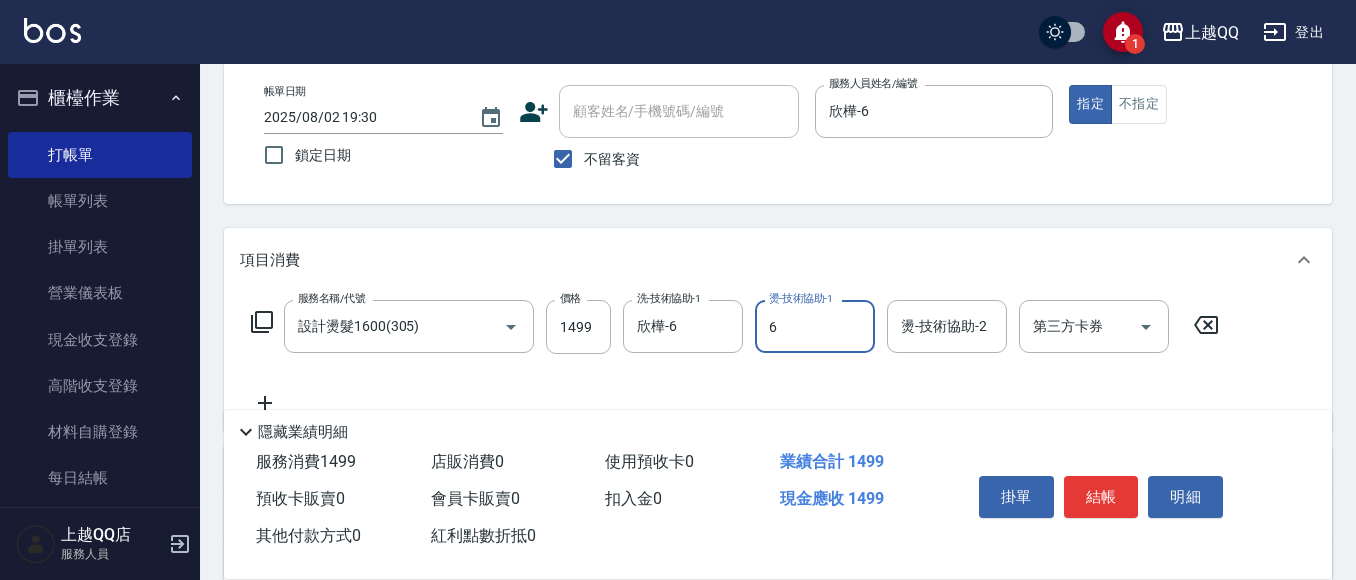 type on "欣樺-6" 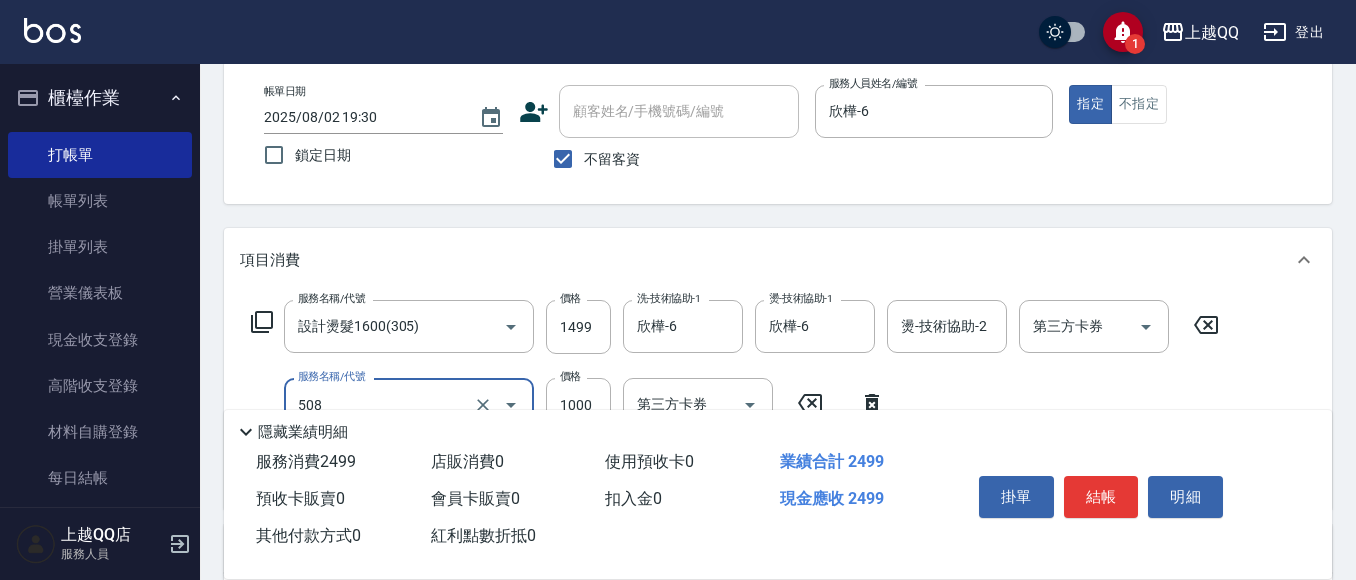 type on "PH.5髪療重建護髮(508)" 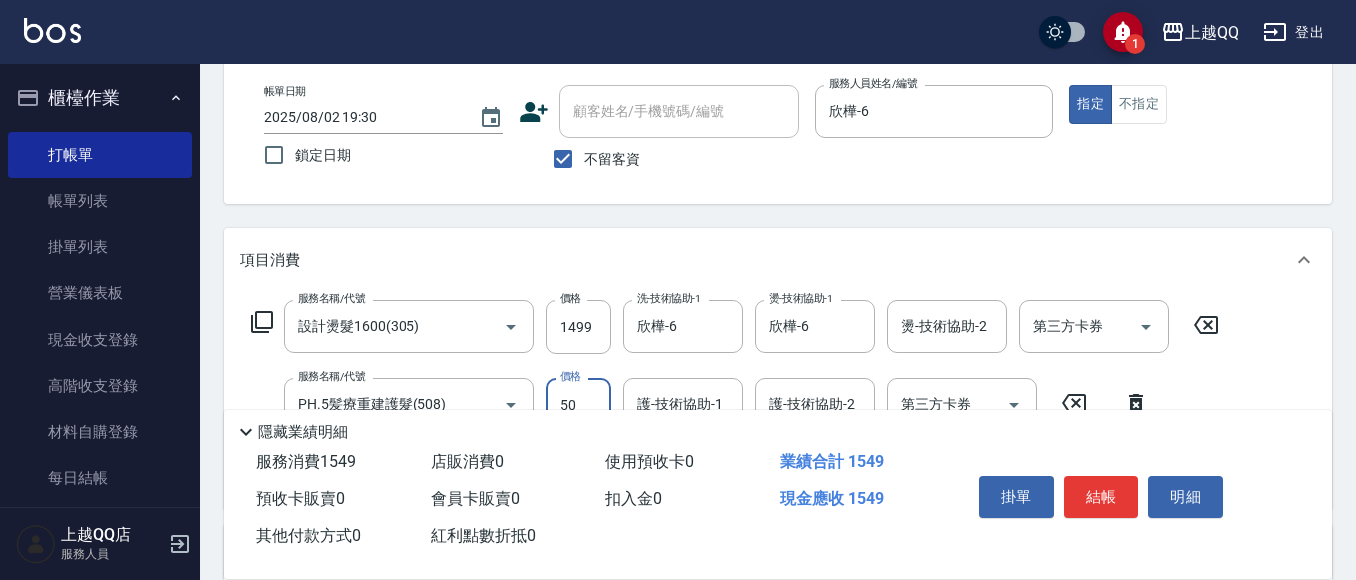 type on "500" 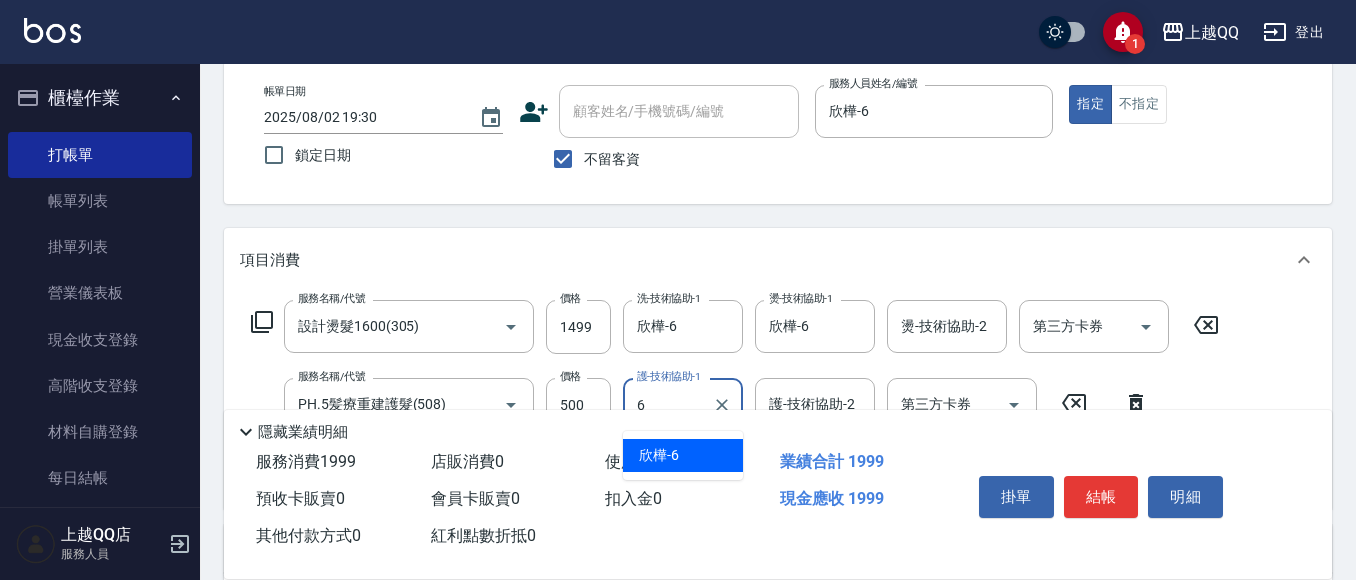 type on "欣樺-6" 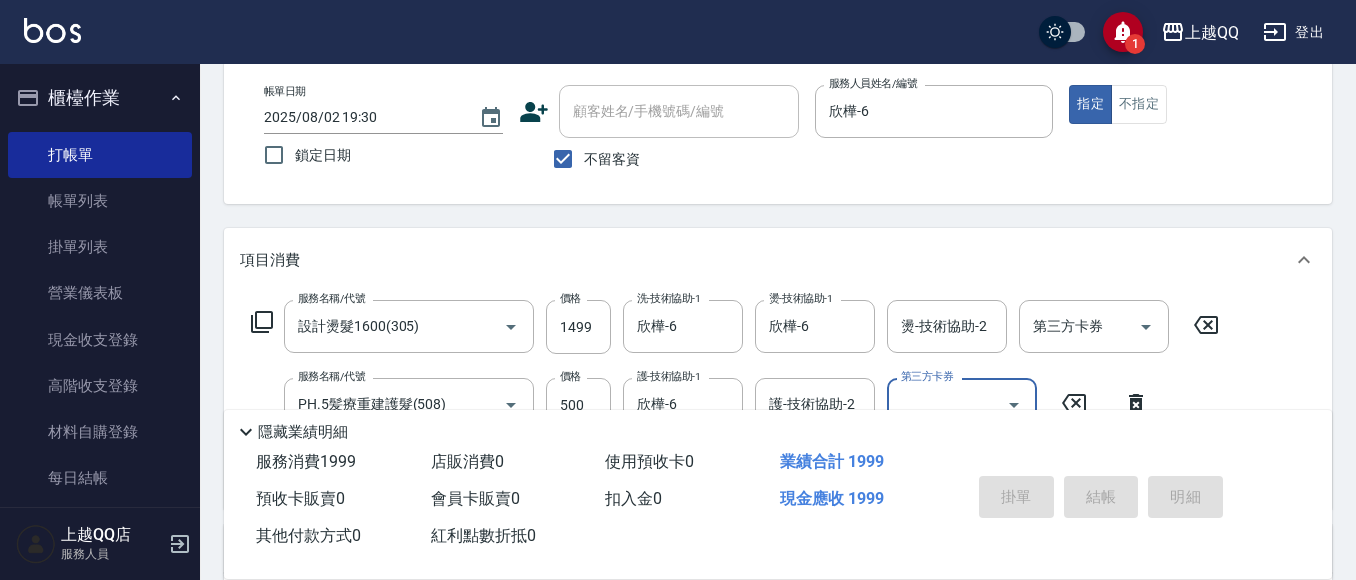 type 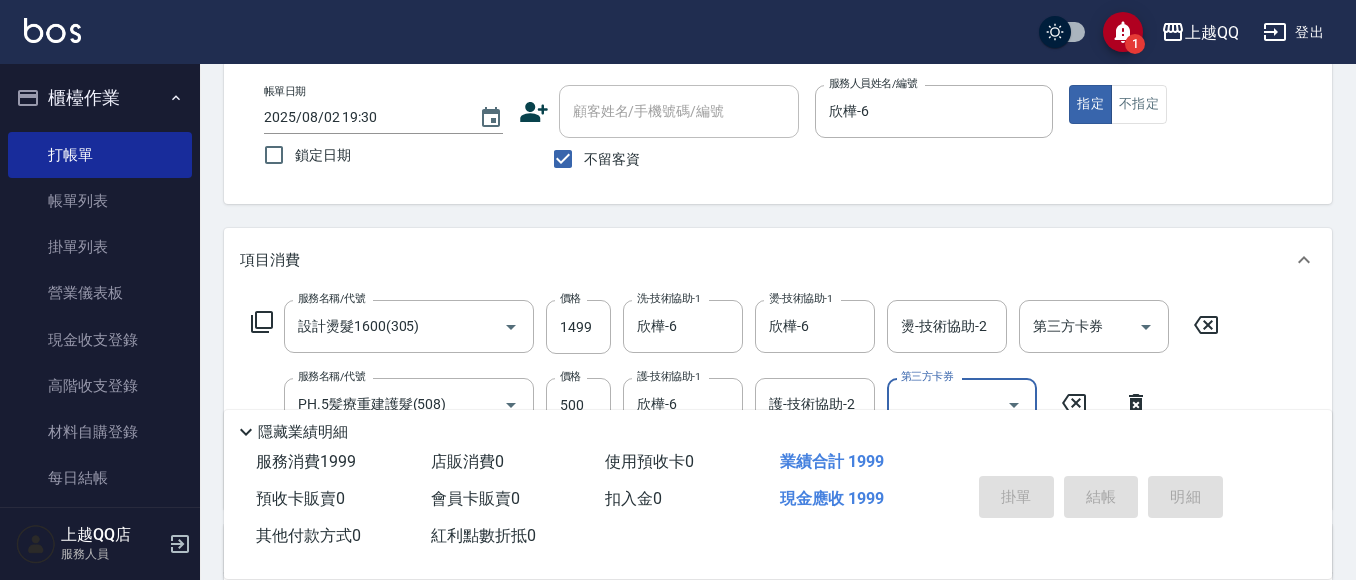 type 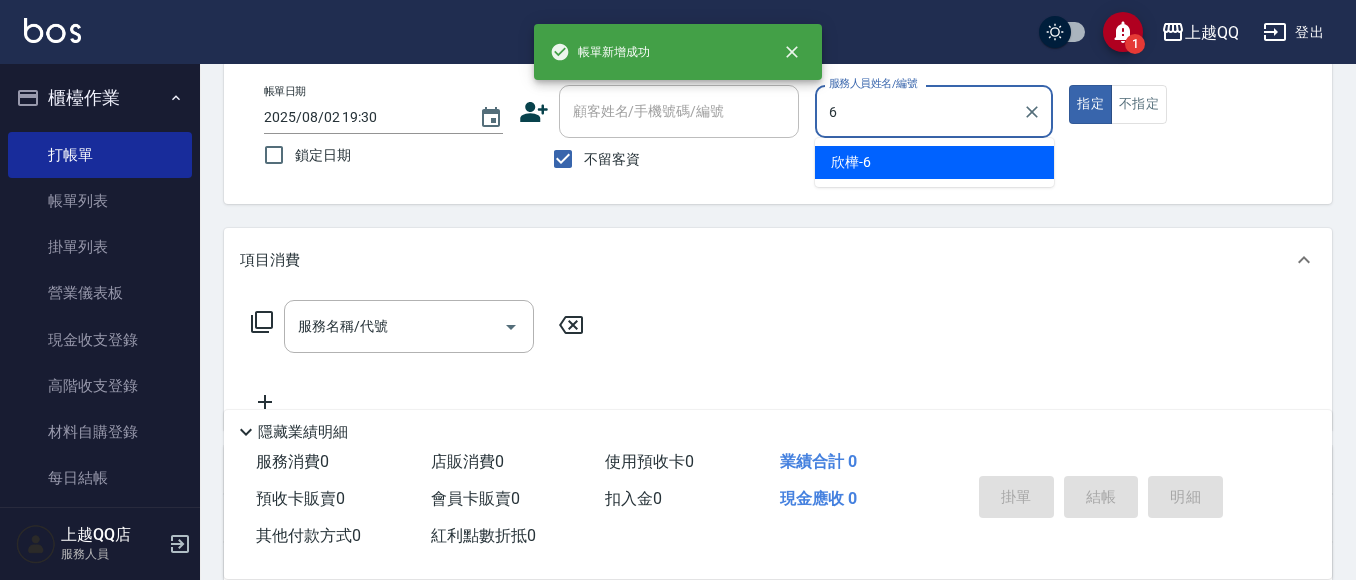type on "欣樺-6" 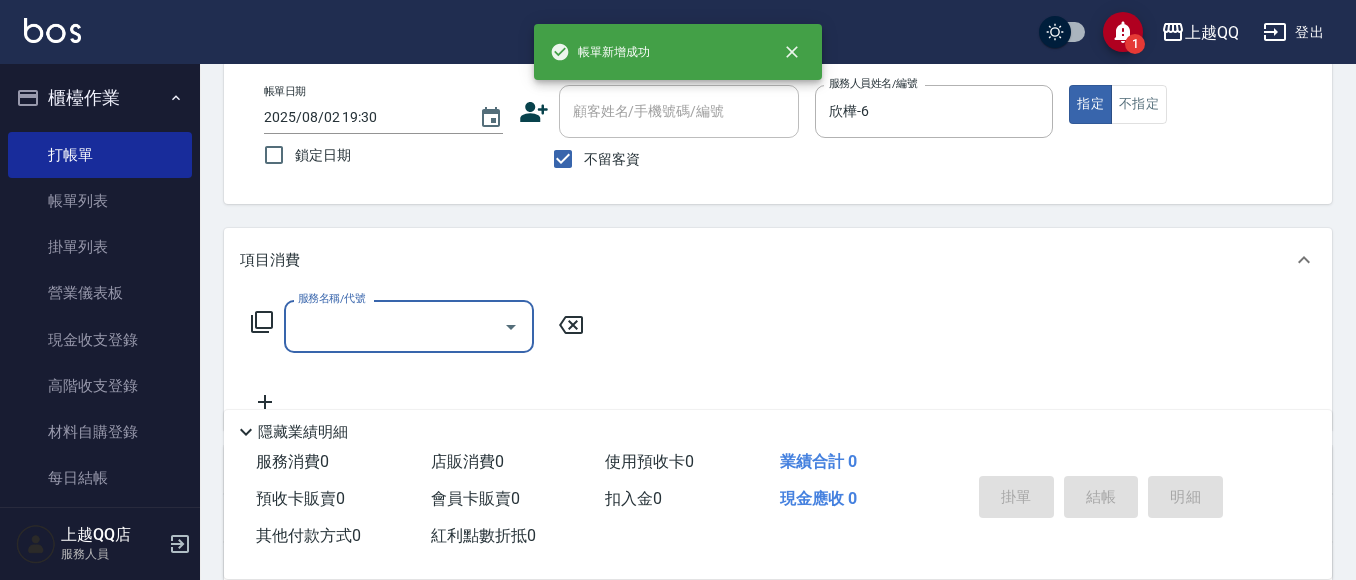 type on "1" 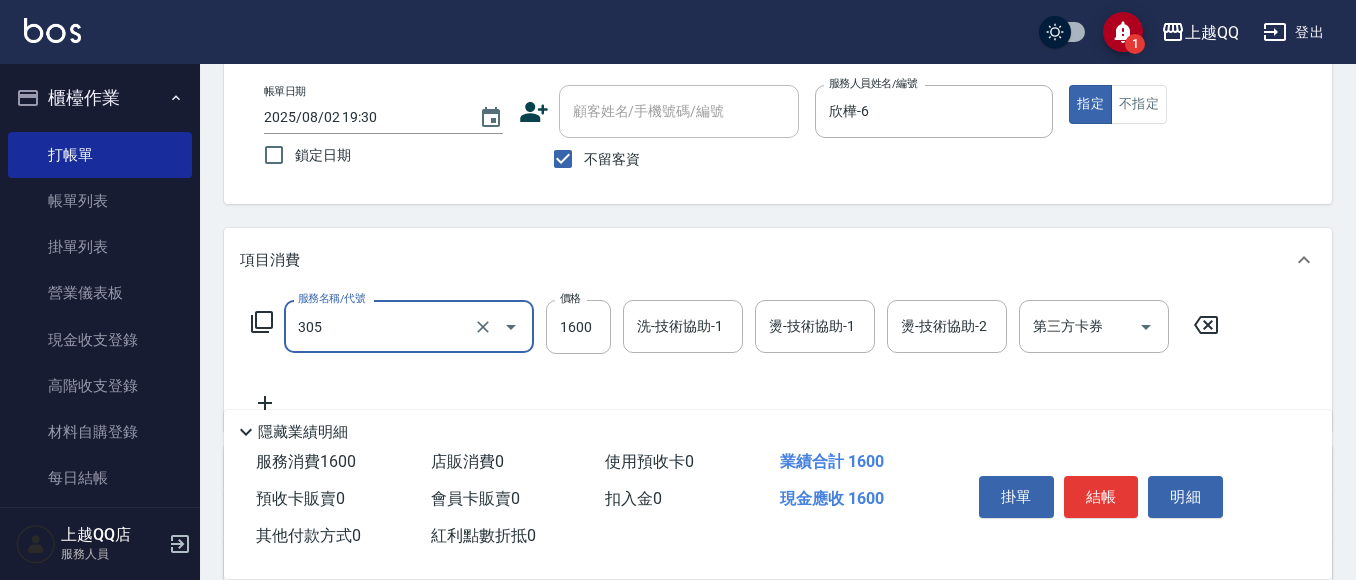 type on "設計燙髮1600(305)" 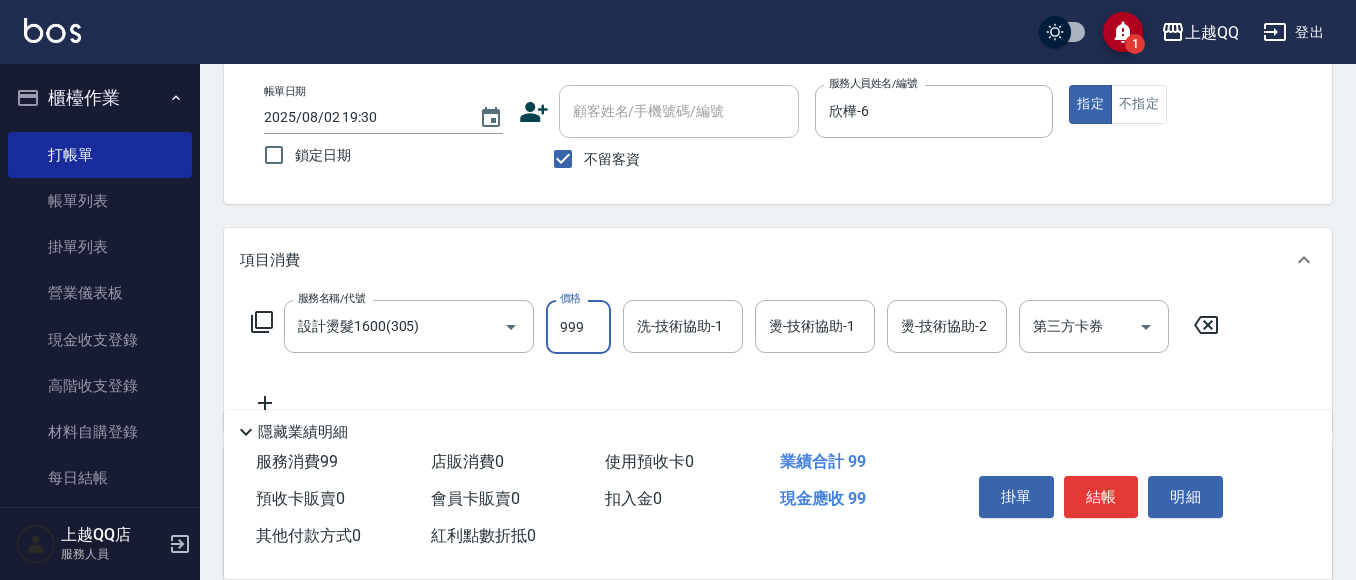 type on "999" 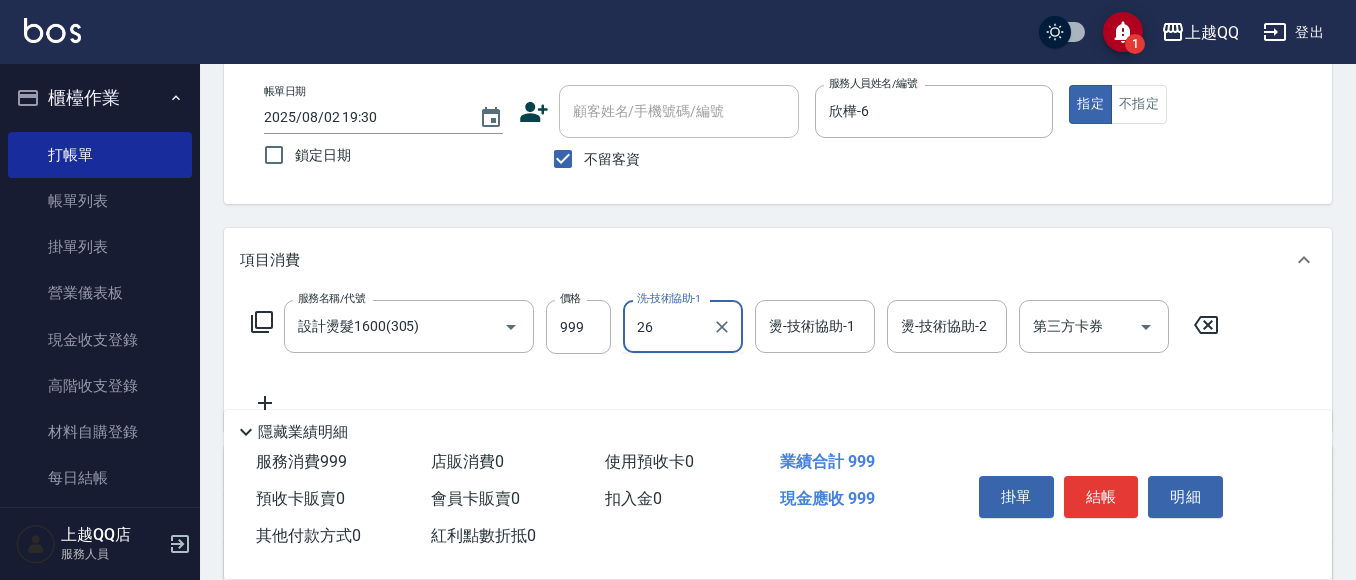 type on "林恩昕-26" 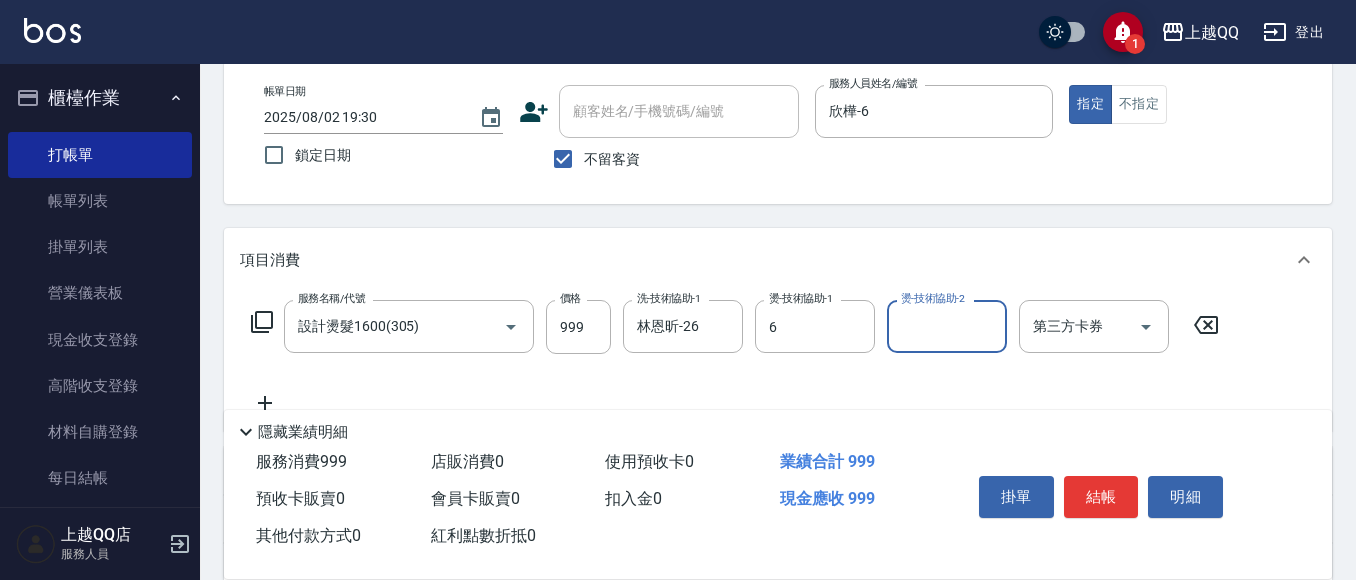 type on "欣樺-6" 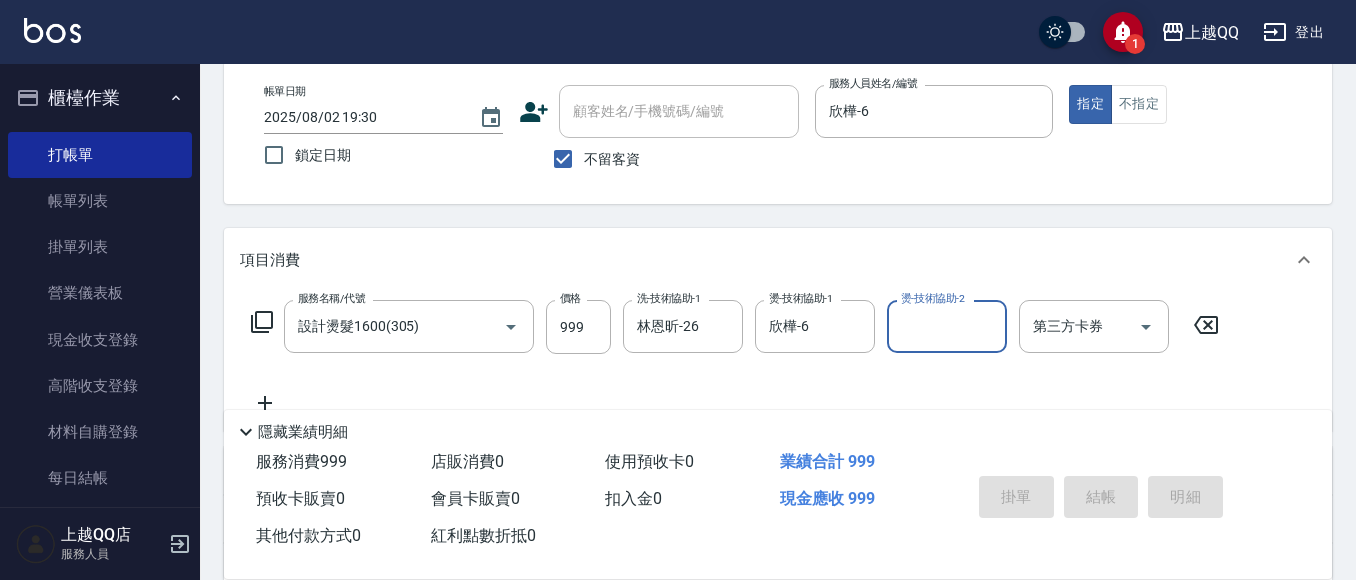 type 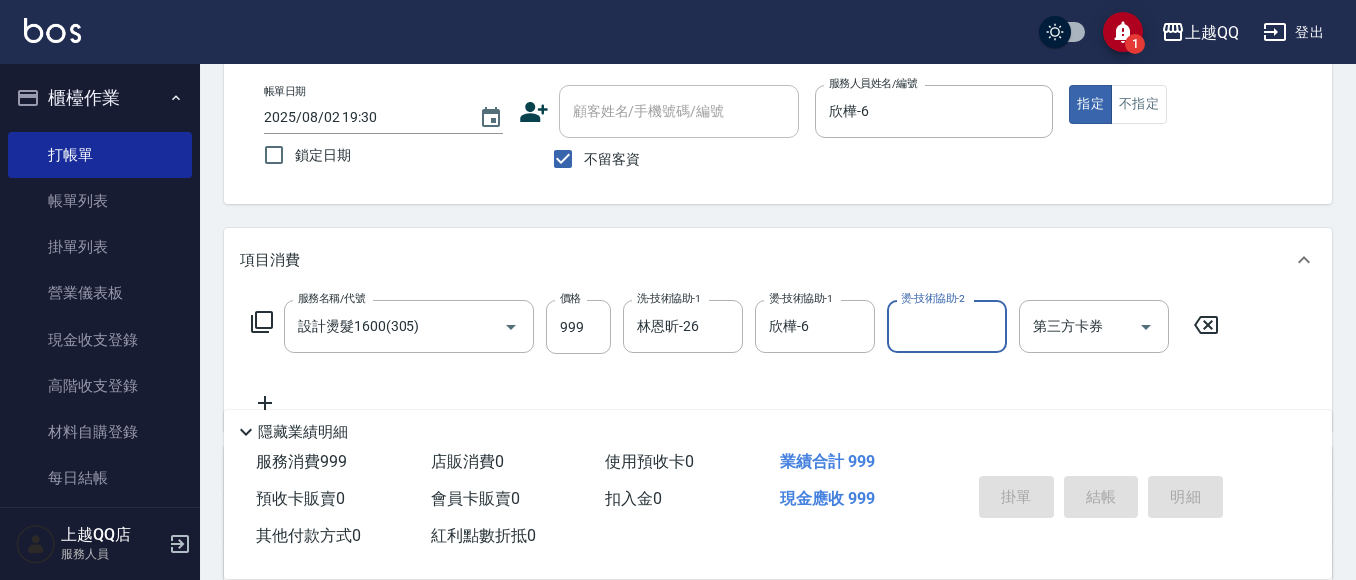 type 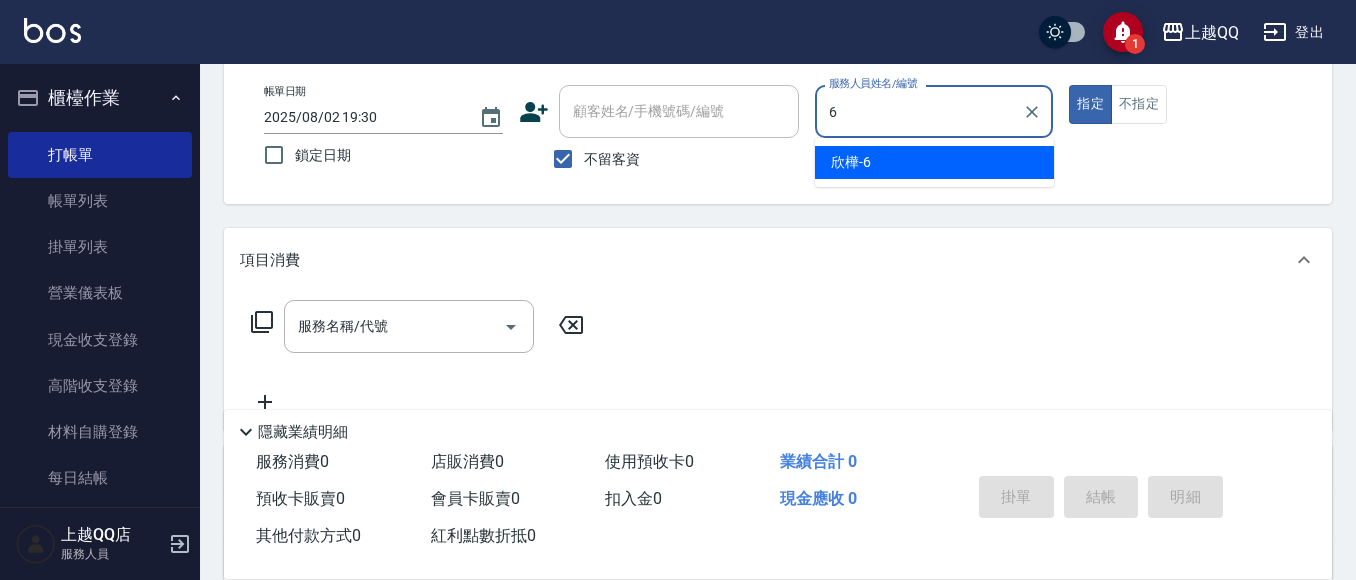 type on "欣樺-6" 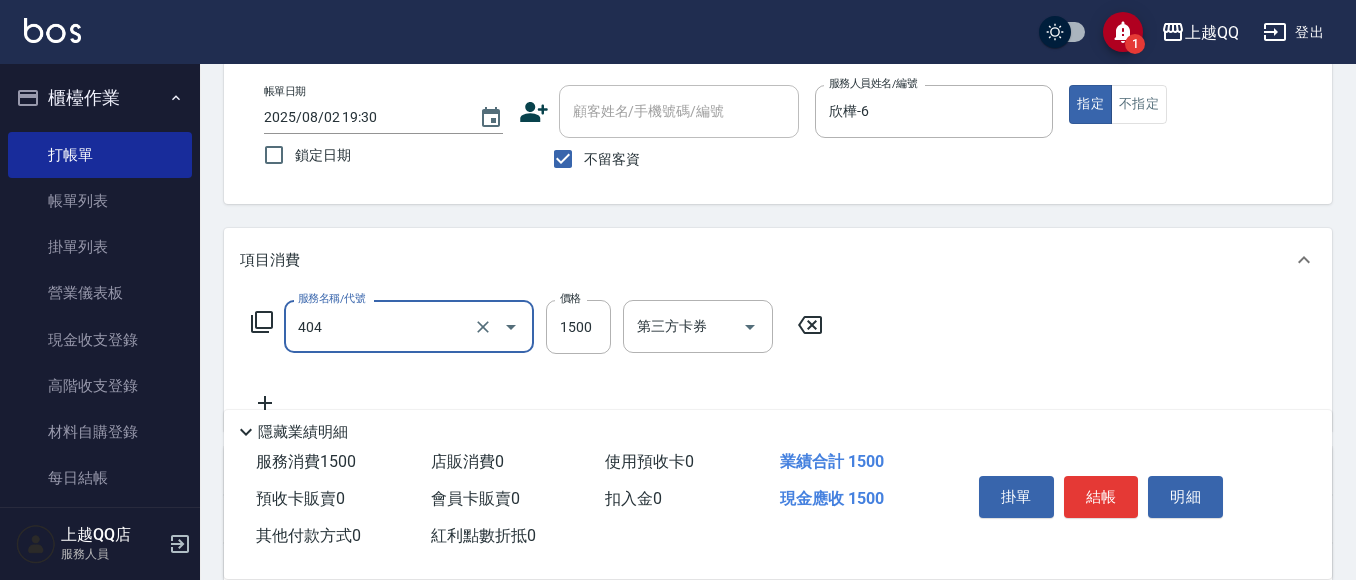 type on "設計染髮(404)" 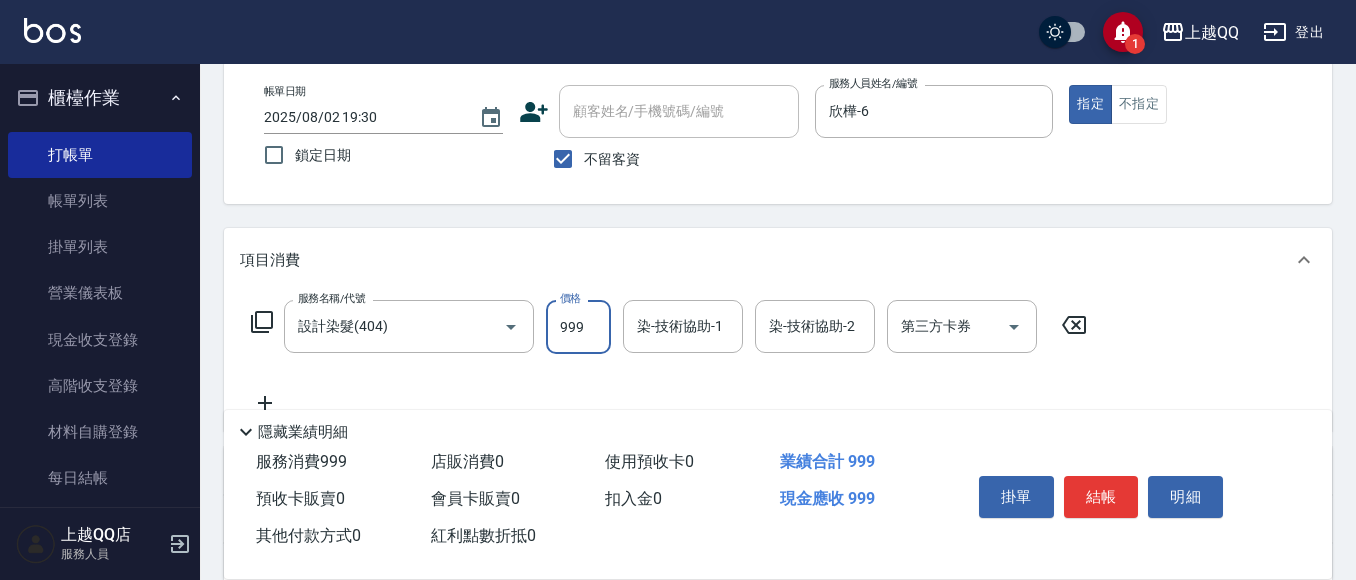 type on "999" 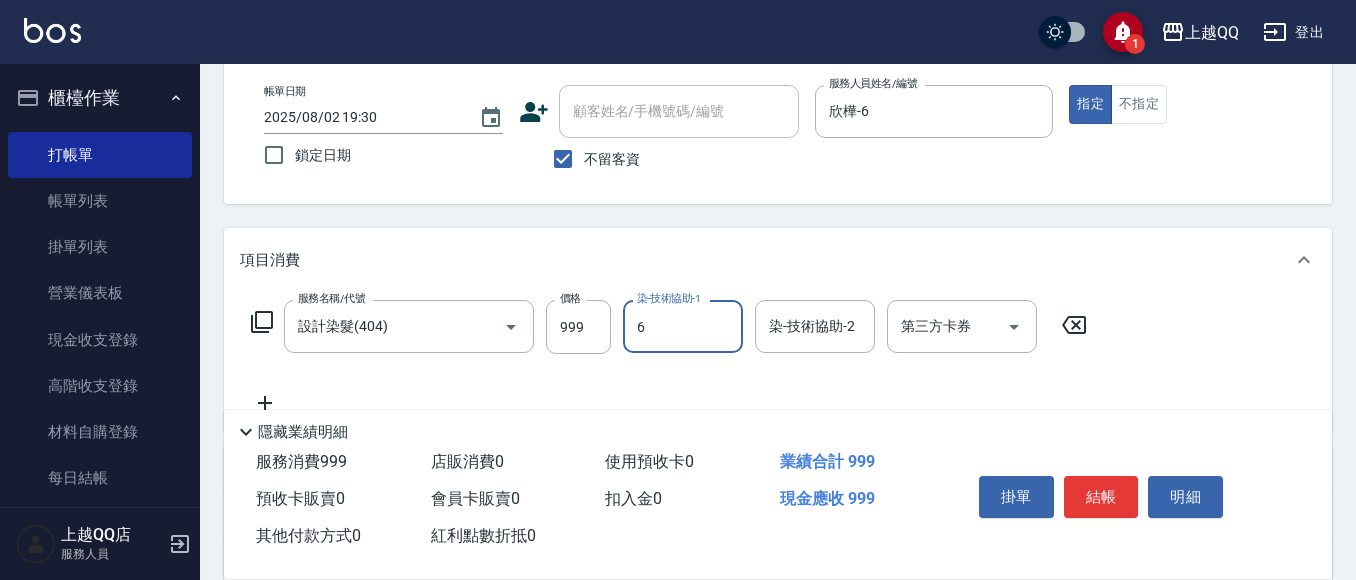 type on "欣樺-6" 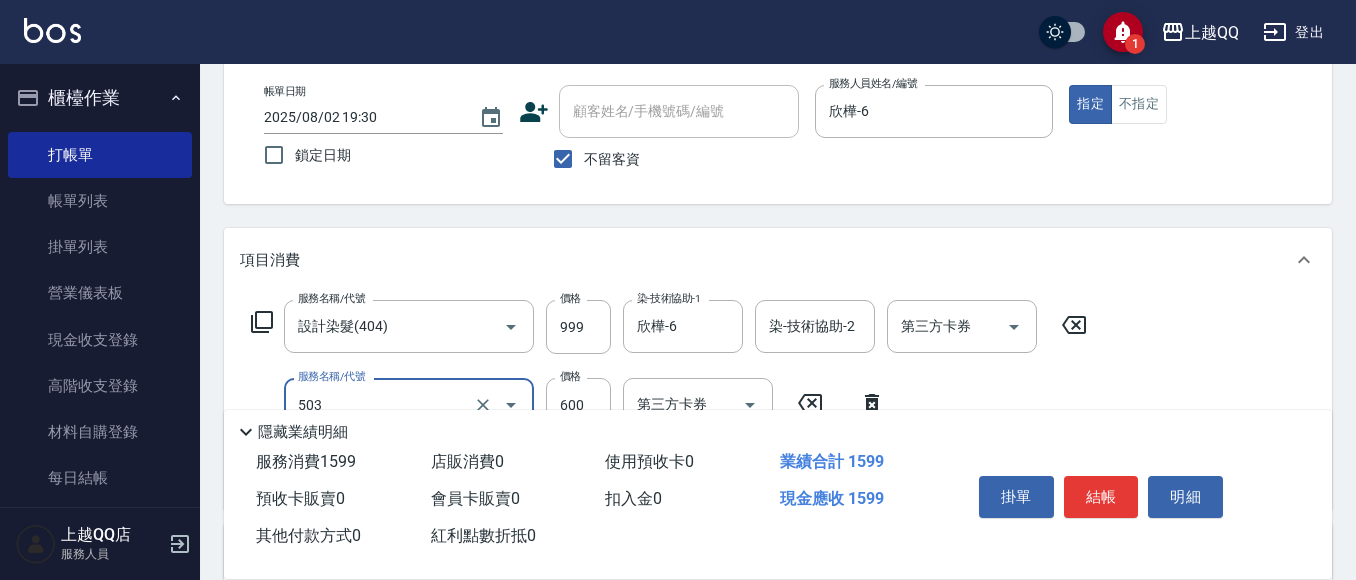 type on "小麥蛋白護髮(503)" 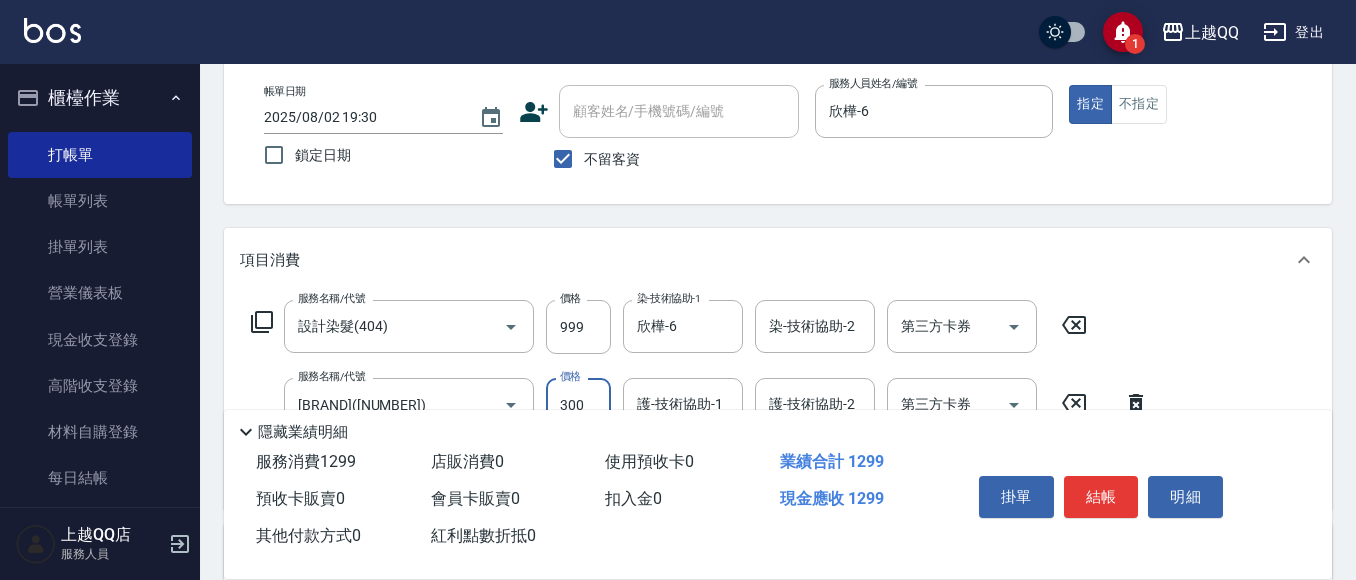 type on "300" 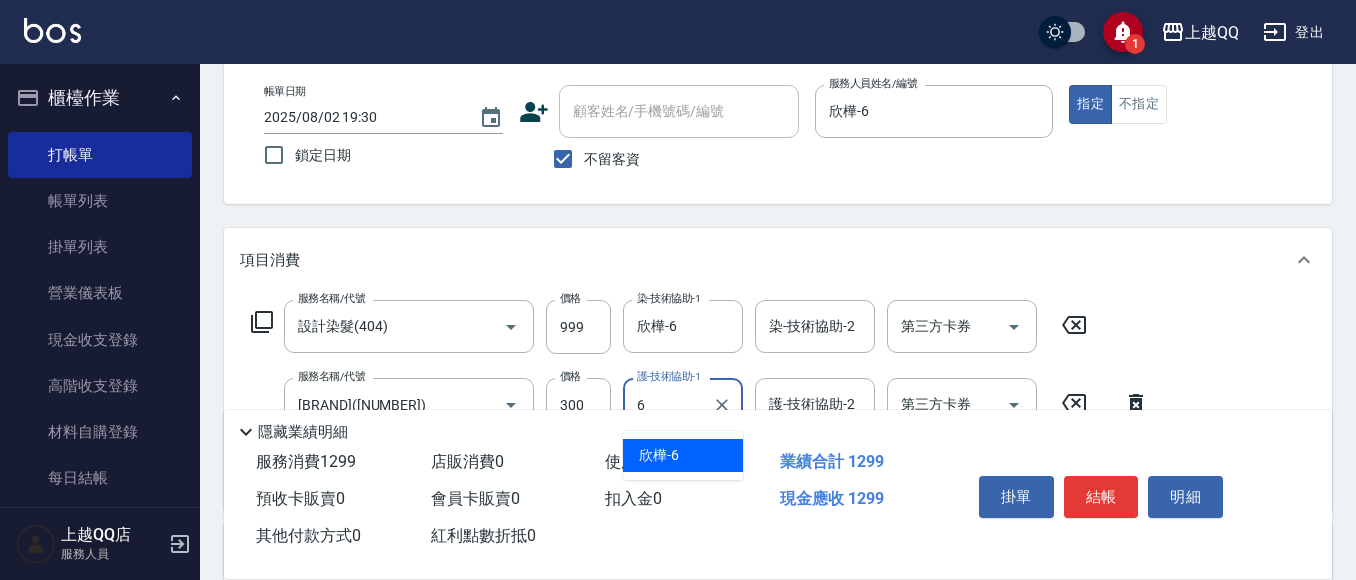 type on "欣樺-6" 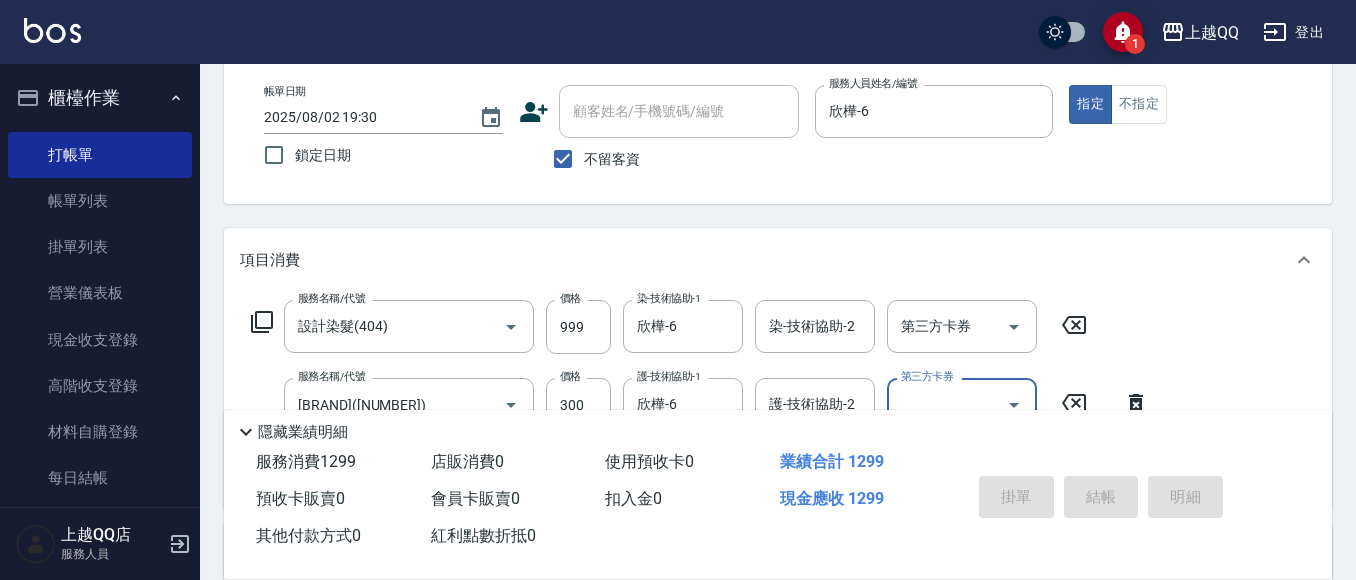 type 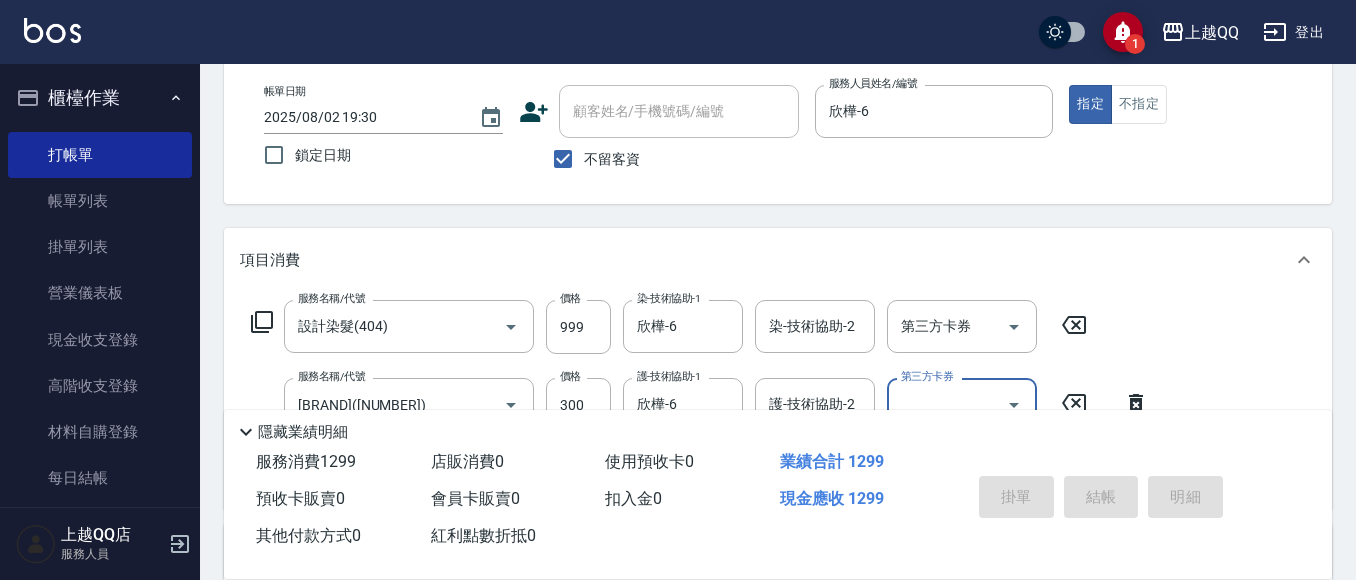 type 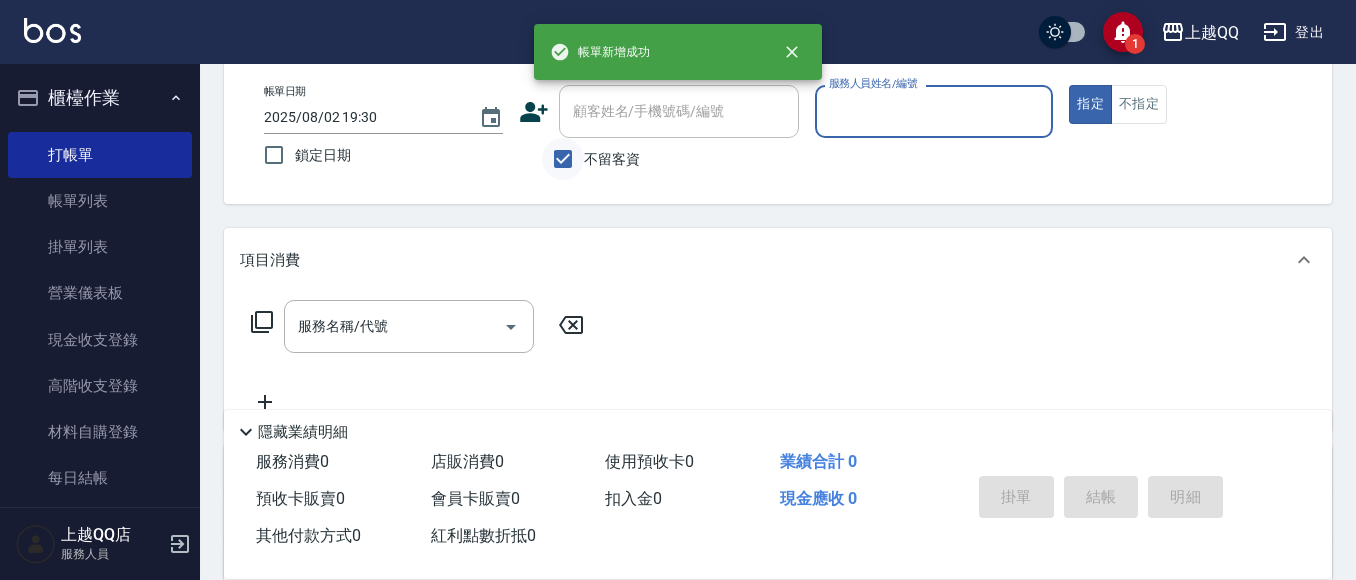 drag, startPoint x: 556, startPoint y: 153, endPoint x: 615, endPoint y: 114, distance: 70.724815 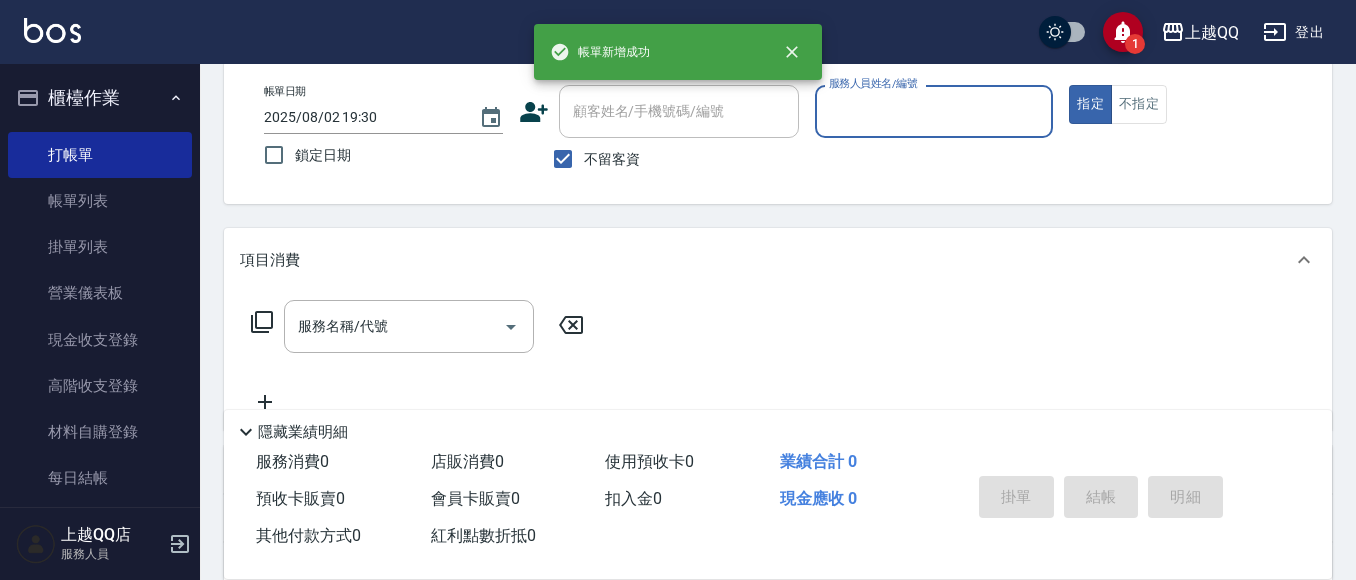 click on "不留客資" at bounding box center (563, 159) 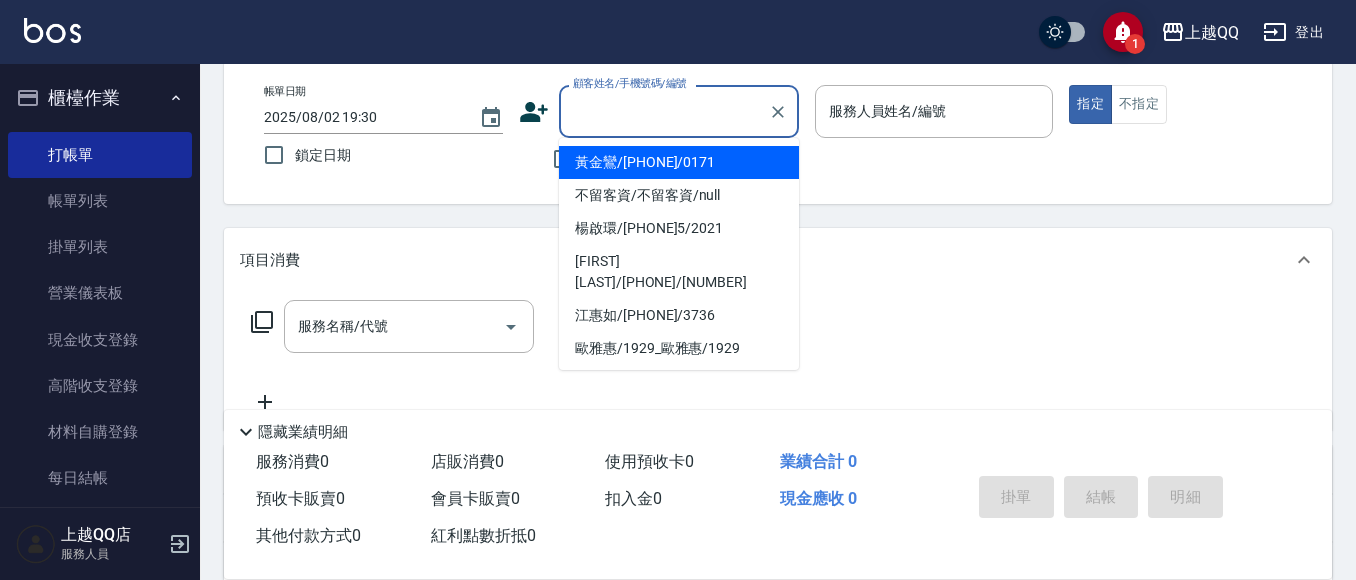 click on "顧客姓名/手機號碼/編號" at bounding box center (664, 111) 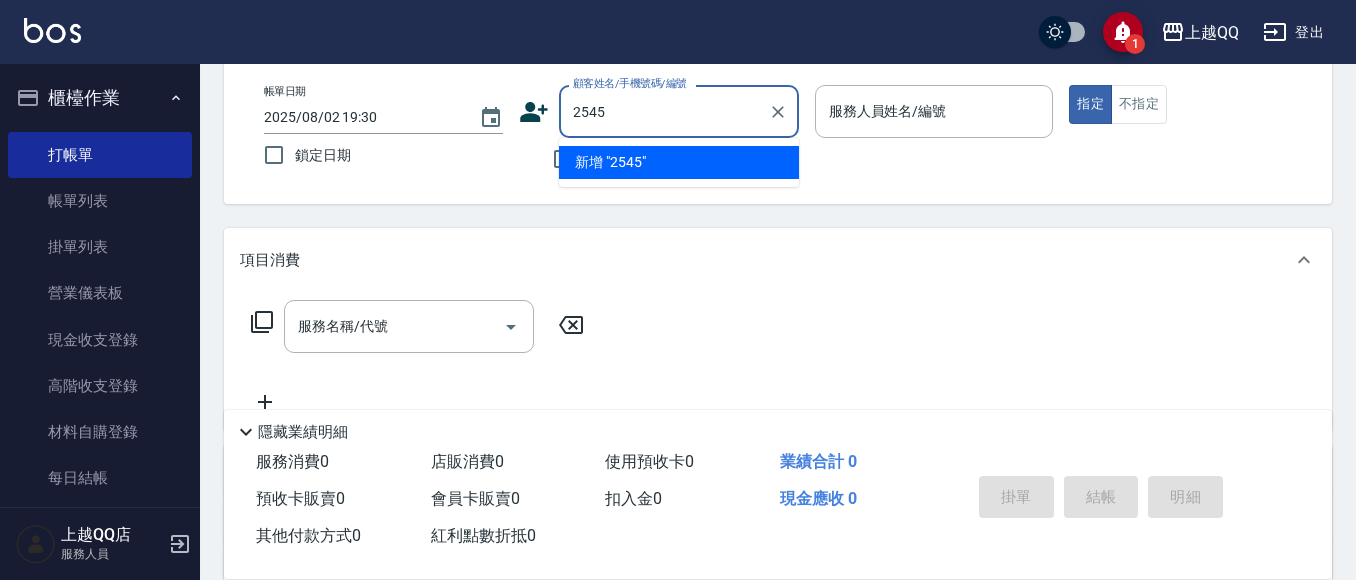 type on "2545" 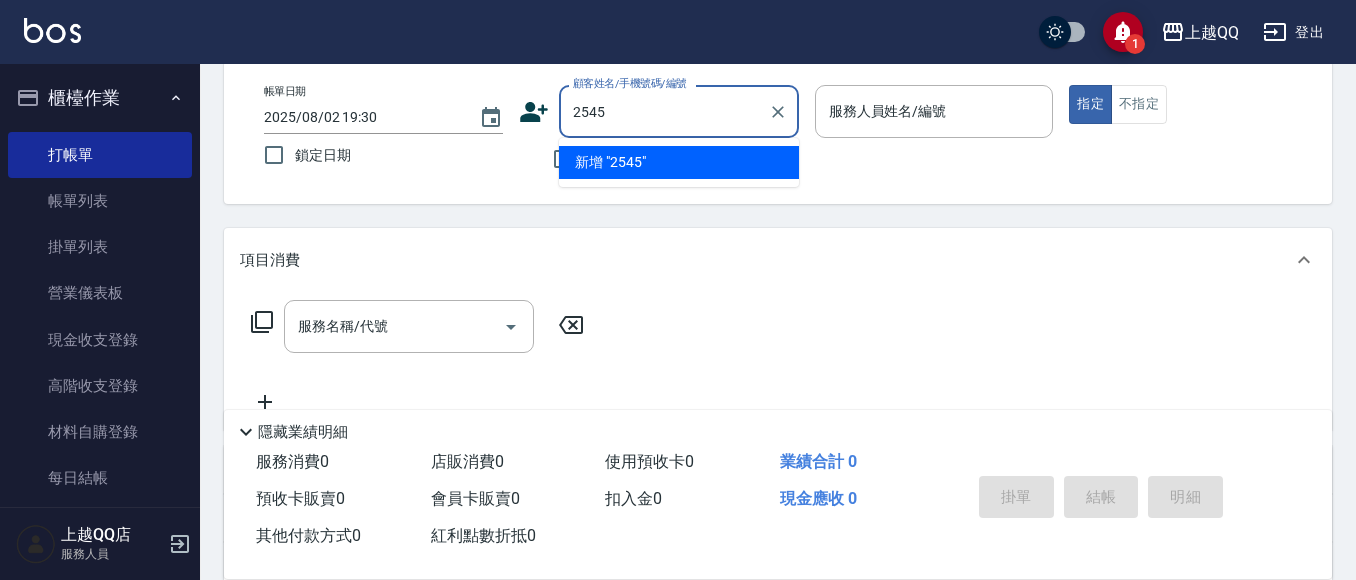 click on "指定" at bounding box center [1090, 104] 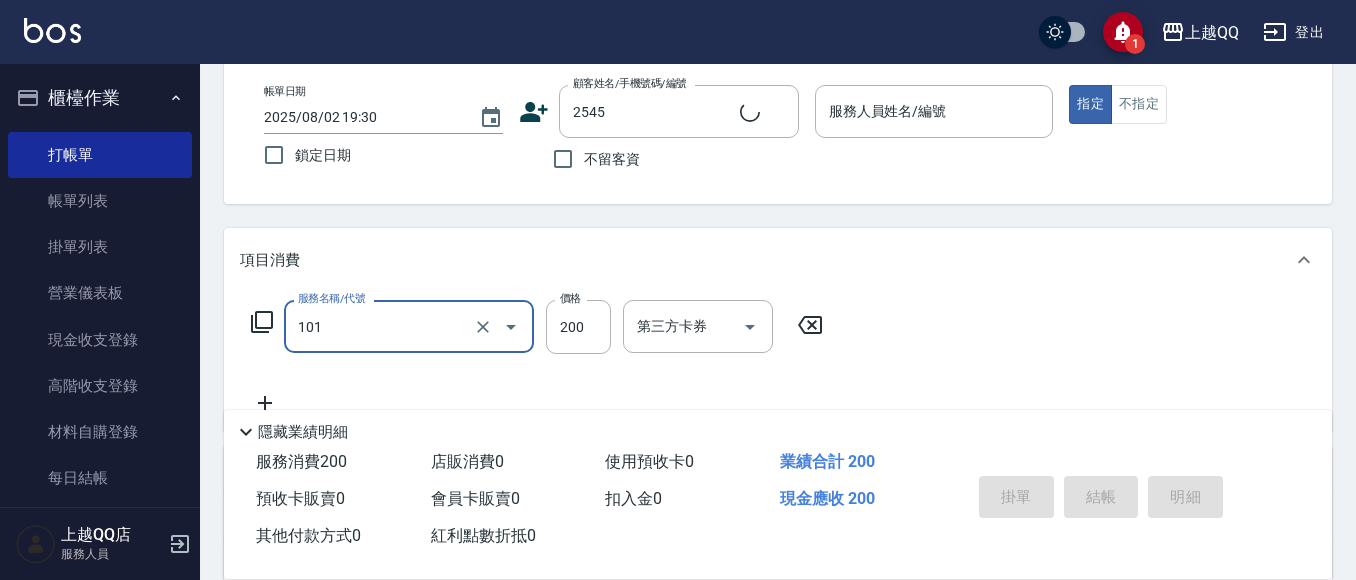 type on "洗髮(101)" 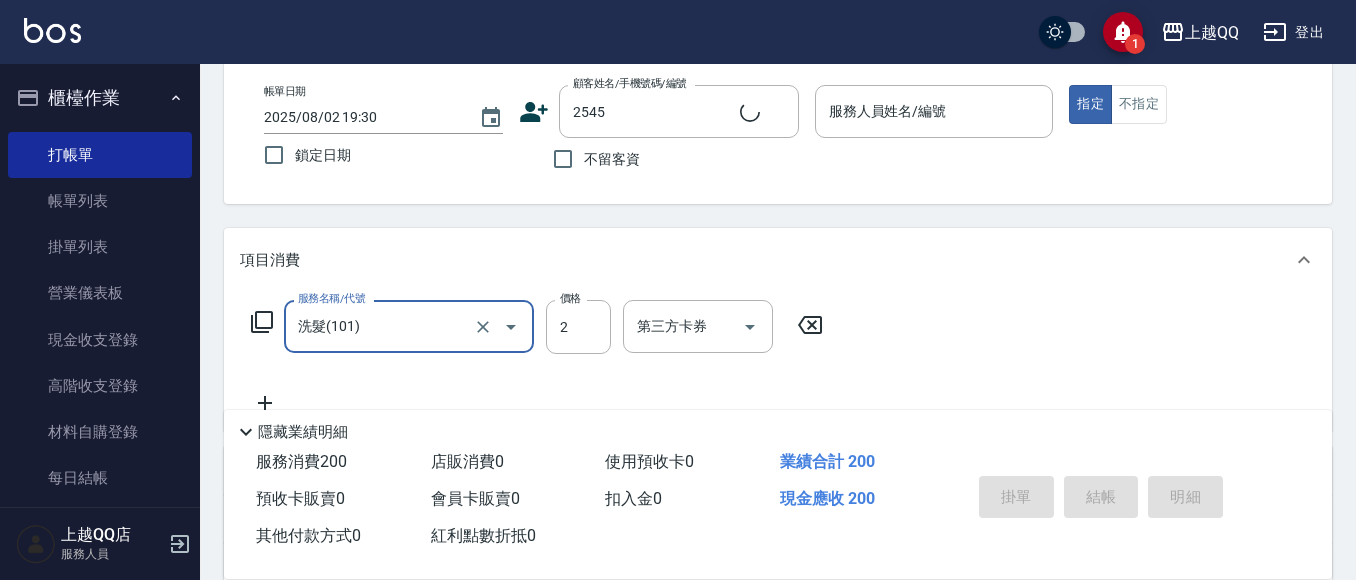 type on "23" 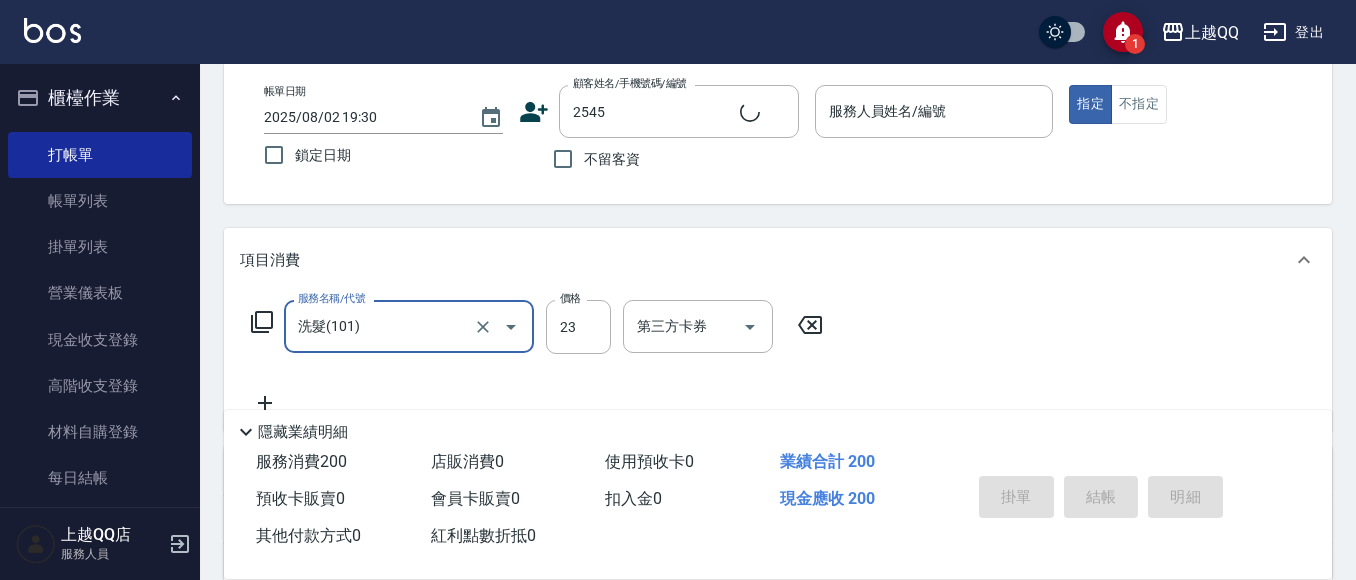 type on "黃素芬/0938735908/2545" 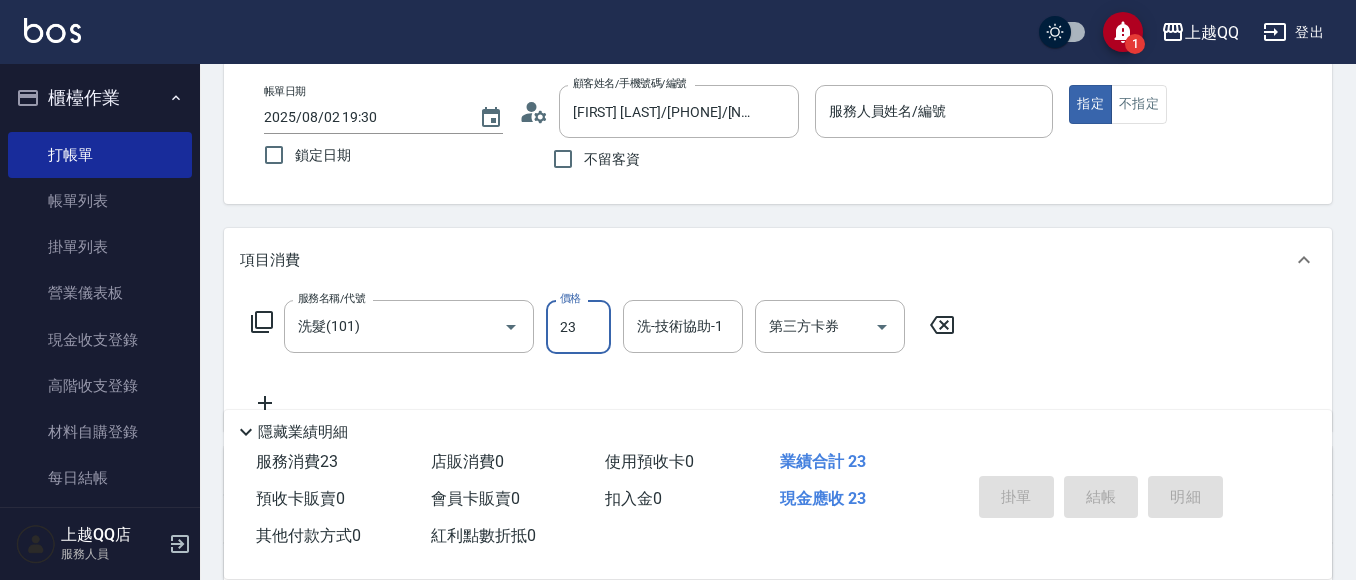 type on "欣樺-6" 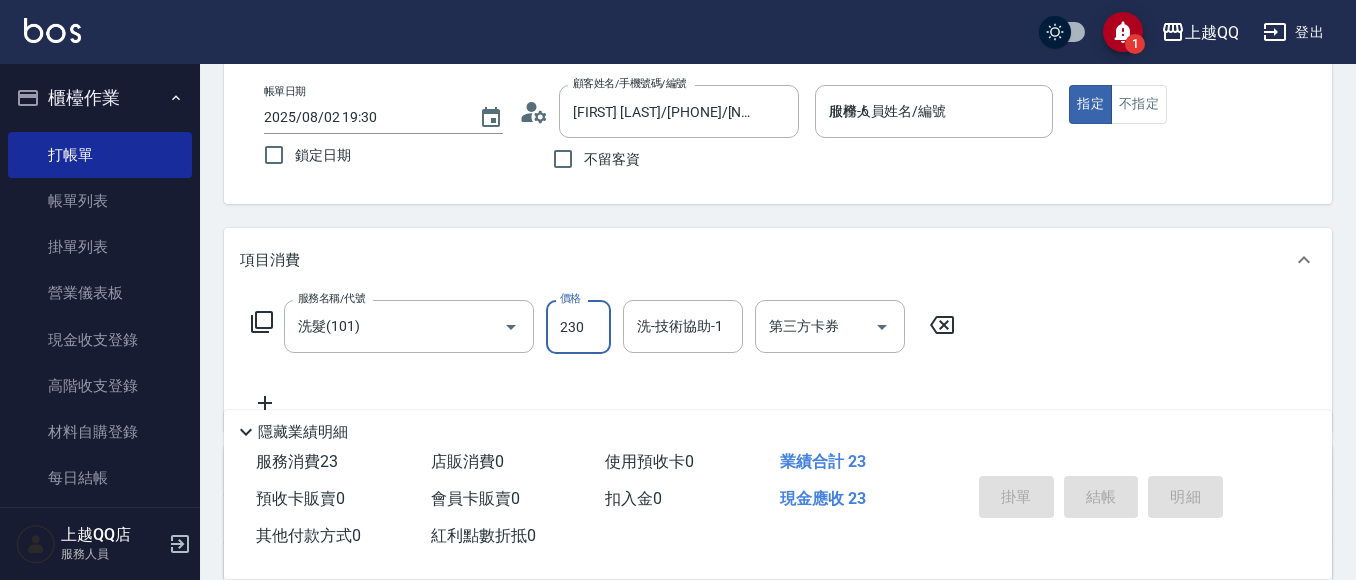 type on "230" 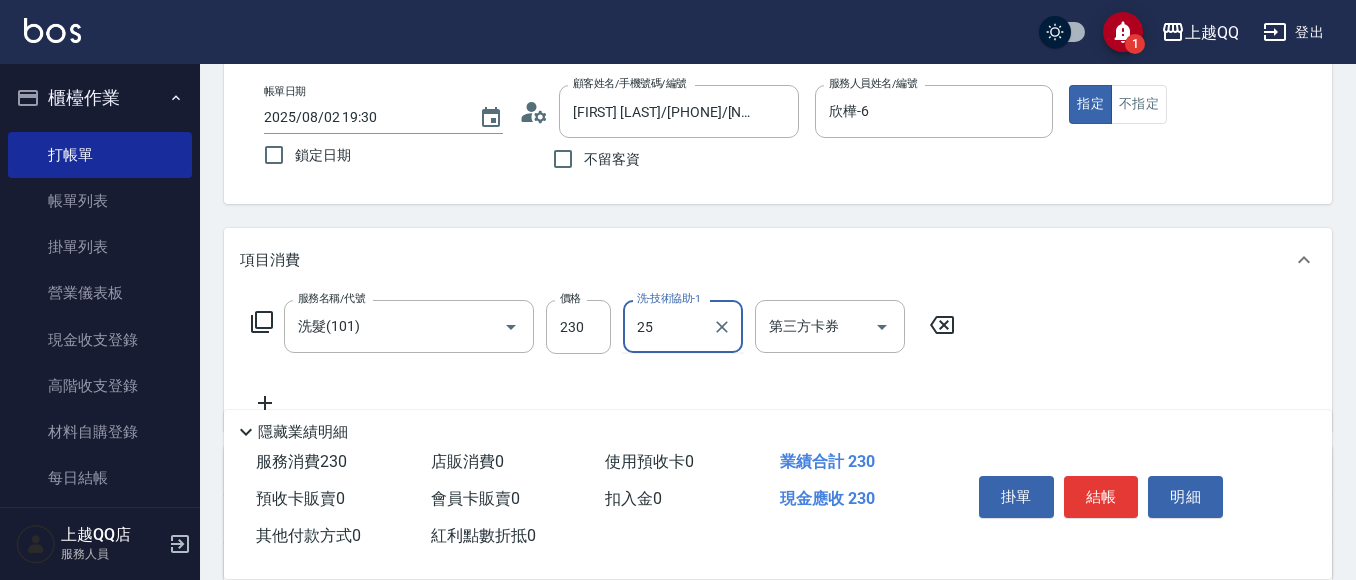 type on "陳宥蓁-25" 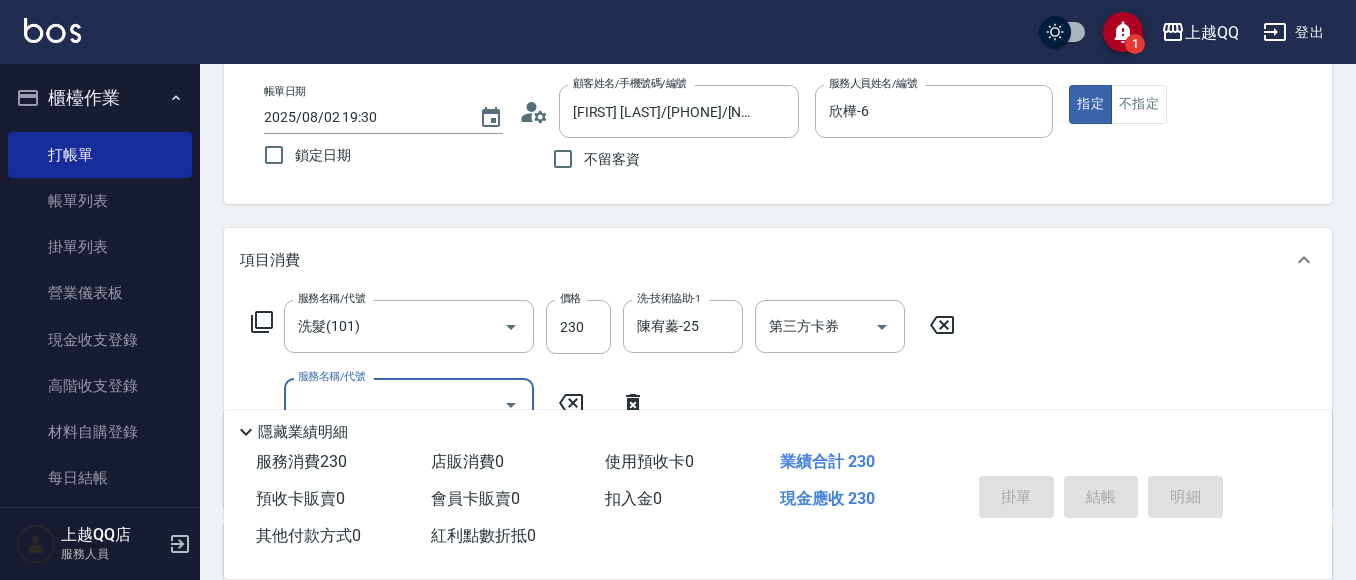 type on "2025/08/02 19:31" 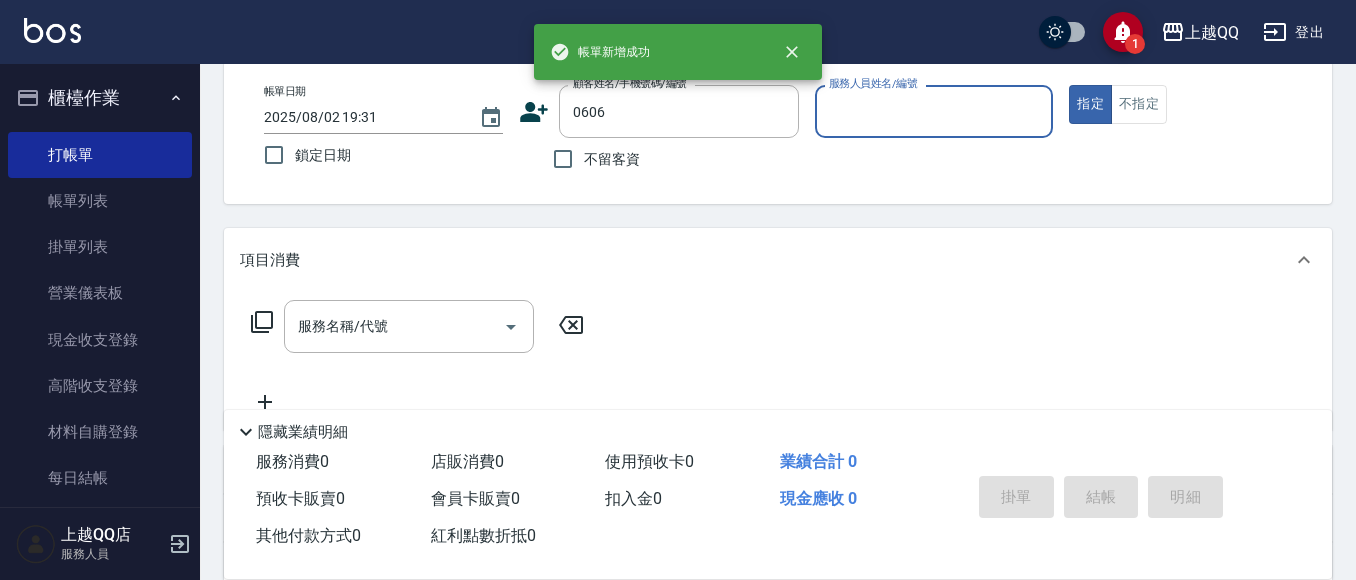 click on "指定" at bounding box center (1090, 104) 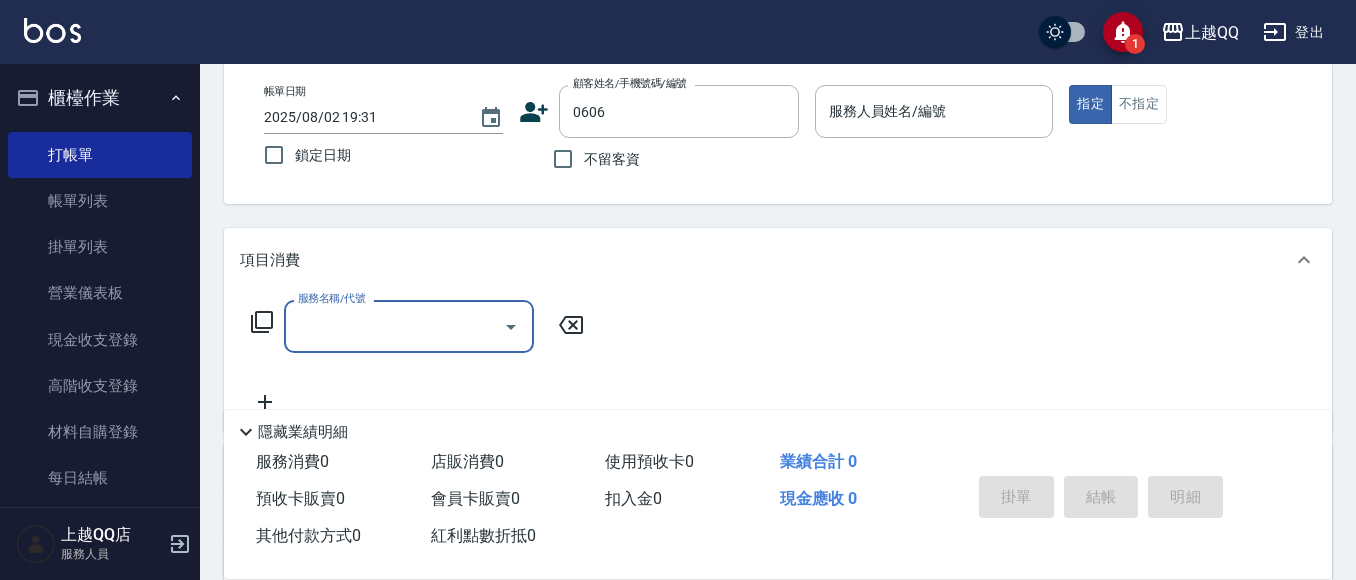 type on "李宛騏/0978060888/0606" 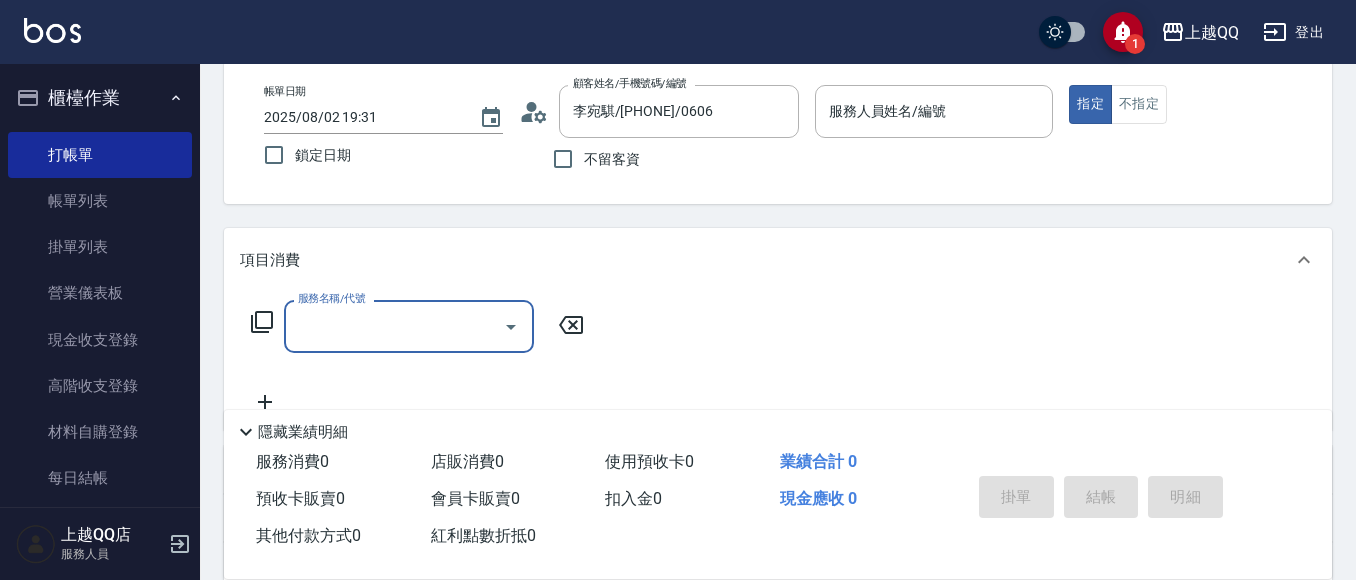 type on "欣樺-6" 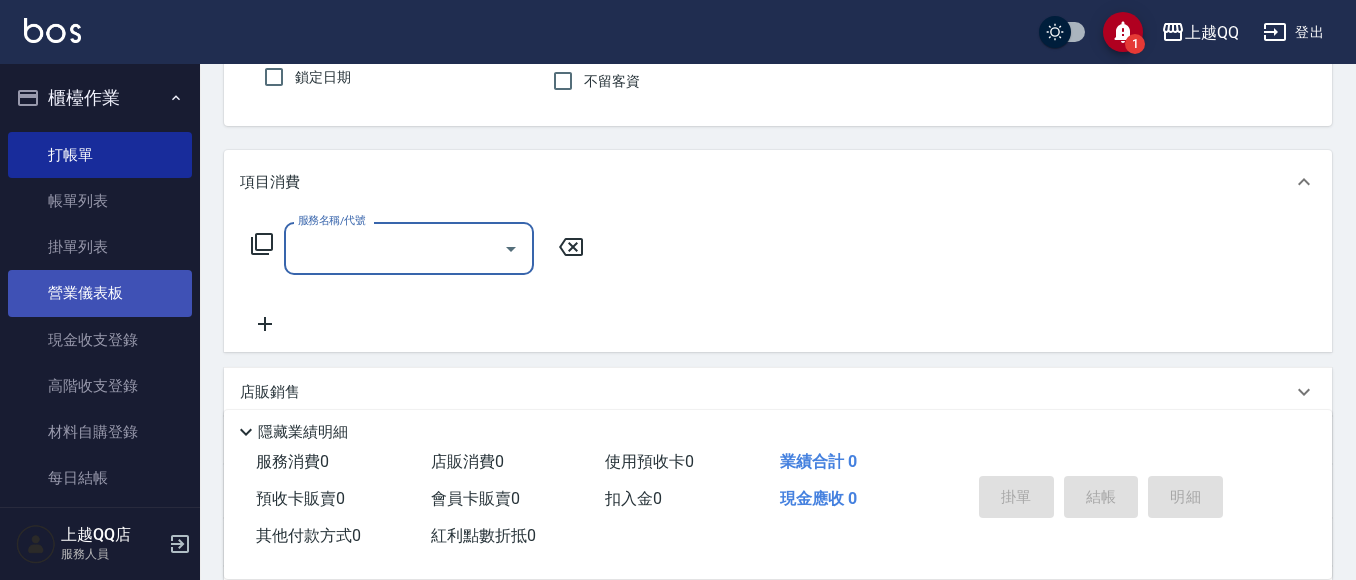 scroll, scrollTop: 200, scrollLeft: 0, axis: vertical 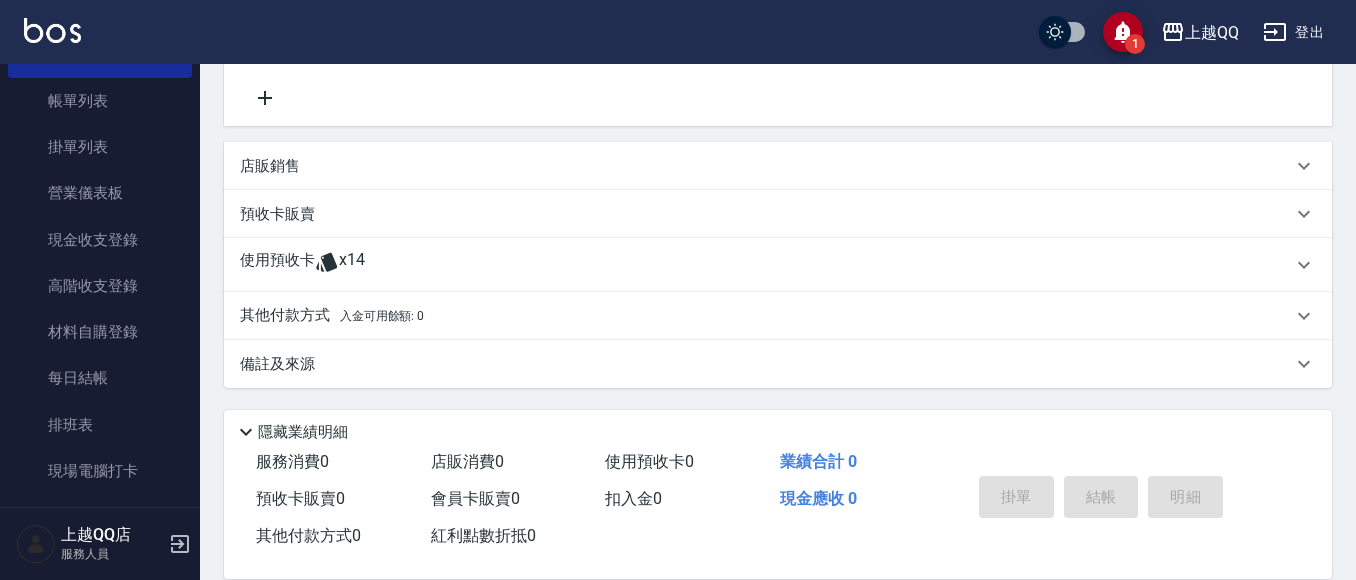 click on "使用預收卡 x14" at bounding box center (778, 265) 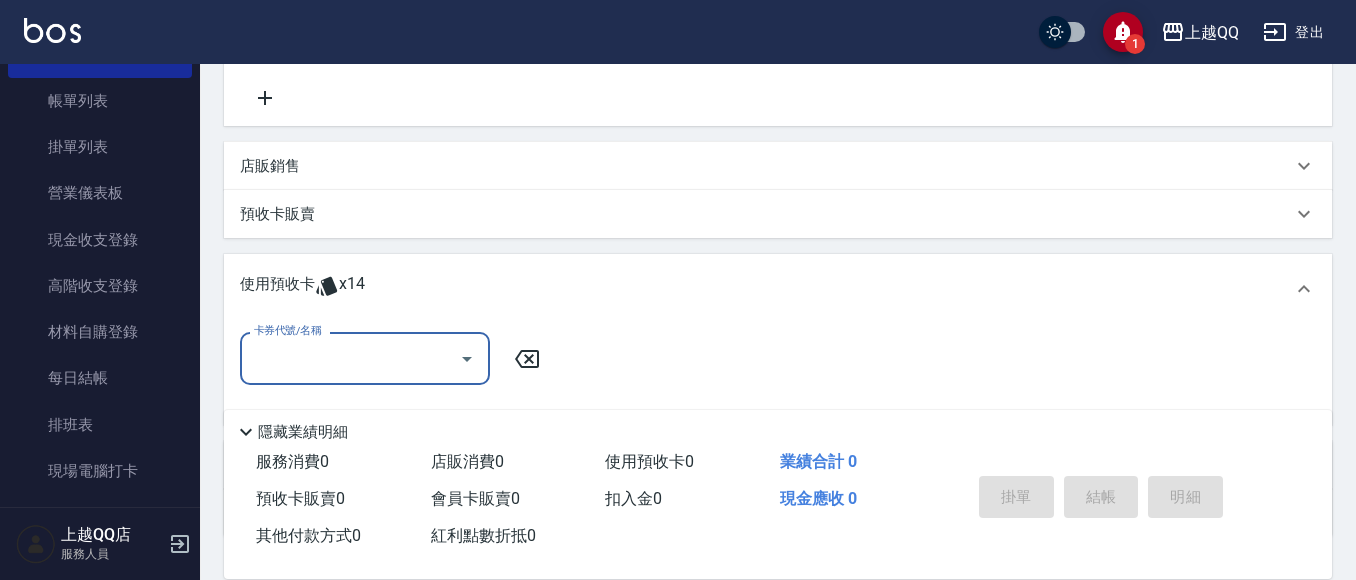scroll, scrollTop: 0, scrollLeft: 0, axis: both 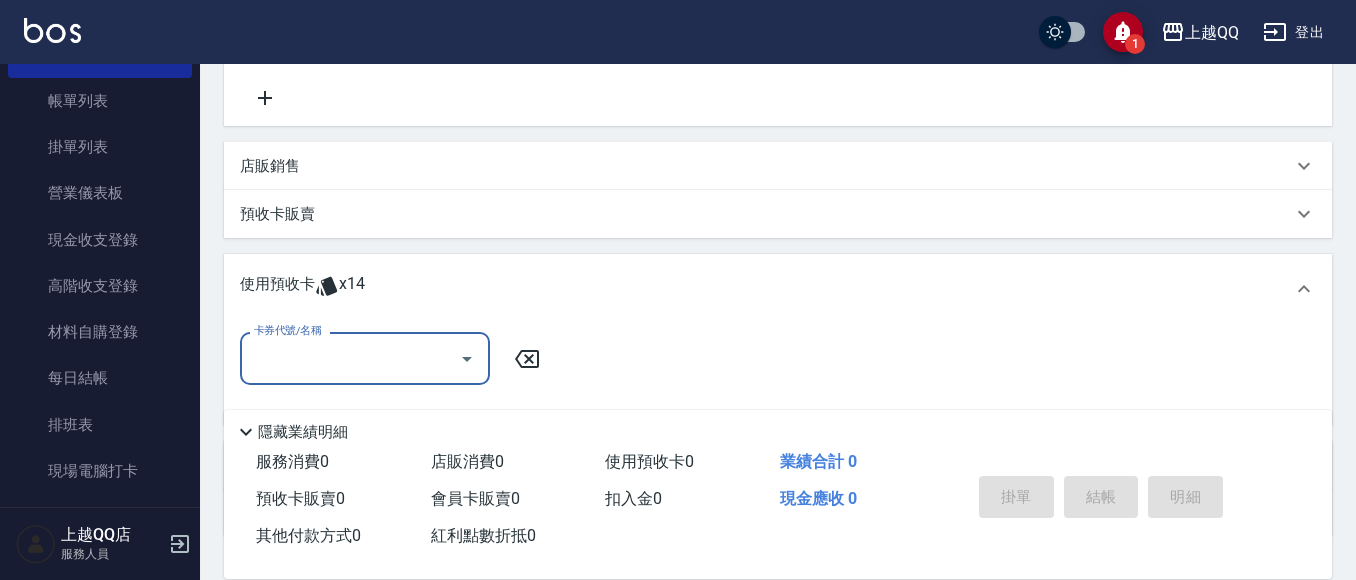 click on "卡券代號/名稱" at bounding box center (350, 358) 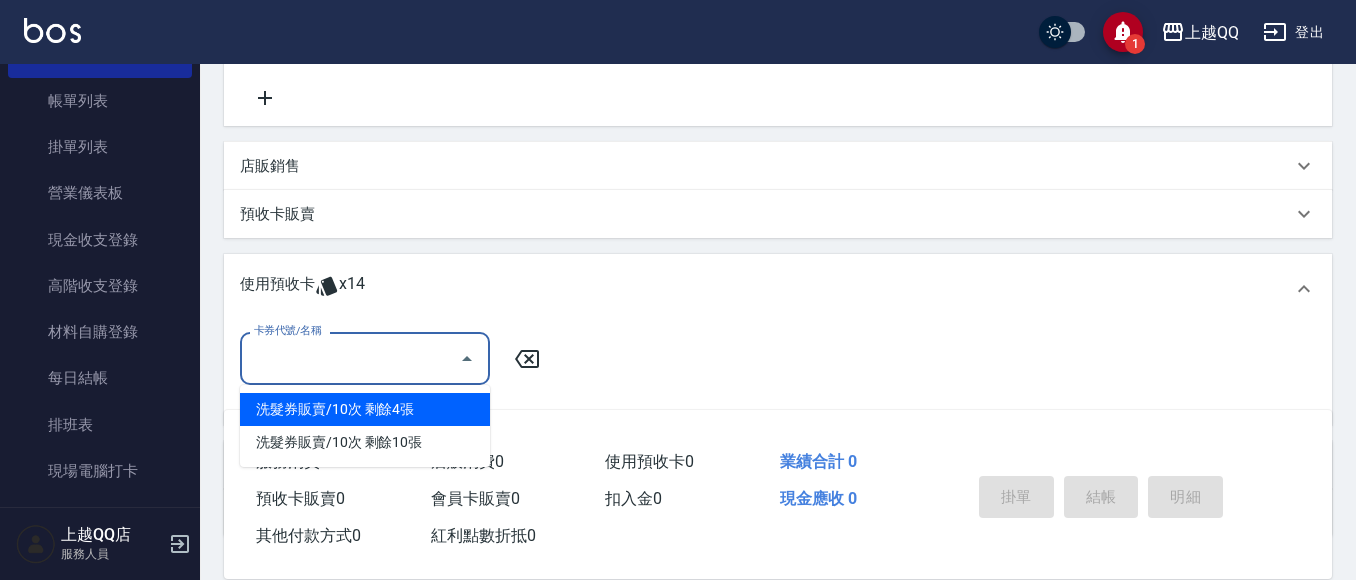 click on "洗髮券販賣/10次 剩餘4張" at bounding box center (365, 409) 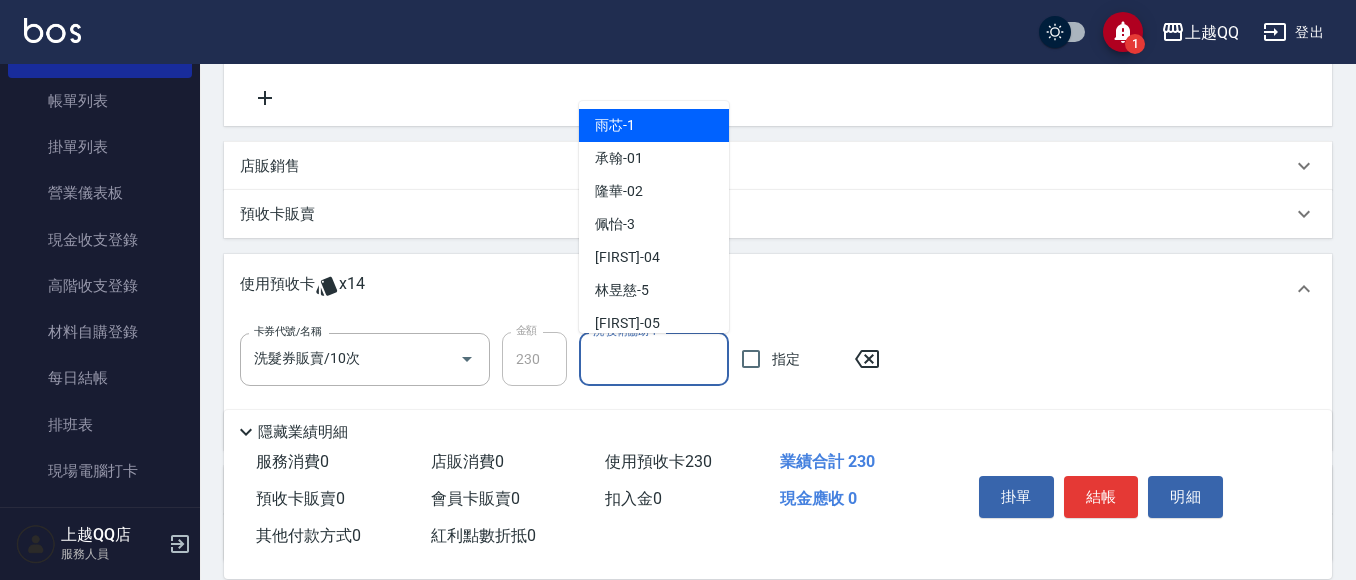 drag, startPoint x: 667, startPoint y: 355, endPoint x: 740, endPoint y: 74, distance: 290.3274 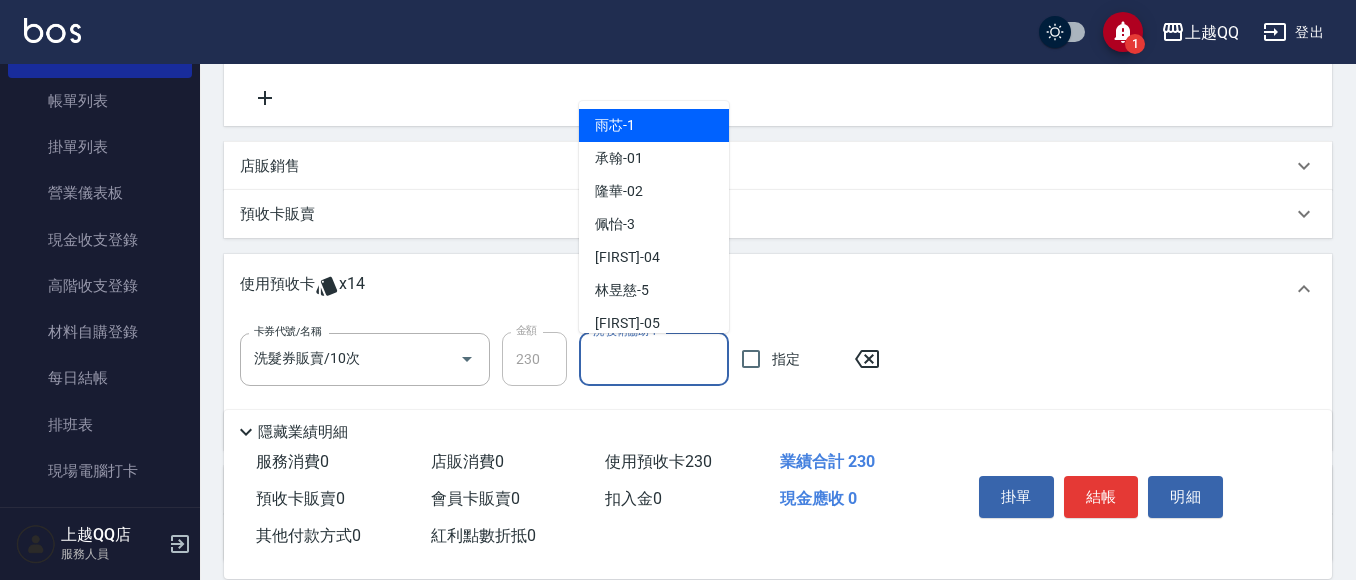 click on "洗-技術協助-1" at bounding box center (654, 359) 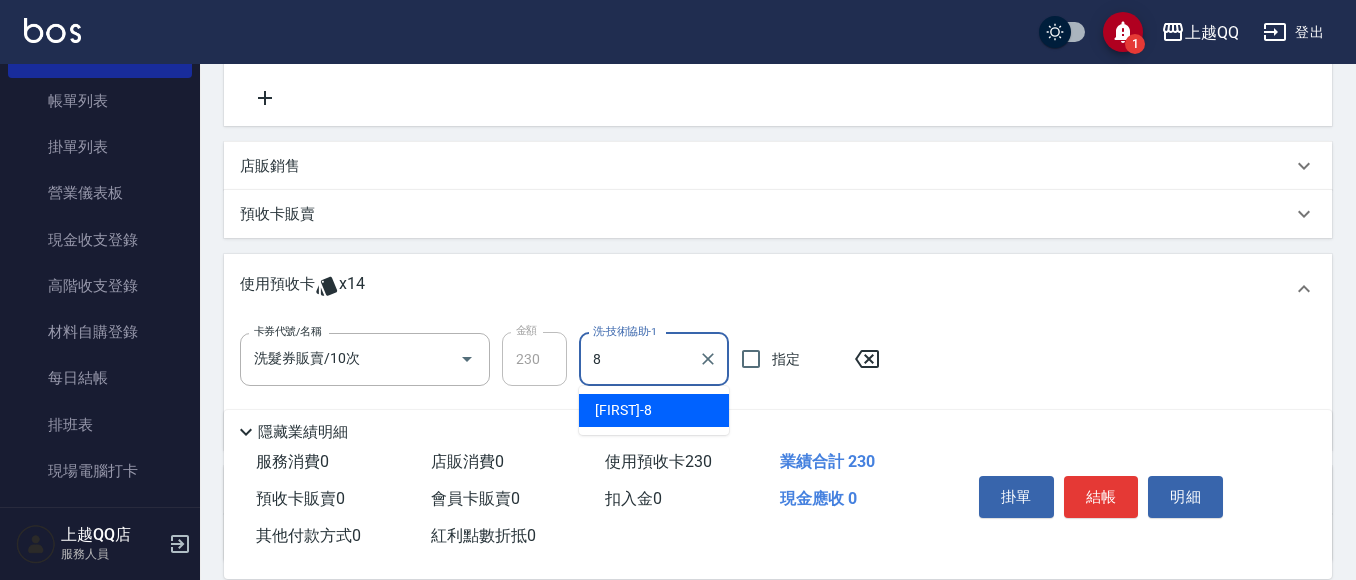 type on "孟穎-8" 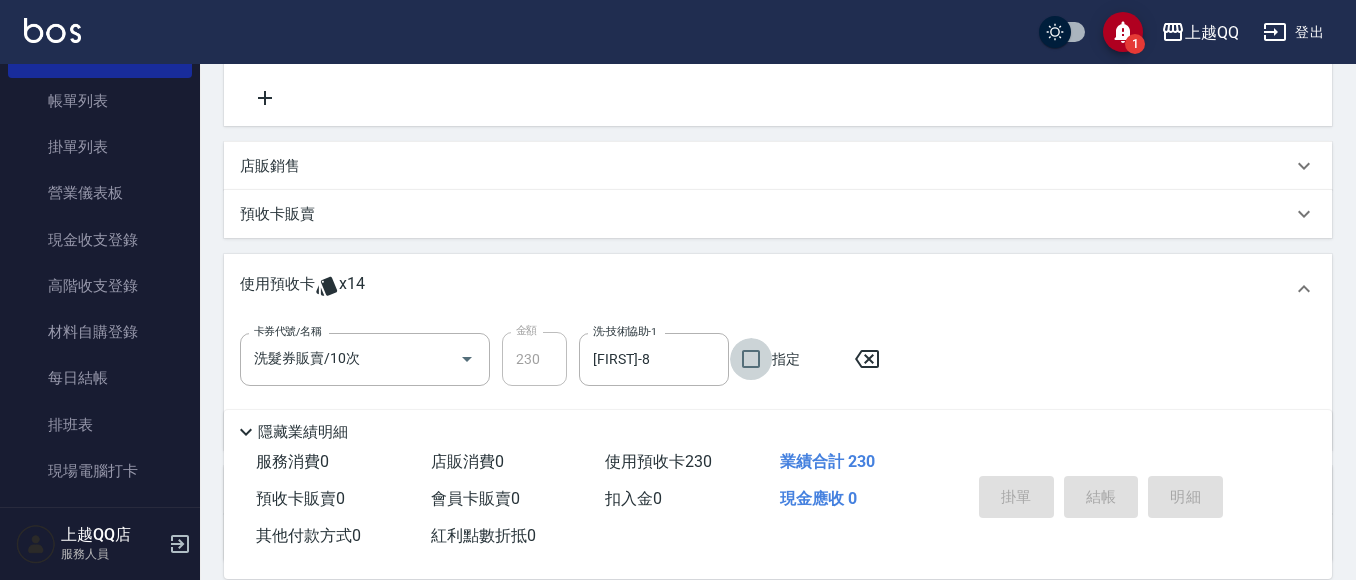 type 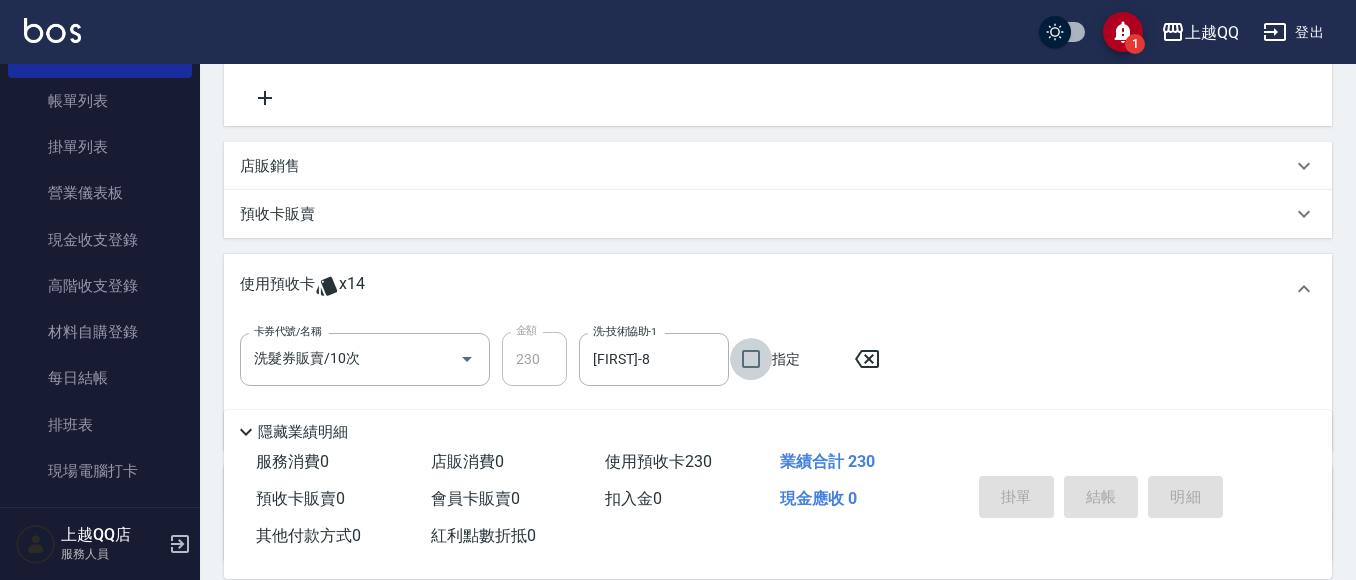 type 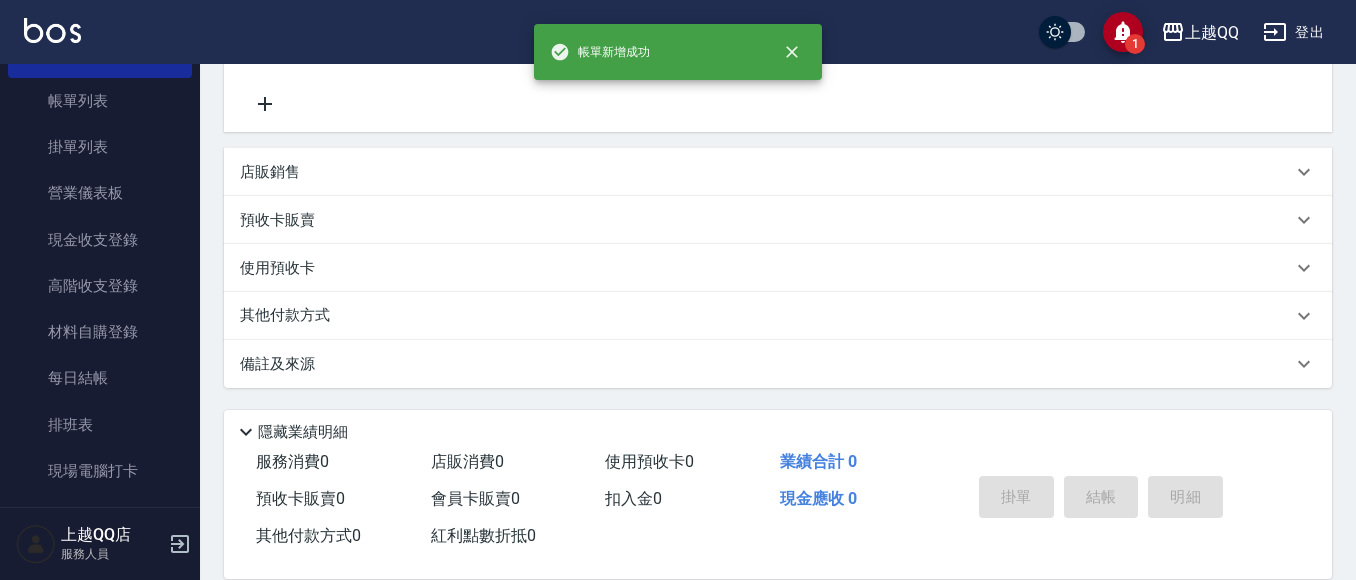 scroll, scrollTop: 0, scrollLeft: 0, axis: both 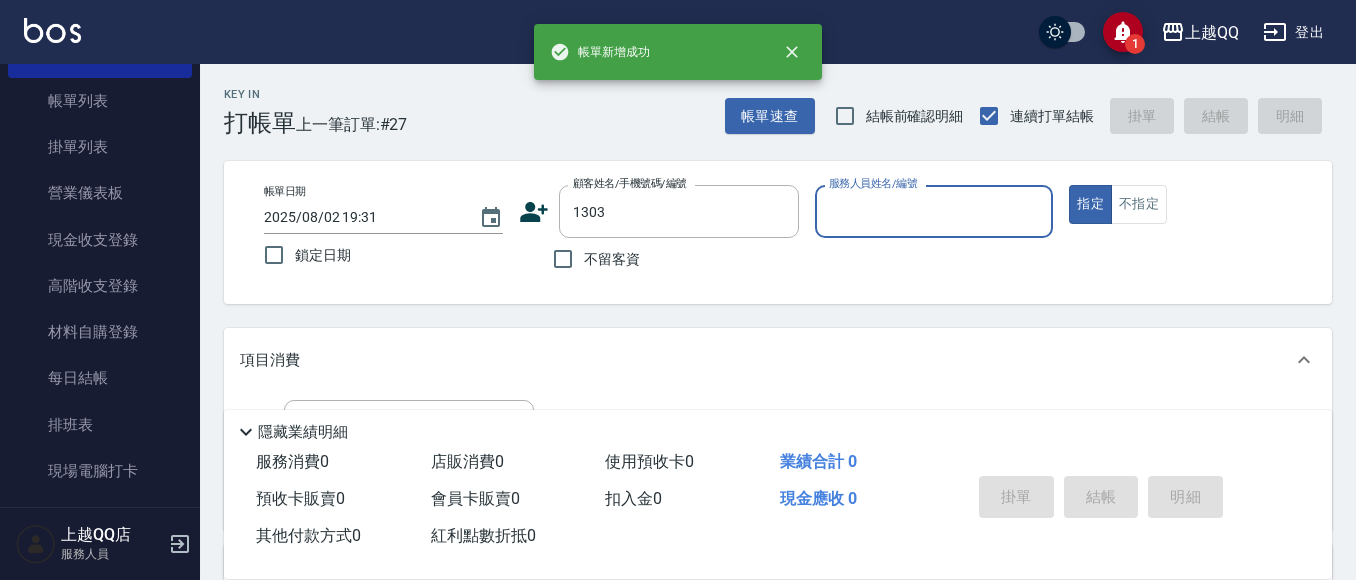 click on "指定" at bounding box center (1090, 204) 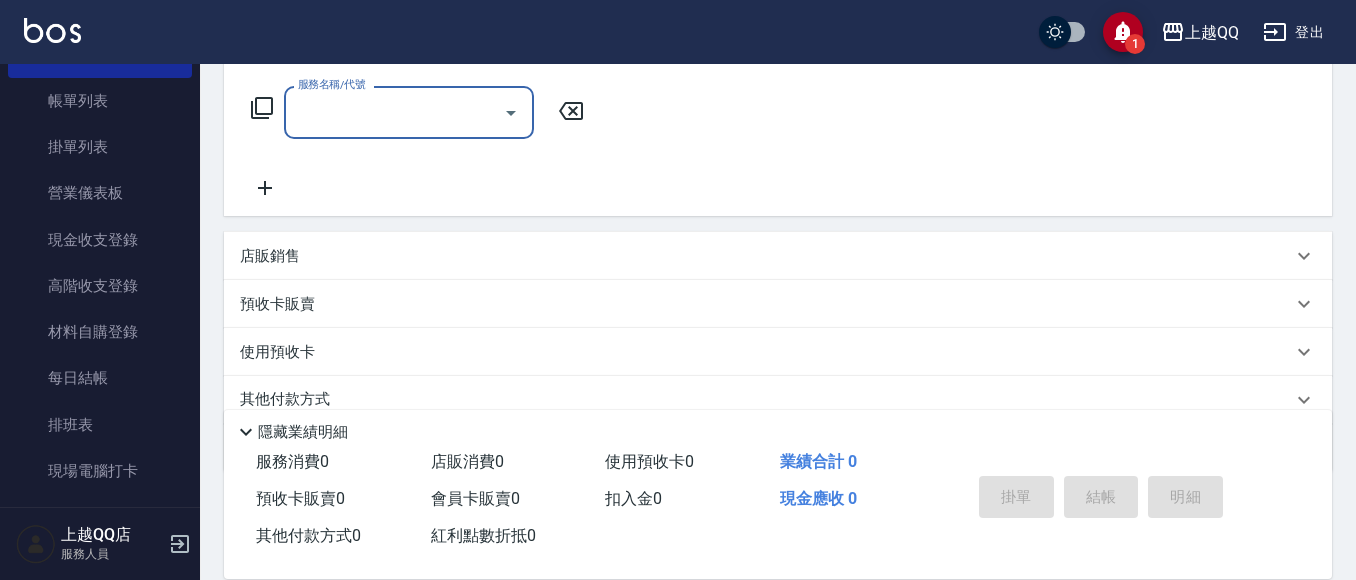 scroll, scrollTop: 398, scrollLeft: 0, axis: vertical 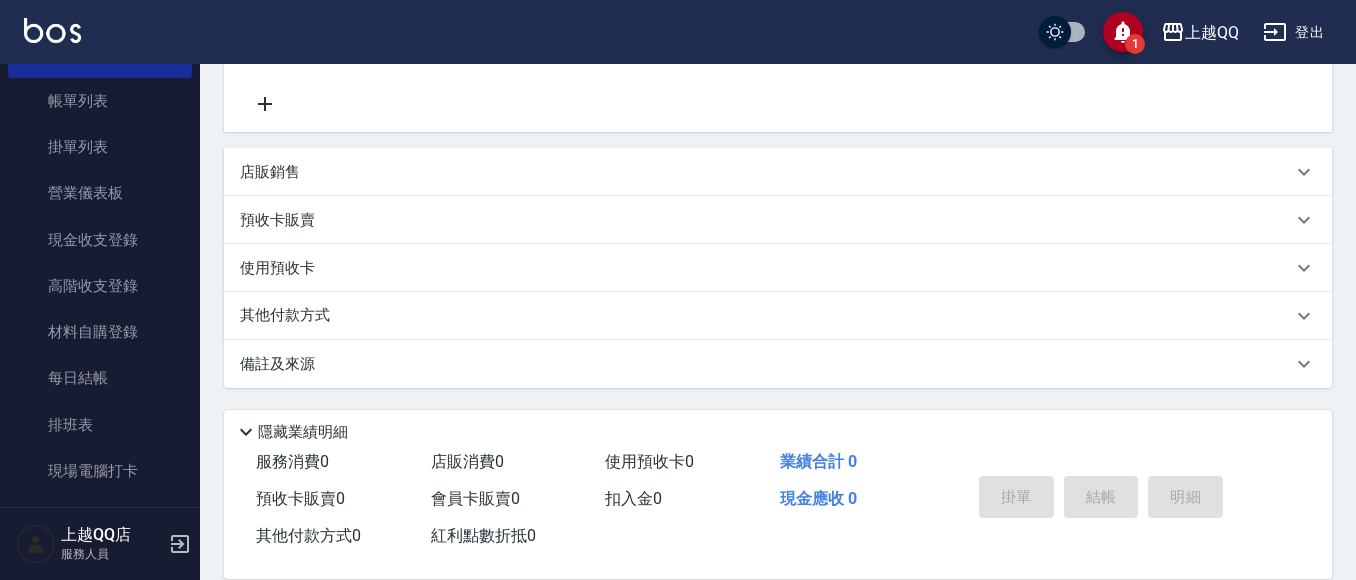 type on "鄭嘉惠/0910015771/1303" 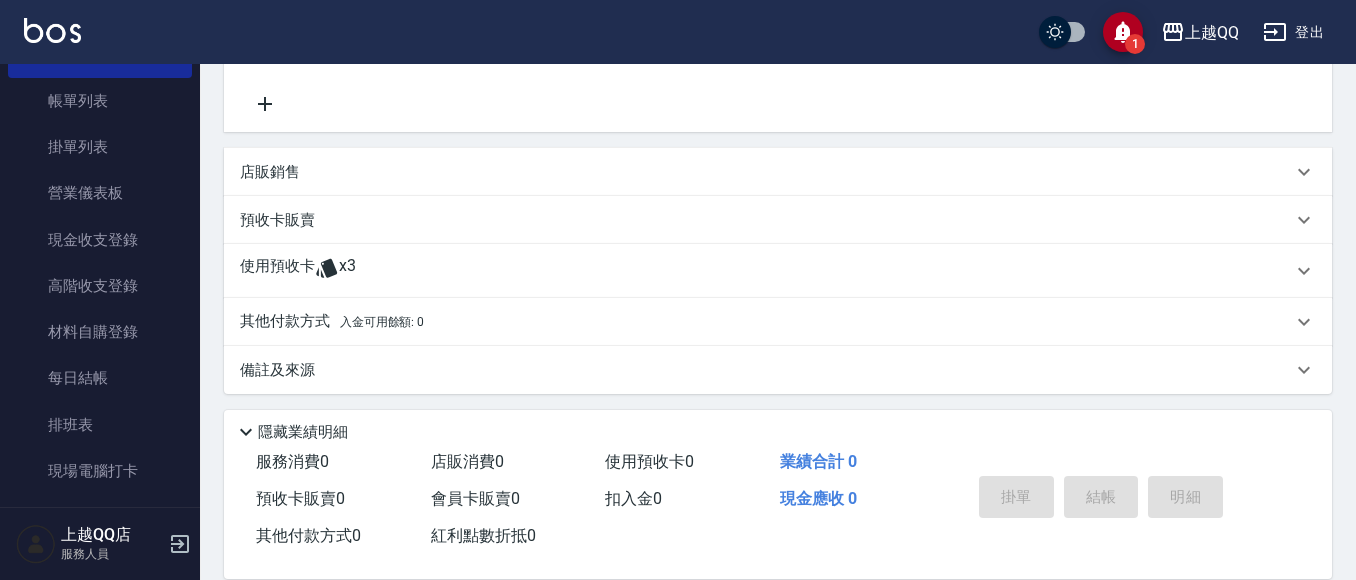 click on "使用預收卡" at bounding box center (277, 271) 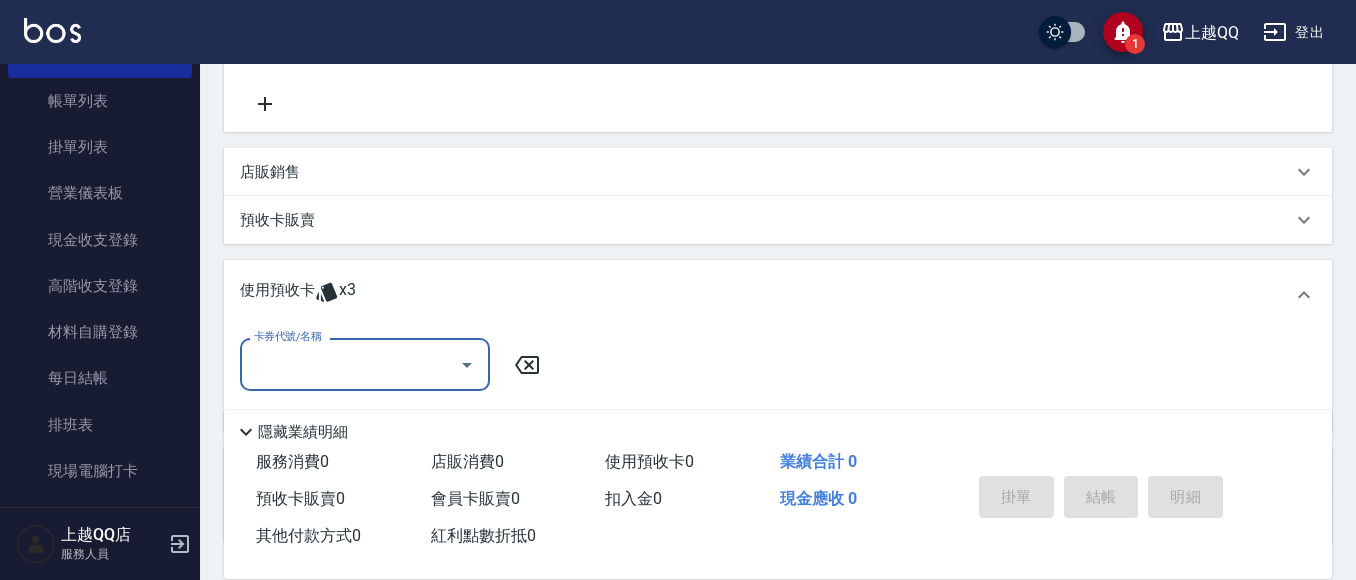 scroll, scrollTop: 1, scrollLeft: 0, axis: vertical 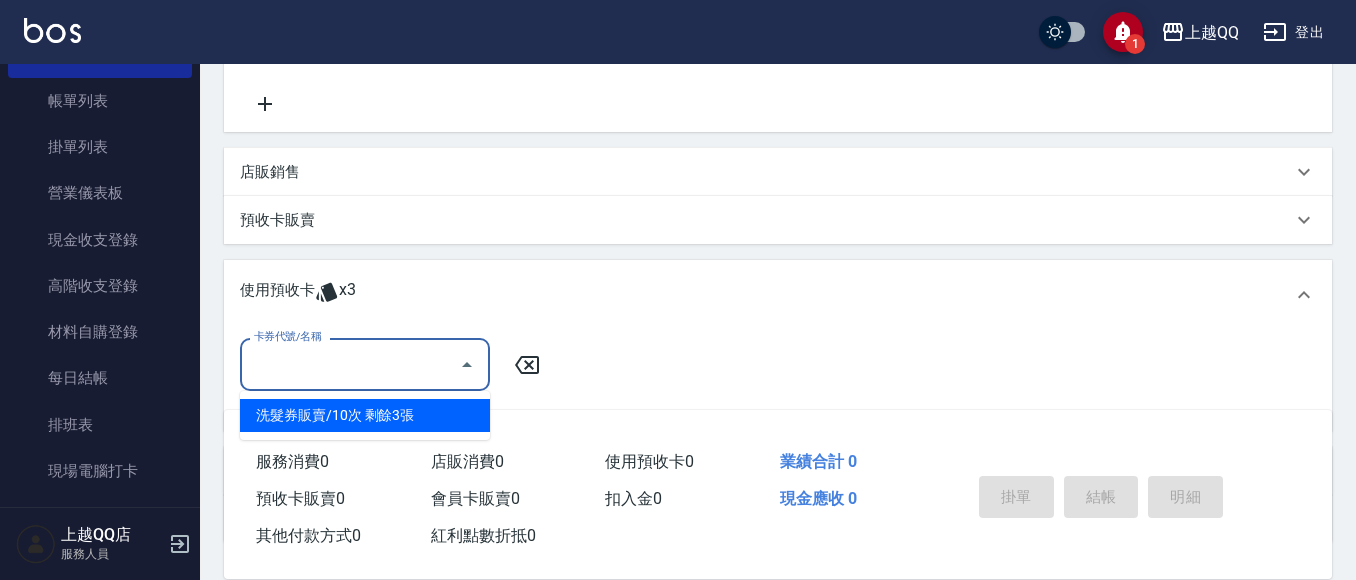 click on "卡券代號/名稱" at bounding box center [350, 364] 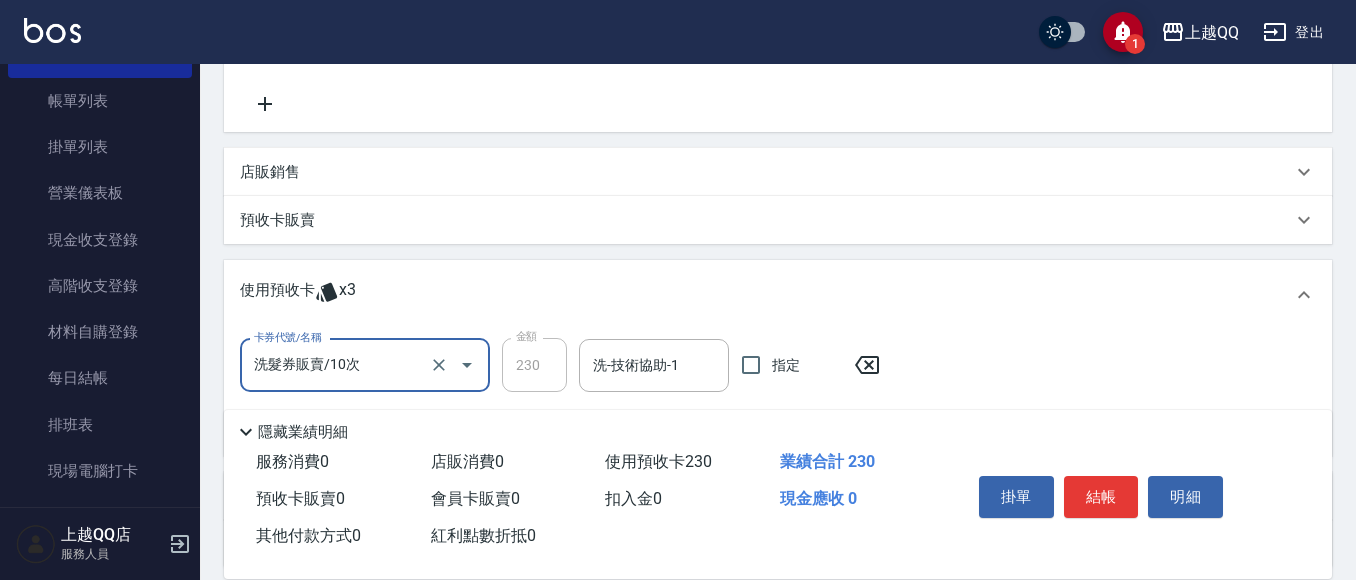 drag, startPoint x: 630, startPoint y: 365, endPoint x: 624, endPoint y: 54, distance: 311.05786 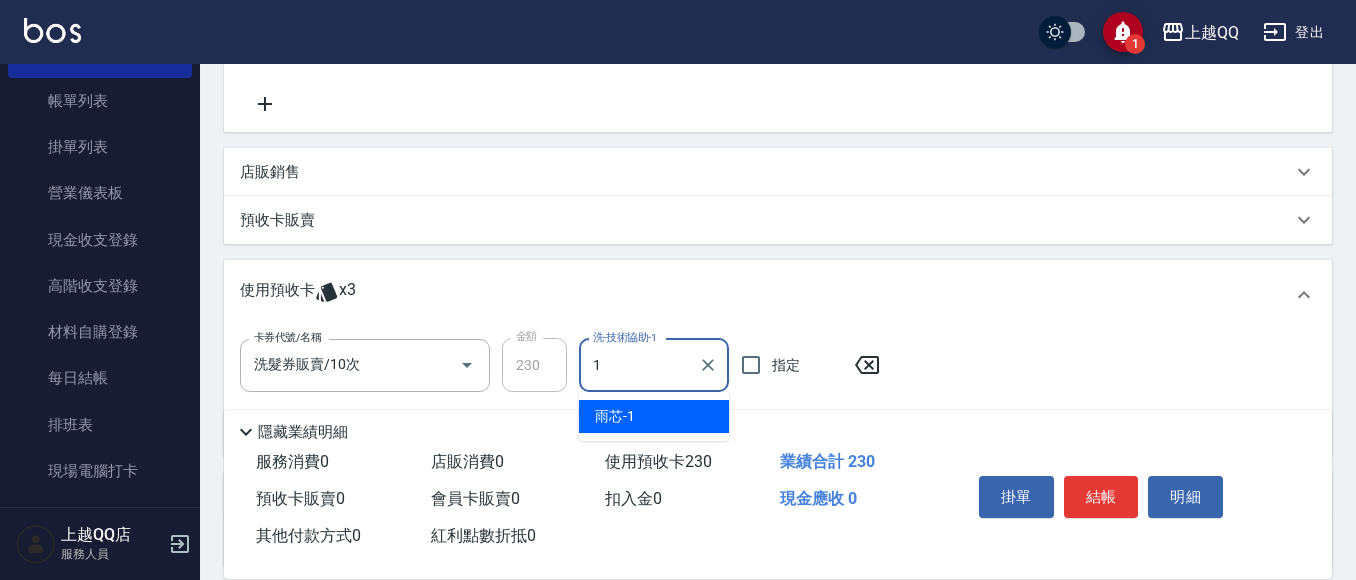 type on "雨芯-1" 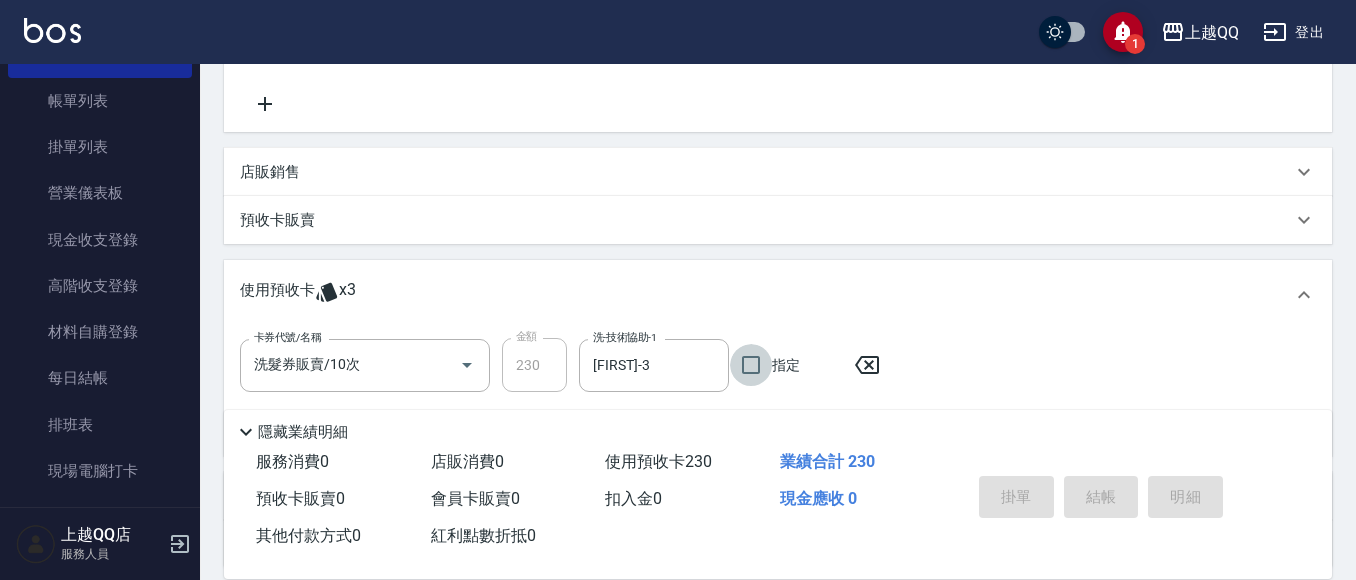 type 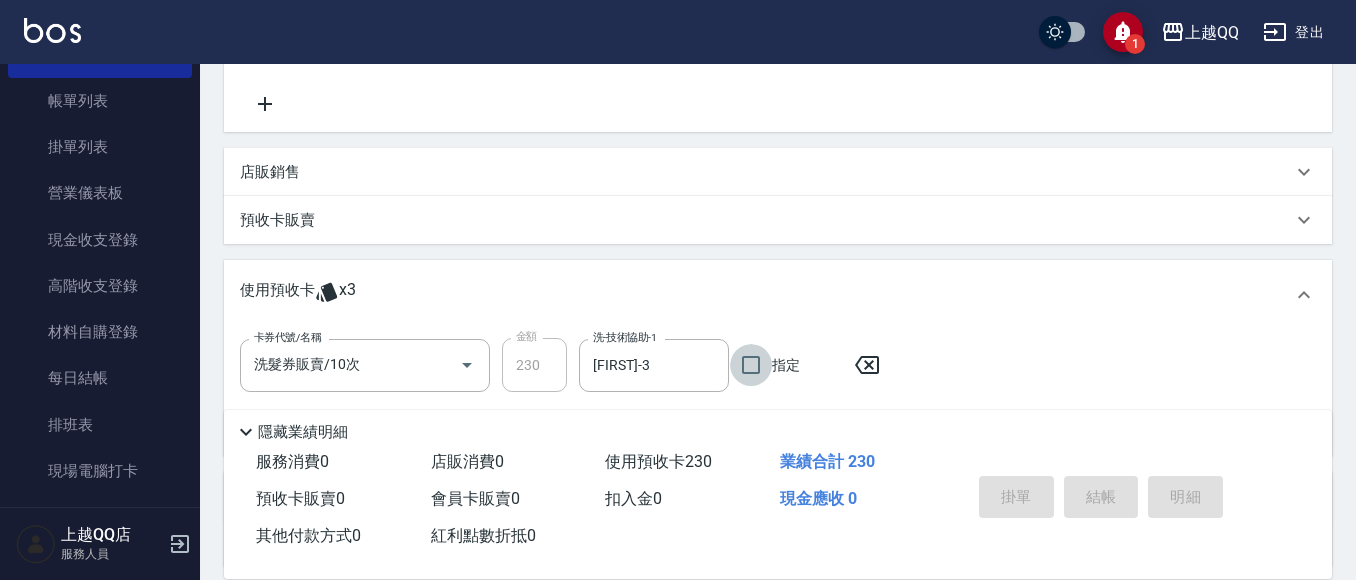 type 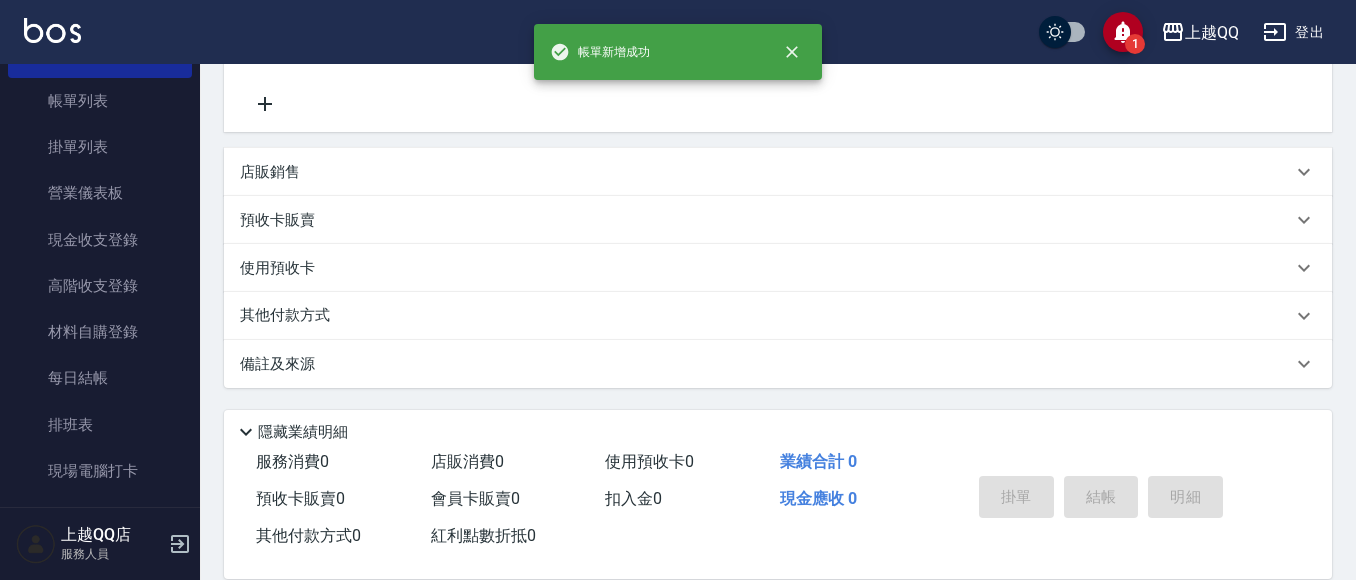scroll, scrollTop: 0, scrollLeft: 0, axis: both 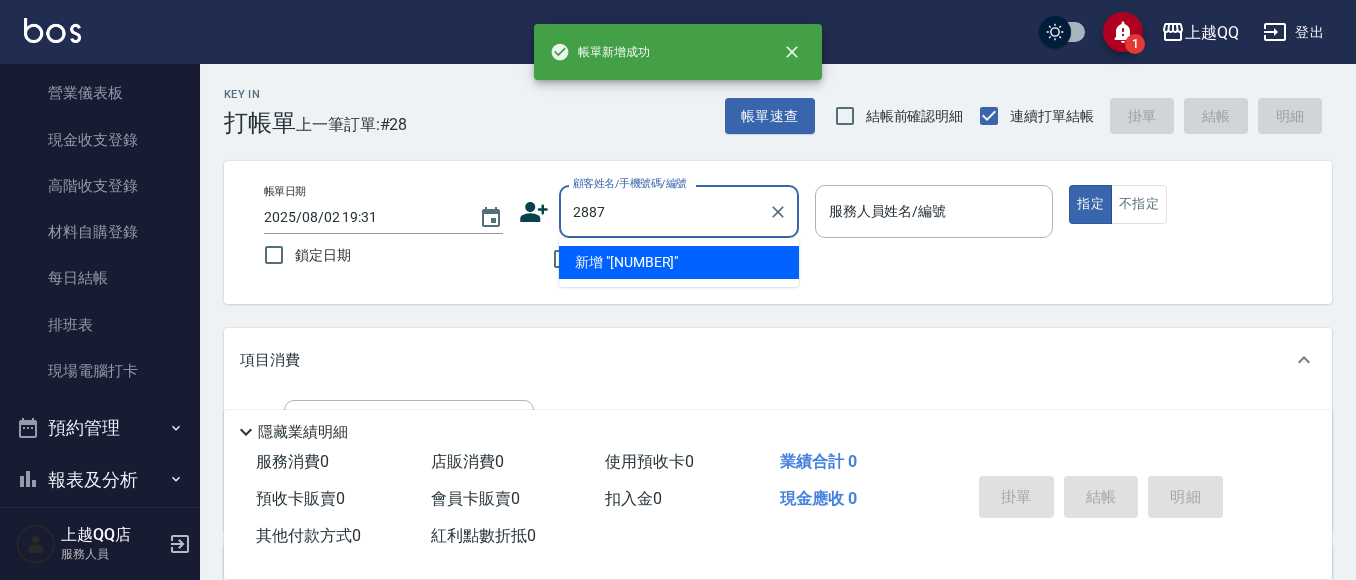 click on "指定" at bounding box center [1090, 204] 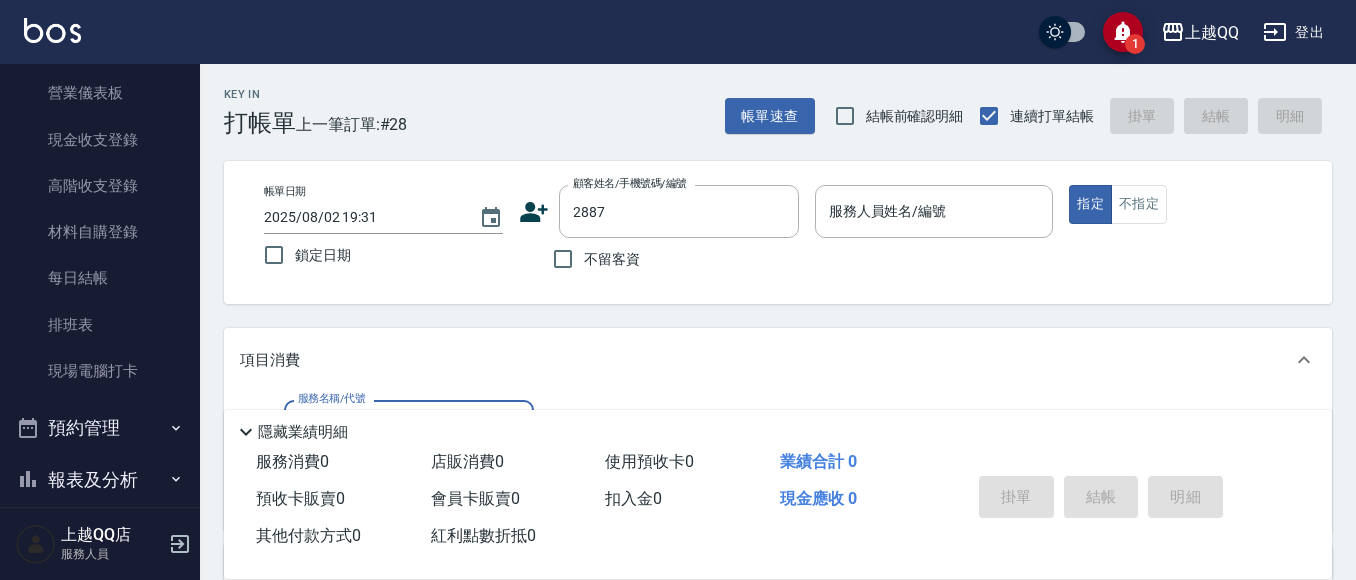 type on "邱鈺絜/0970777107/2887" 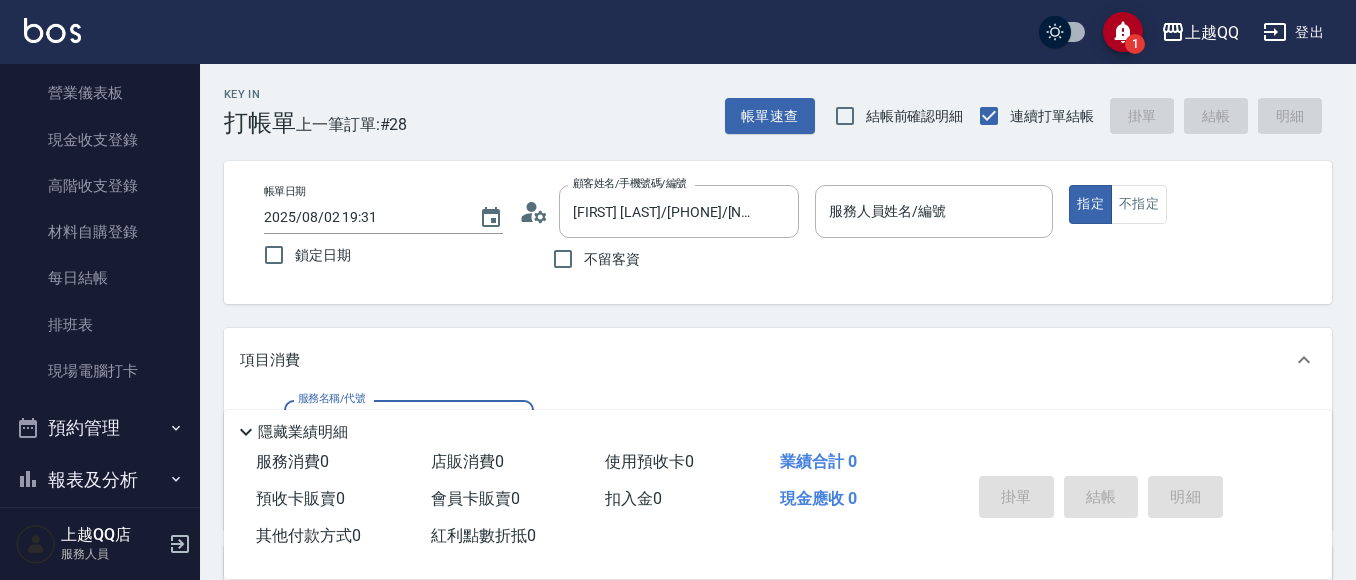 type on "欣樺-6" 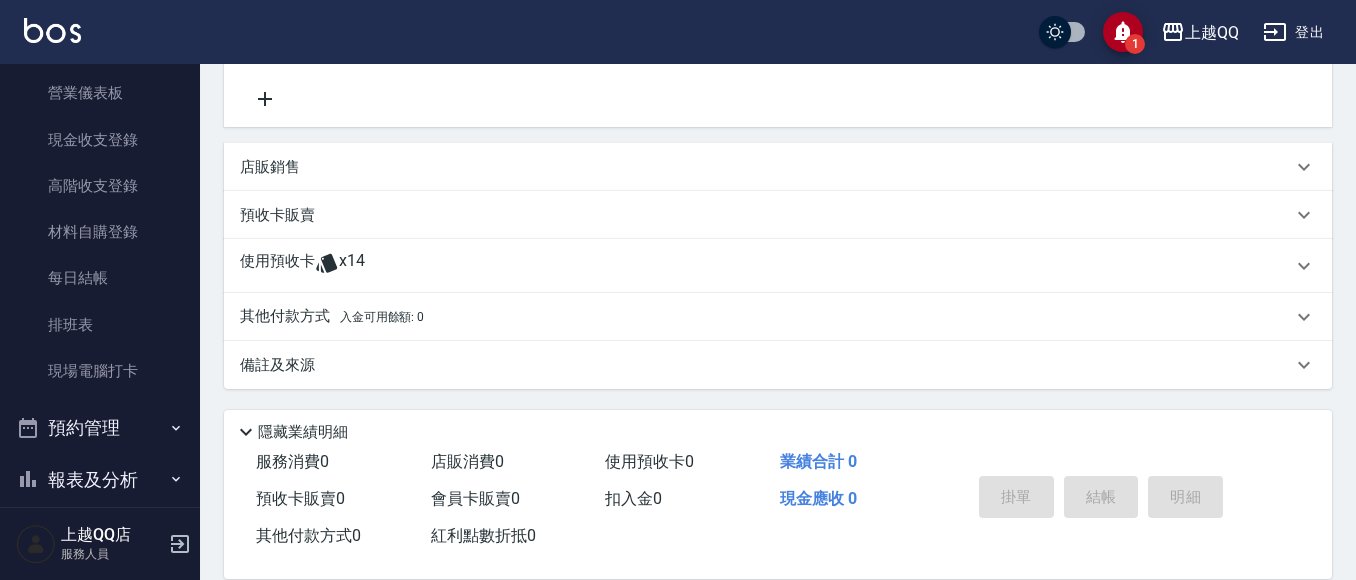 scroll, scrollTop: 404, scrollLeft: 0, axis: vertical 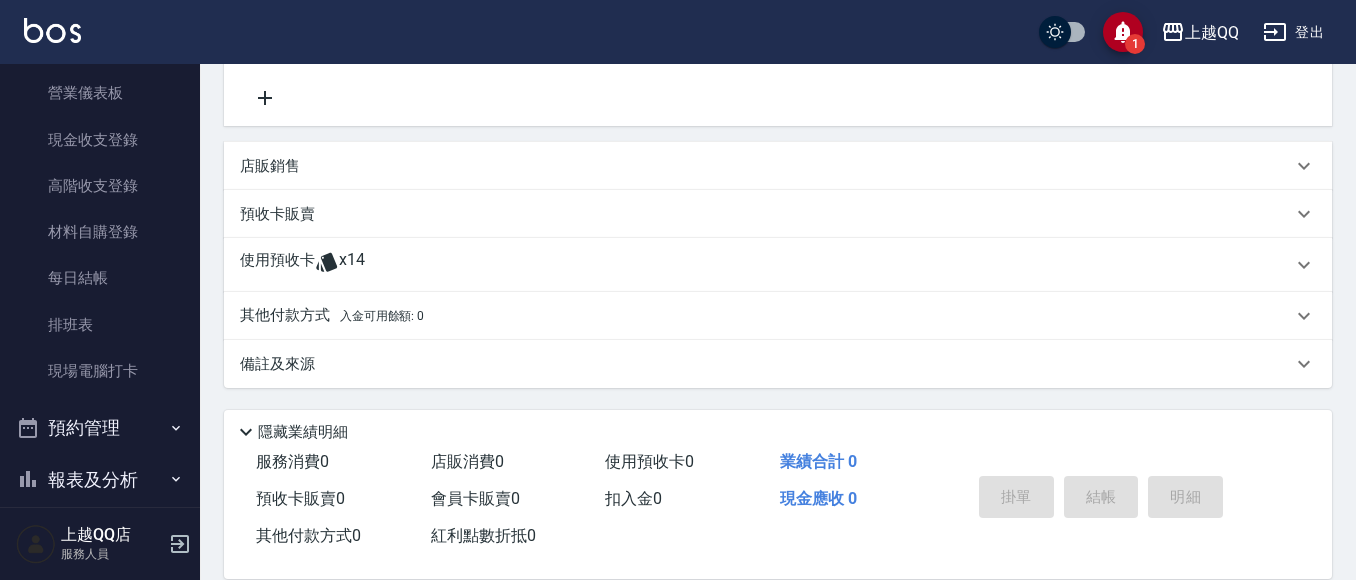 click on "使用預收卡 x14" at bounding box center (778, 265) 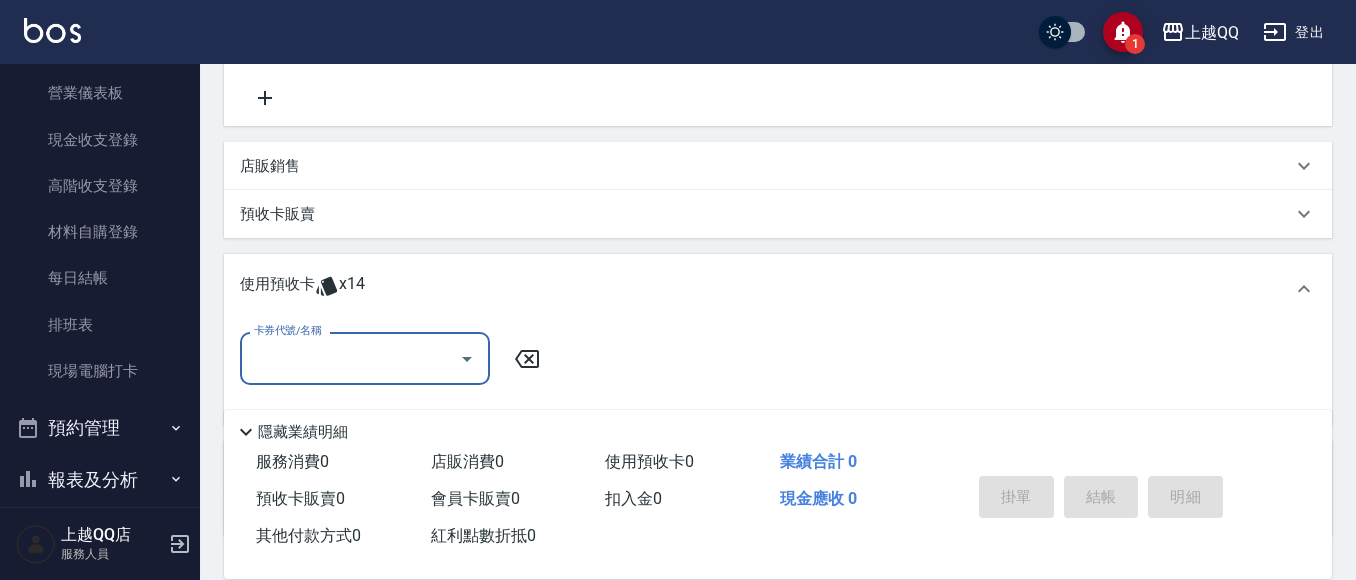 scroll, scrollTop: 0, scrollLeft: 0, axis: both 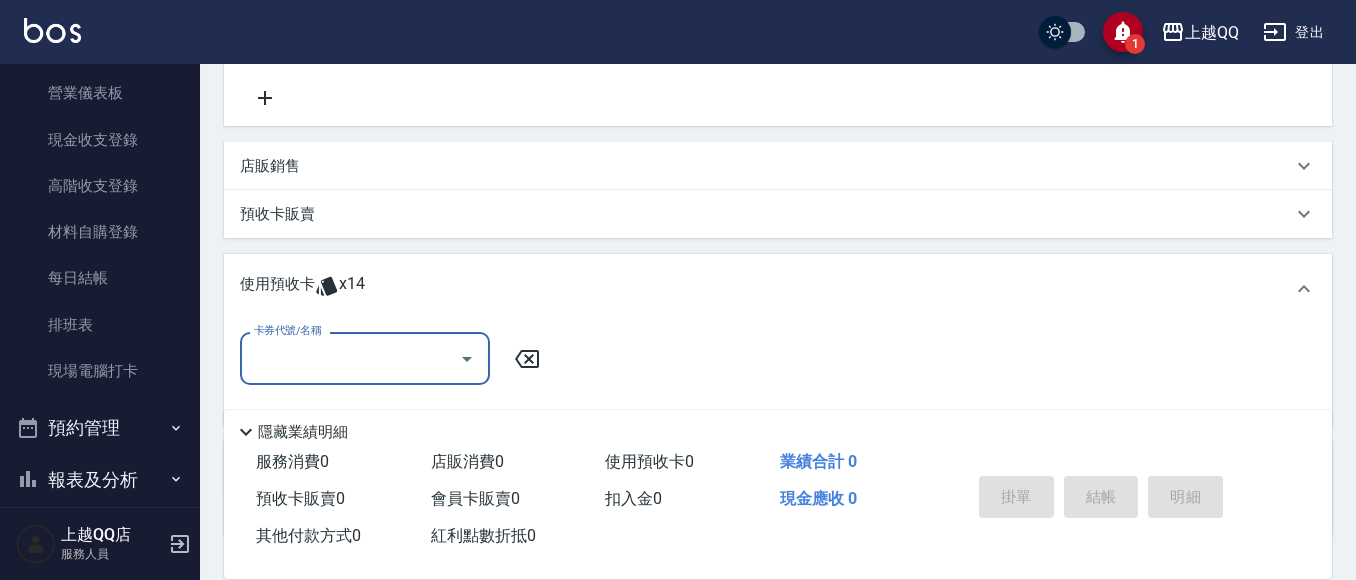 click on "卡券代號/名稱" at bounding box center (350, 358) 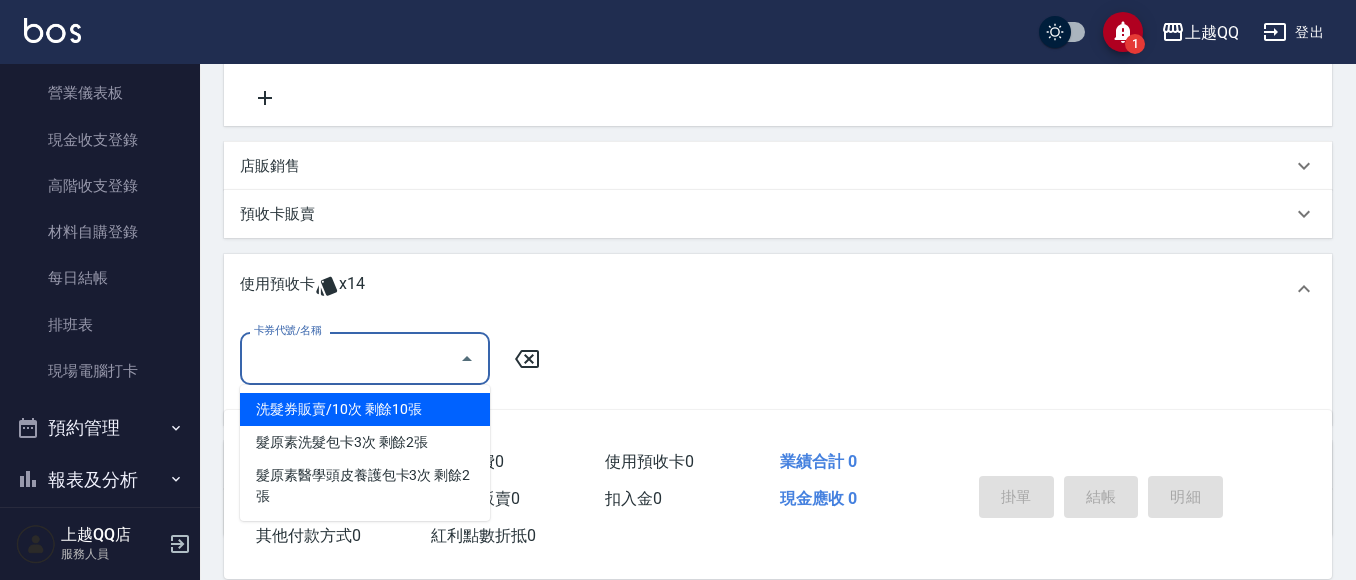 click on "卡券代號/名稱" at bounding box center (365, 358) 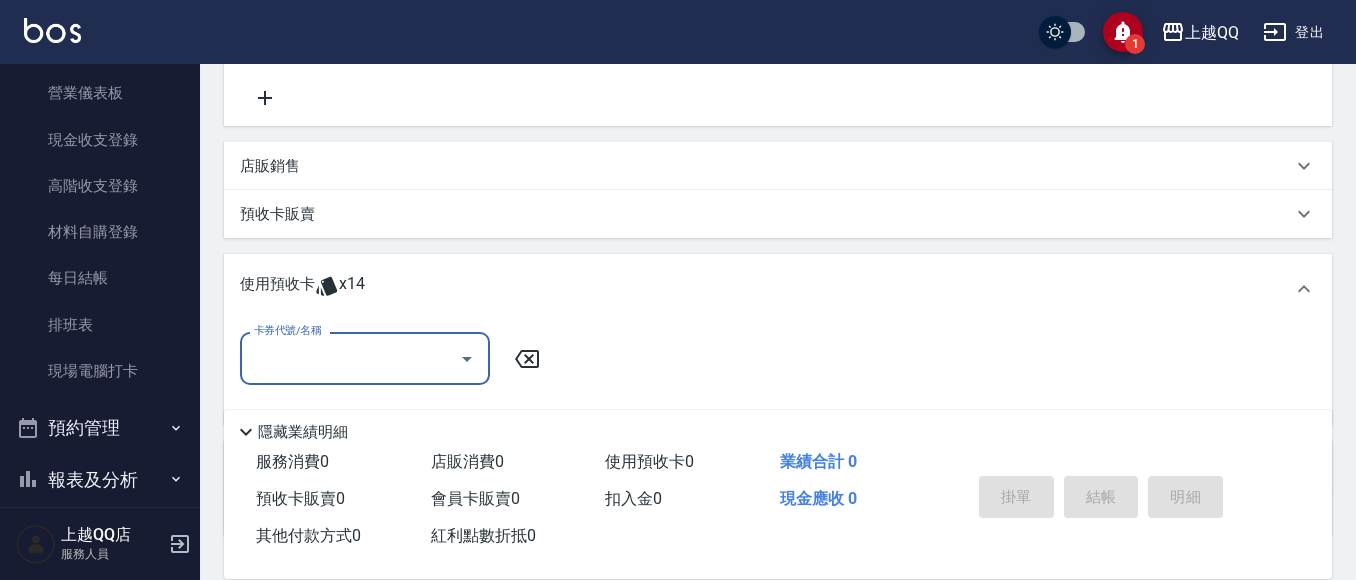 click on "卡券代號/名稱" at bounding box center (365, 358) 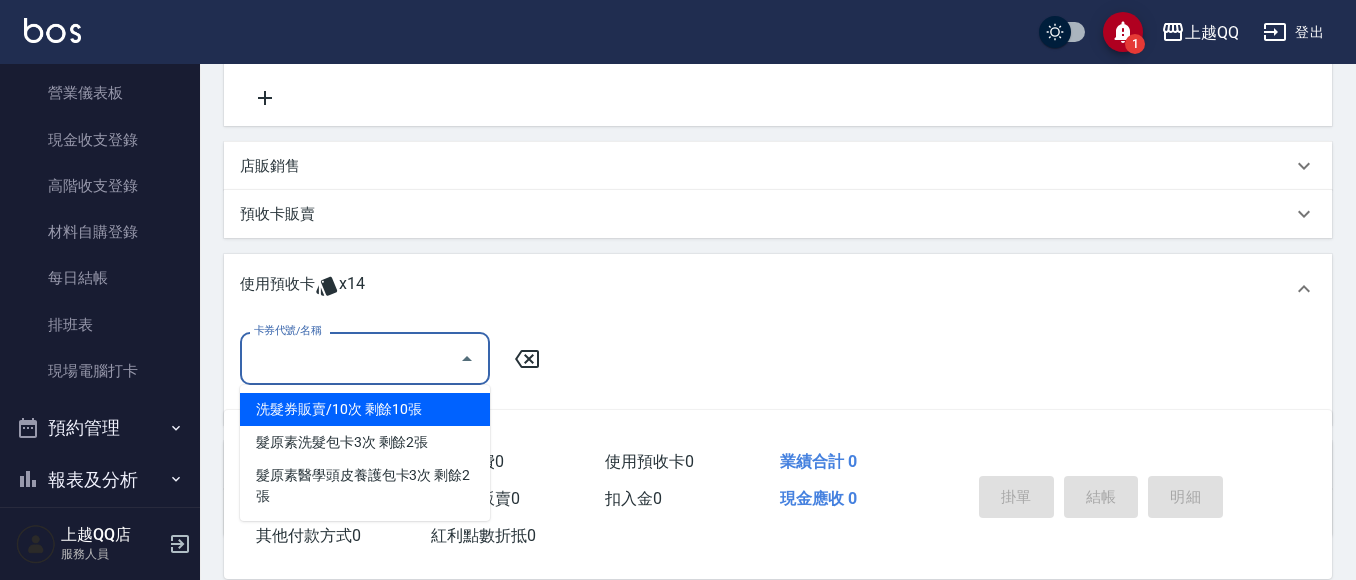 click on "洗髮券販賣/10次 剩餘10張" at bounding box center [365, 409] 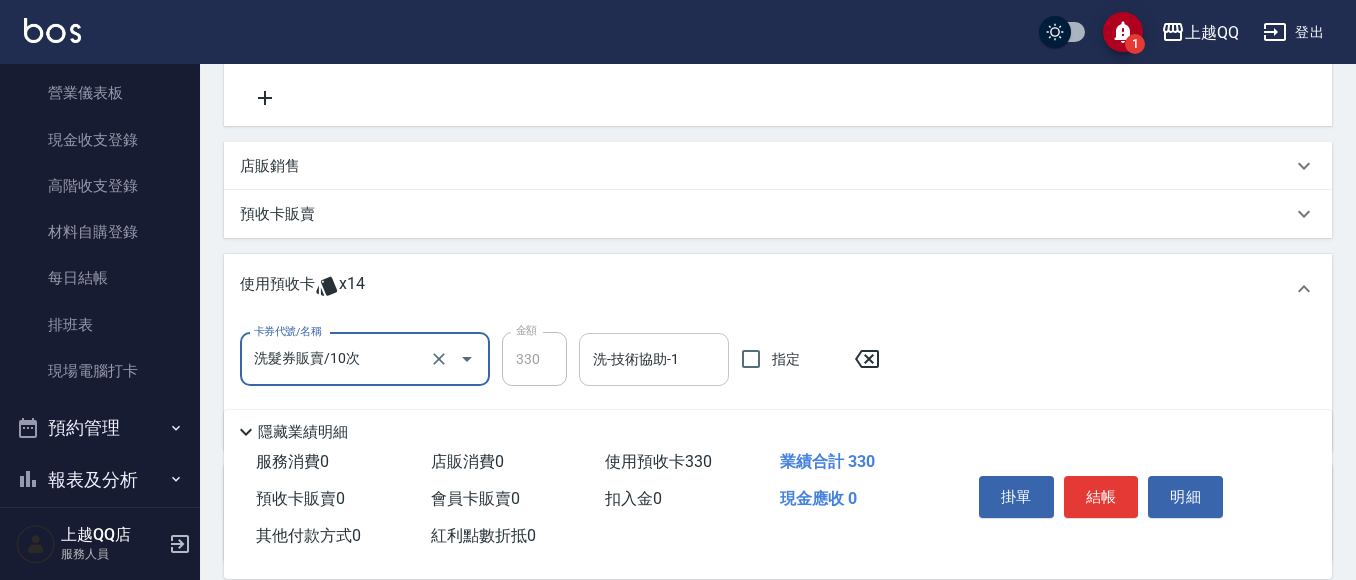click on "洗-技術協助-1" at bounding box center [654, 359] 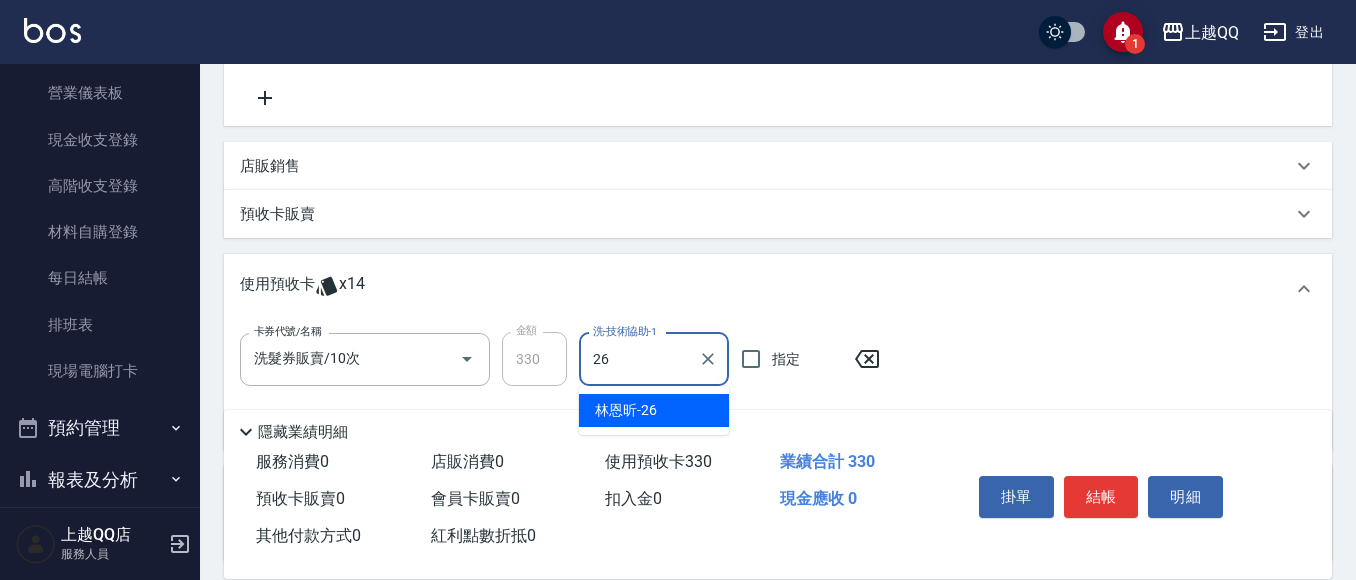 type on "林恩昕-26" 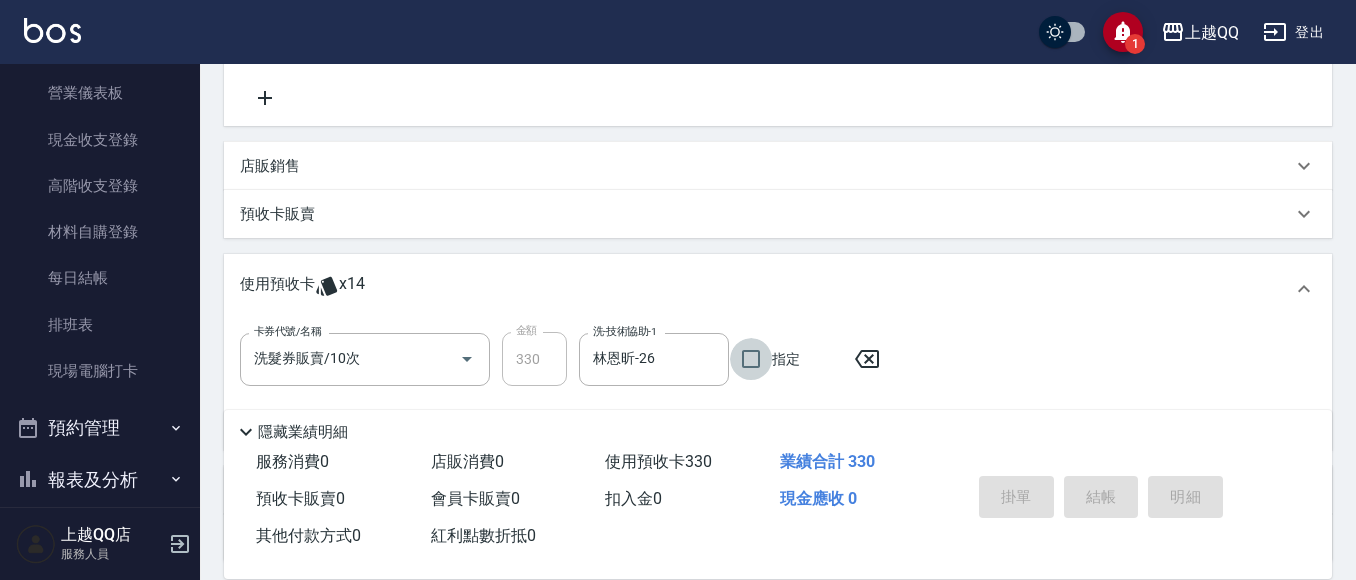 type 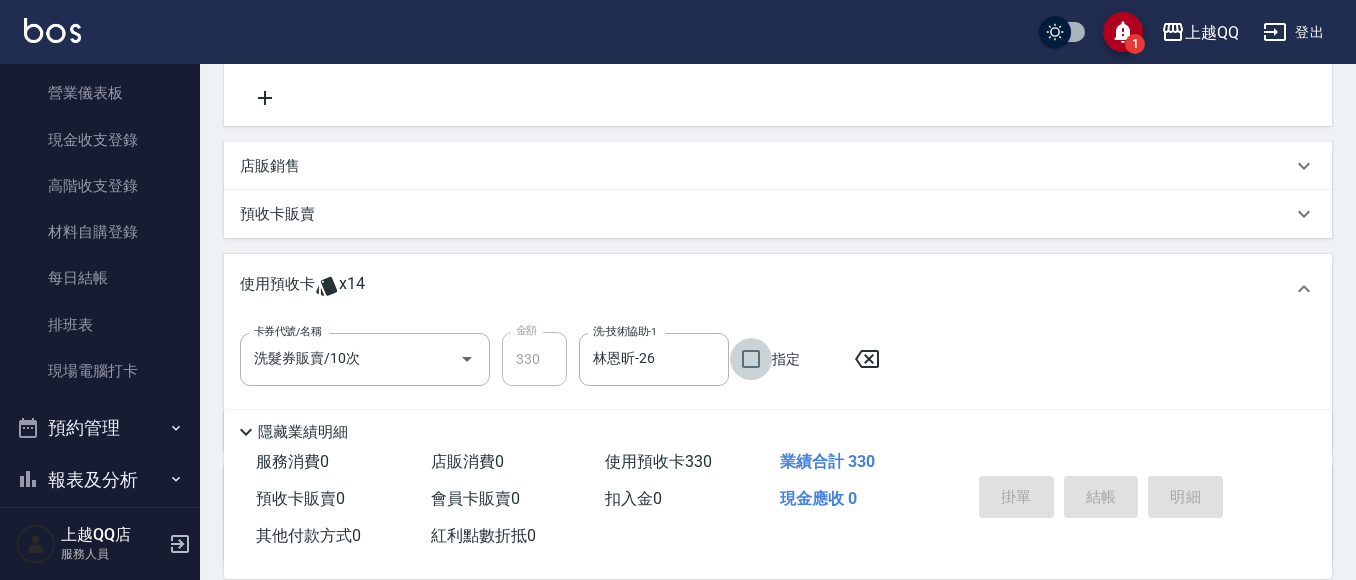 type 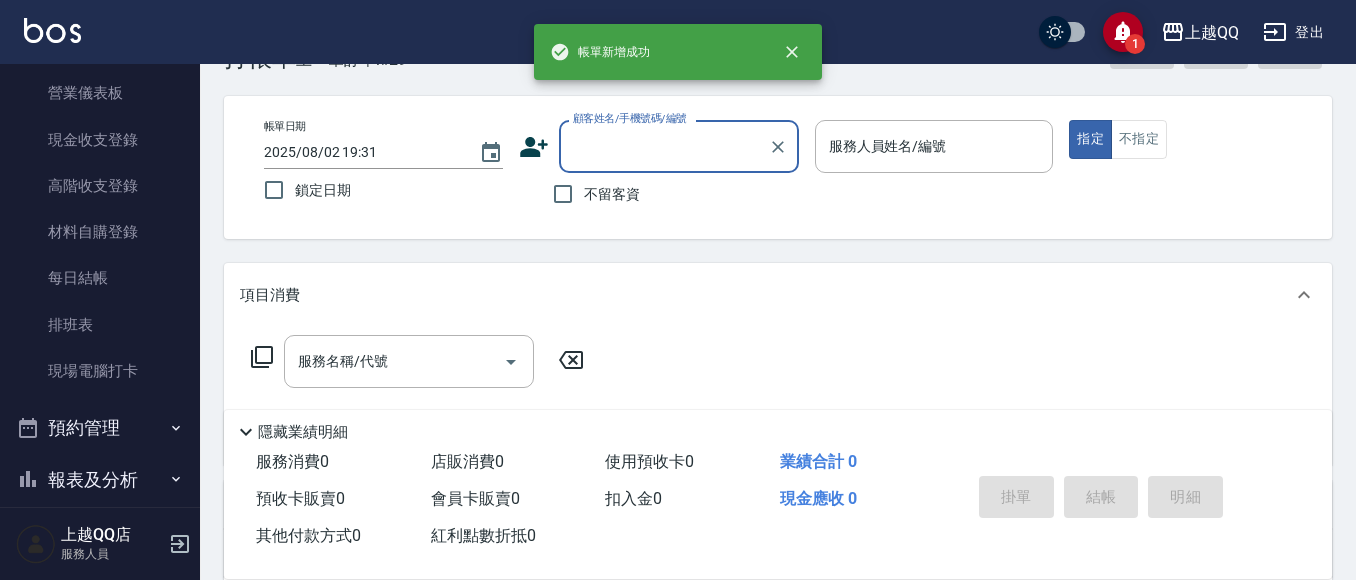 scroll, scrollTop: 100, scrollLeft: 0, axis: vertical 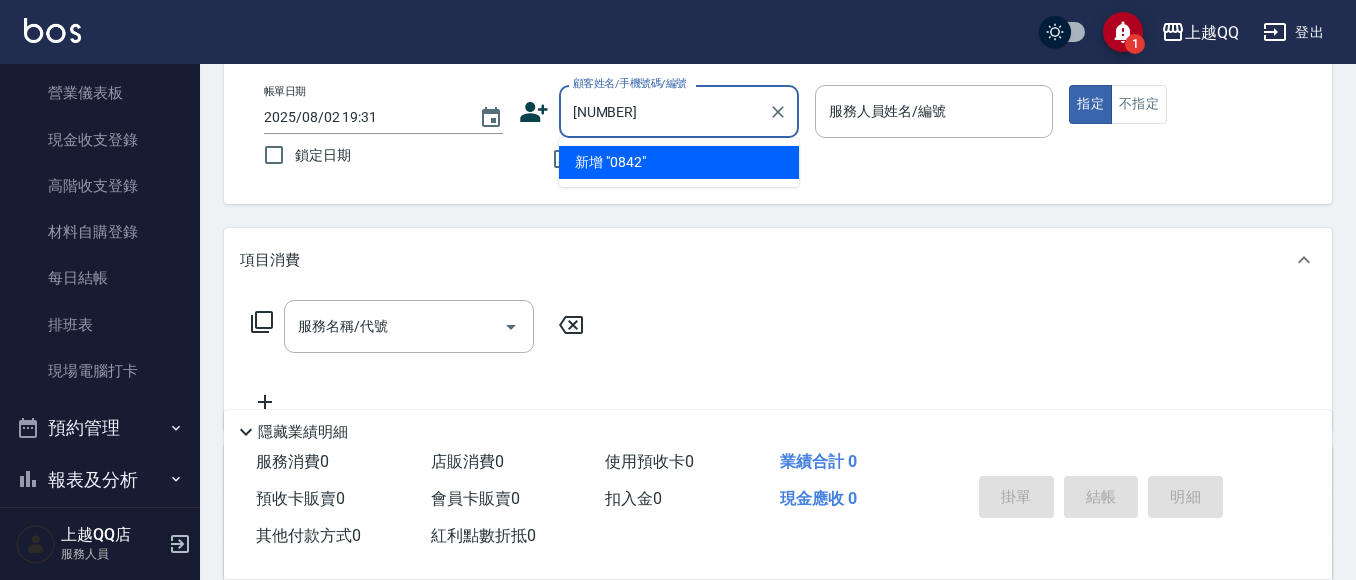 type on "0842" 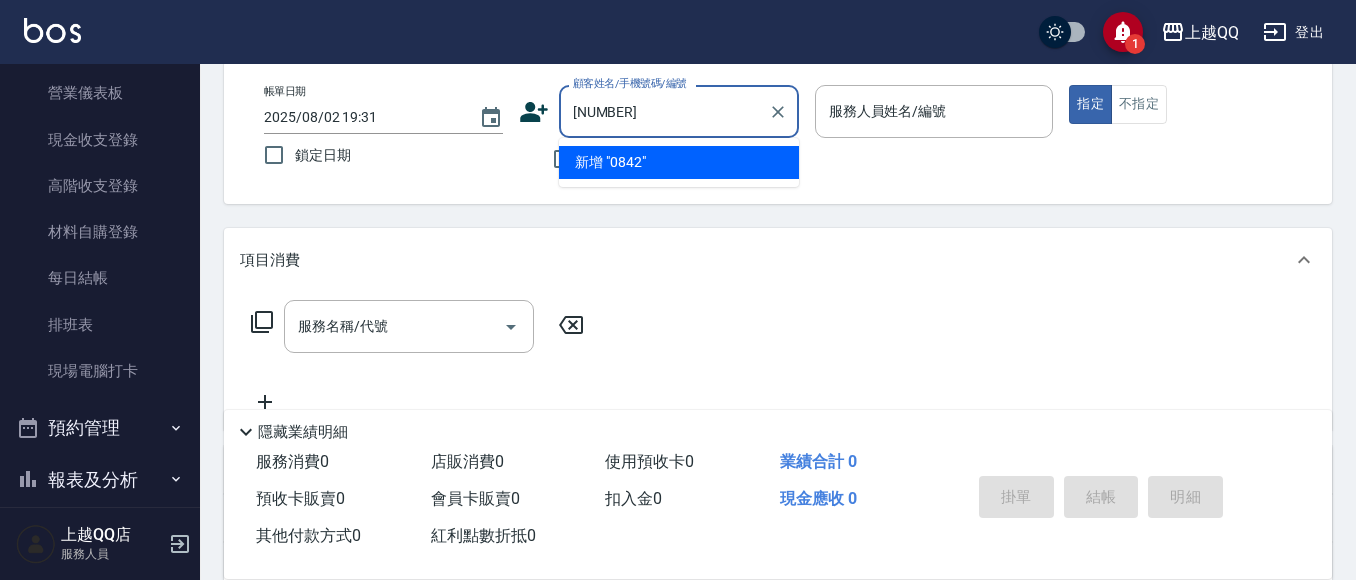 click on "指定" at bounding box center [1090, 104] 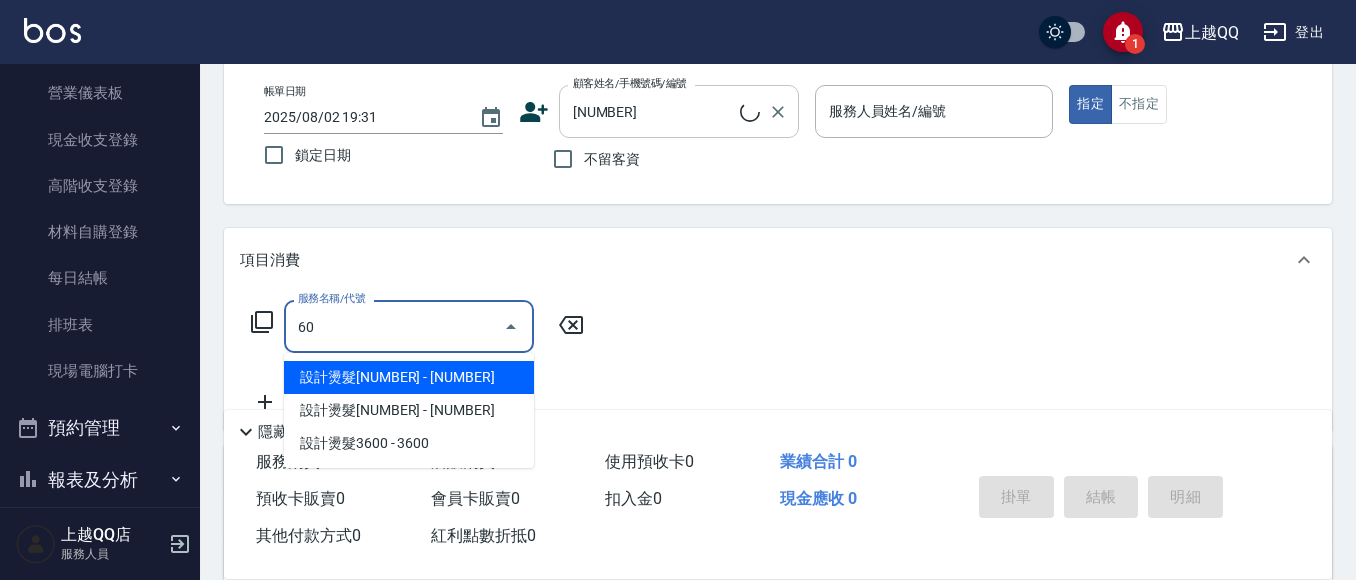 type on "601" 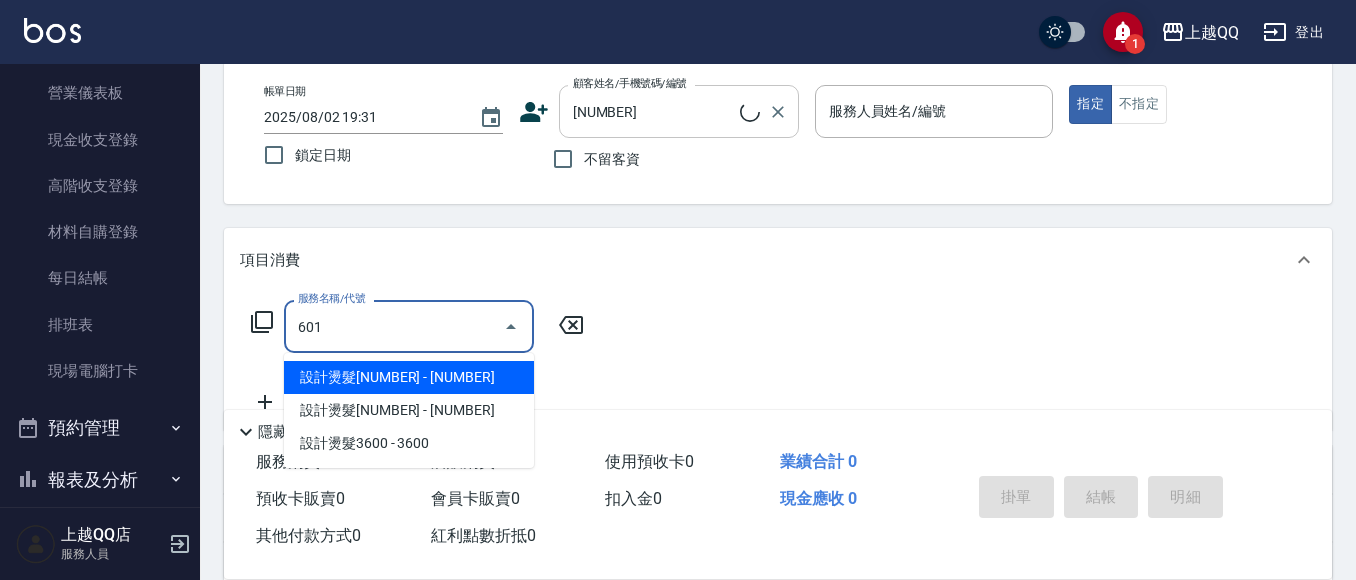 type on "蘇修煖/0988535063/0842" 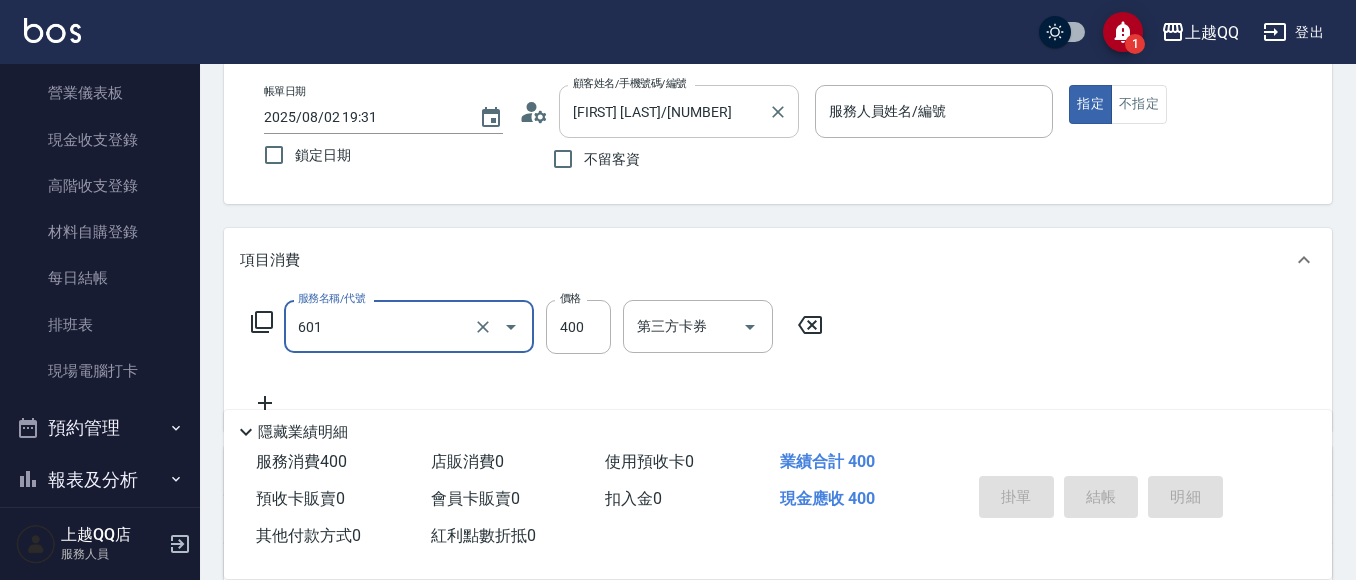type on "601" 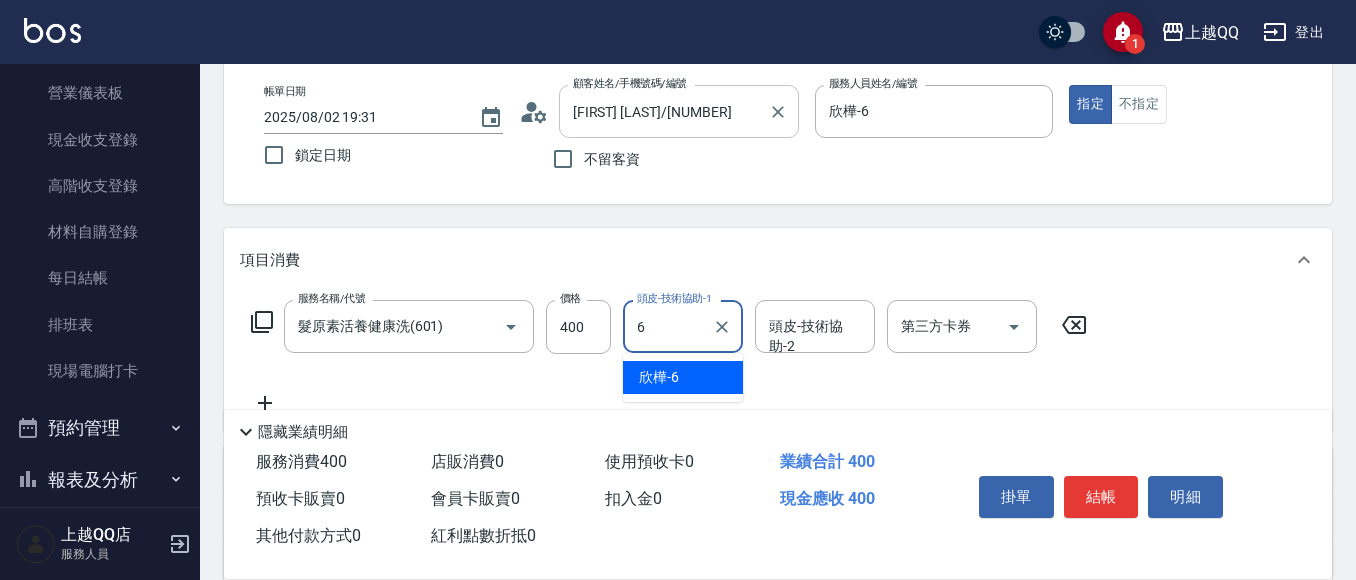 type on "欣樺-6" 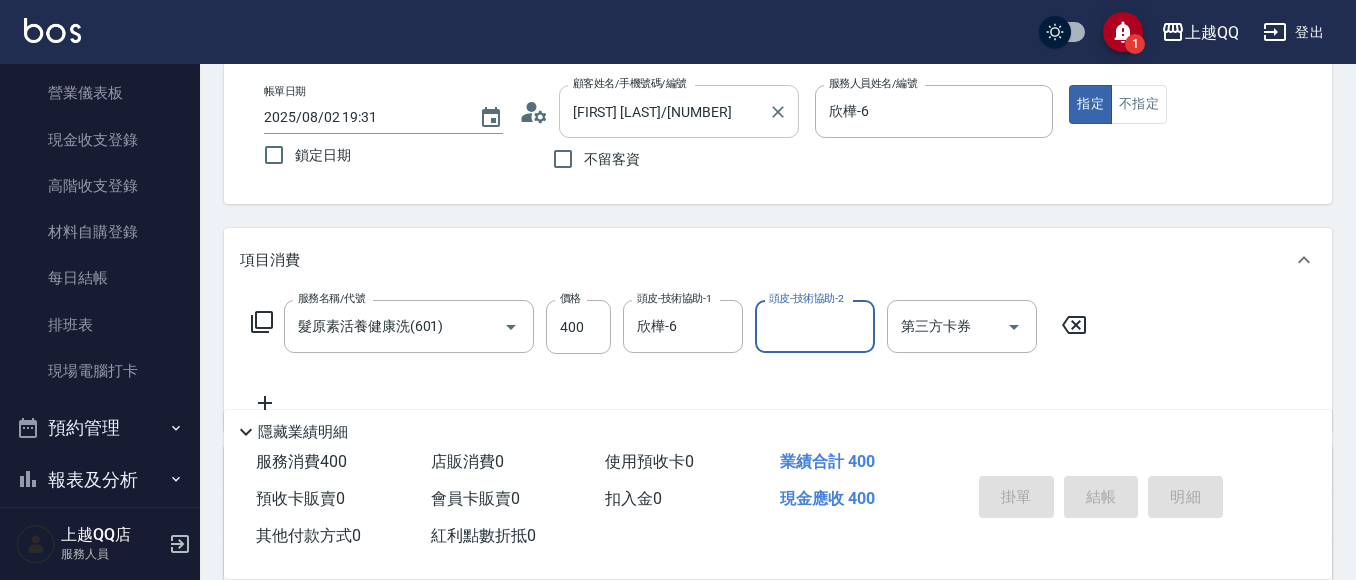 type 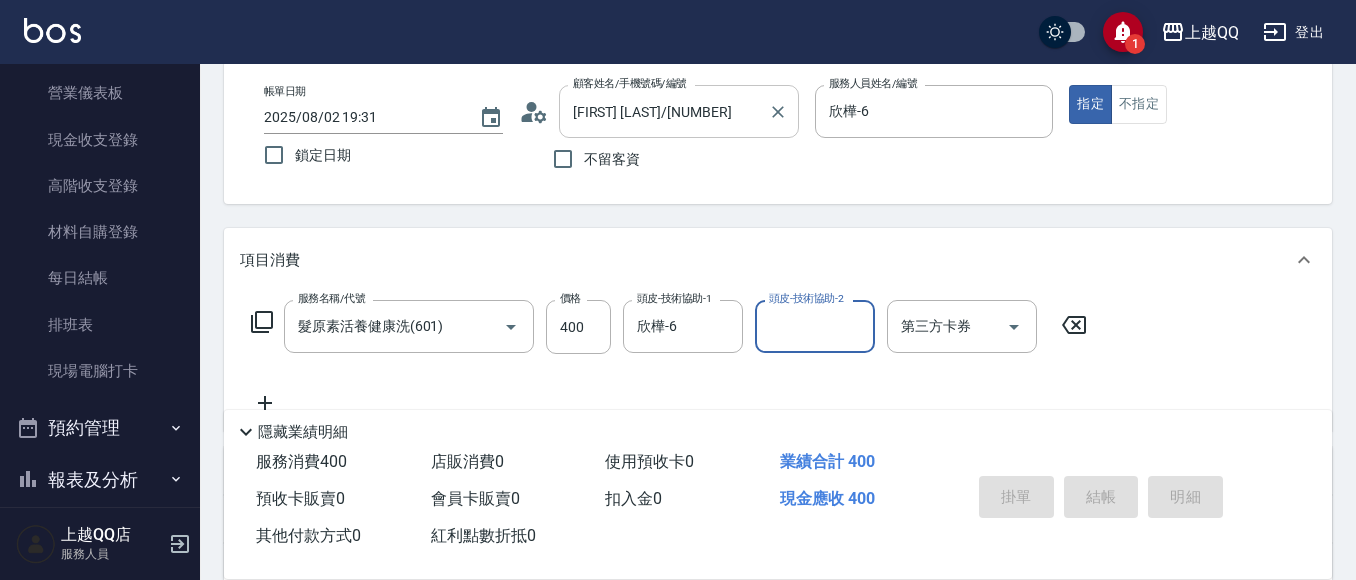 type 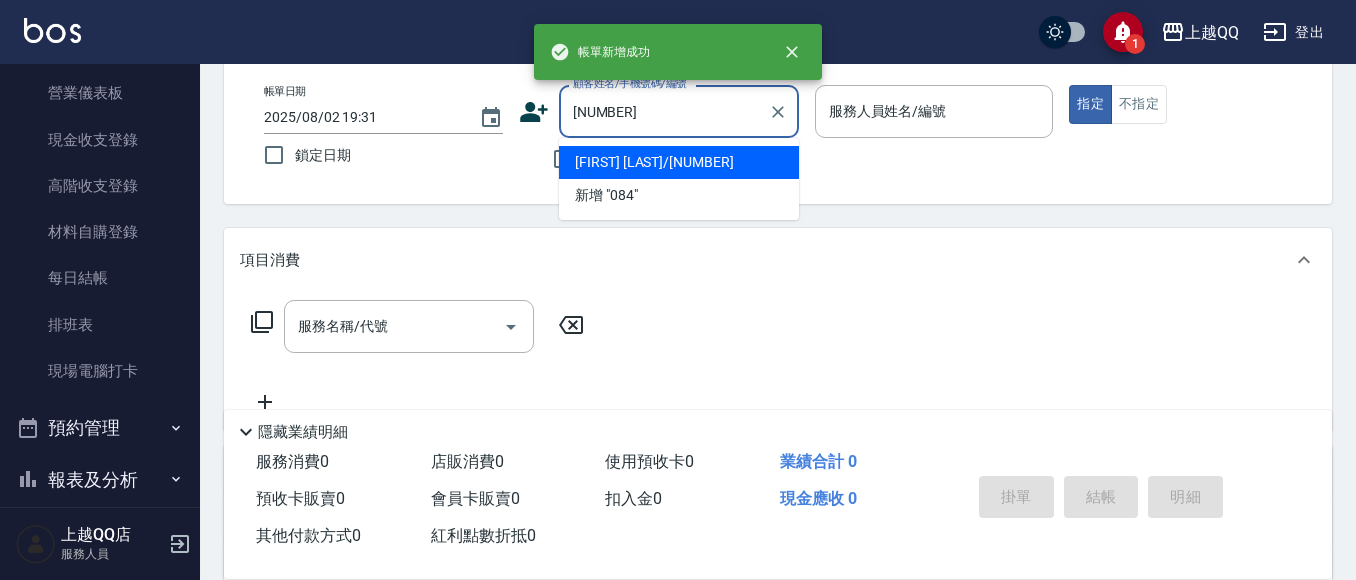 click on "指定" at bounding box center (1090, 104) 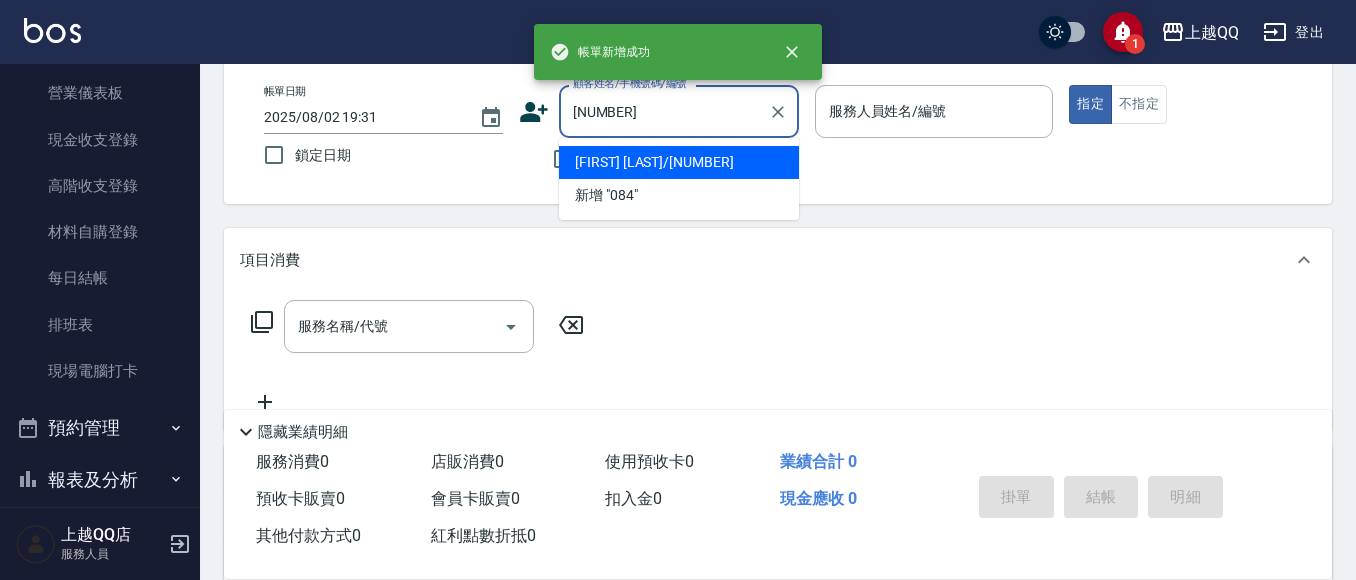 type on "蘇修煖/0988535063/0842" 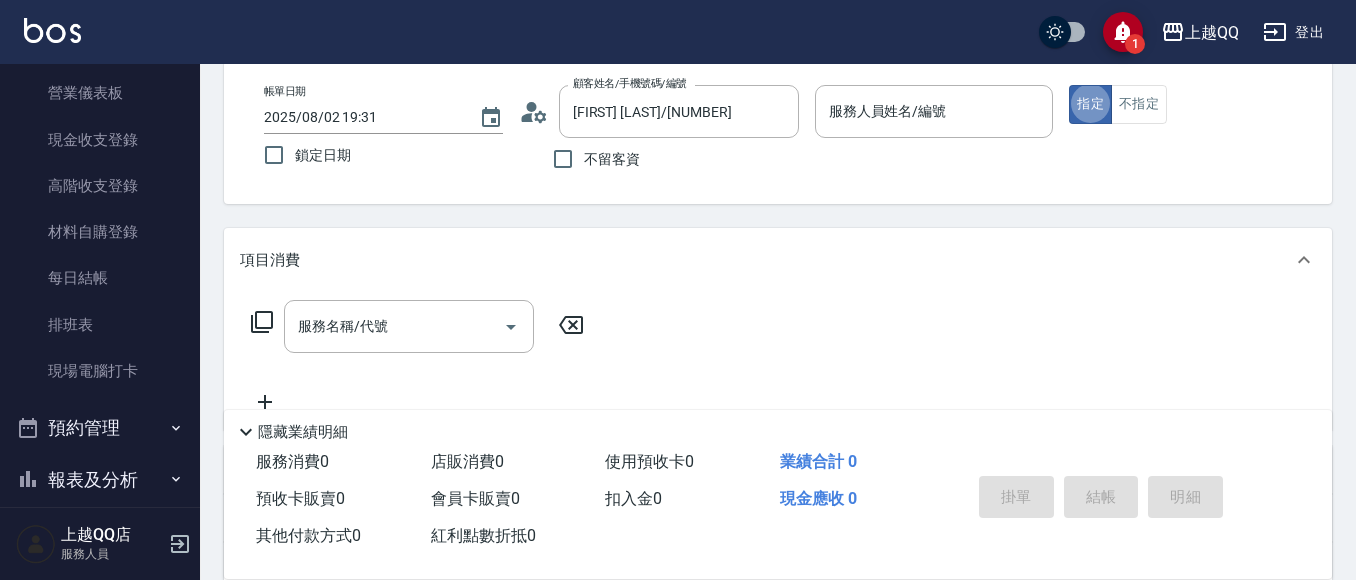 type on "欣樺-6" 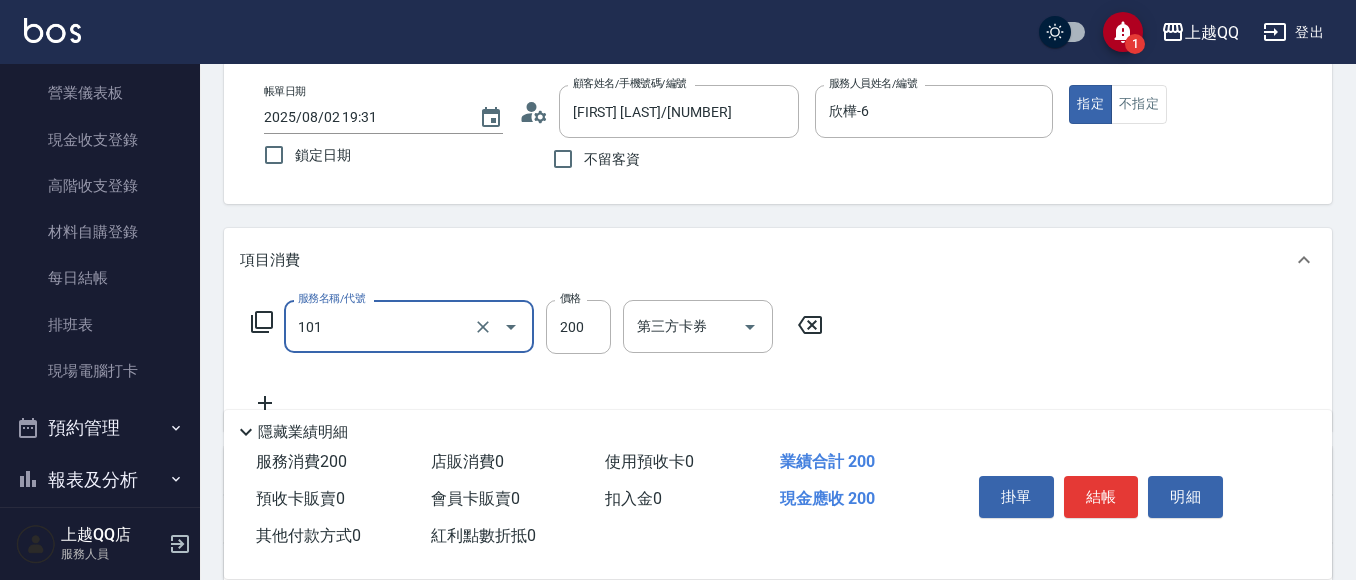 type on "洗髮(101)" 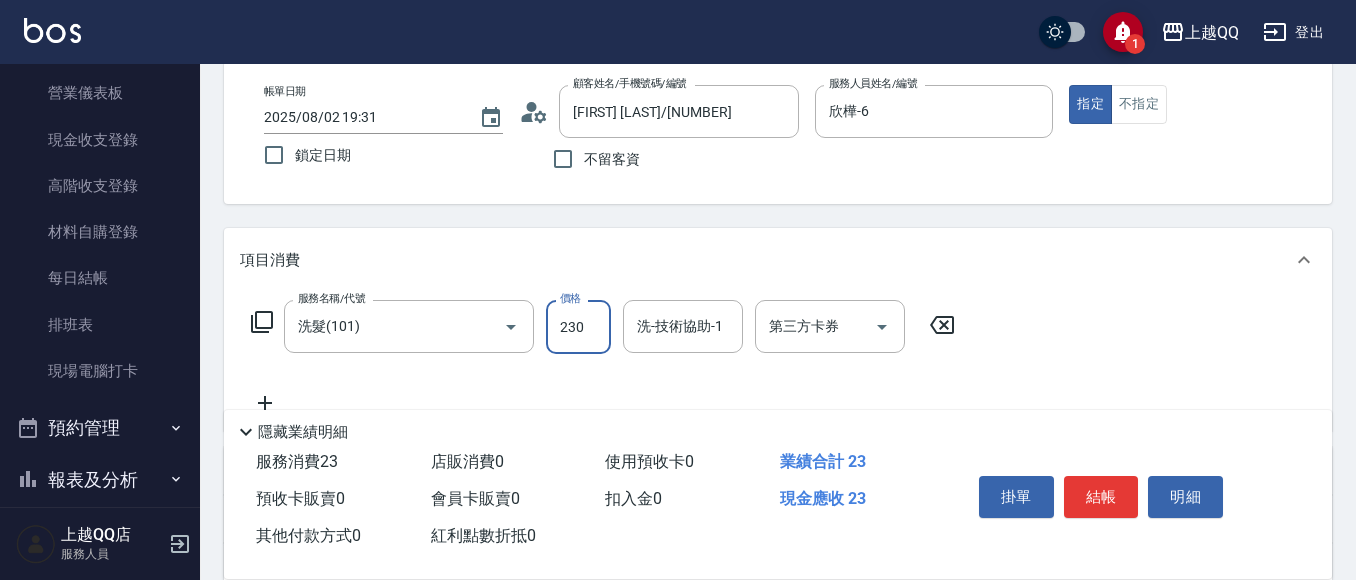 type on "230" 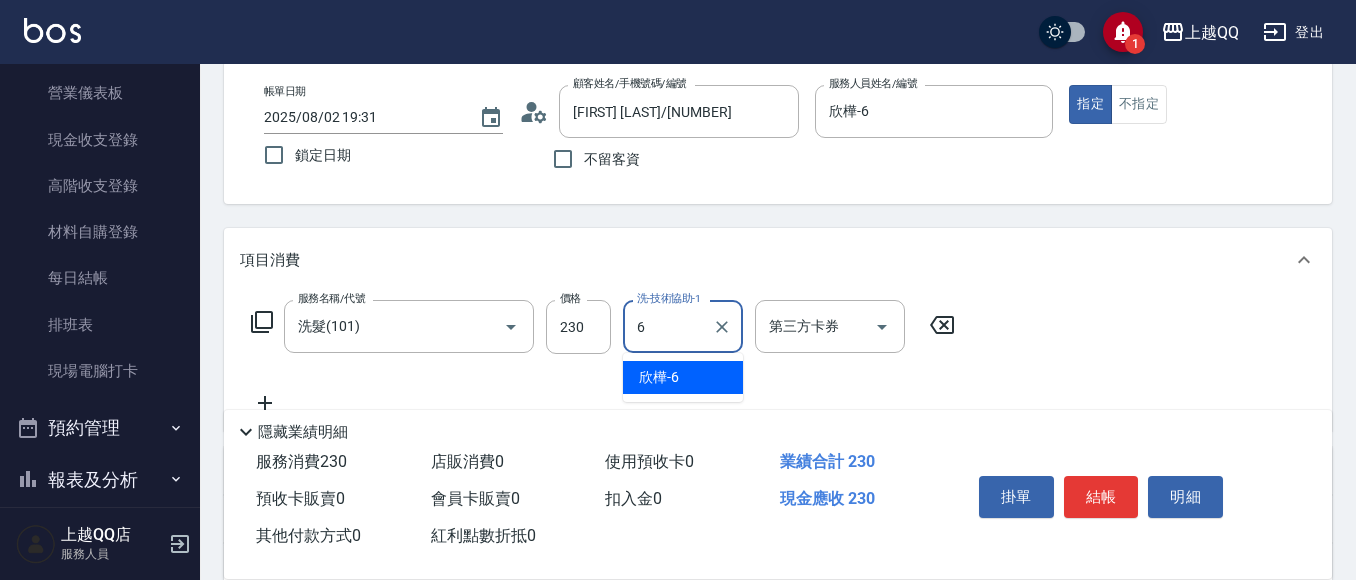 type on "欣樺-6" 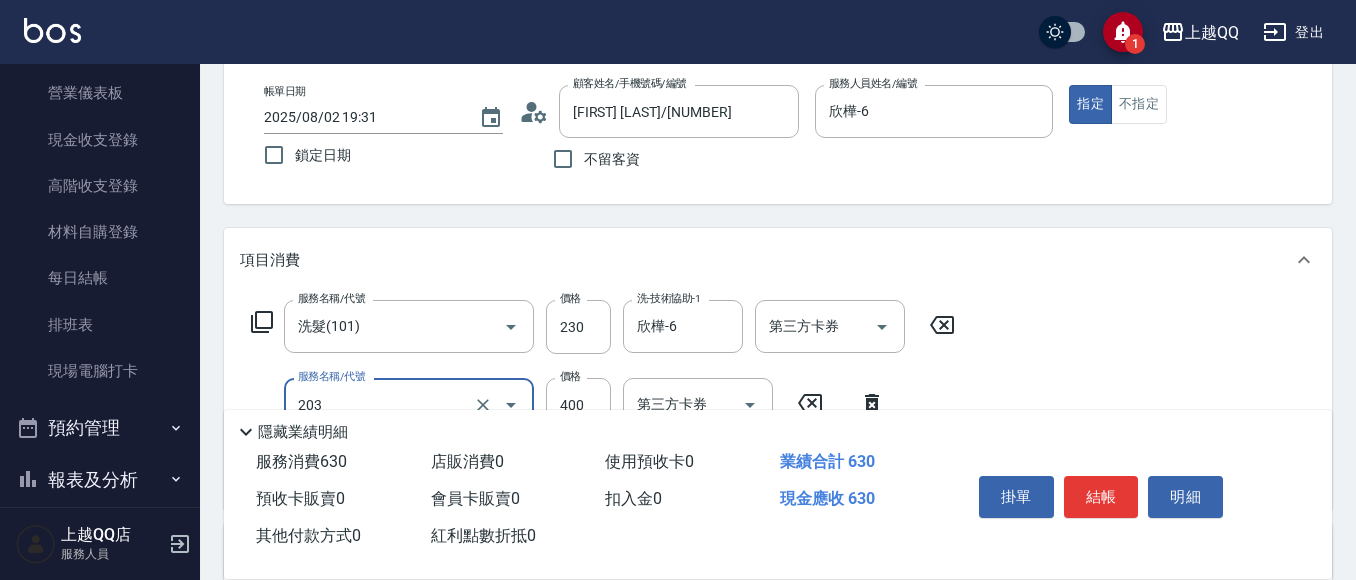 type on "指定單剪(203)" 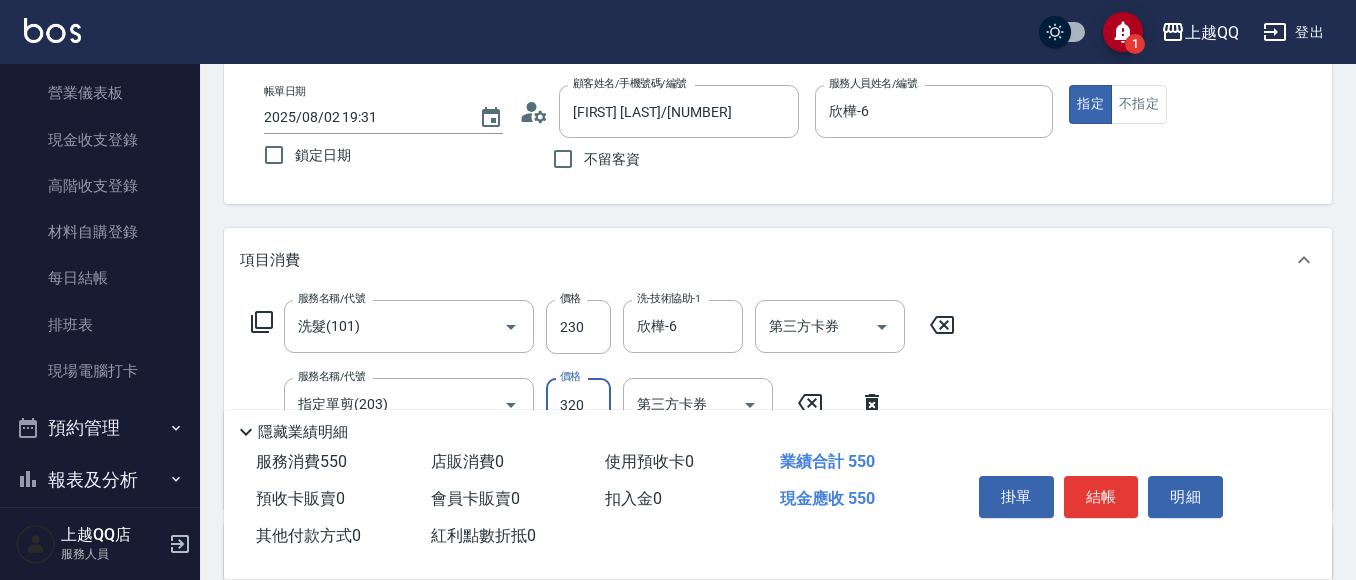type on "320" 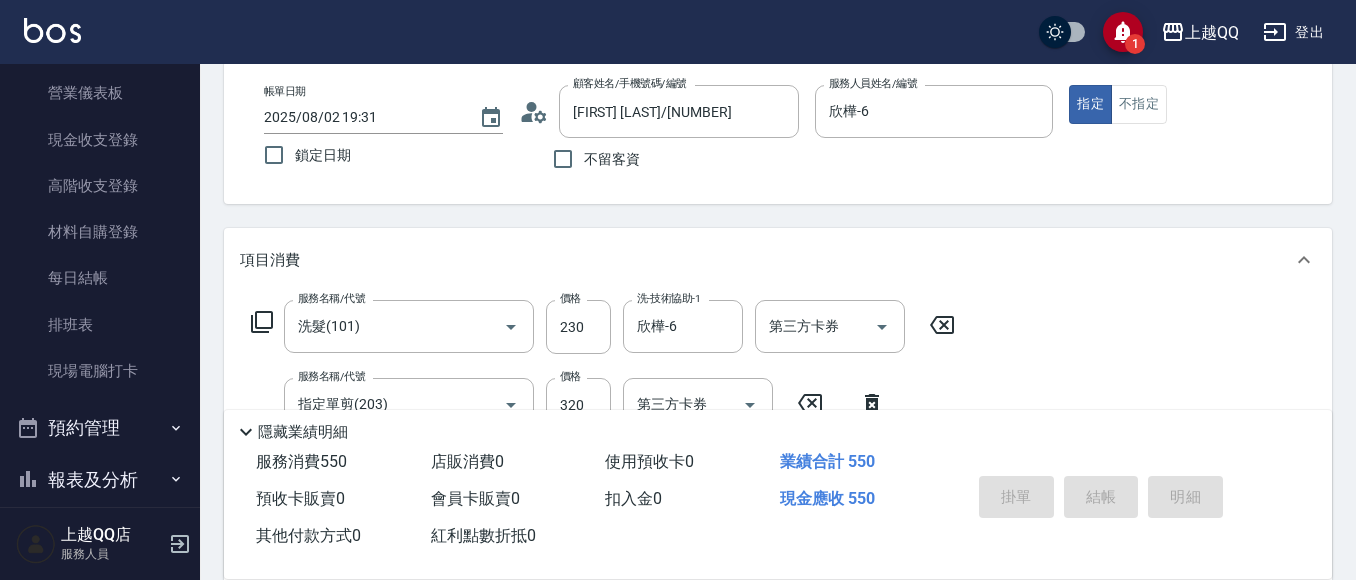 type 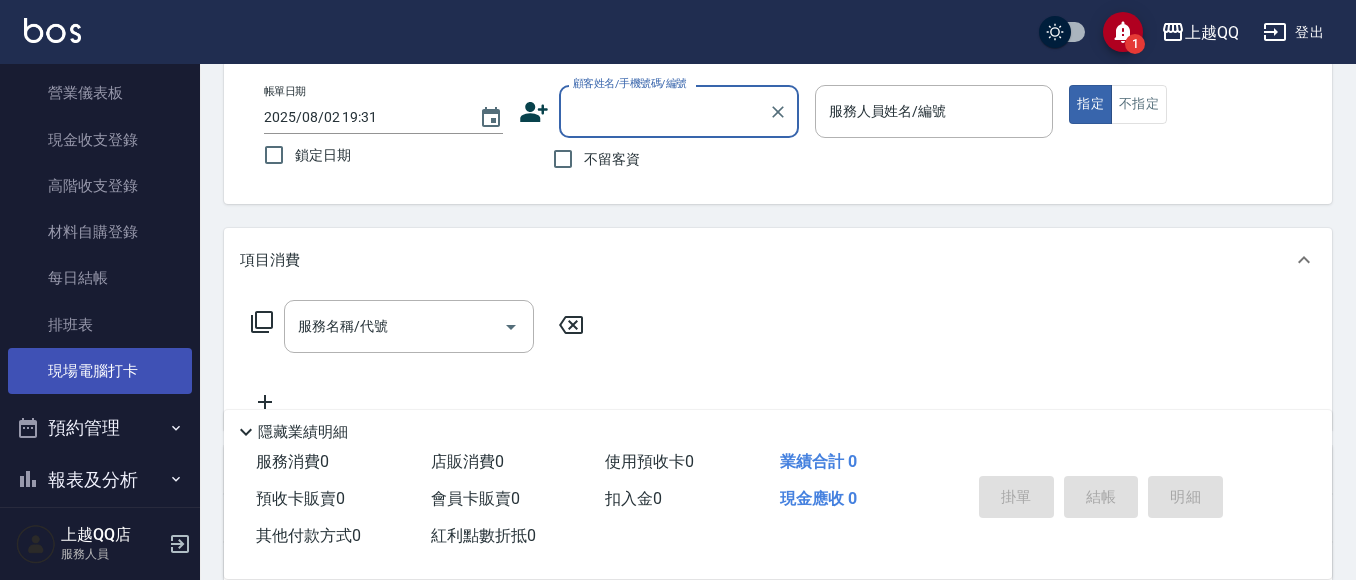 scroll, scrollTop: 0, scrollLeft: 0, axis: both 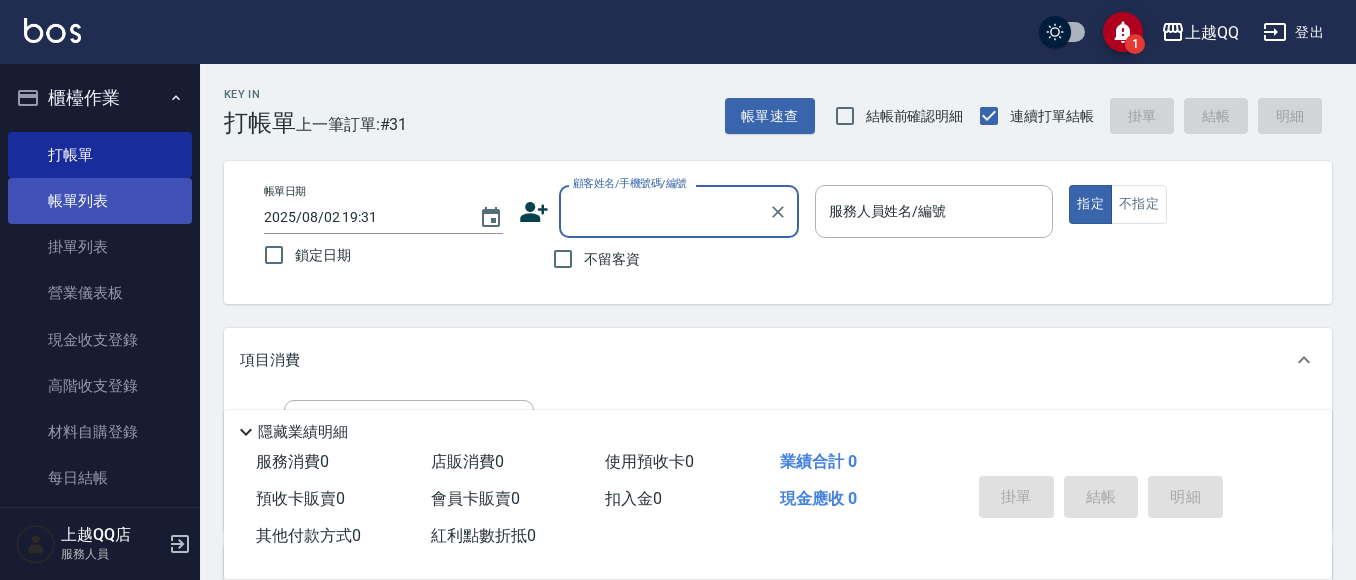click on "帳單列表" at bounding box center [100, 201] 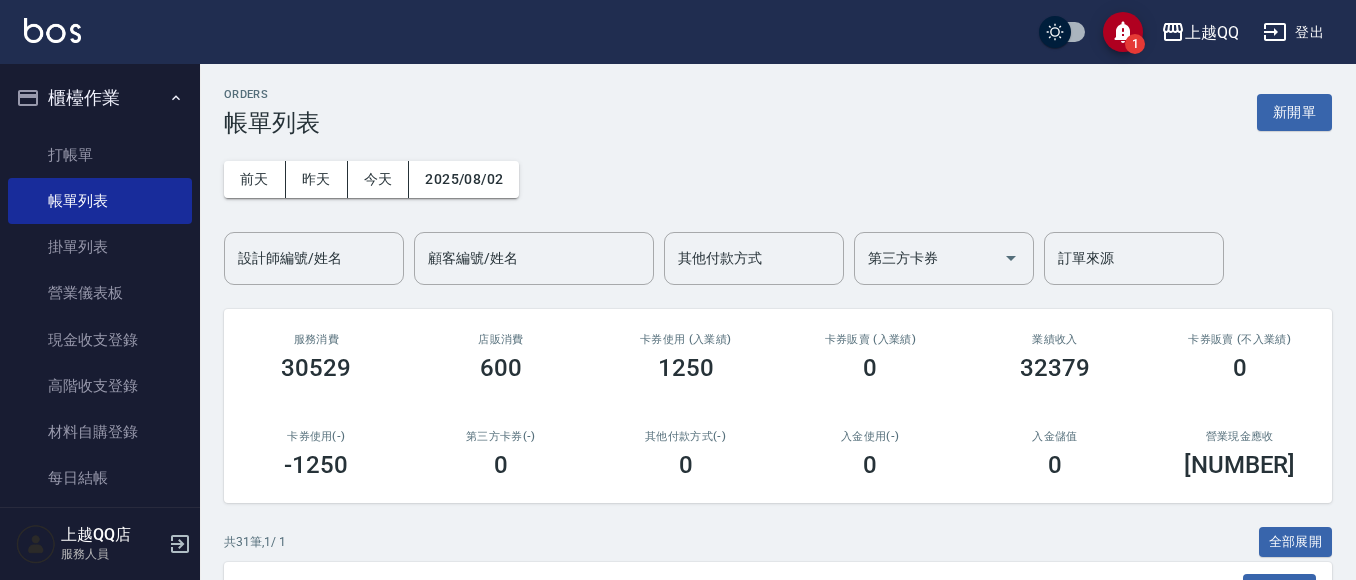 drag, startPoint x: 369, startPoint y: 256, endPoint x: 587, endPoint y: 70, distance: 286.5659 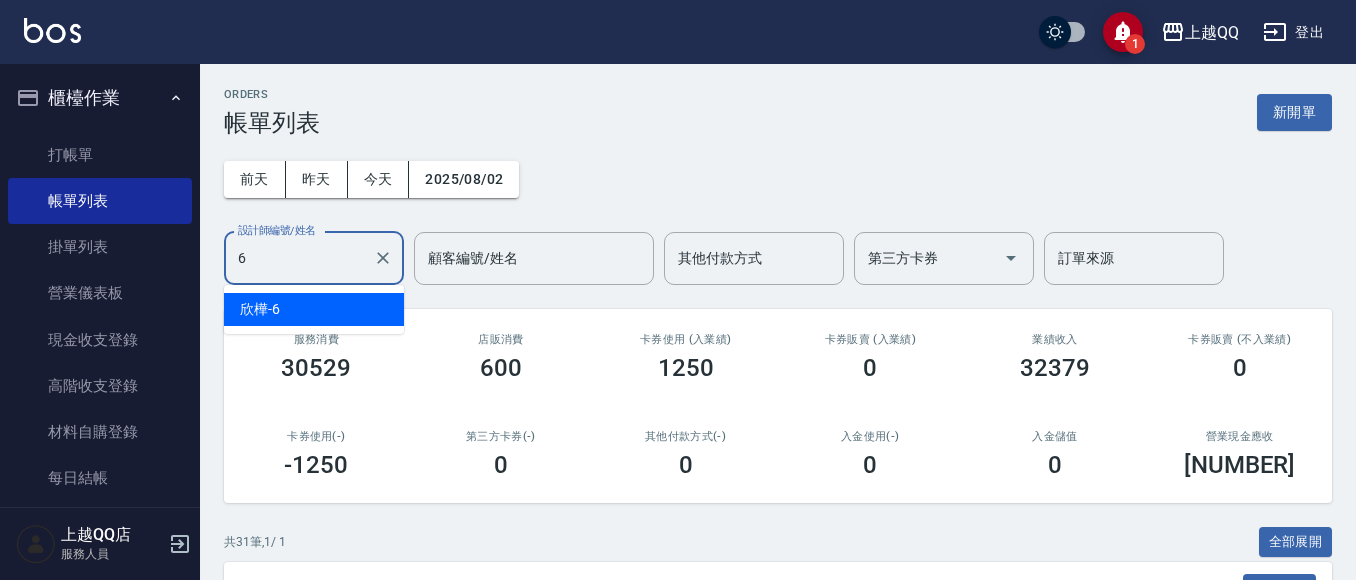 type on "欣樺-6" 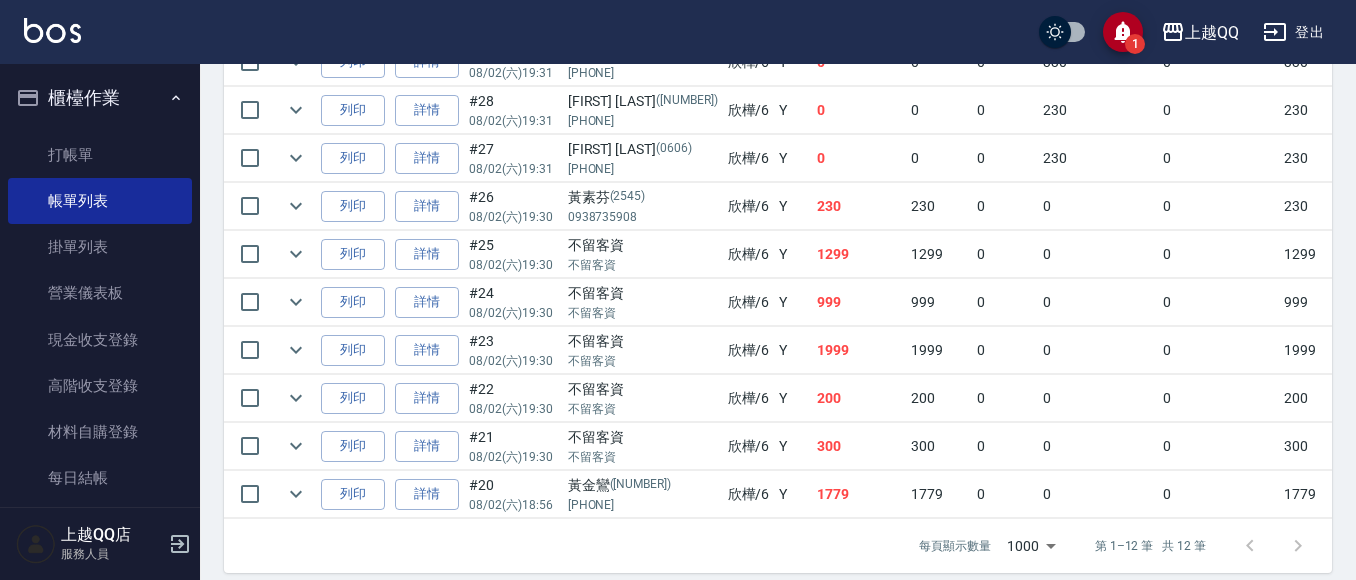 scroll, scrollTop: 756, scrollLeft: 0, axis: vertical 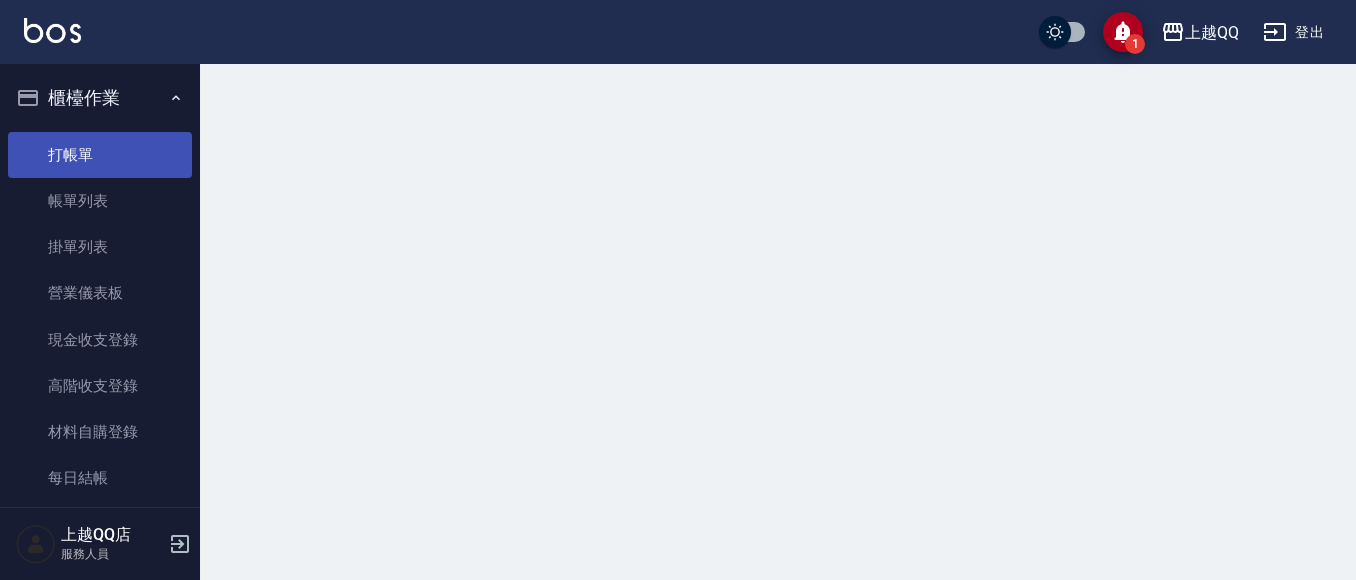 click on "打帳單" at bounding box center (100, 155) 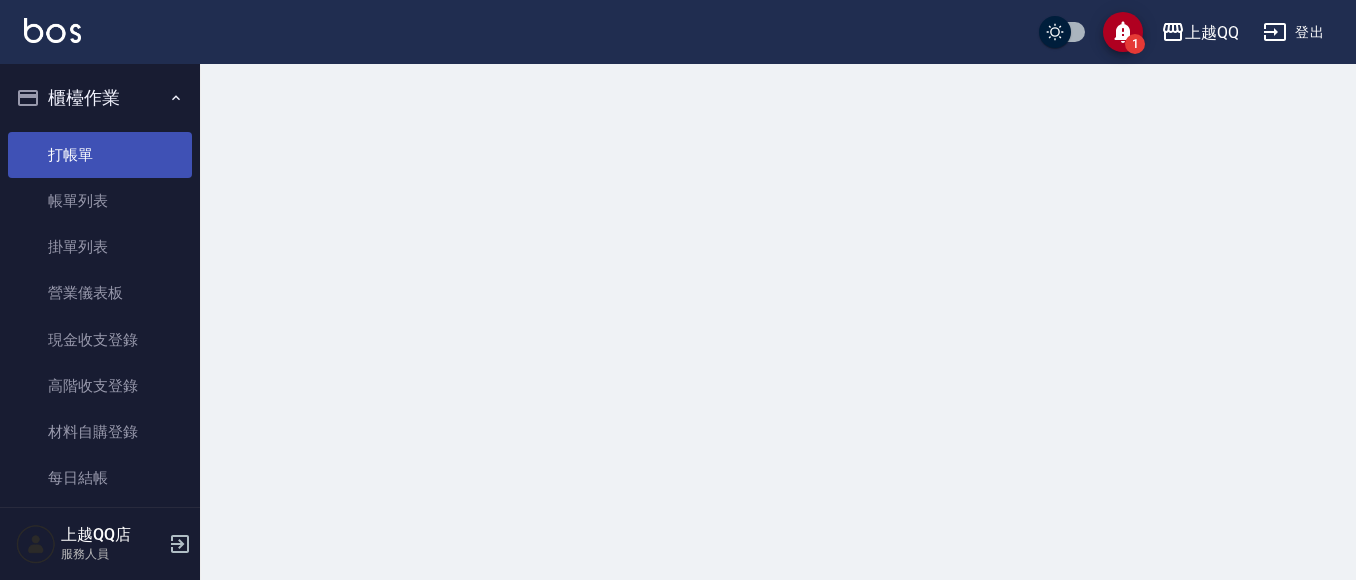 scroll, scrollTop: 0, scrollLeft: 0, axis: both 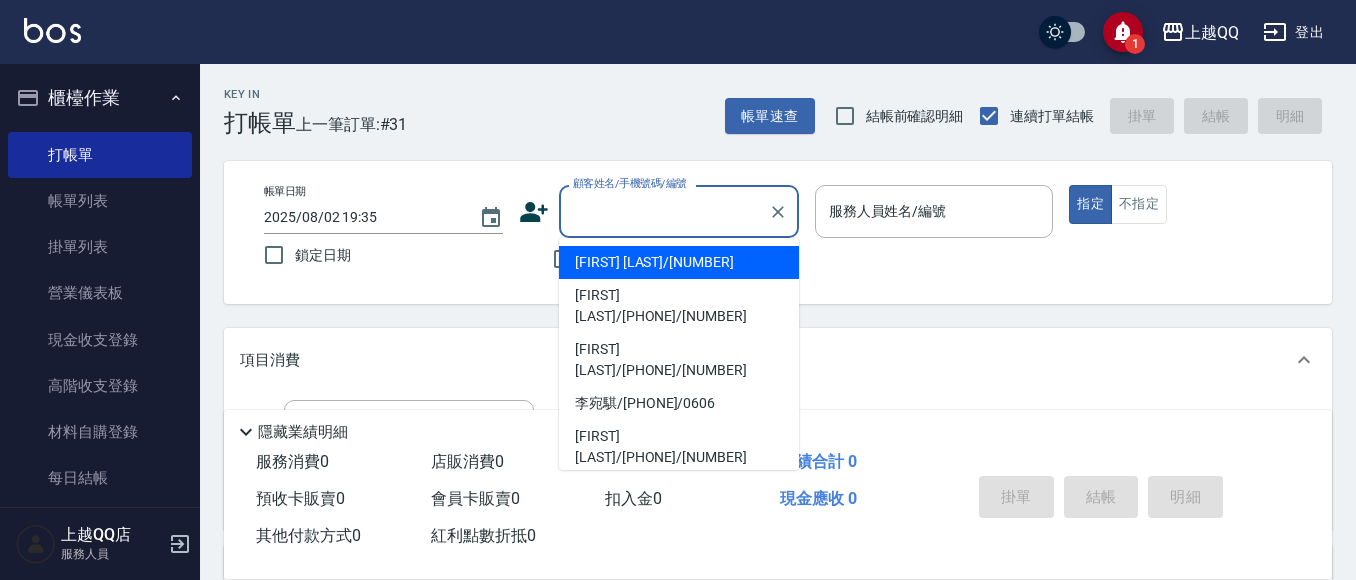 click on "顧客姓名/手機號碼/編號" at bounding box center (664, 211) 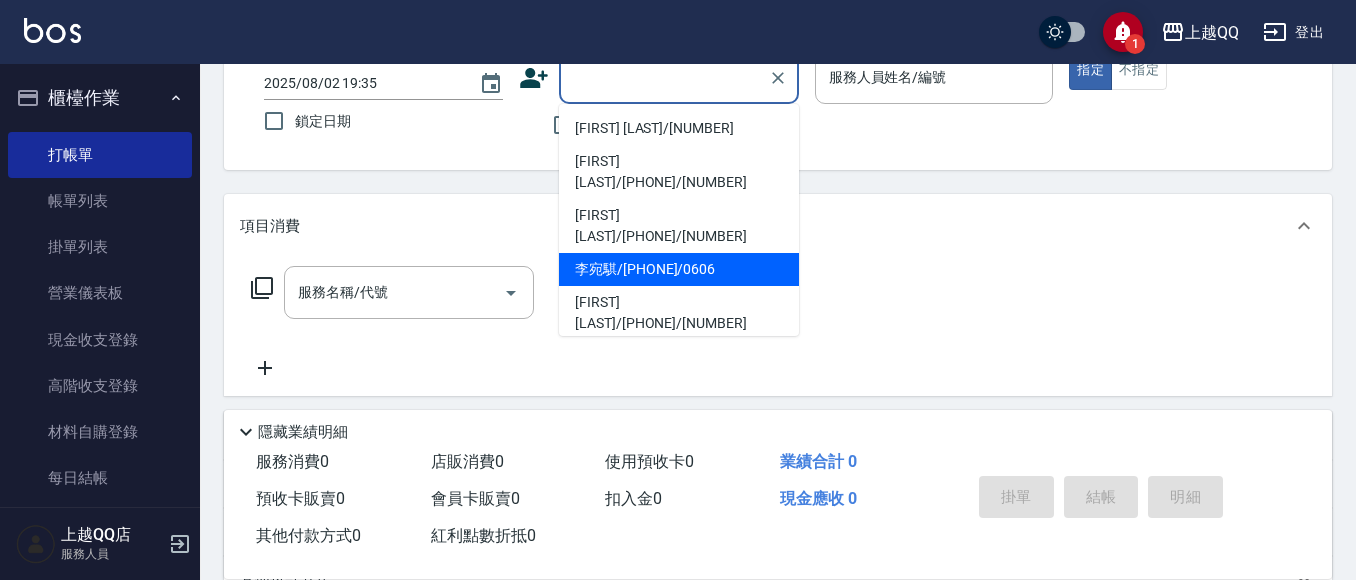 scroll, scrollTop: 100, scrollLeft: 0, axis: vertical 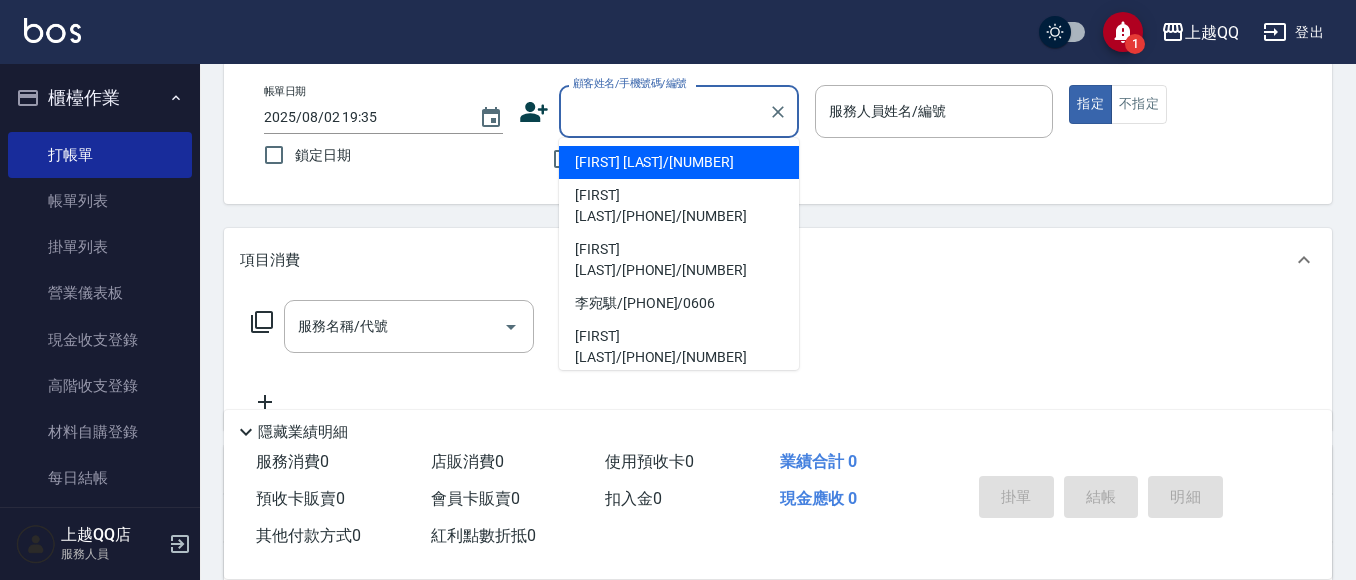 click on "鎖定日期" at bounding box center (370, 155) 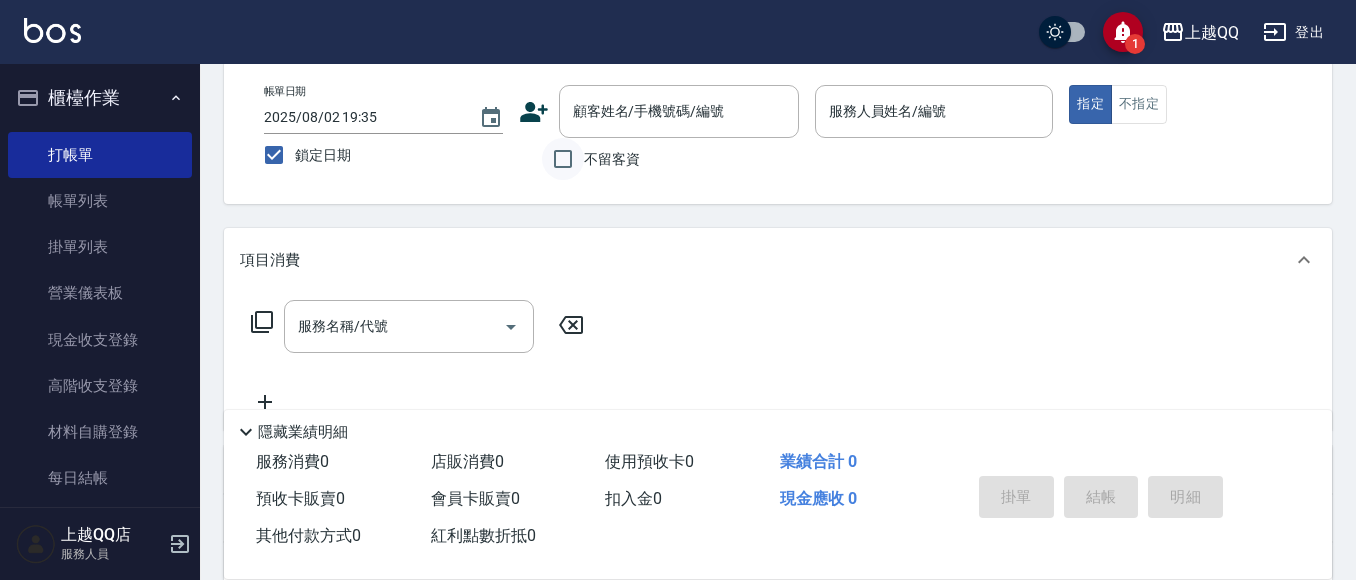 click on "不留客資" at bounding box center [563, 159] 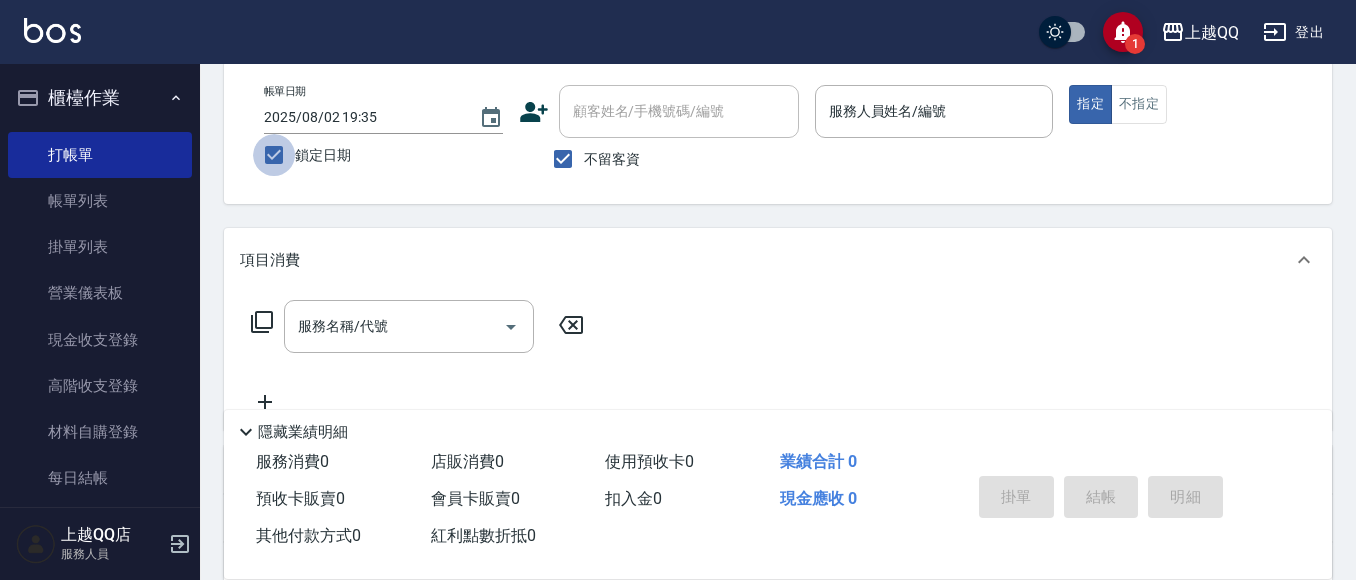 click on "鎖定日期" at bounding box center (274, 155) 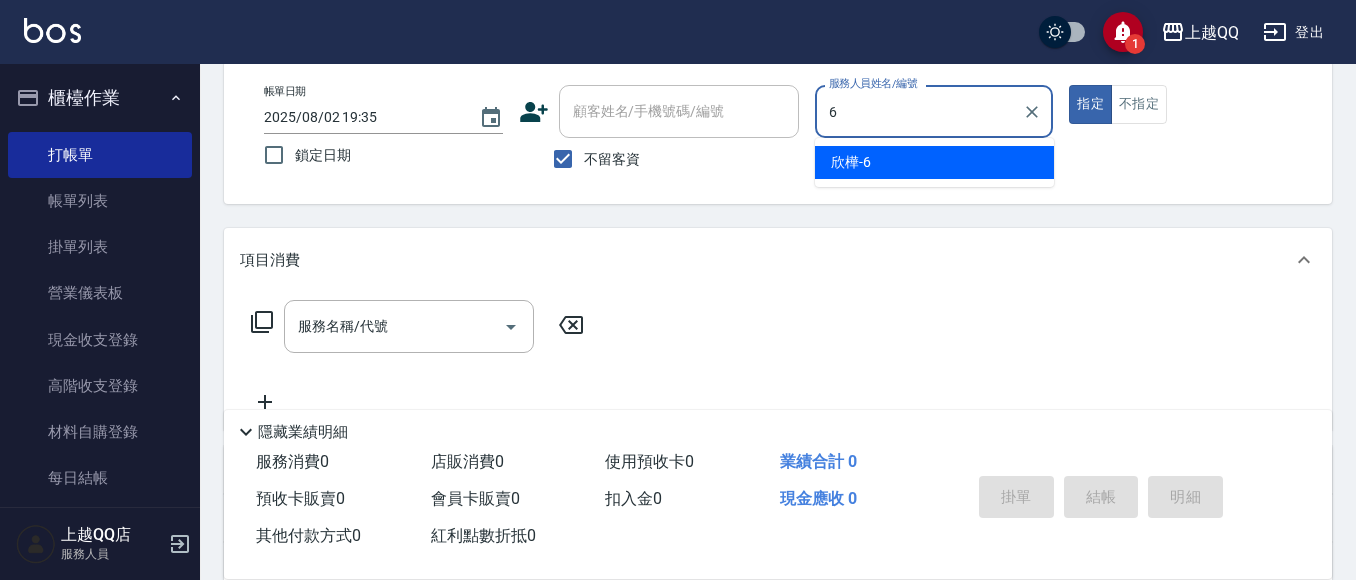 type on "欣樺-6" 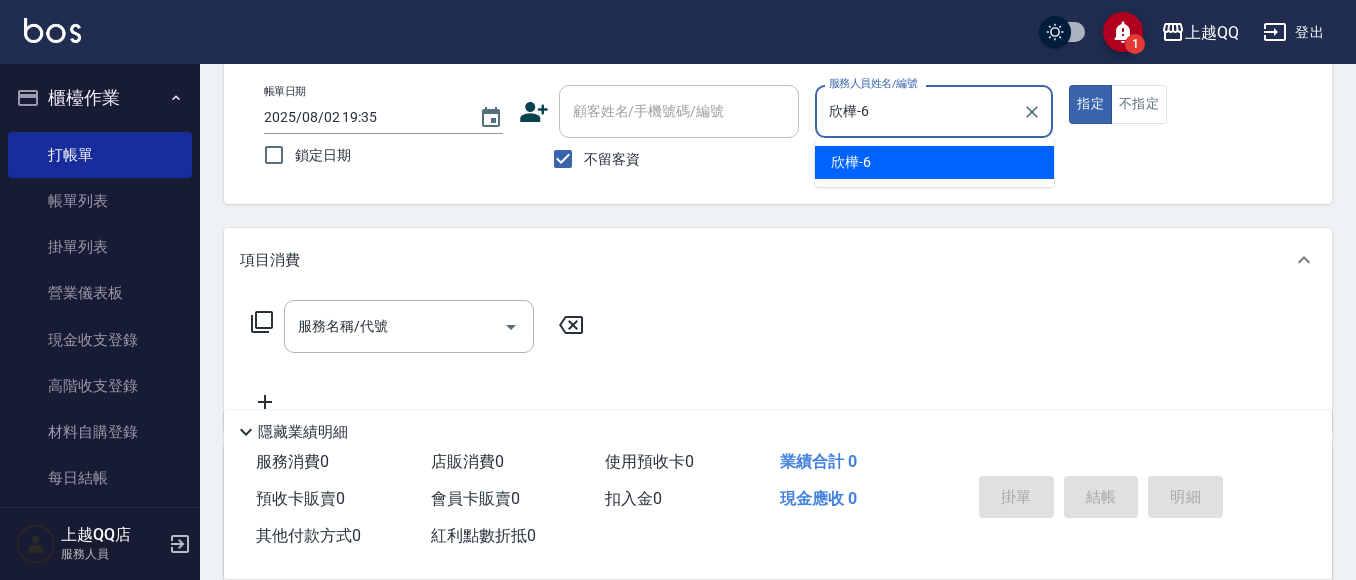 type on "true" 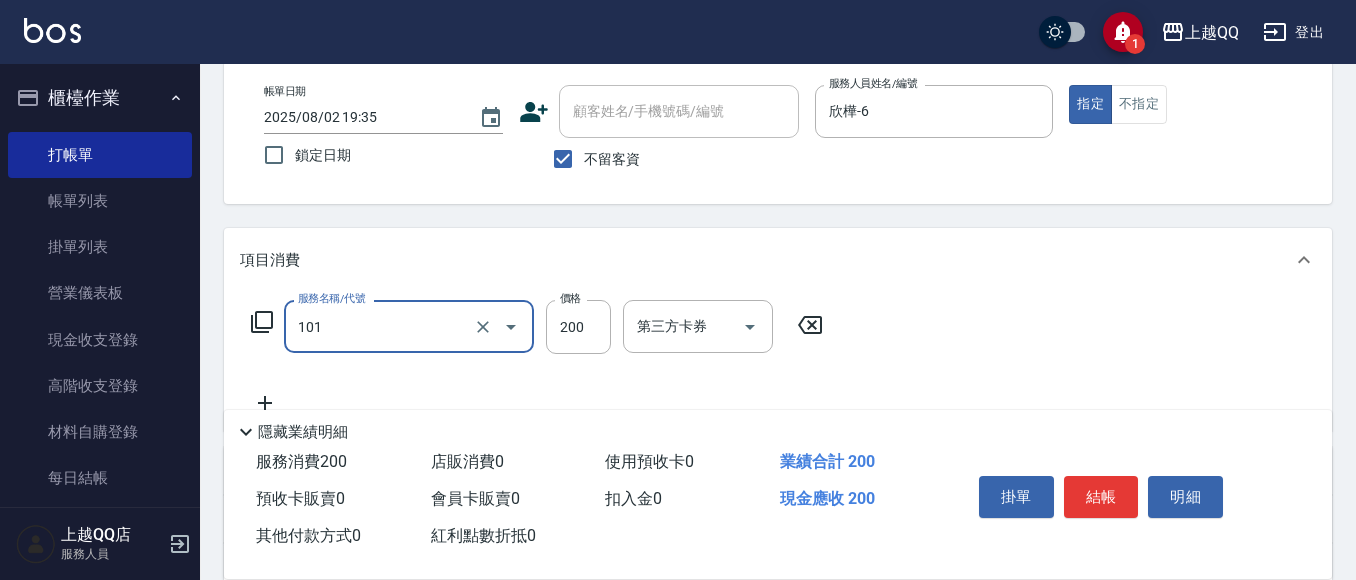 type on "洗髮(101)" 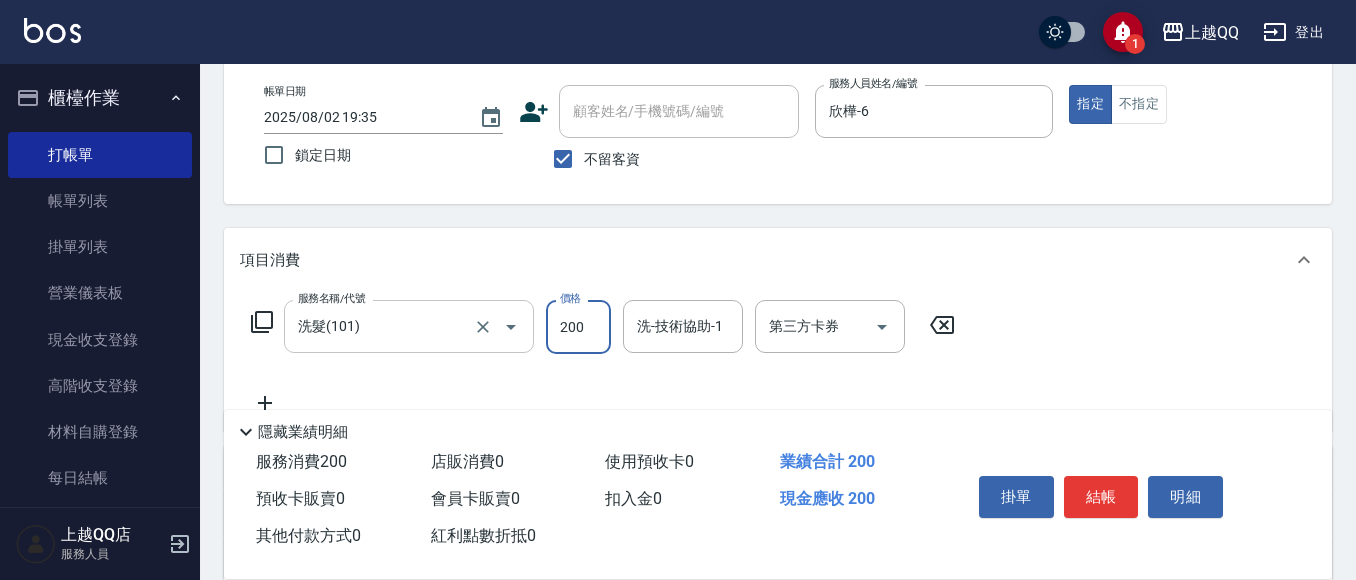 click on "洗髮(101) 服務名稱/代號" at bounding box center [409, 326] 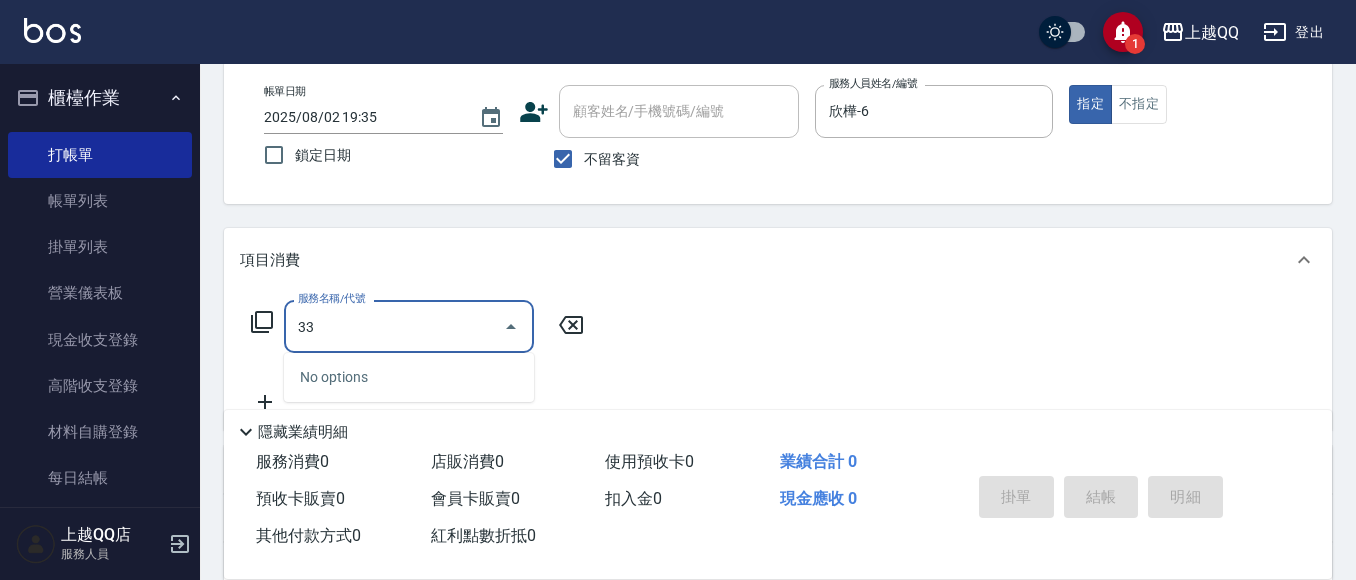type on "3" 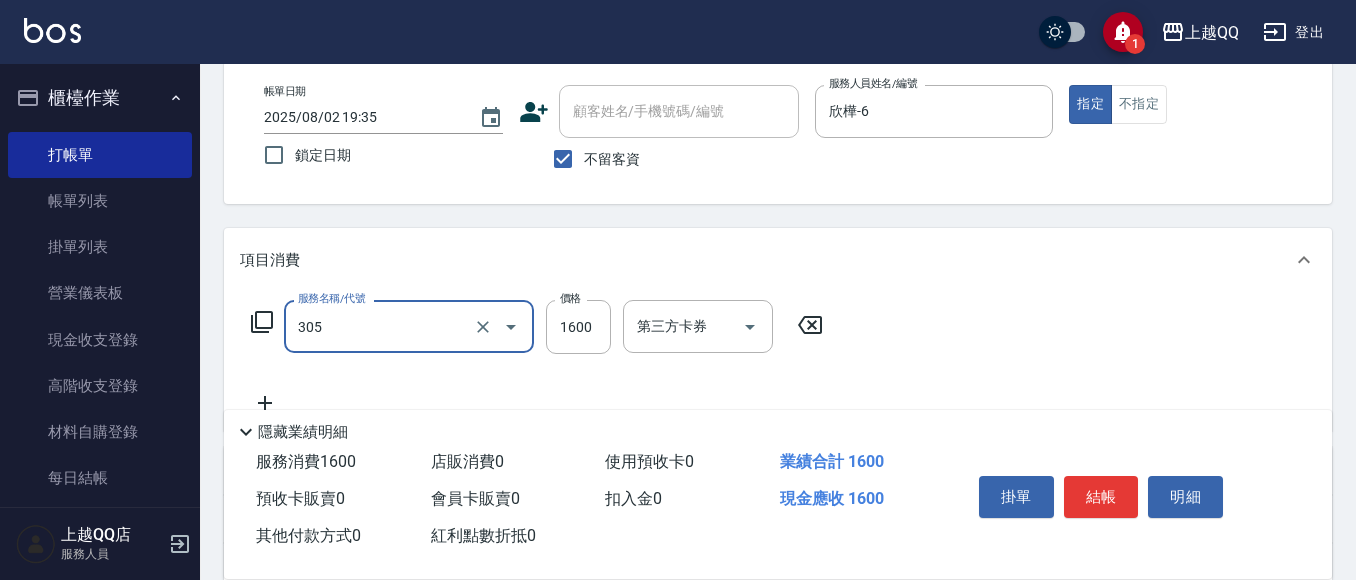 type on "設計燙髮1600(305)" 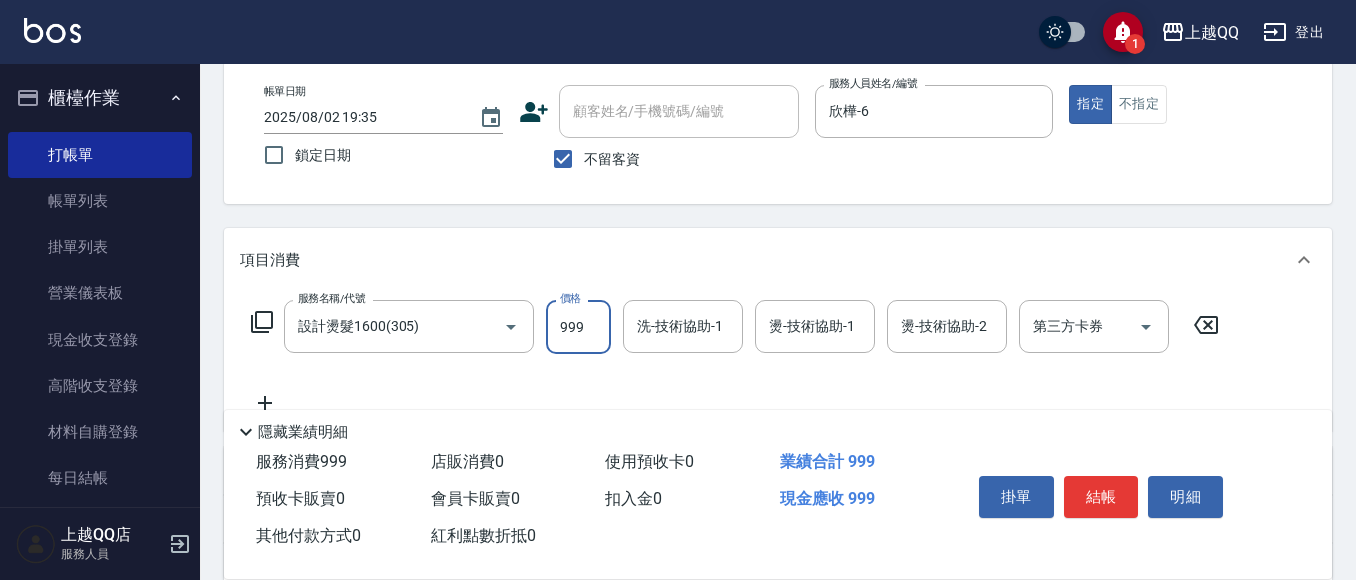 type on "999" 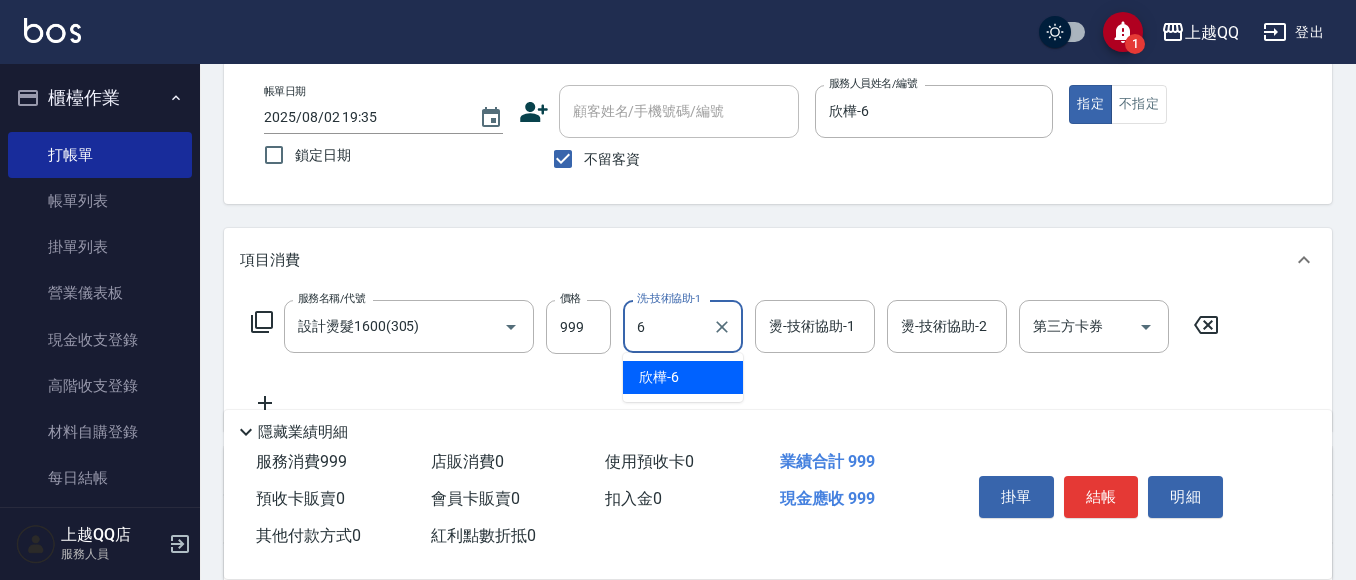 type on "欣樺-6" 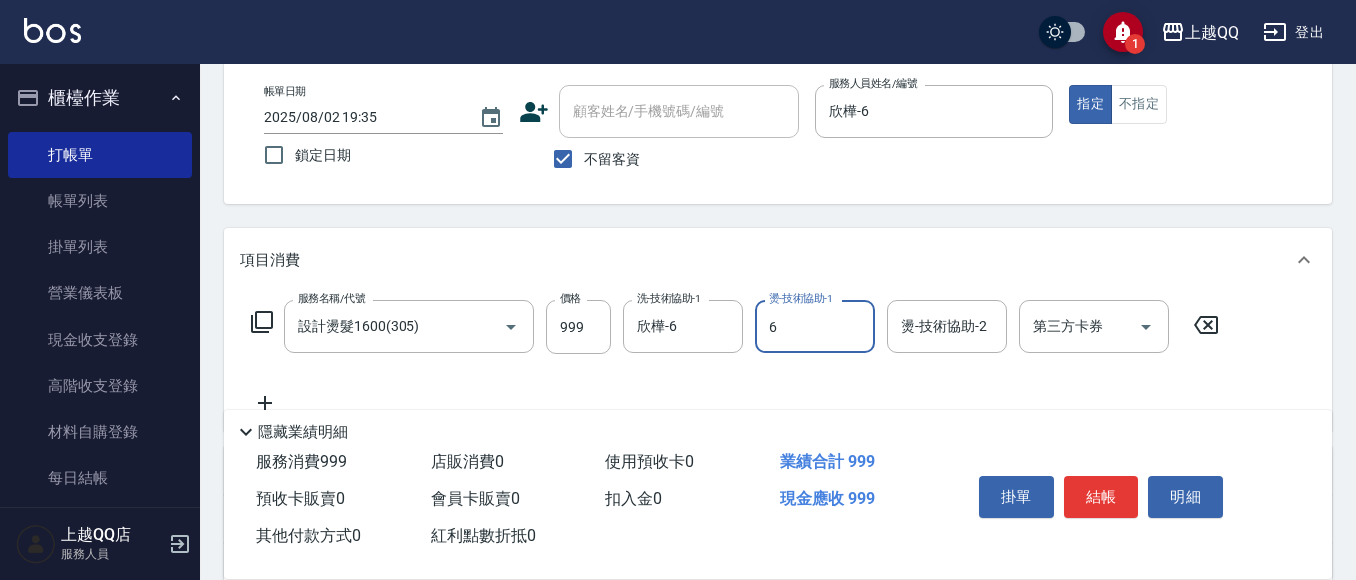 type on "欣樺-6" 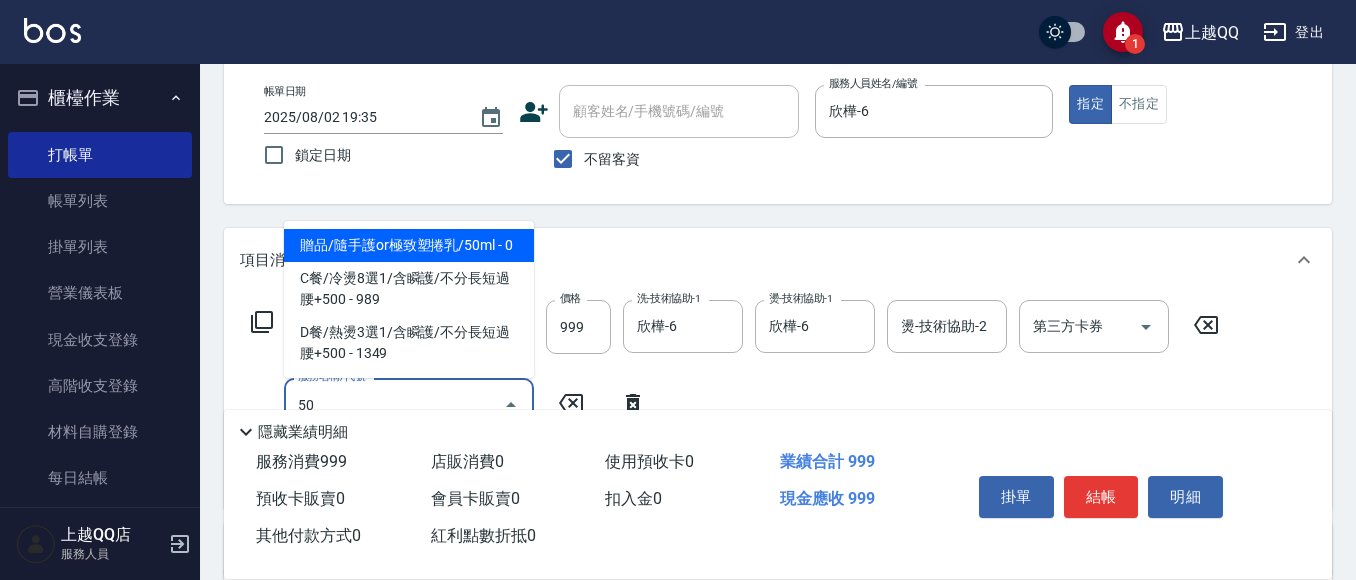 type on "508" 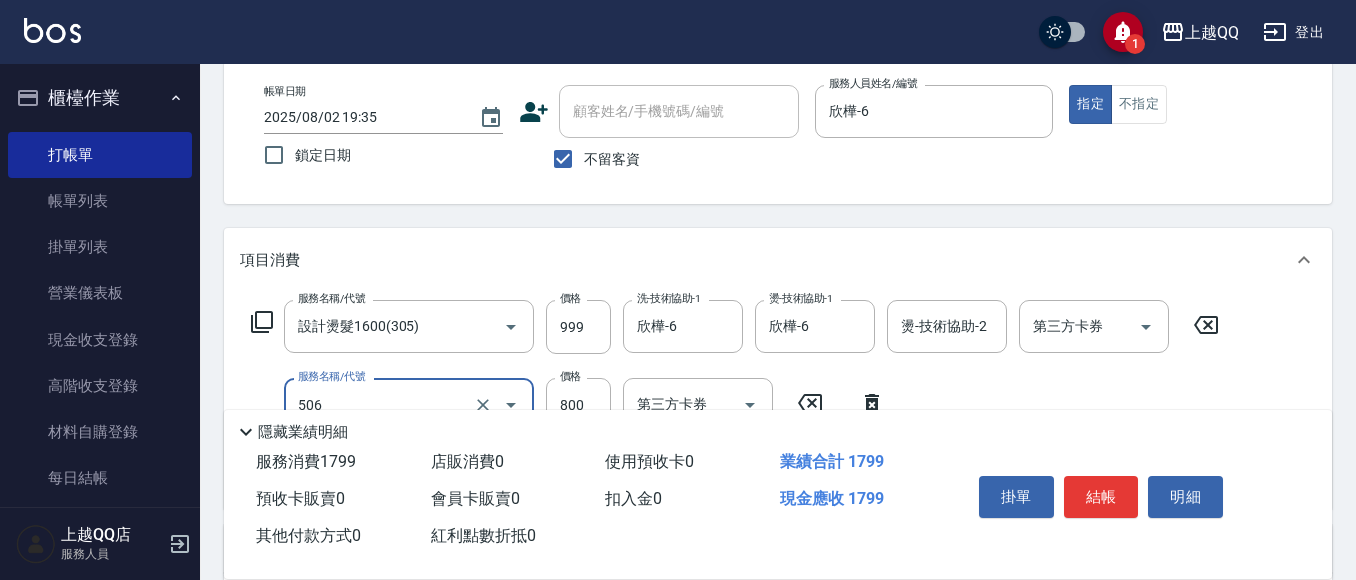 type on "日本松島再生髮敷護髮(506)" 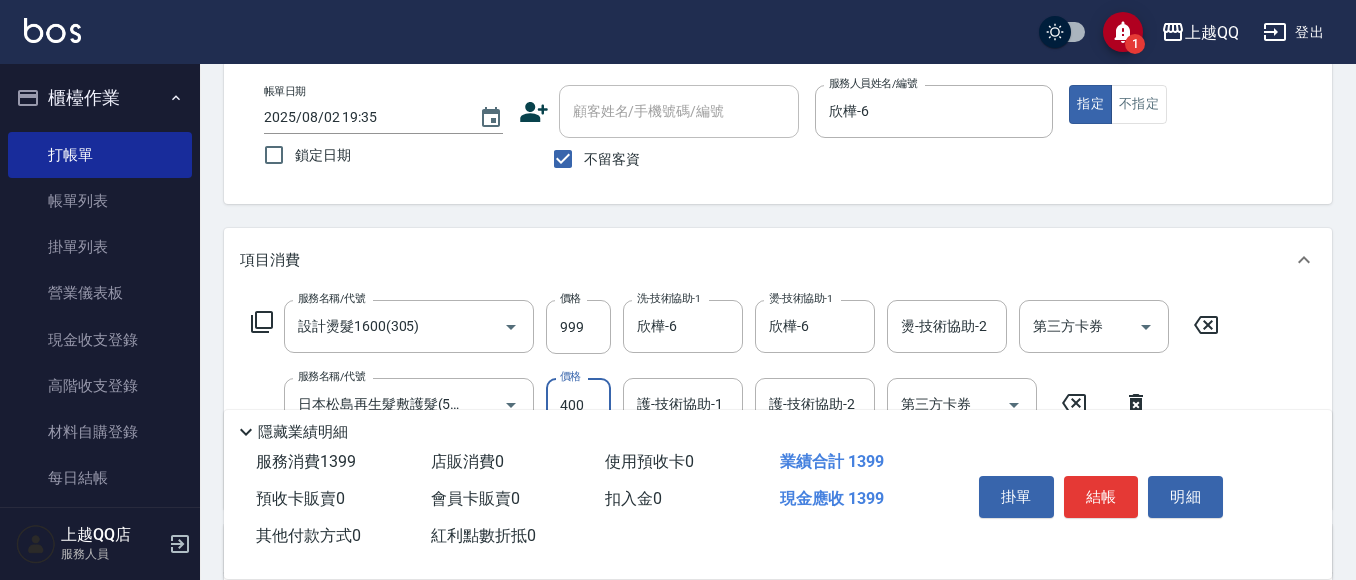 type on "400" 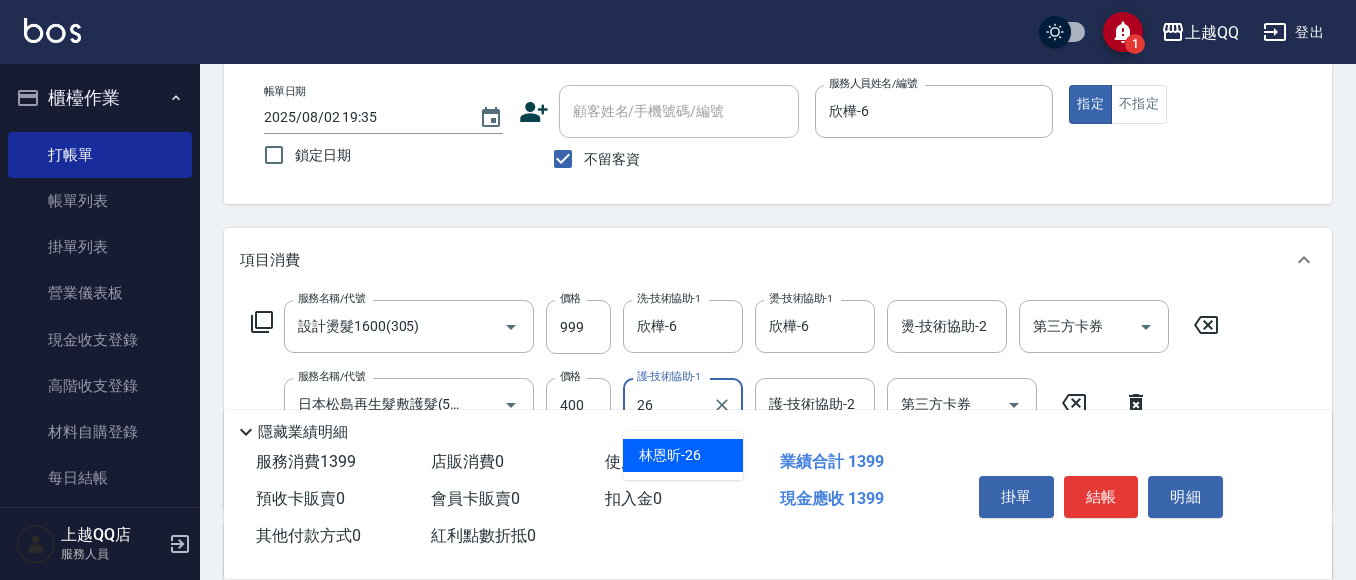 type on "林恩昕-26" 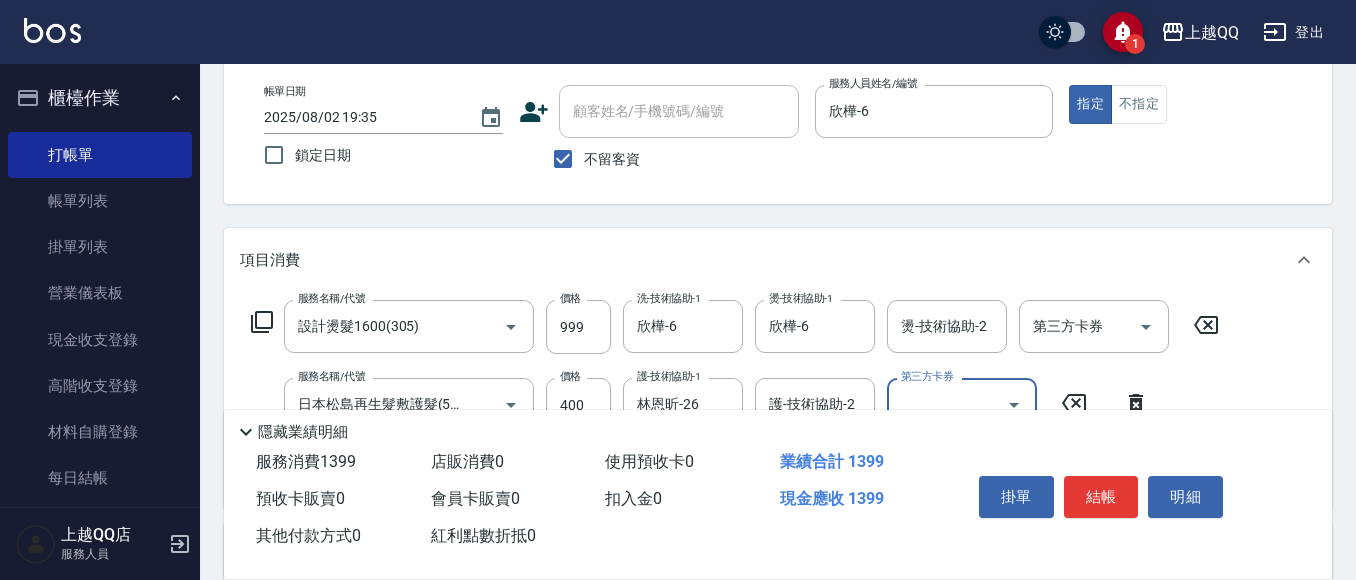 scroll, scrollTop: 200, scrollLeft: 0, axis: vertical 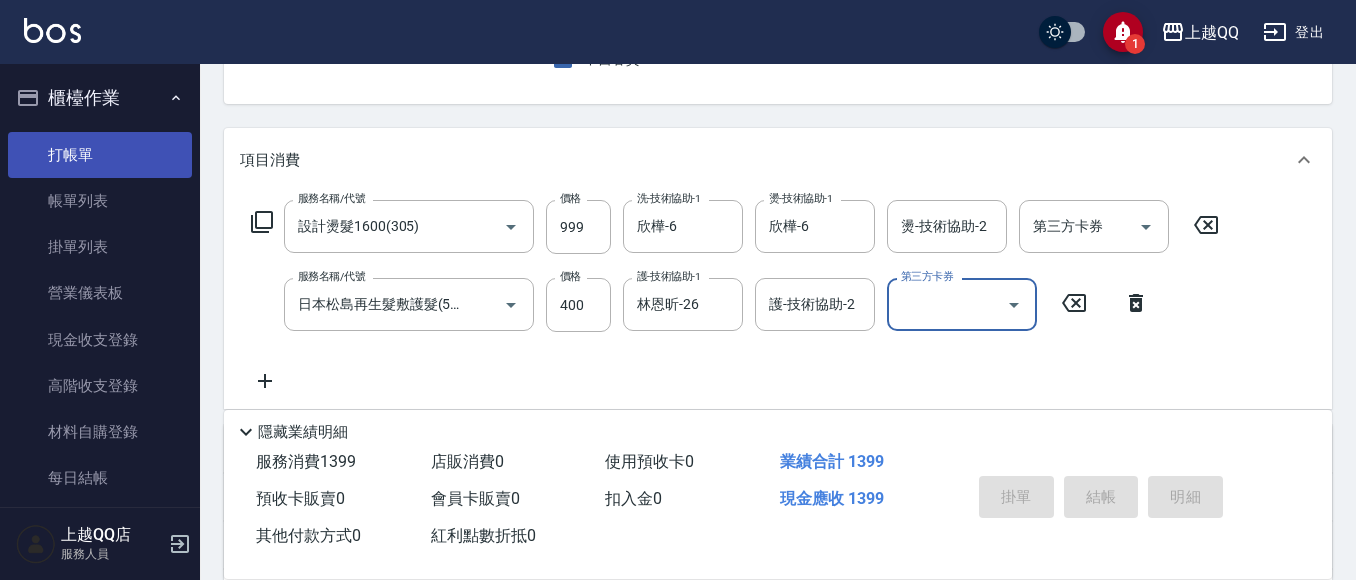 type 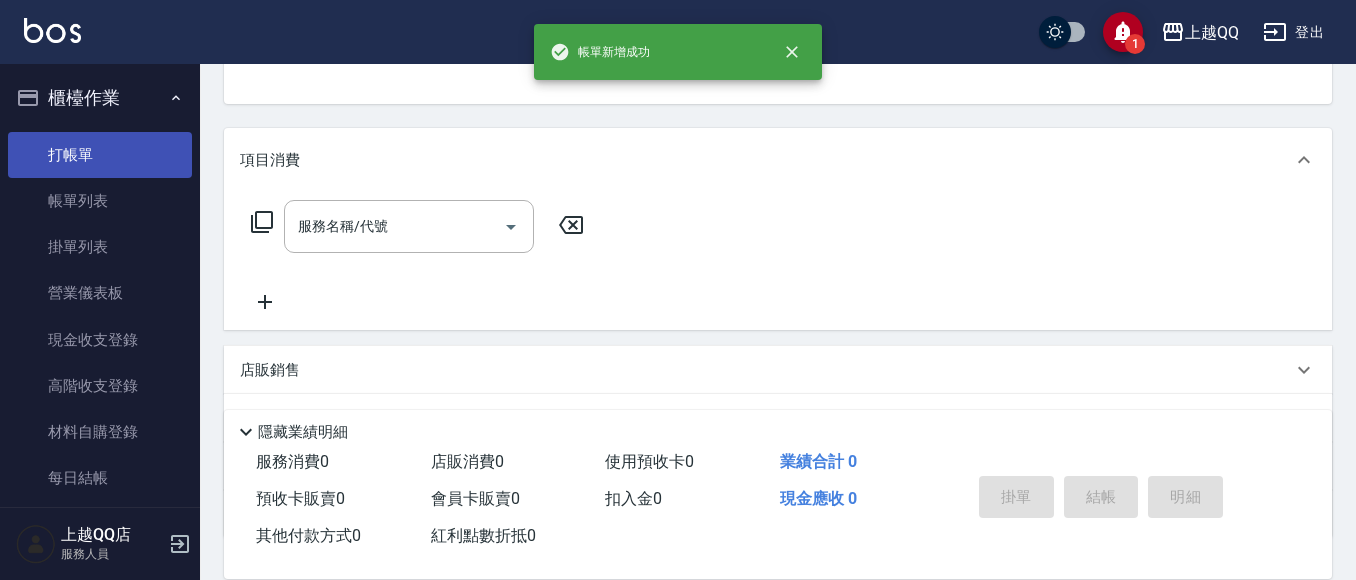 scroll, scrollTop: 194, scrollLeft: 0, axis: vertical 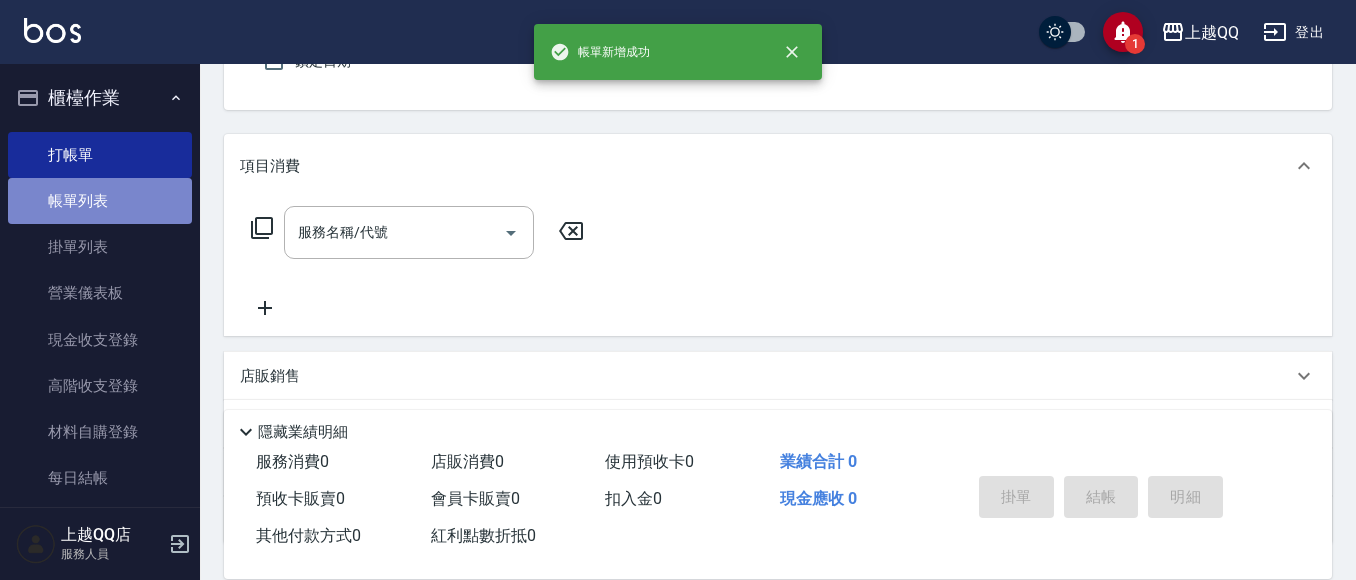 click on "帳單列表" at bounding box center [100, 201] 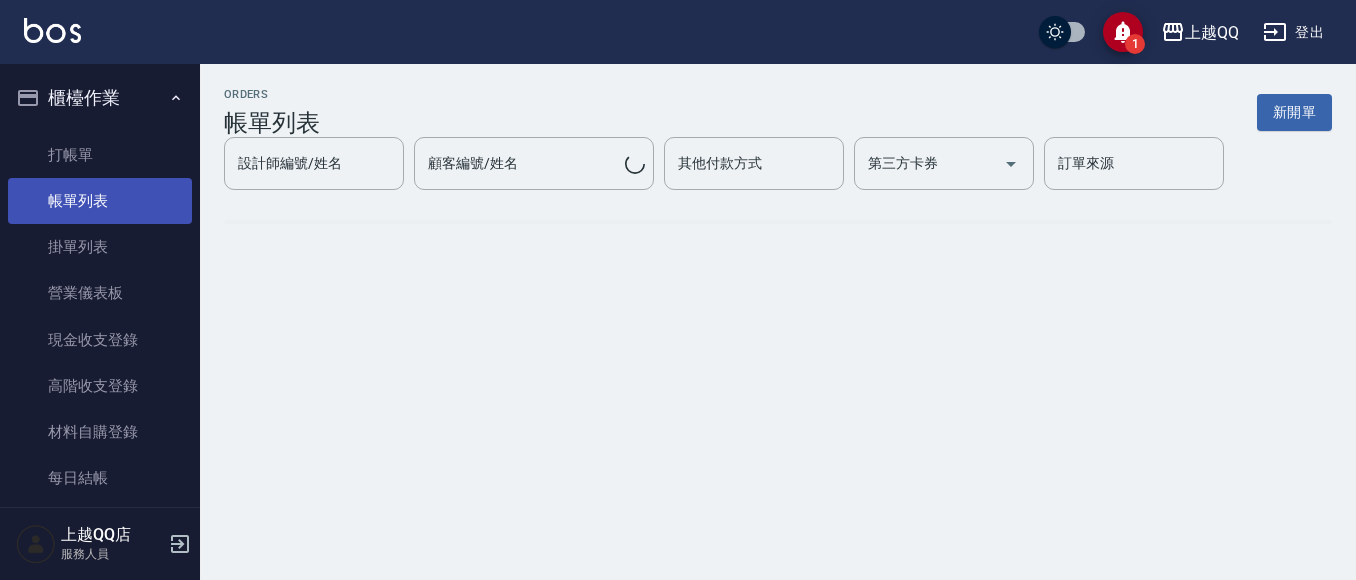 scroll, scrollTop: 0, scrollLeft: 0, axis: both 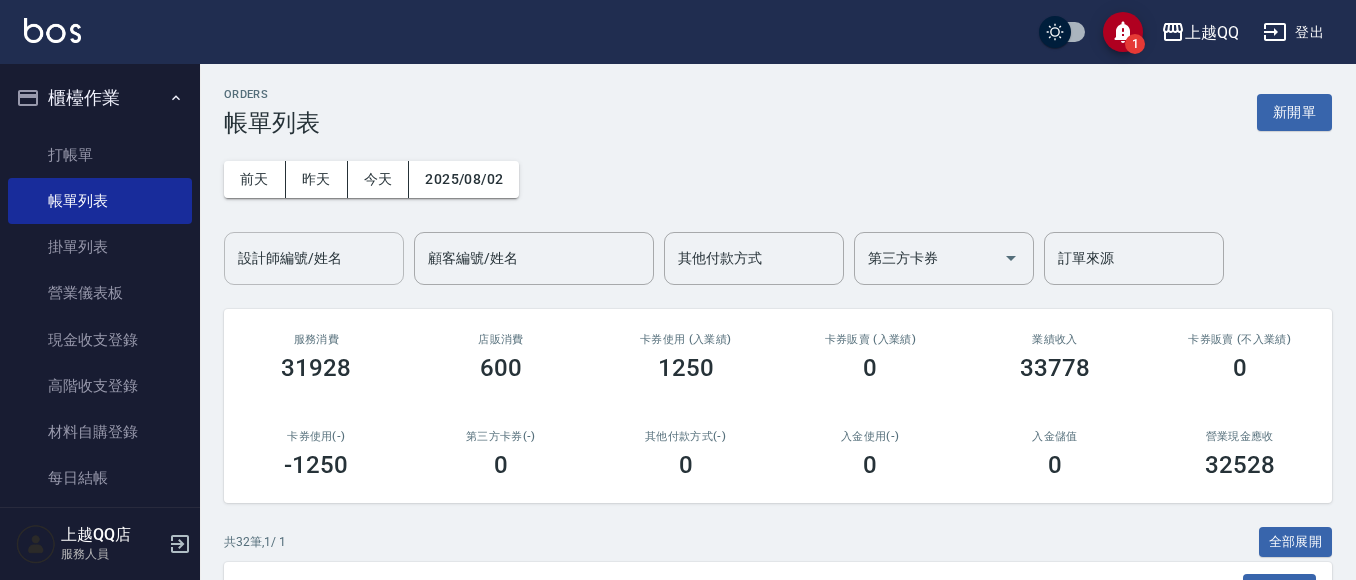 click on "設計師編號/姓名" at bounding box center [314, 258] 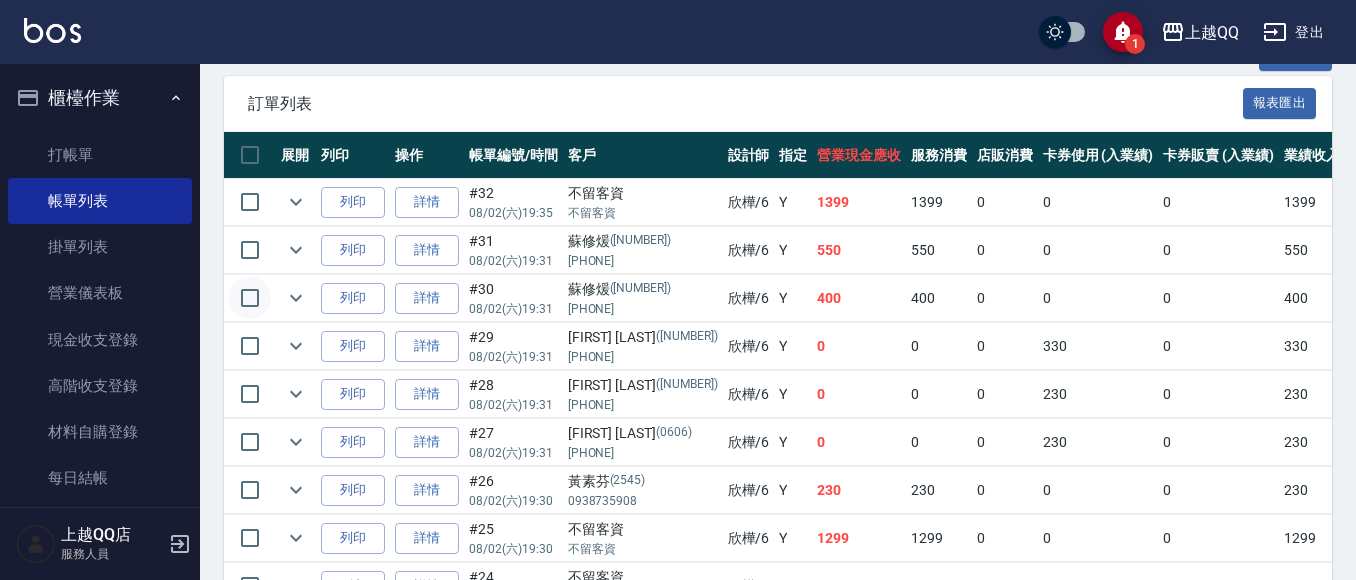 scroll, scrollTop: 400, scrollLeft: 0, axis: vertical 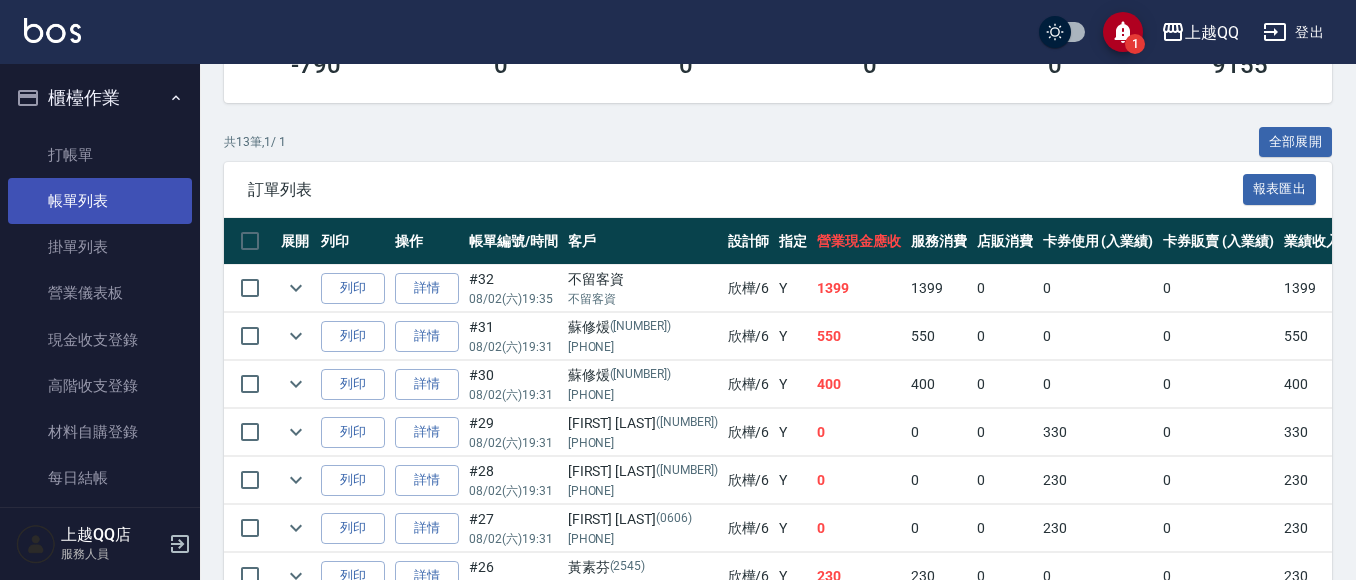 type on "欣樺-6" 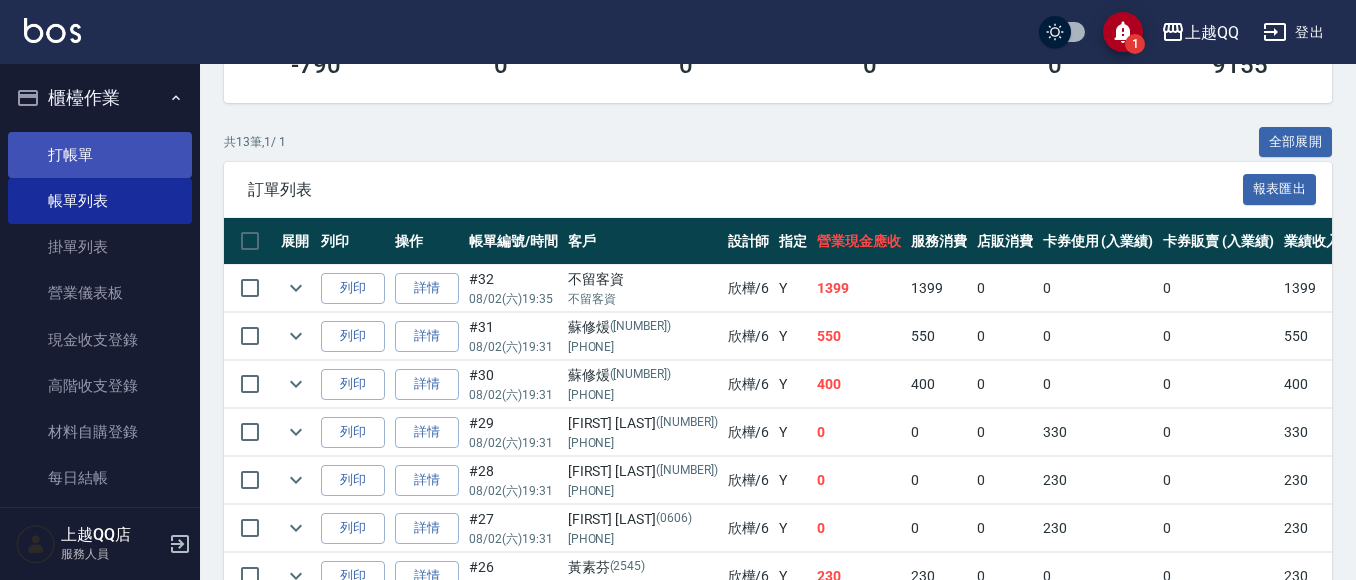 click on "打帳單" at bounding box center [100, 155] 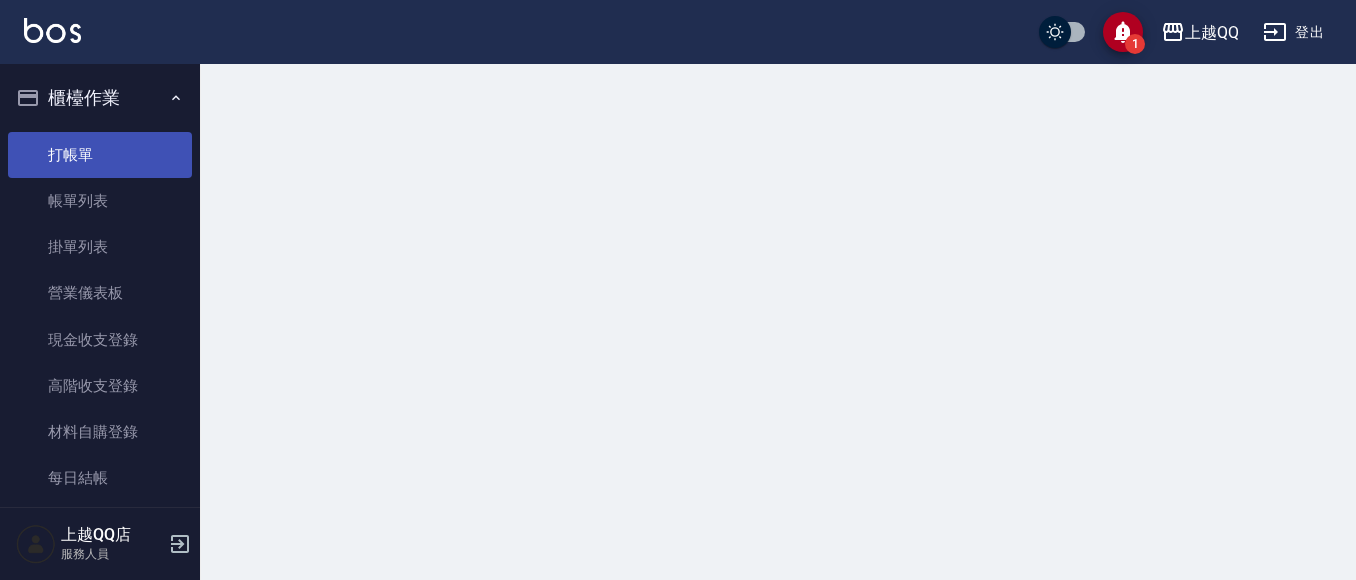 scroll, scrollTop: 0, scrollLeft: 0, axis: both 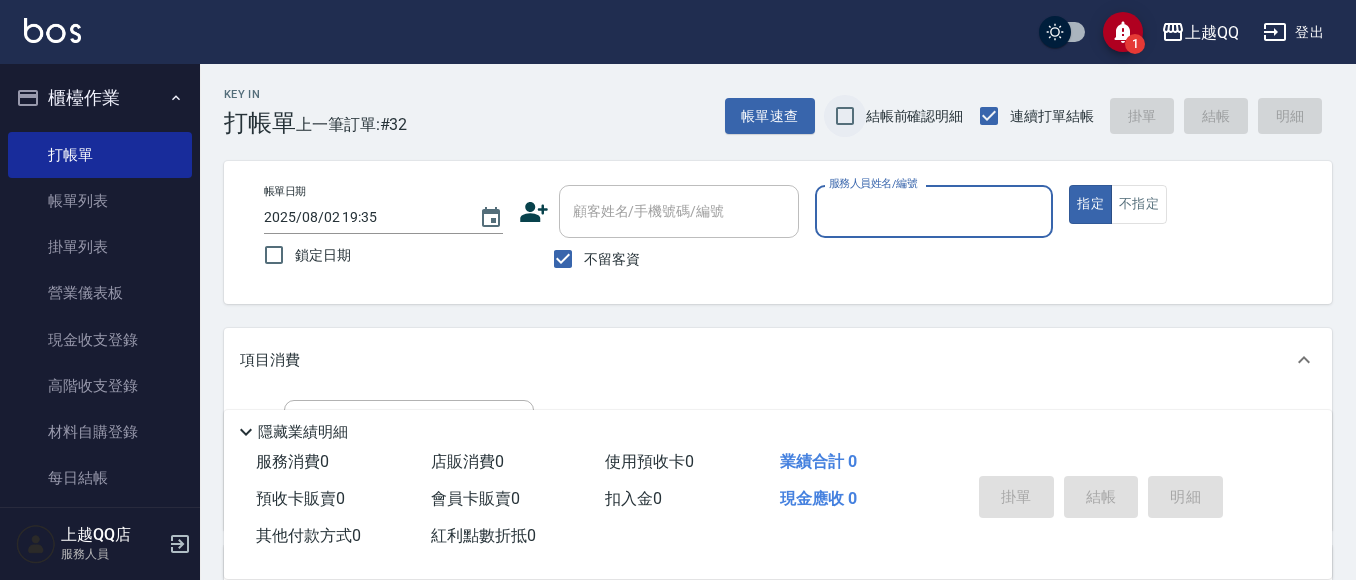 click on "結帳前確認明細" at bounding box center [845, 116] 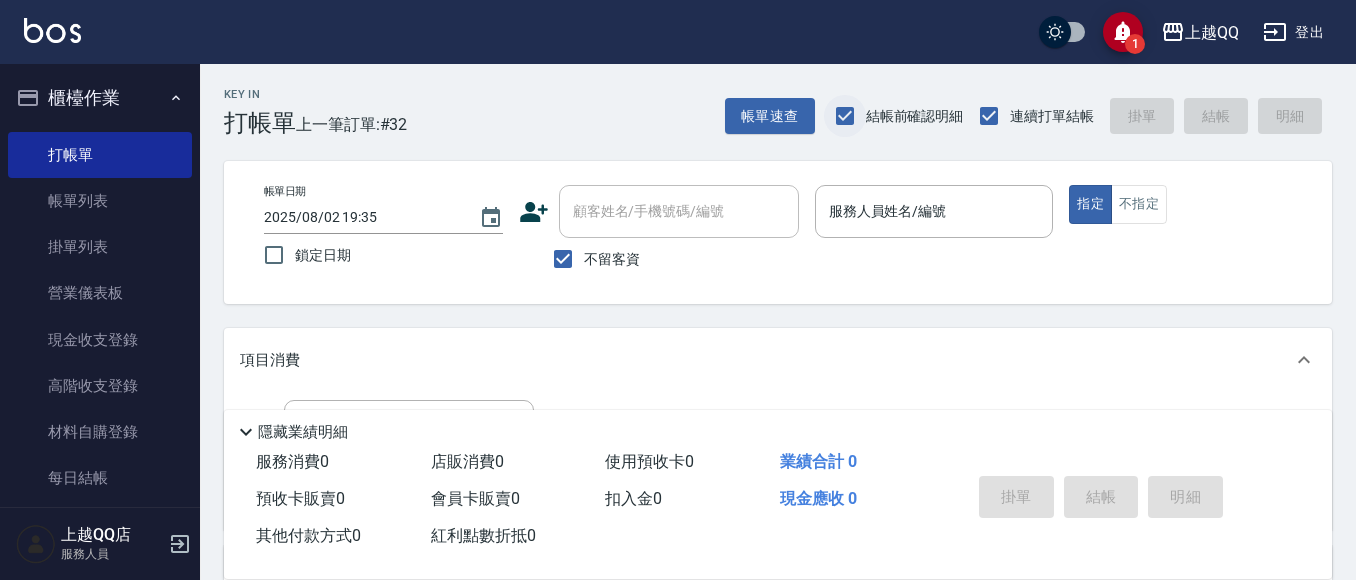 click on "結帳前確認明細" at bounding box center (845, 116) 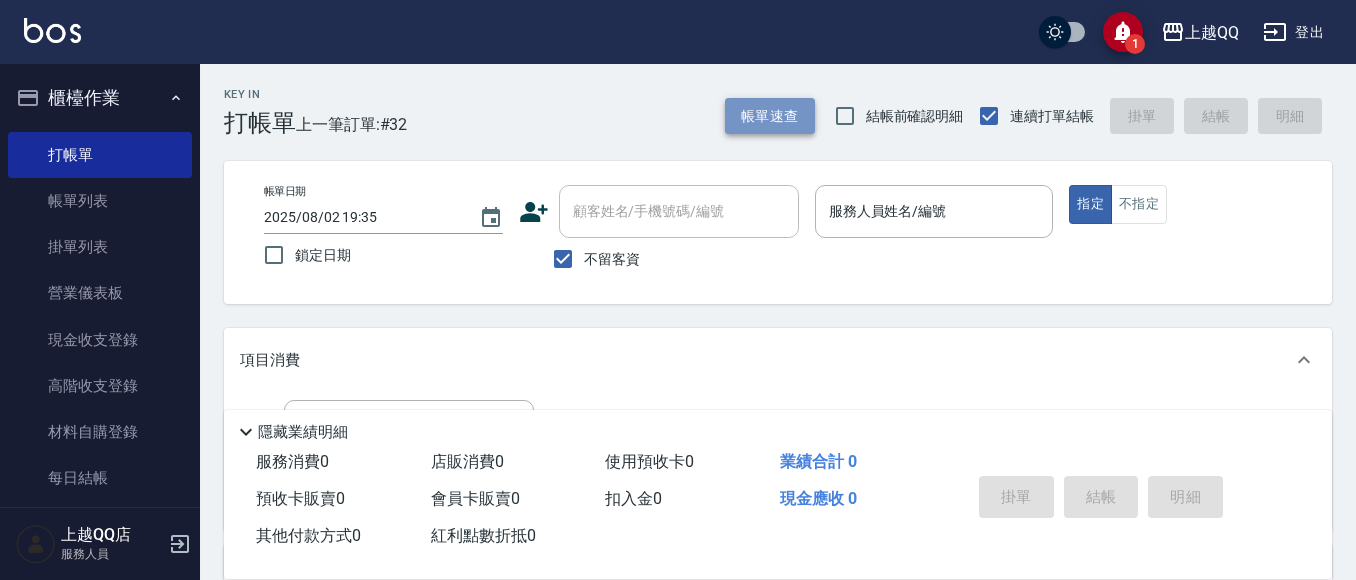 click on "帳單速查" at bounding box center (770, 116) 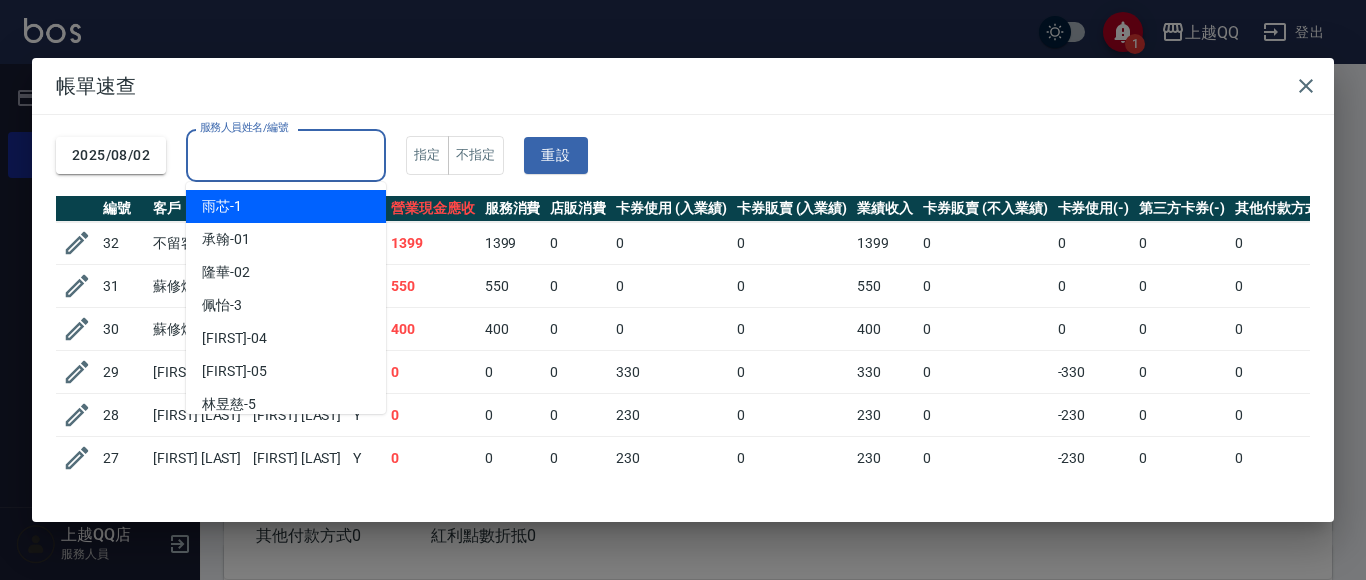drag, startPoint x: 310, startPoint y: 153, endPoint x: 338, endPoint y: 149, distance: 28.284271 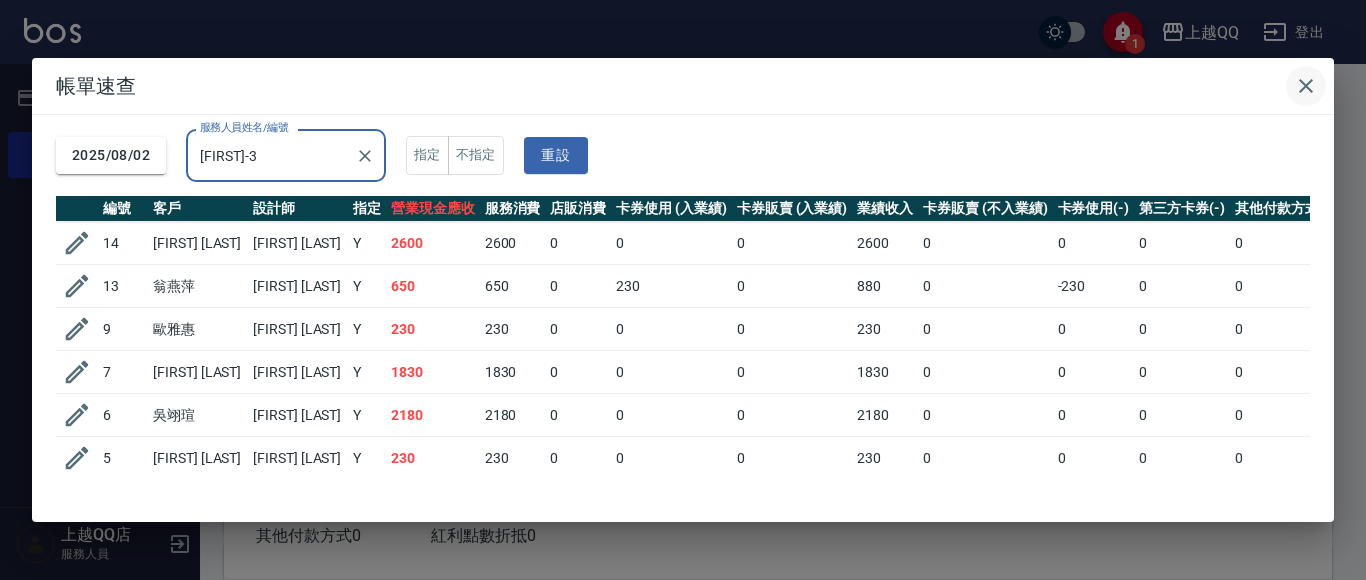 type on "佩怡-3" 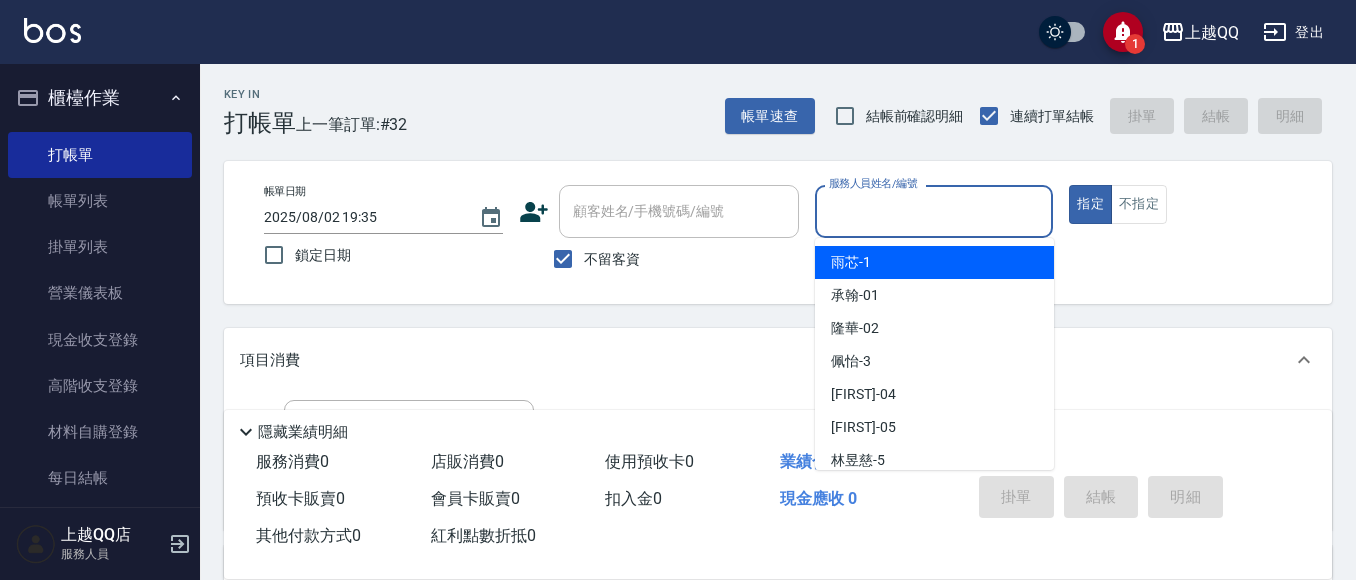 click on "服務人員姓名/編號 服務人員姓名/編號" at bounding box center (934, 211) 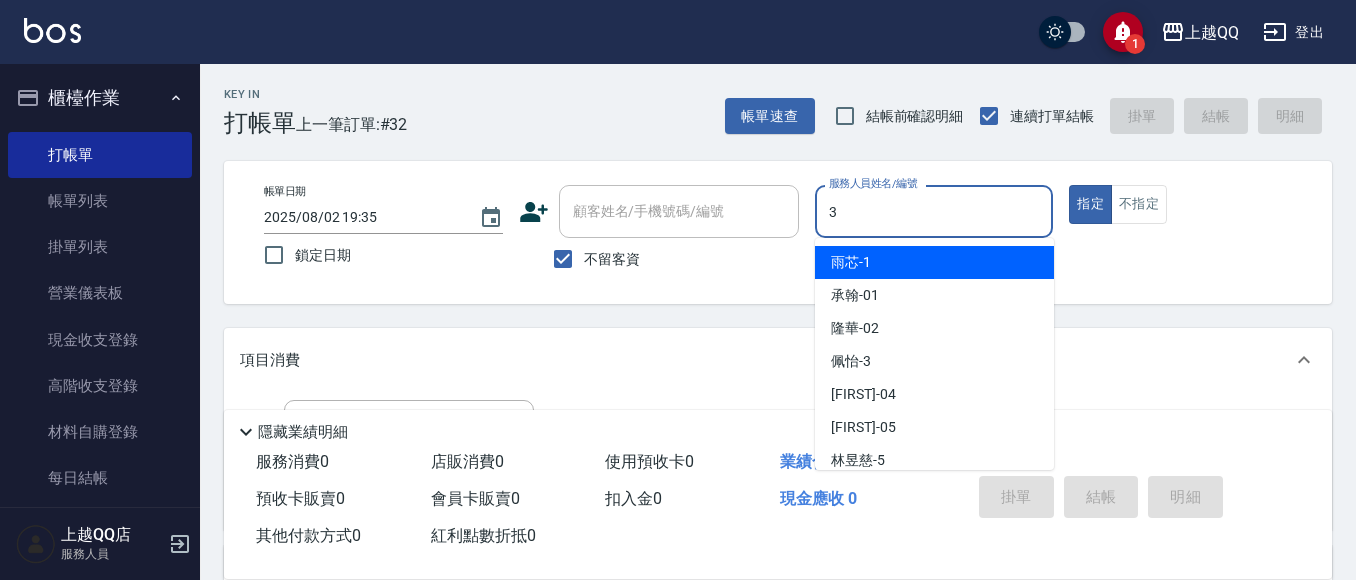 type on "3" 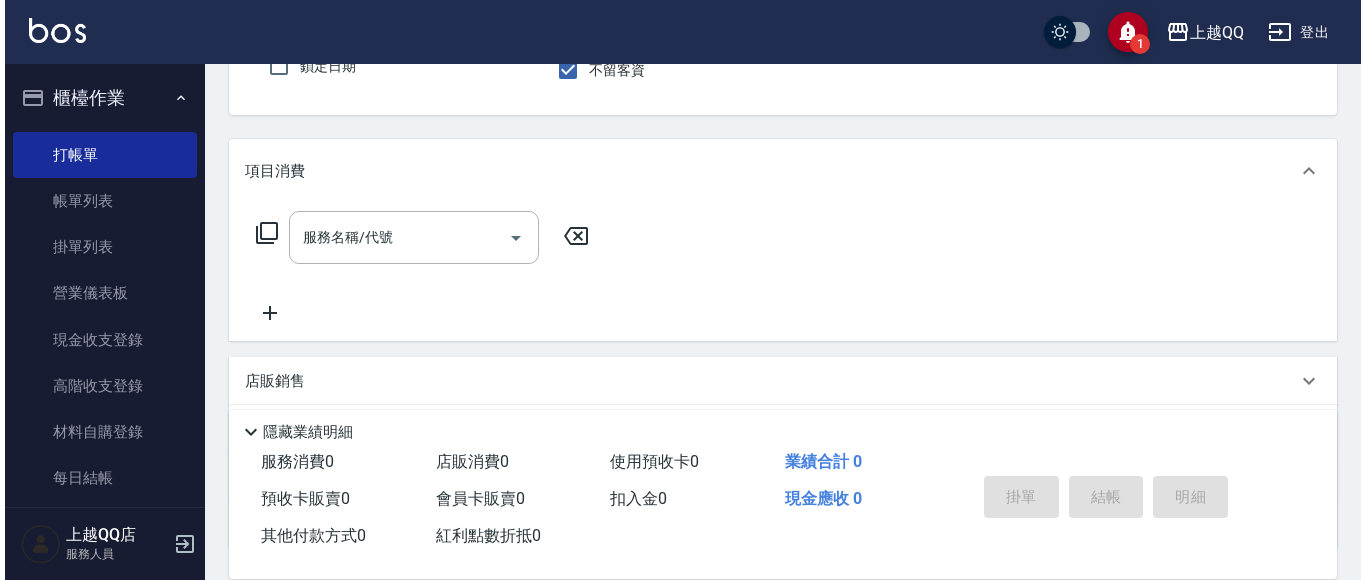 scroll, scrollTop: 230, scrollLeft: 0, axis: vertical 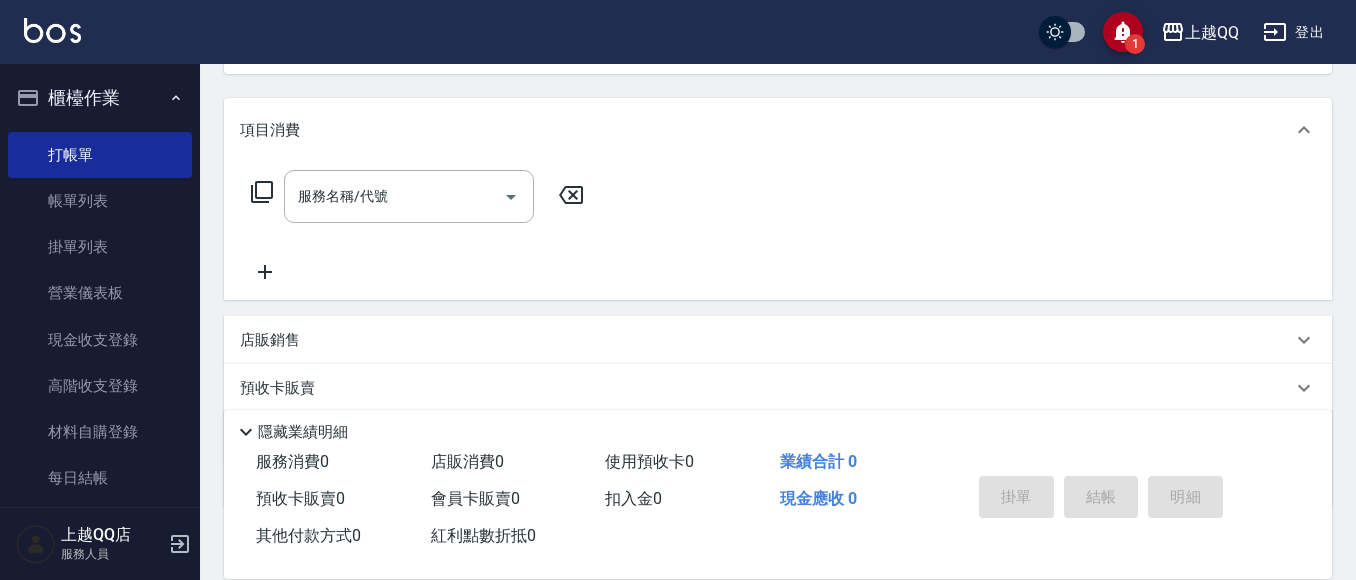click 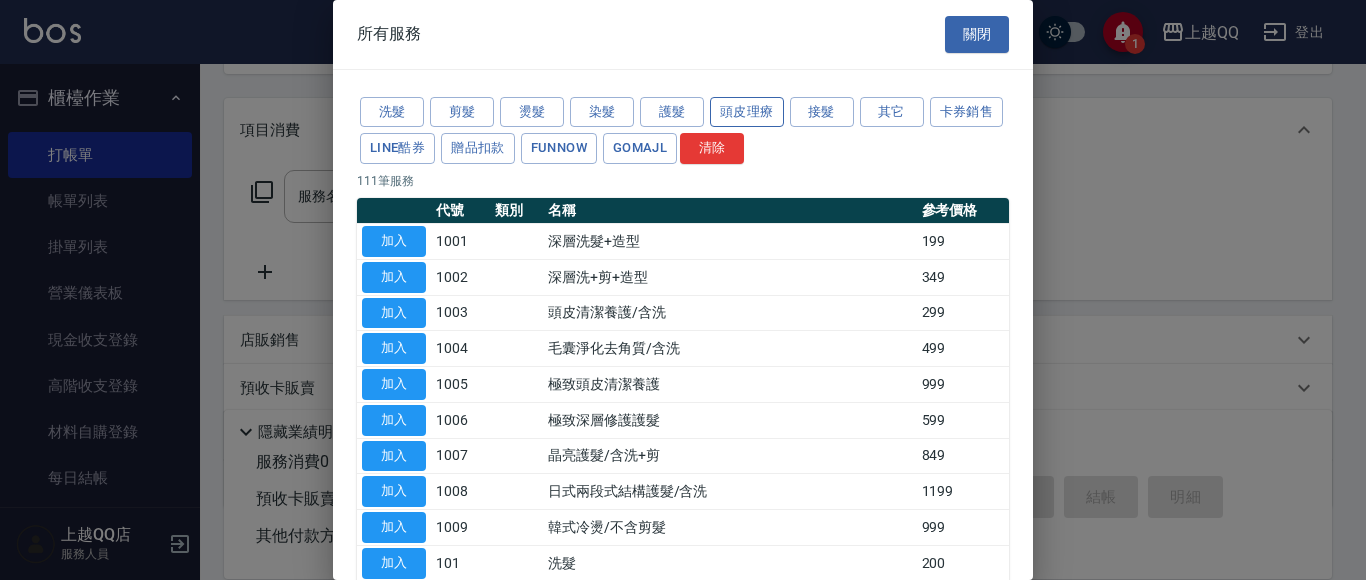 click on "頭皮理療" at bounding box center [747, 112] 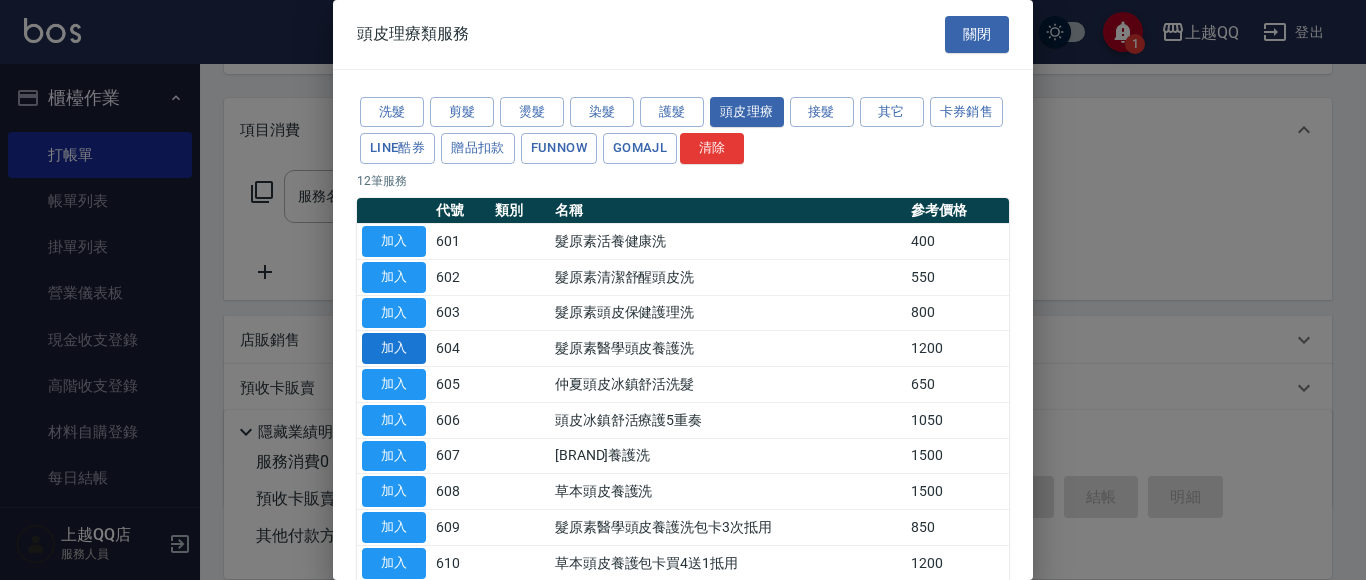 click on "加入" at bounding box center (394, 348) 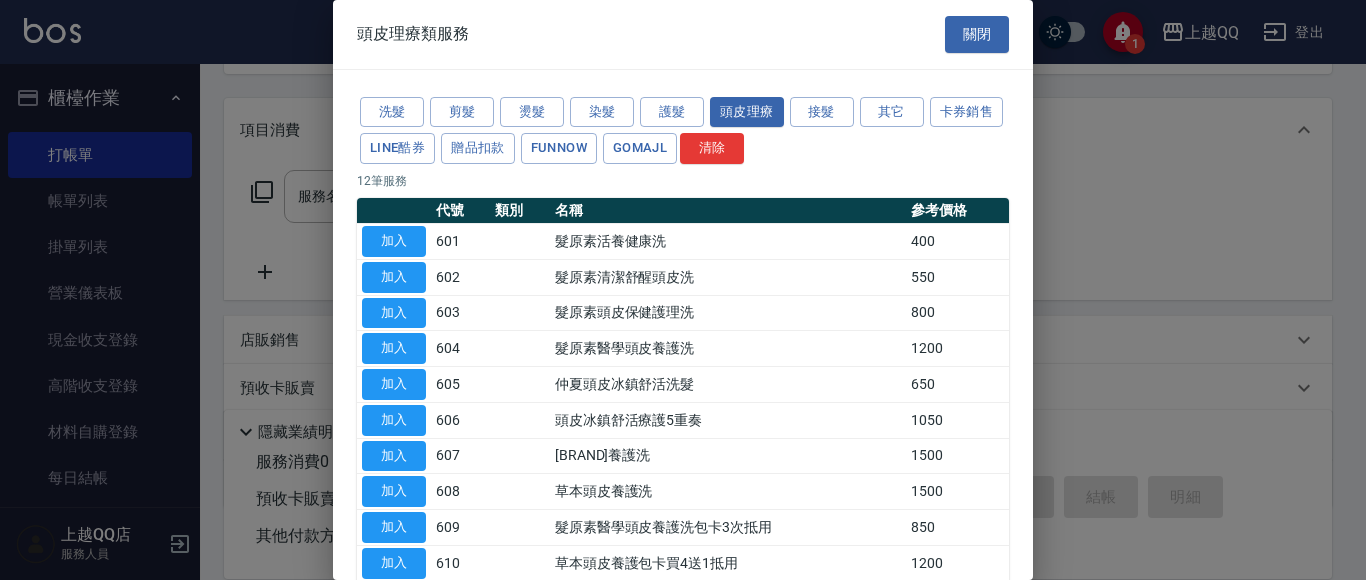 type on "髮原素醫學頭皮養護洗(604)" 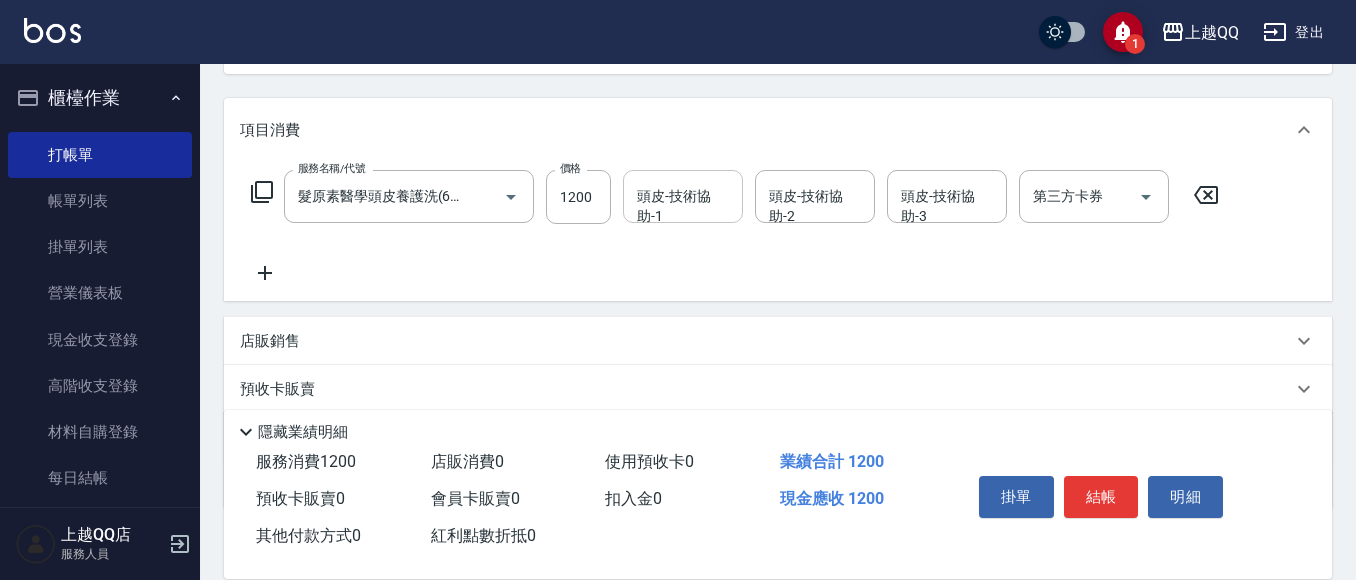 click on "頭皮-技術協助-1 頭皮-技術協助-1" at bounding box center (683, 196) 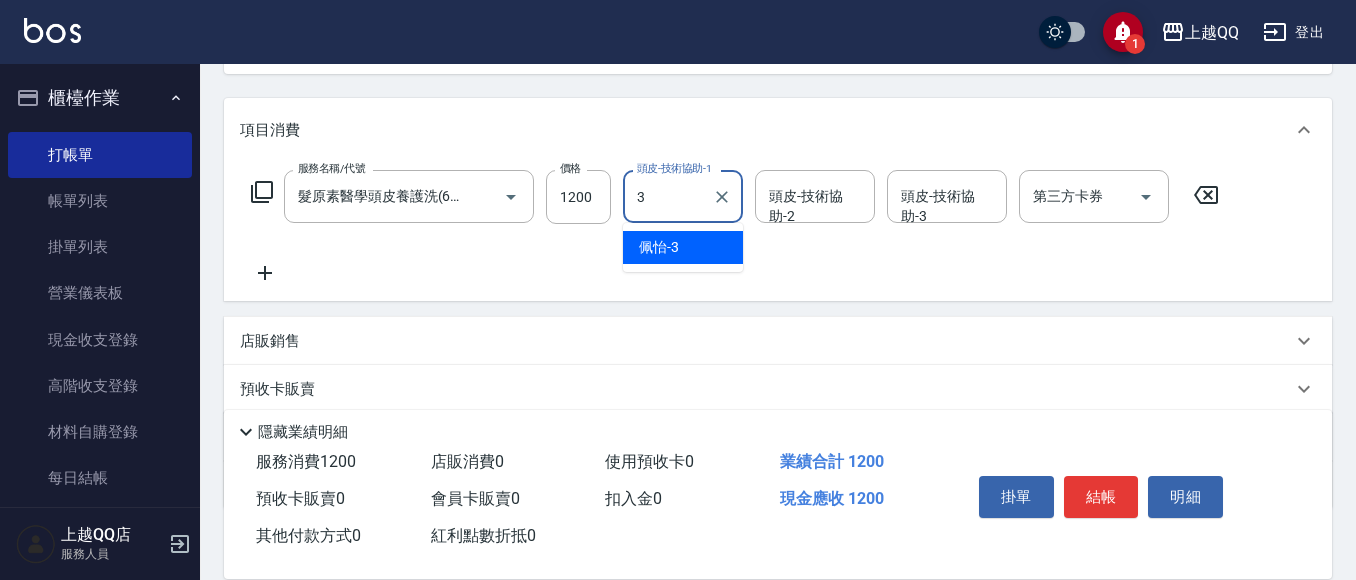 type on "佩怡-3" 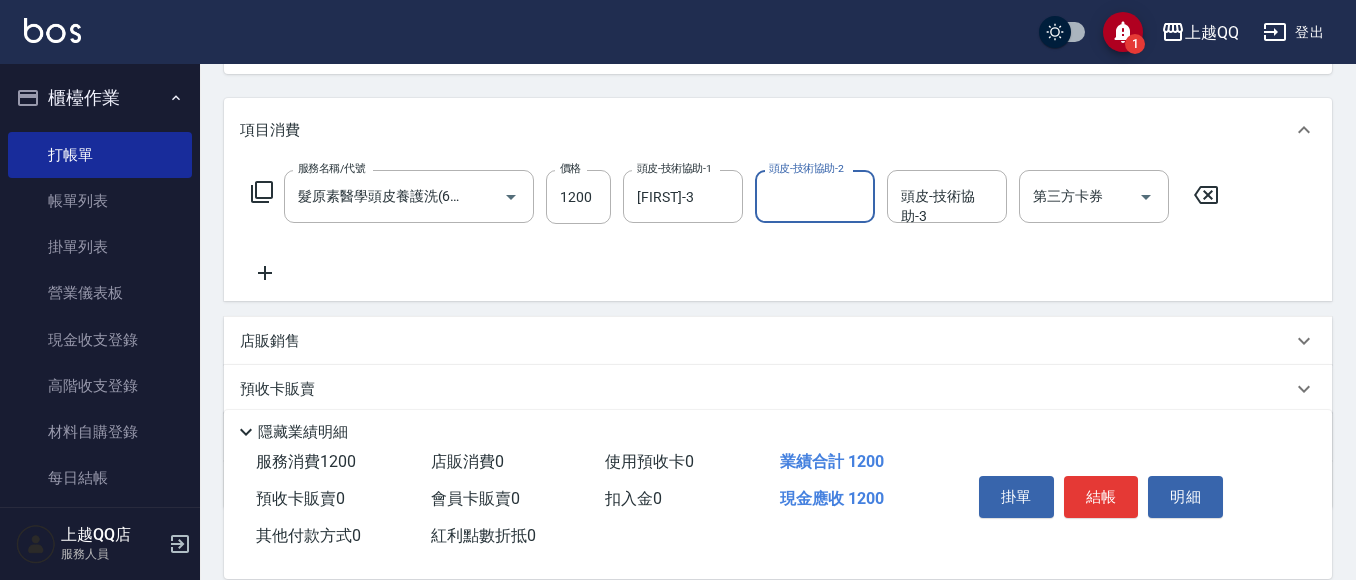 click 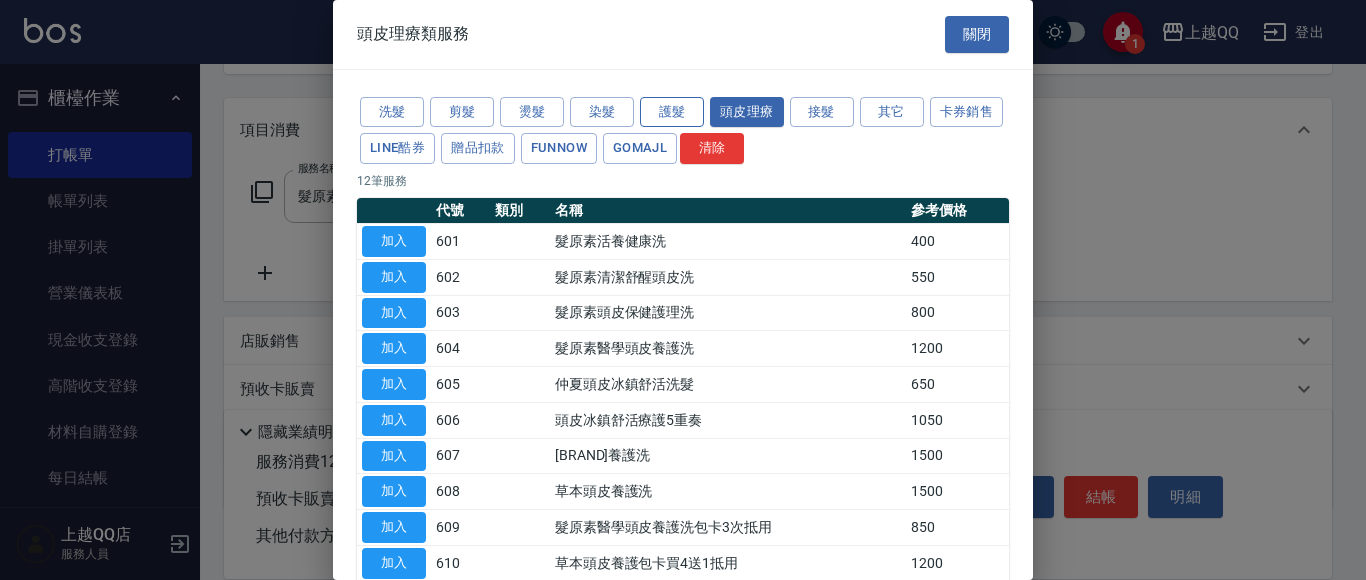 click on "護髮" at bounding box center (672, 112) 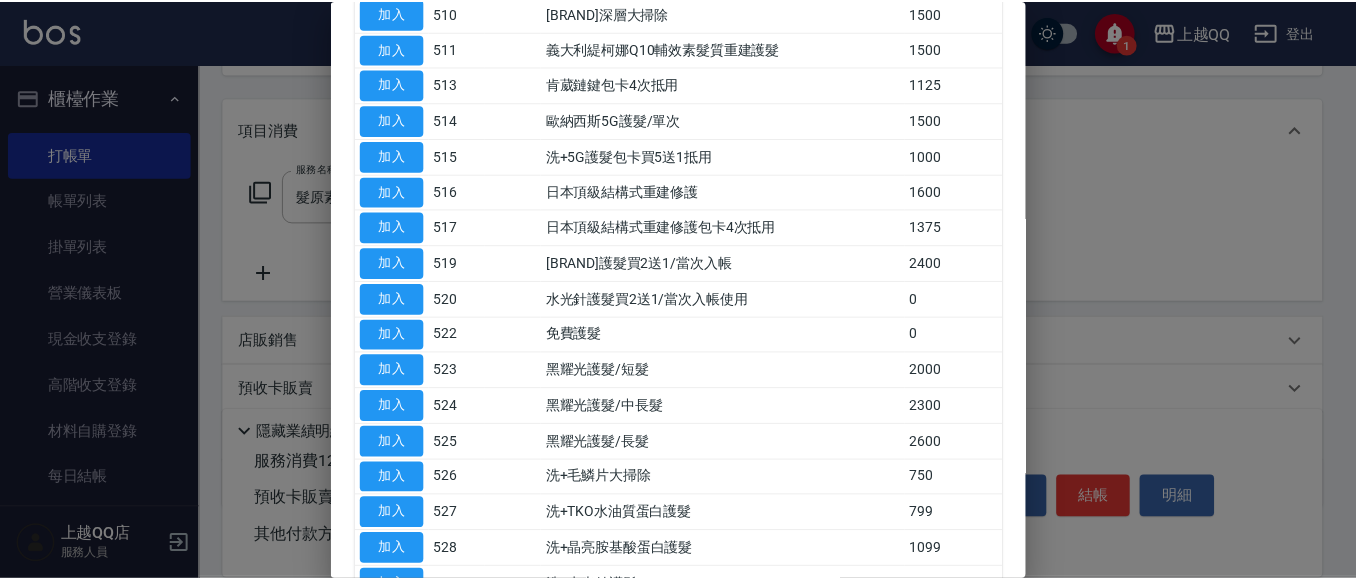 scroll, scrollTop: 488, scrollLeft: 0, axis: vertical 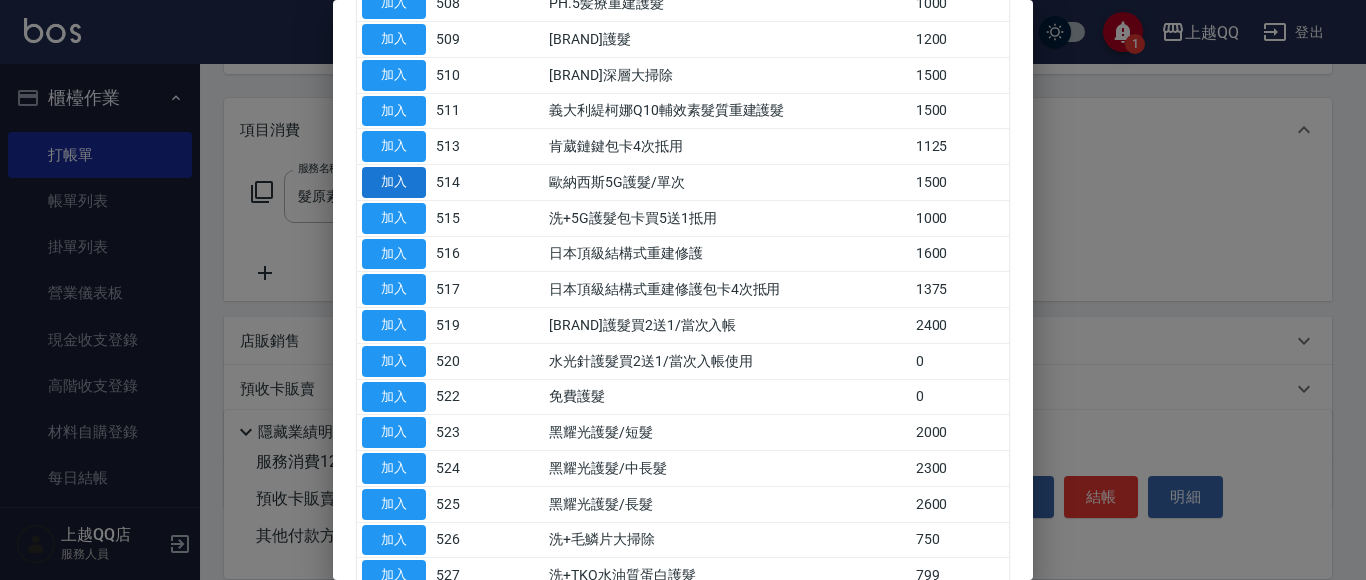 click on "加入" at bounding box center (394, 182) 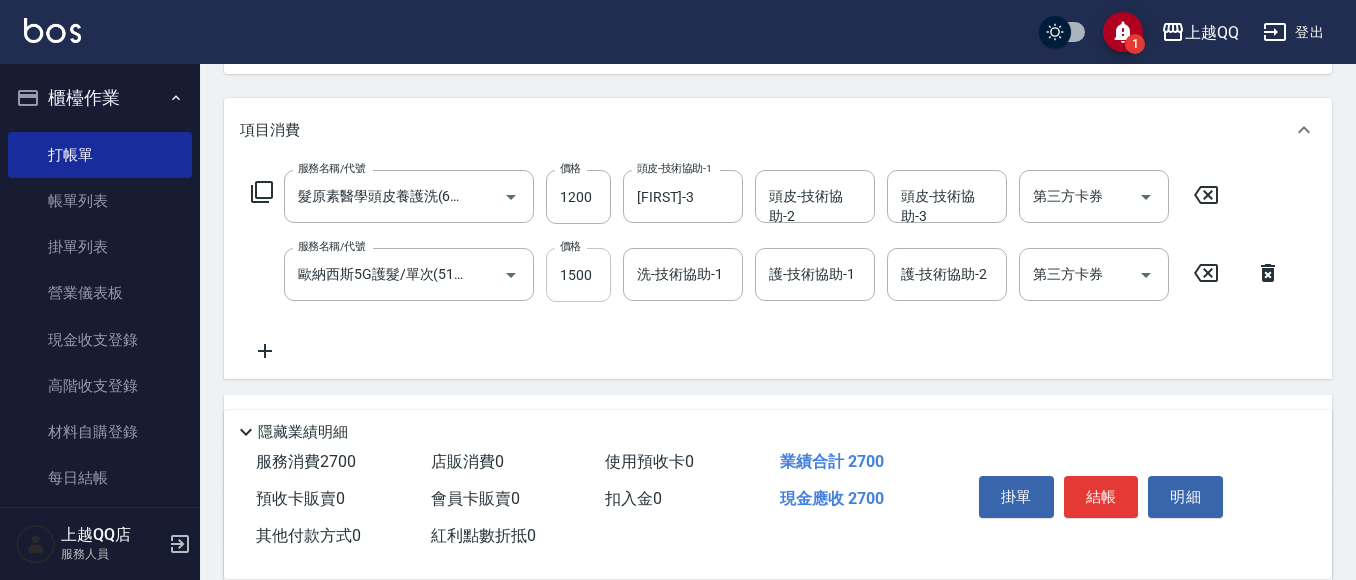 click on "1500" at bounding box center [578, 275] 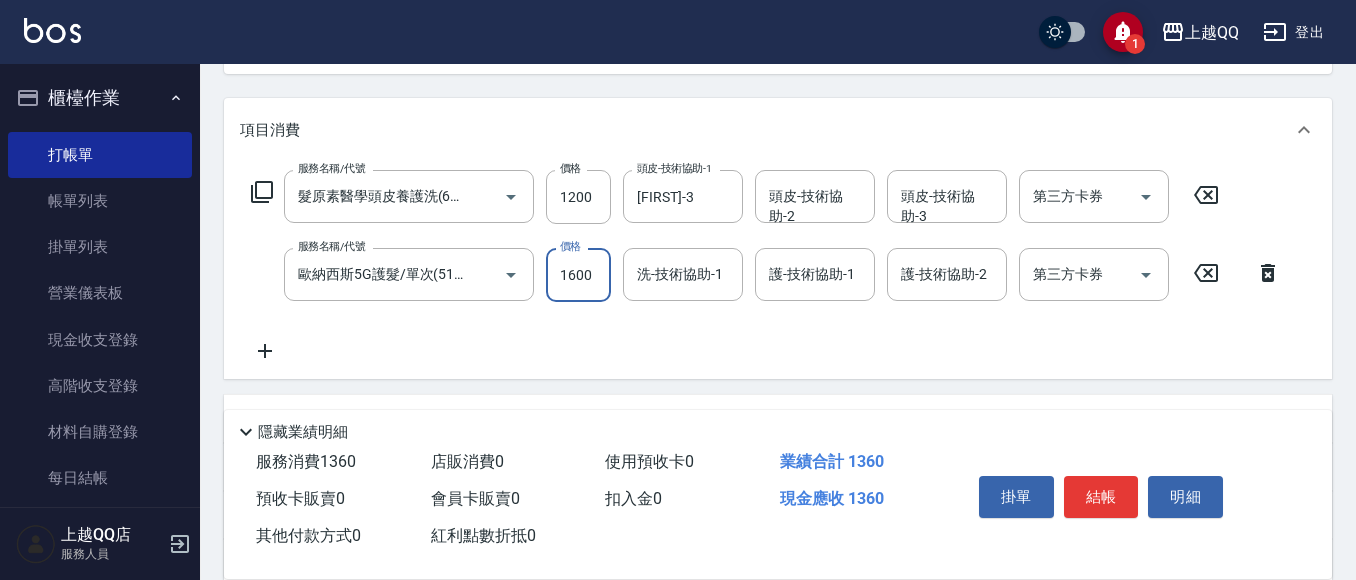 type on "1600" 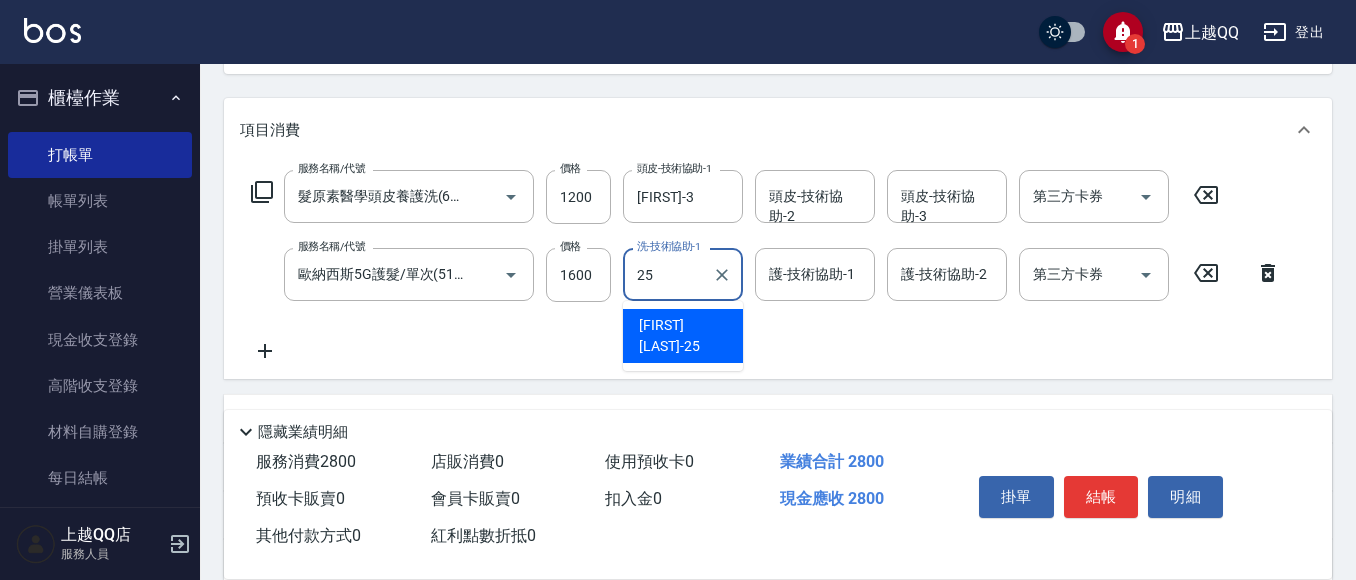 type on "陳宥蓁-25" 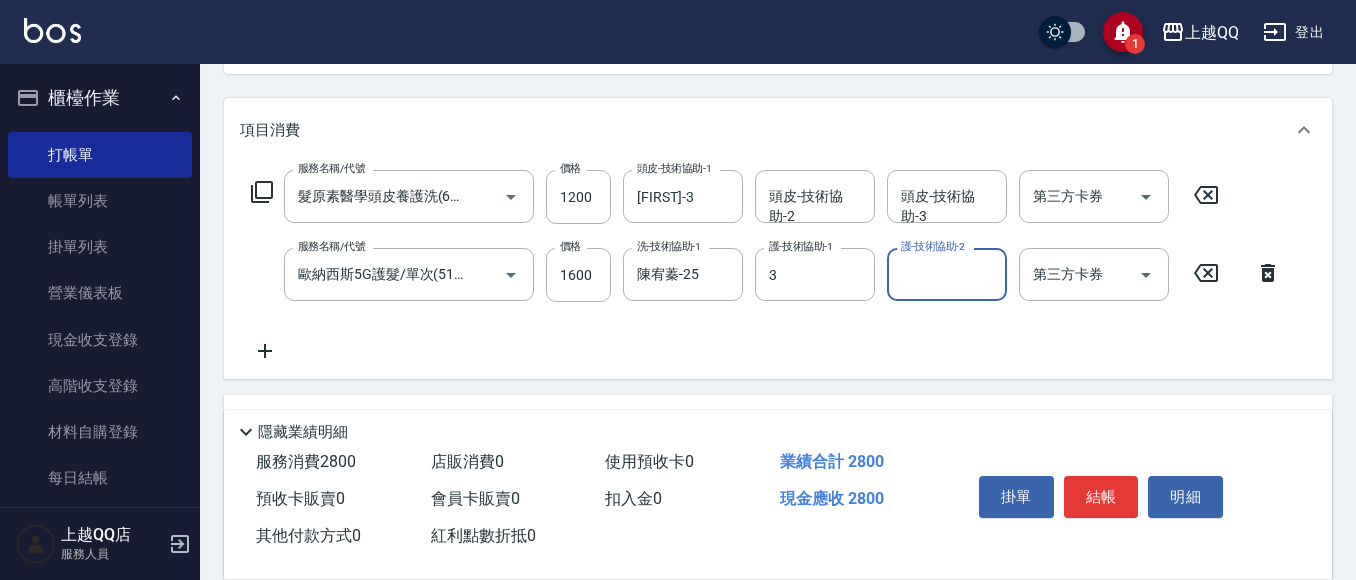 type on "佩怡-3" 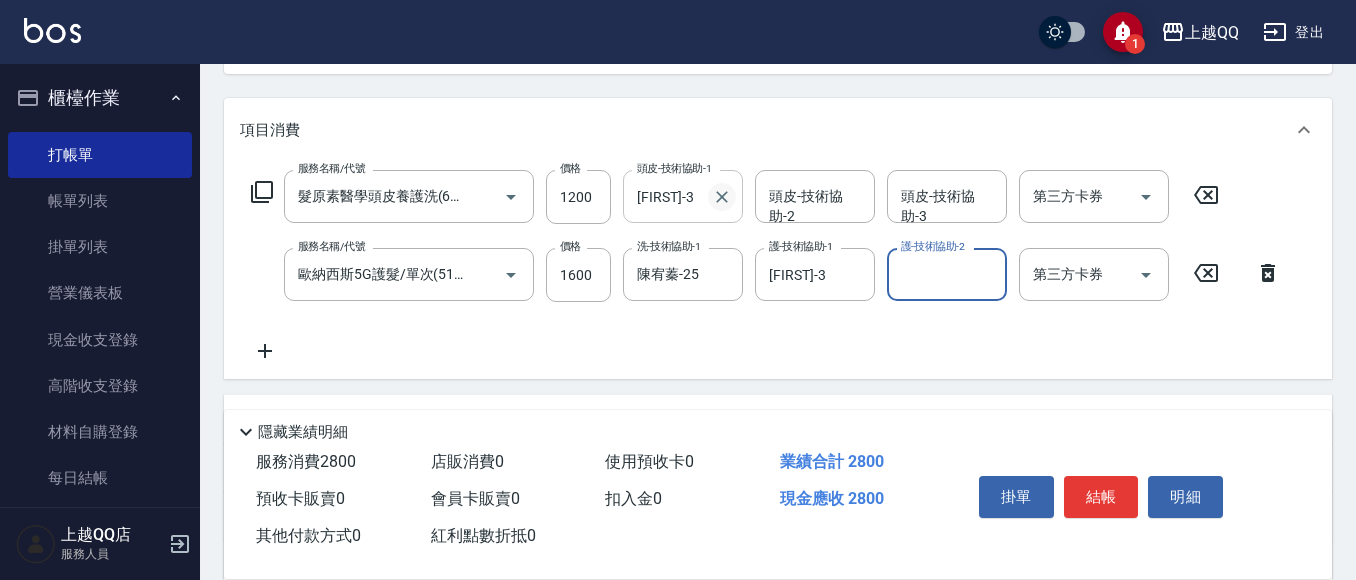 click 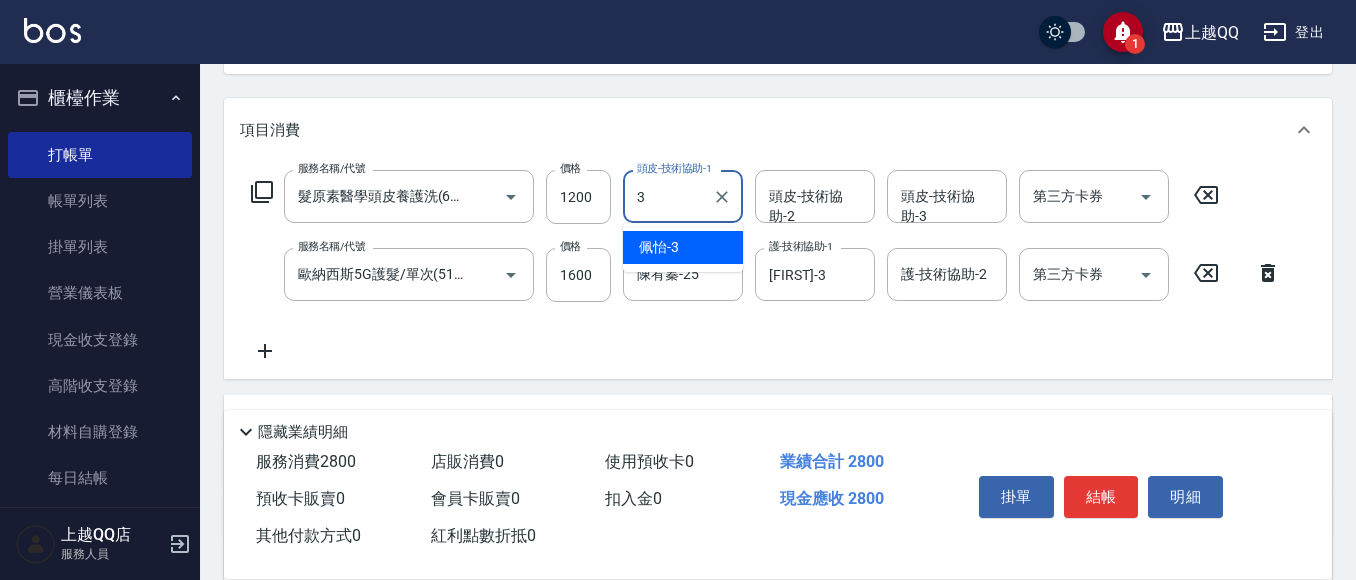 type on "佩怡-3" 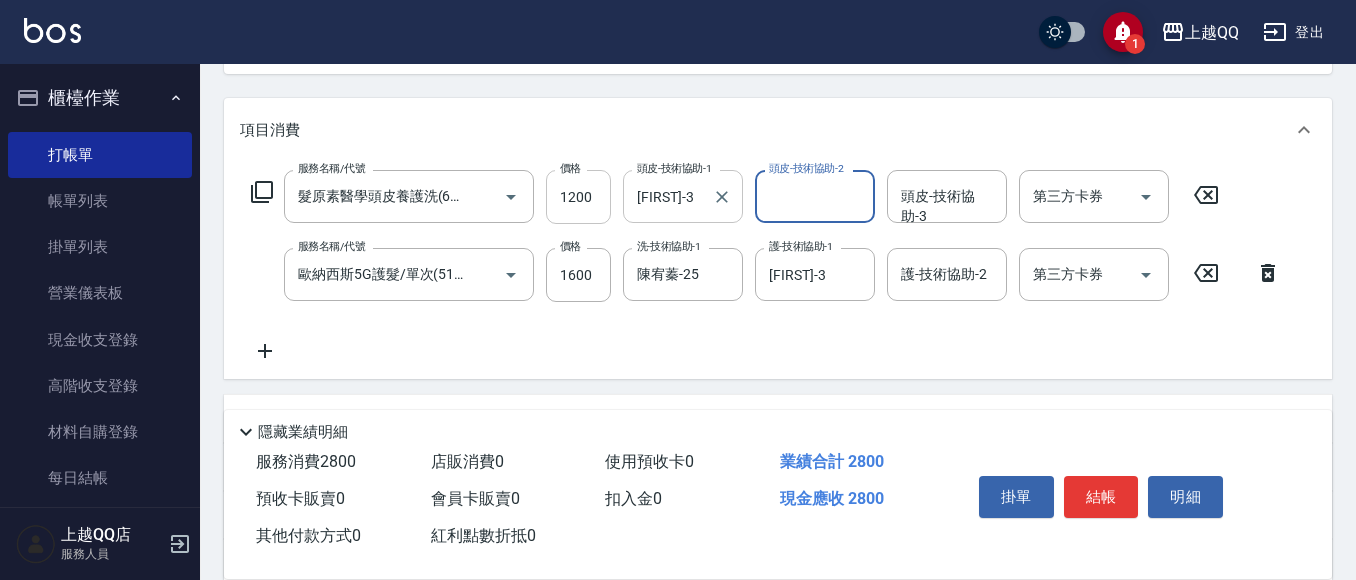 click on "1200" at bounding box center (578, 197) 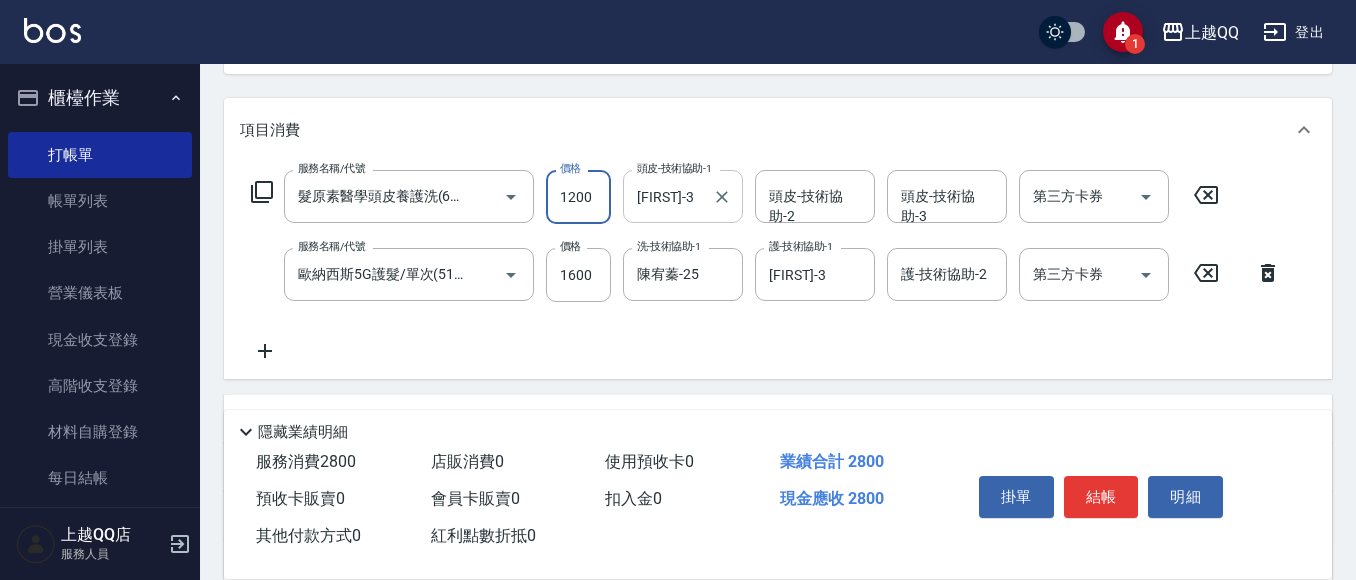 click on "1200" at bounding box center [578, 197] 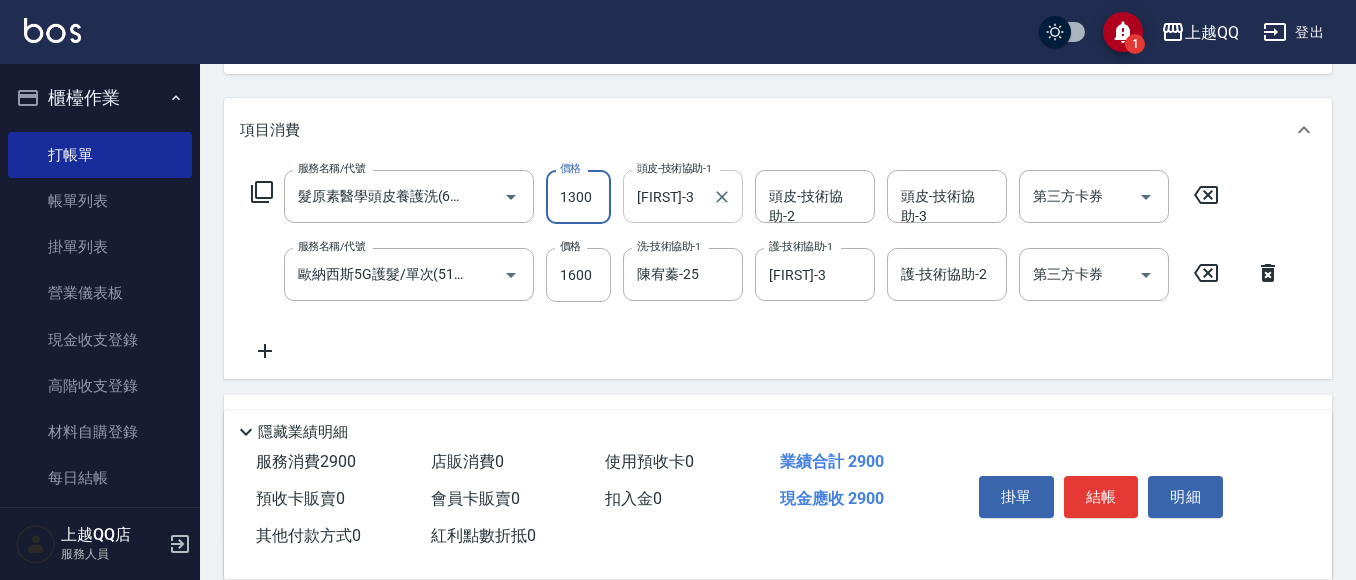 type on "1300" 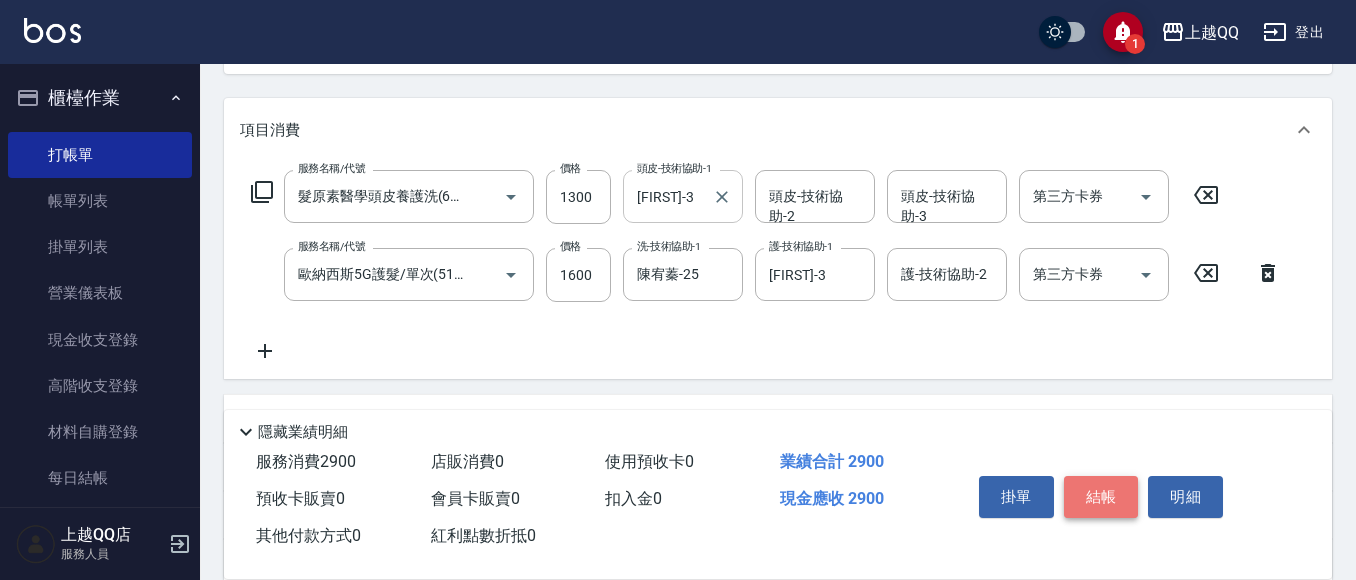 click on "結帳" at bounding box center (1101, 497) 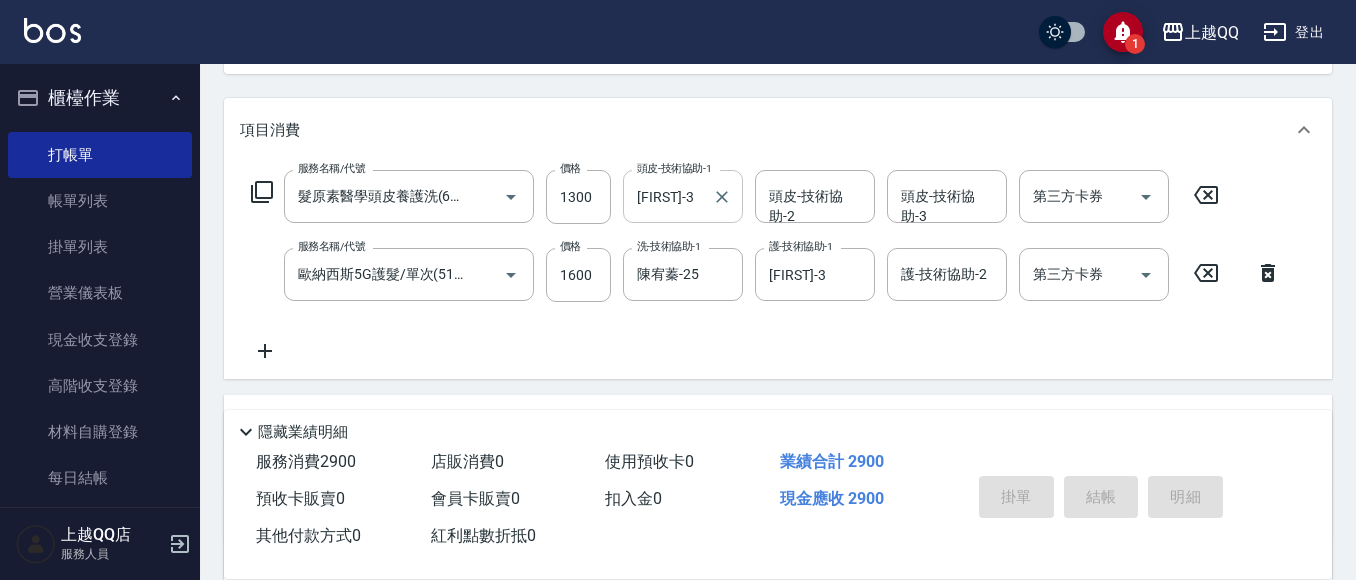 type on "2025/08/02 19:44" 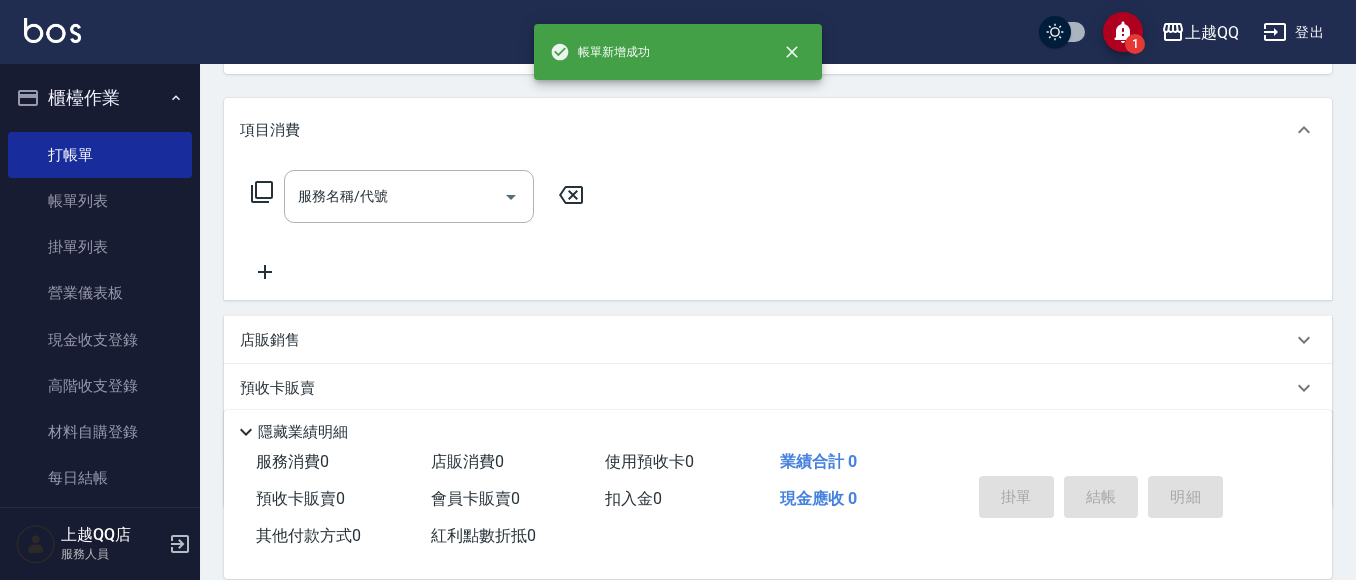 scroll, scrollTop: 0, scrollLeft: 0, axis: both 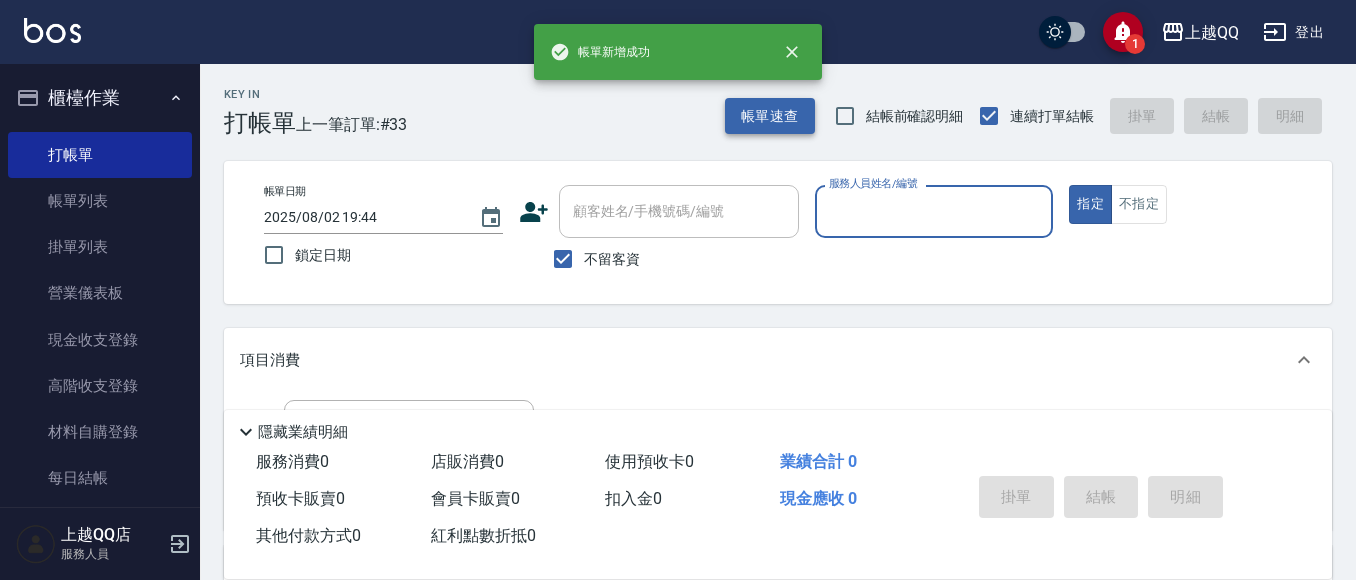 click on "帳單速查" at bounding box center [770, 116] 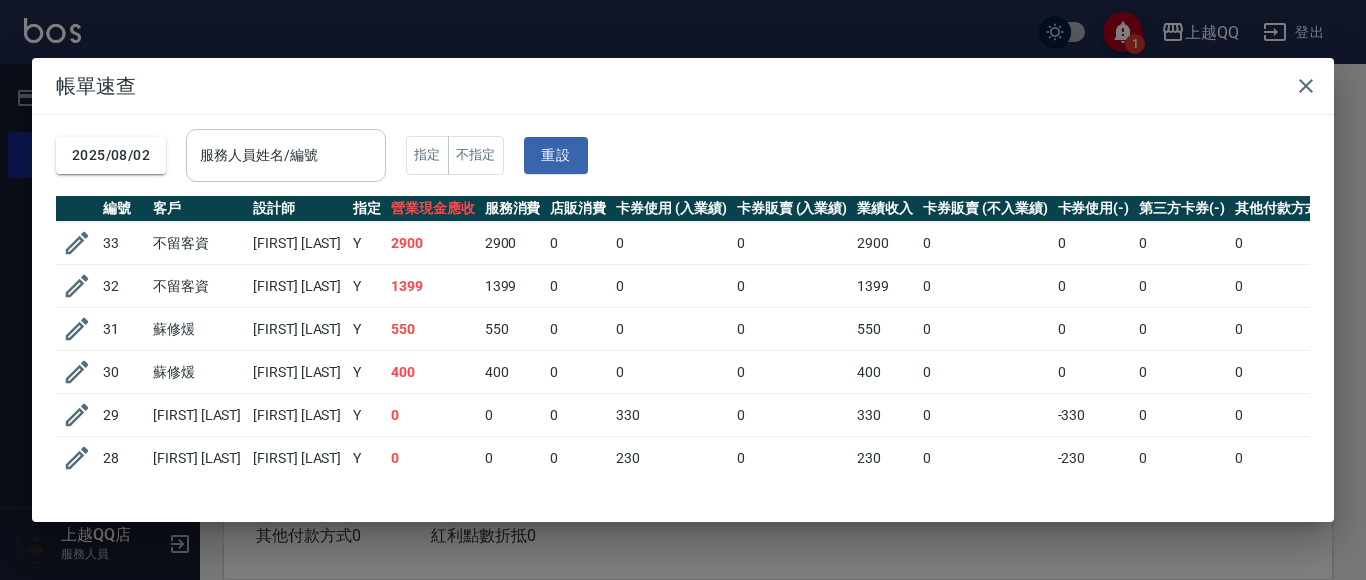click on "服務人員姓名/編號" at bounding box center [286, 155] 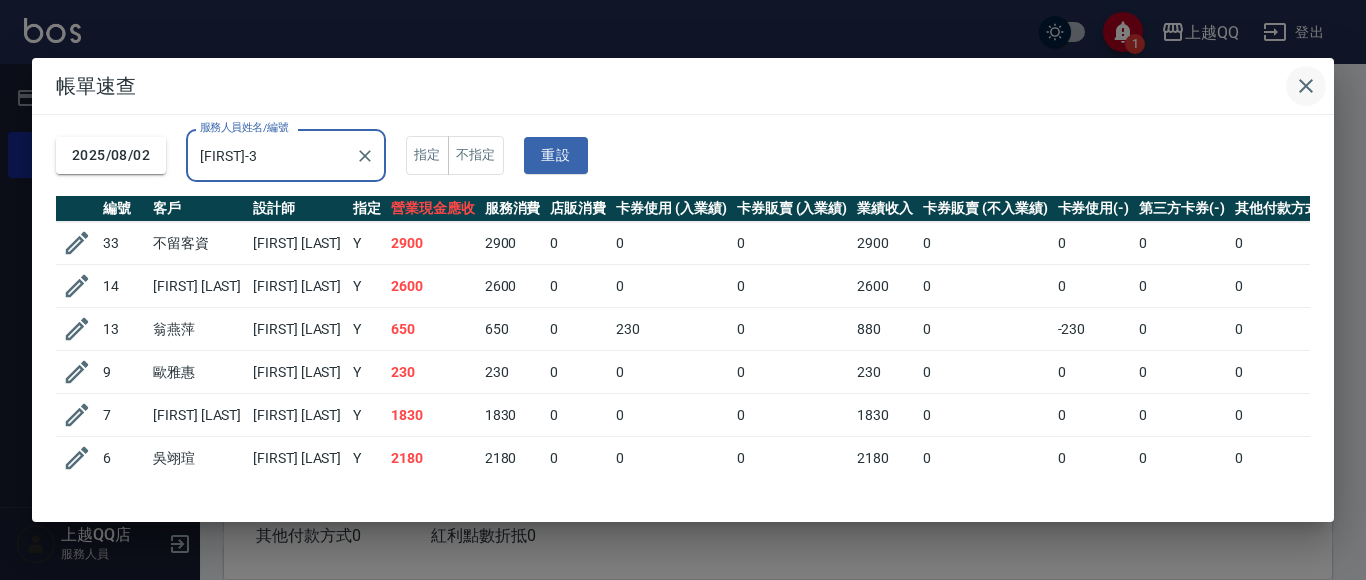type on "佩怡-3" 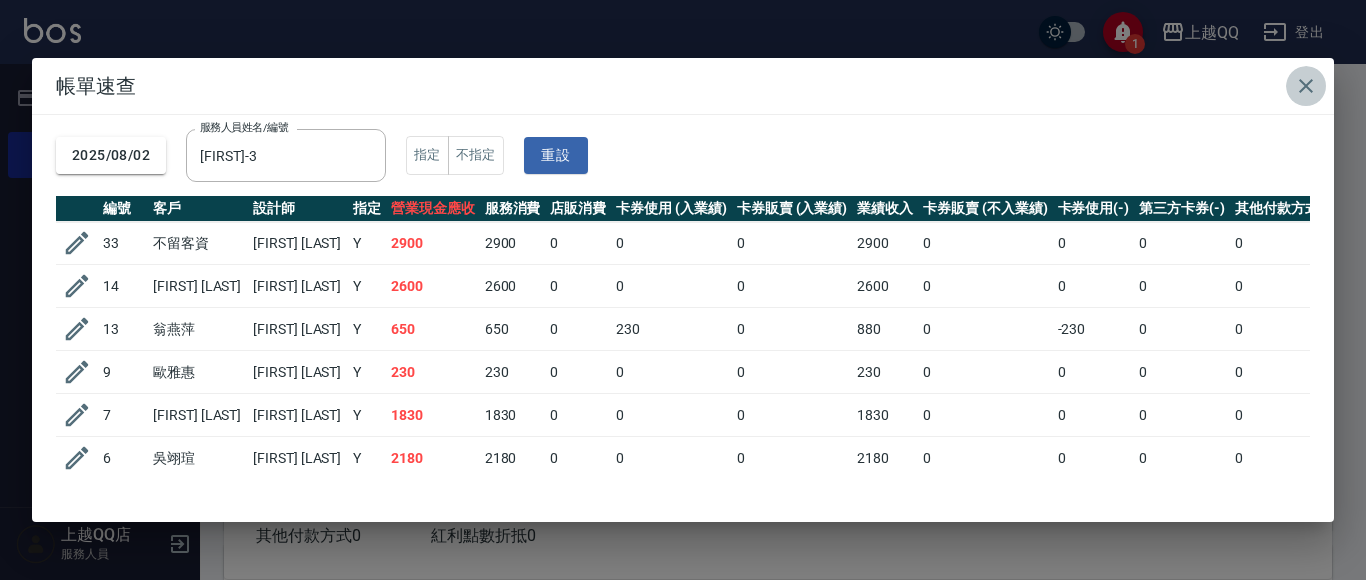 click 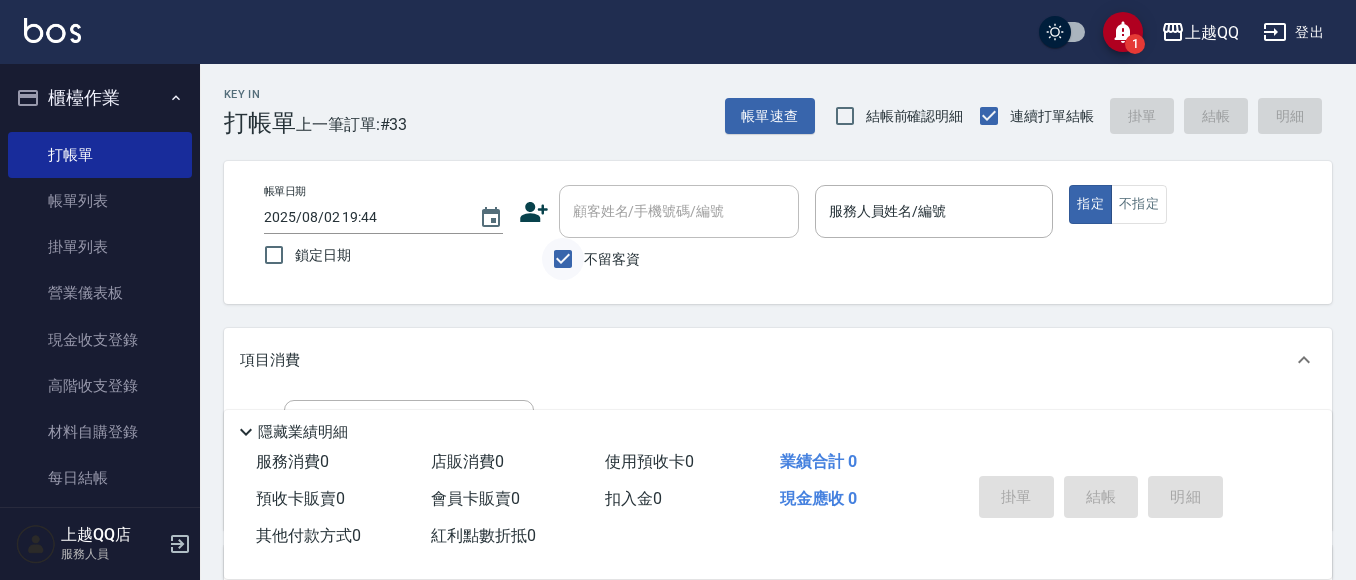 click on "不留客資" at bounding box center [563, 259] 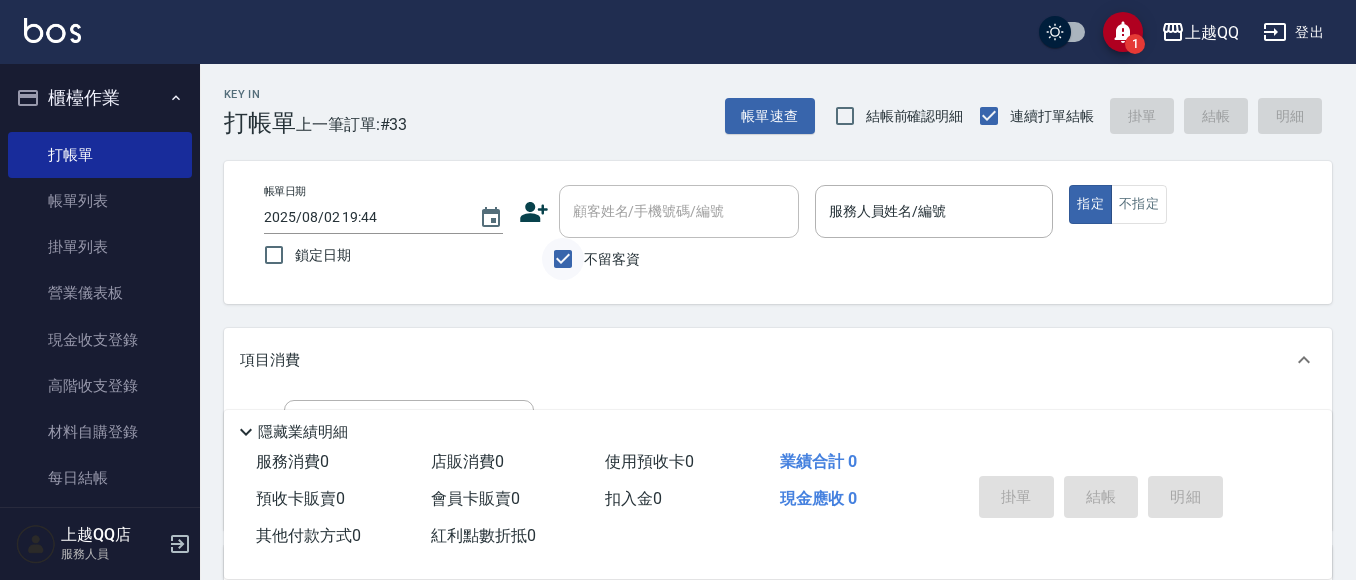 checkbox on "false" 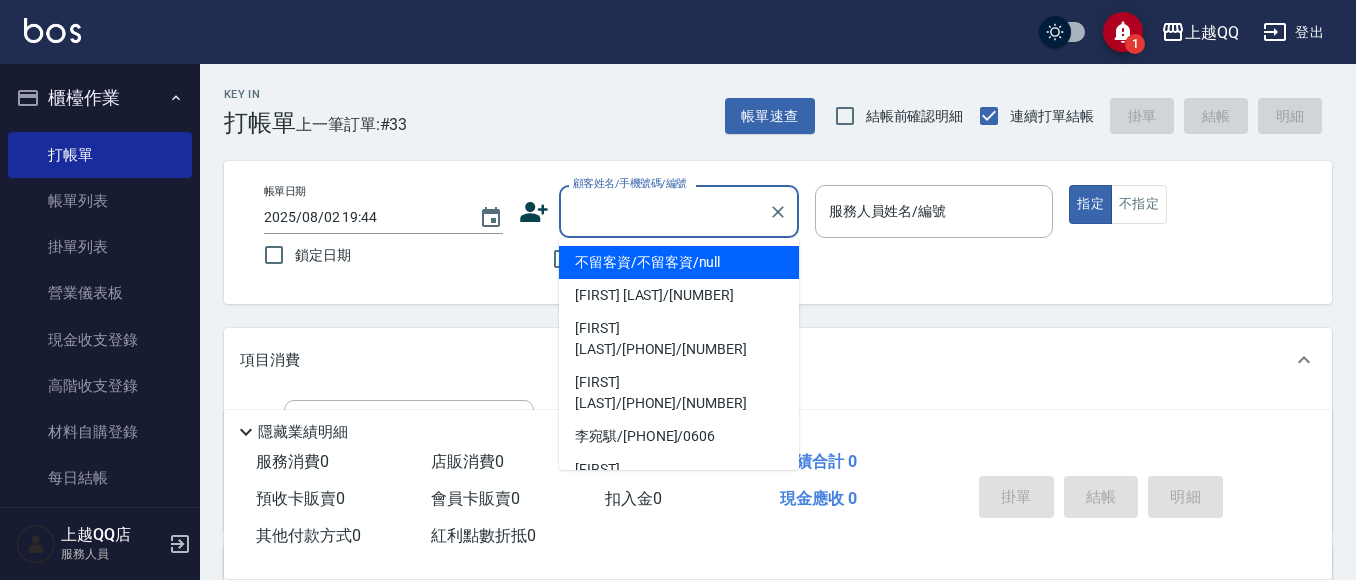 drag, startPoint x: 640, startPoint y: 201, endPoint x: 659, endPoint y: 203, distance: 19.104973 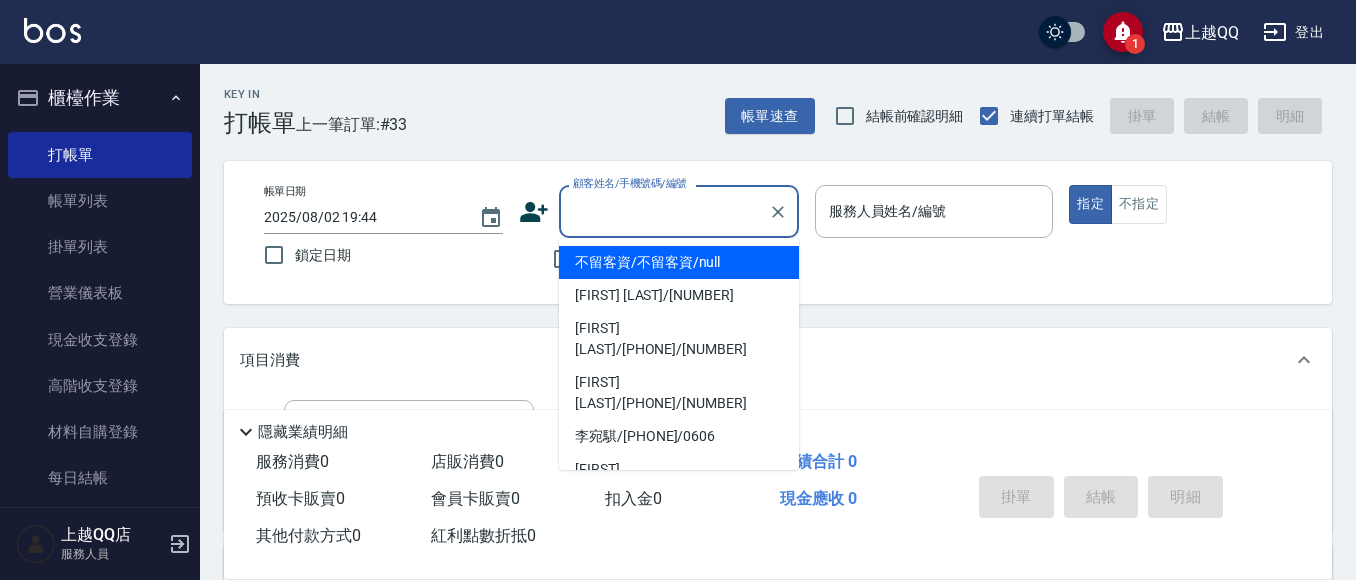 click on "顧客姓名/手機號碼/編號 顧客姓名/手機號碼/編號" at bounding box center [679, 211] 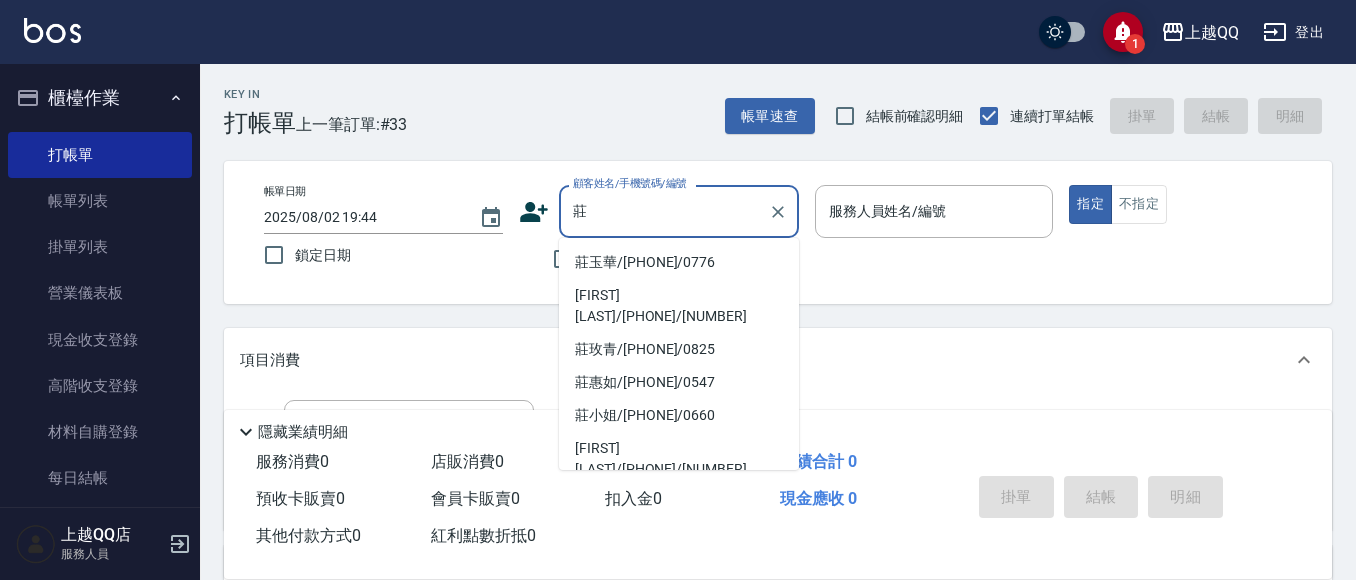 click on "莊玉華/0920600838/0776" at bounding box center [679, 262] 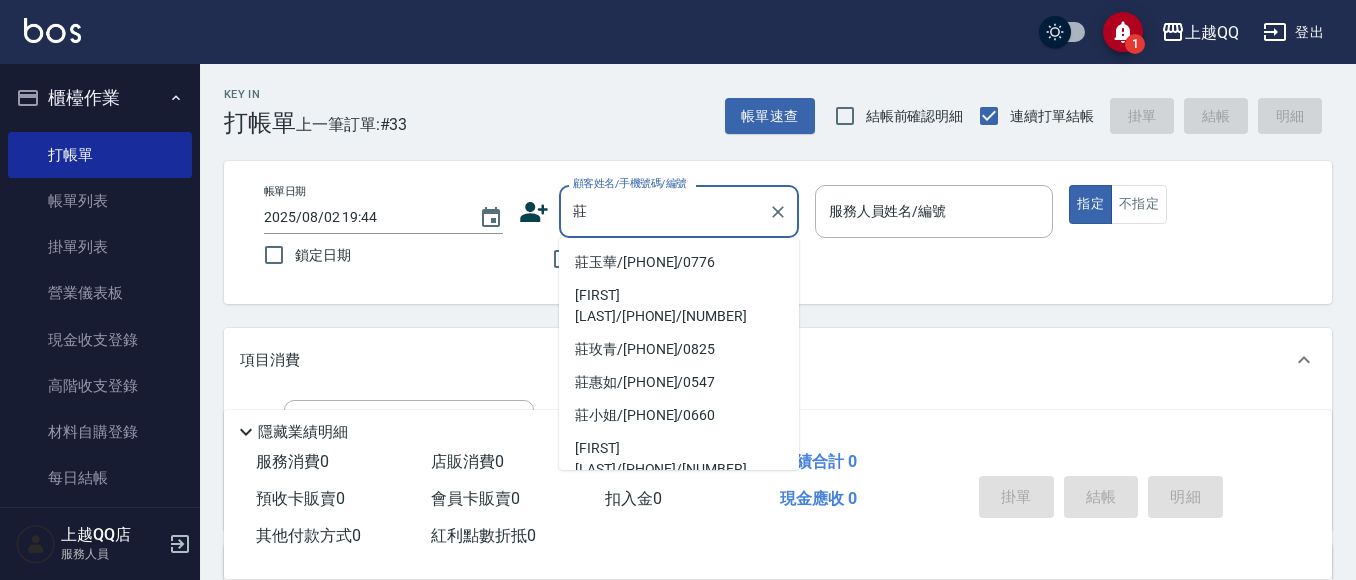 type on "莊玉華/0920600838/0776" 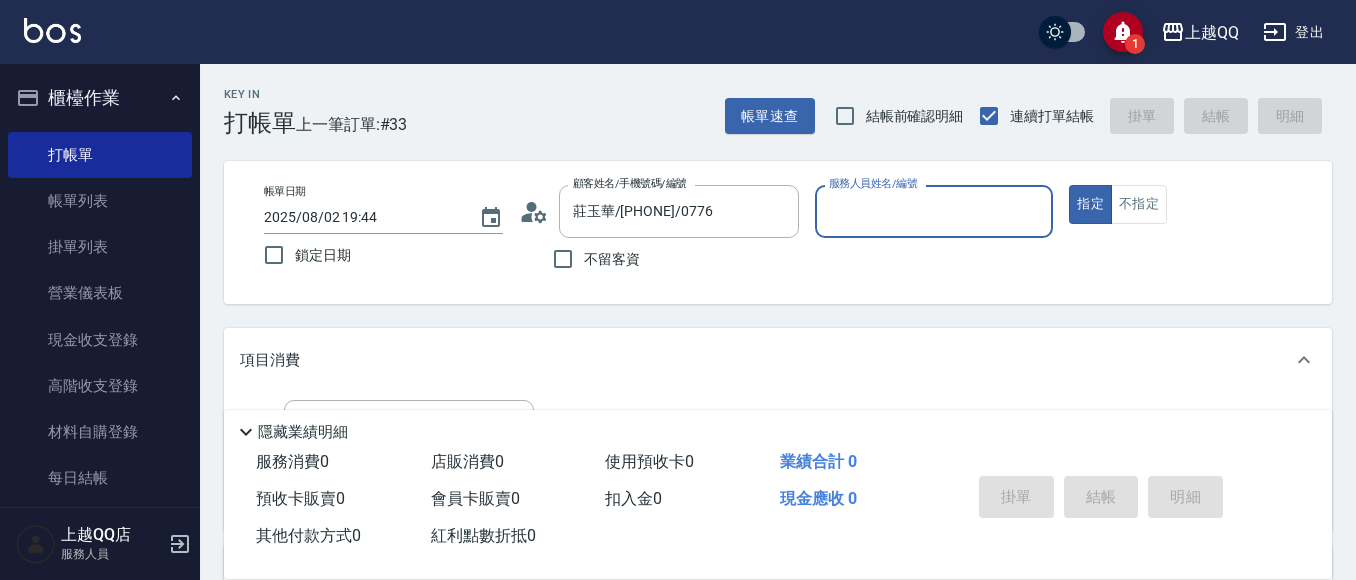 type on "佩怡-3" 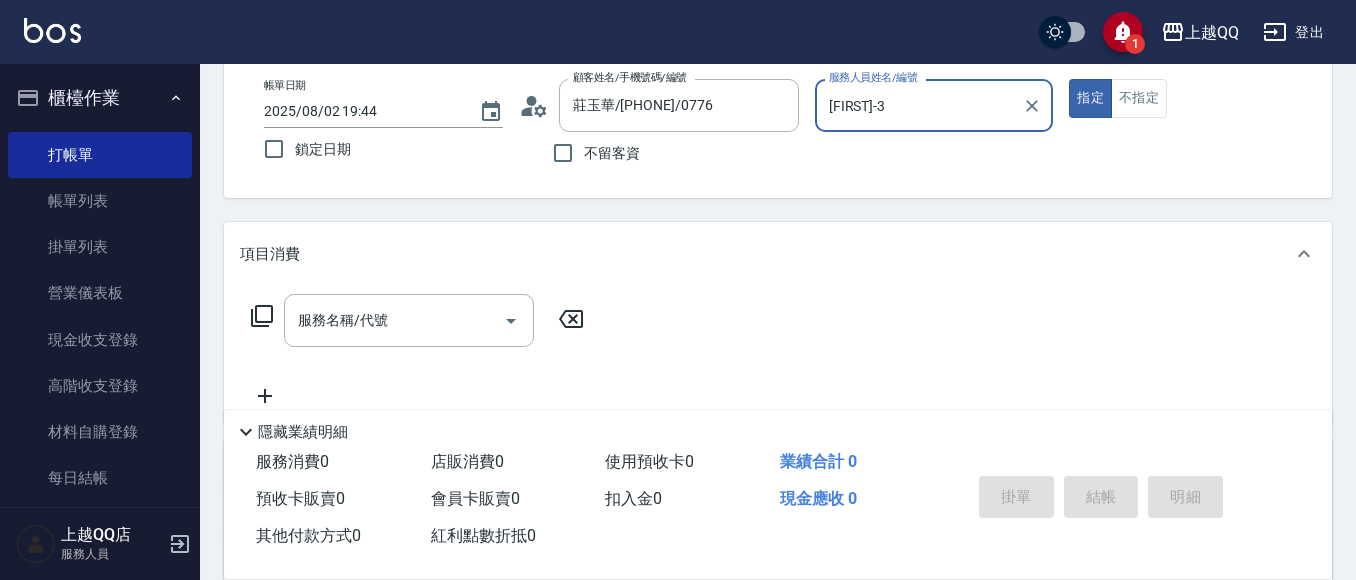 scroll, scrollTop: 128, scrollLeft: 0, axis: vertical 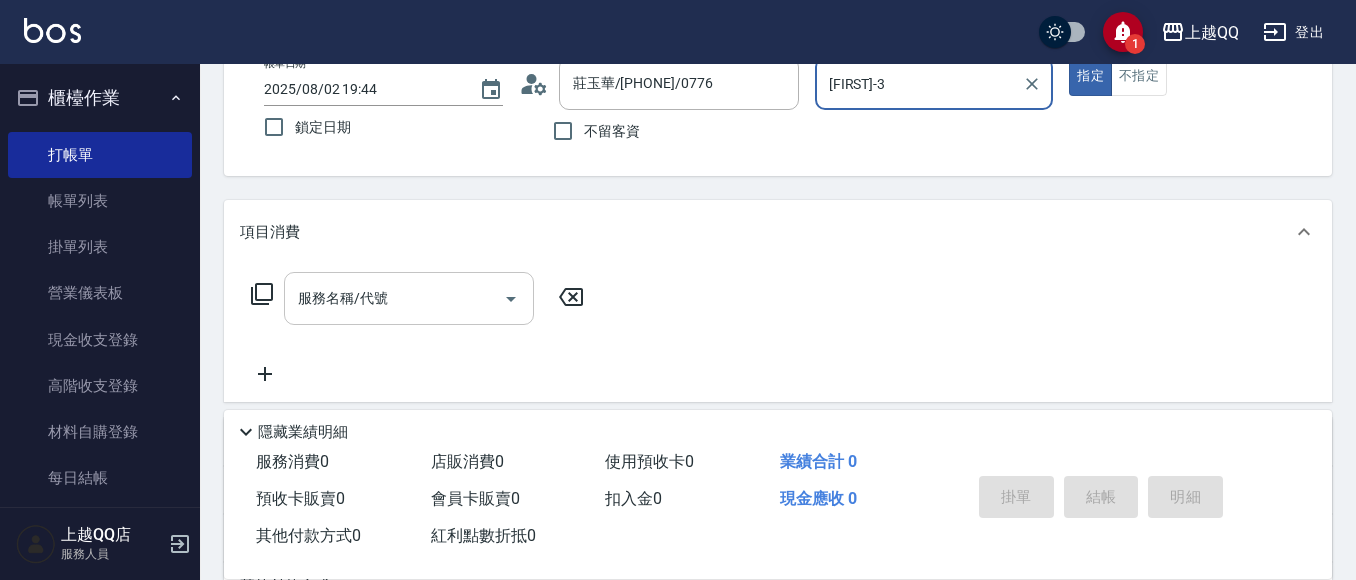 click on "服務名稱/代號" at bounding box center (394, 298) 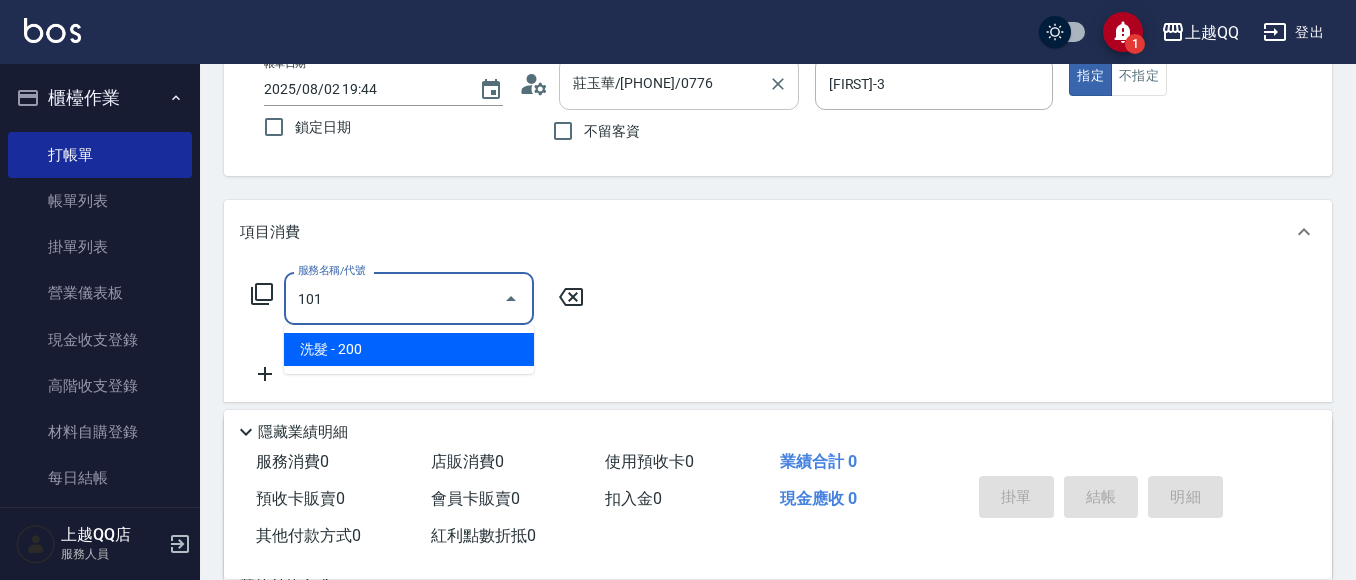 type on "洗髮(101)" 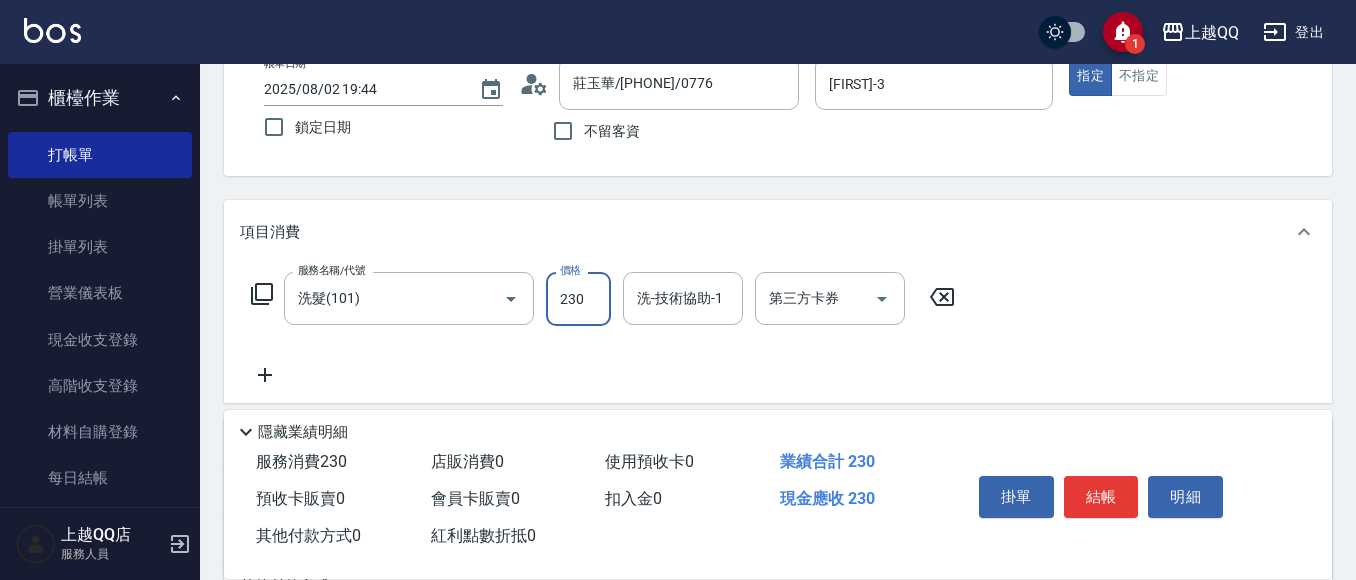 type on "230" 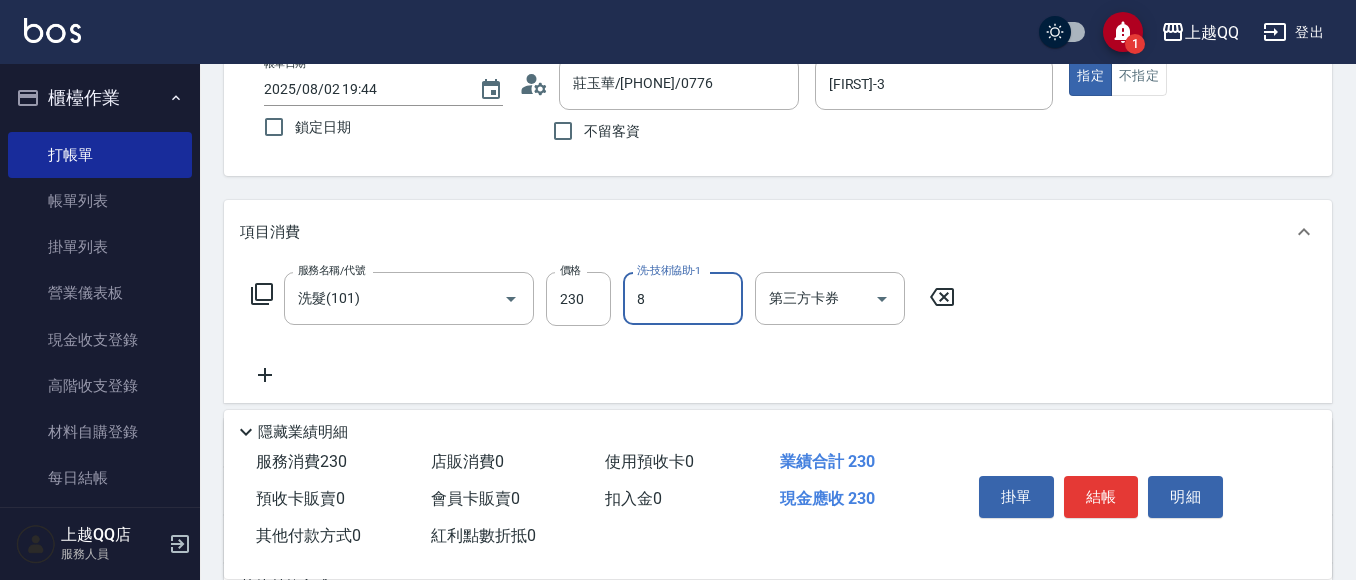 type on "孟穎-8" 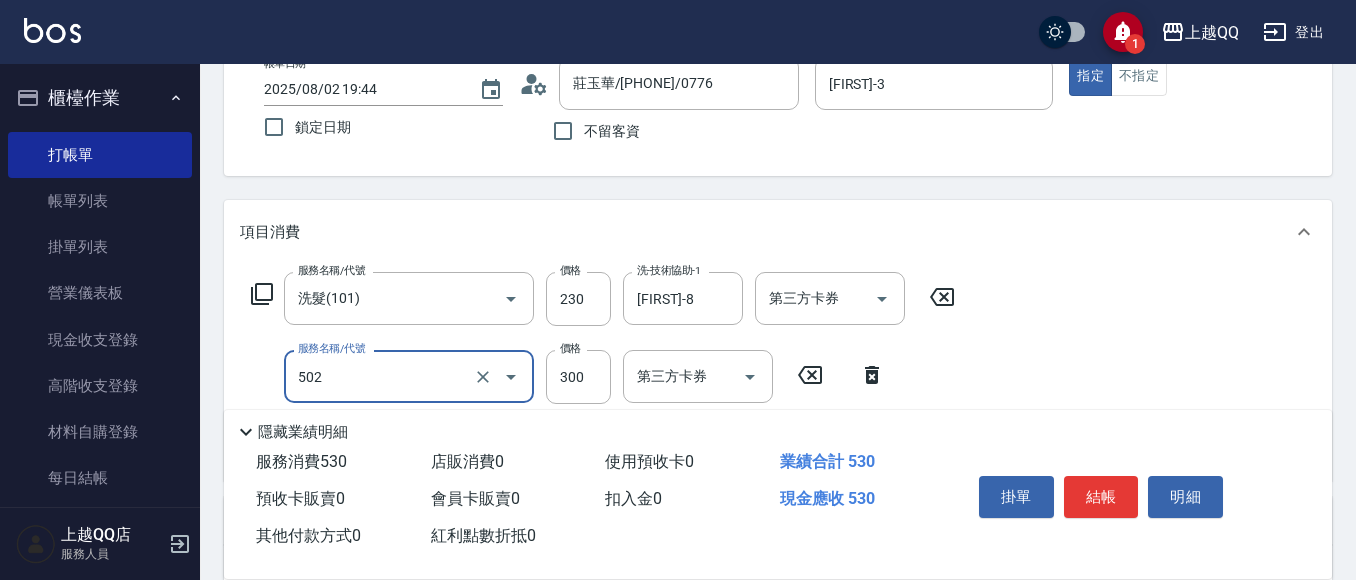 type on "自備護髮(502)" 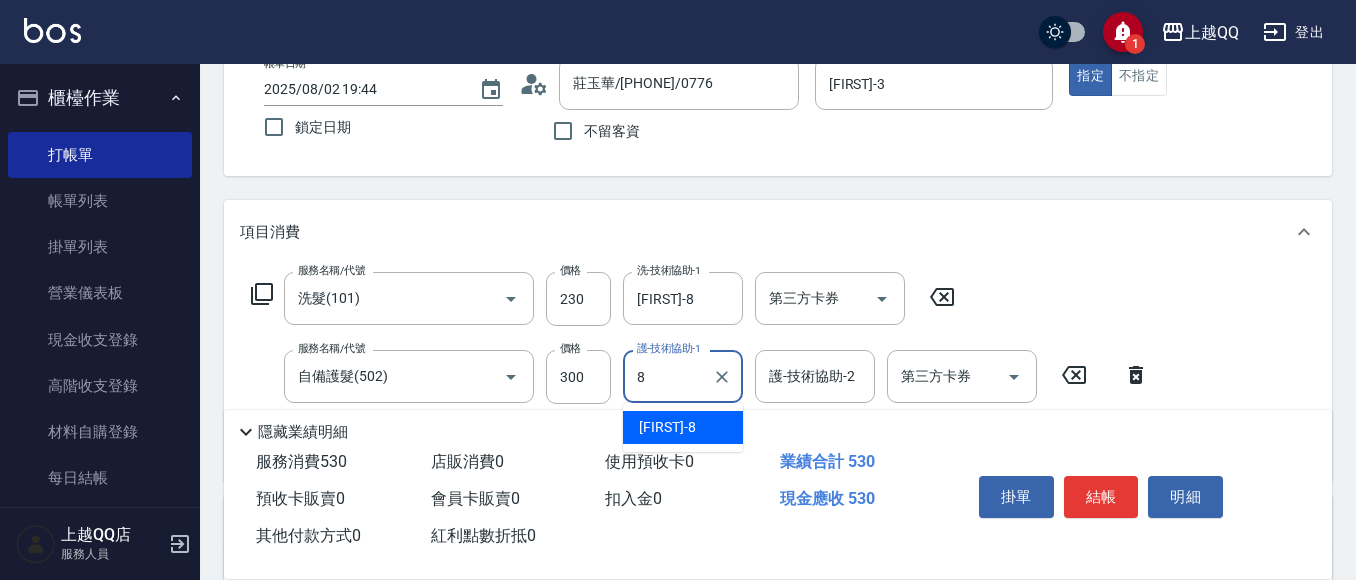 type on "孟穎-8" 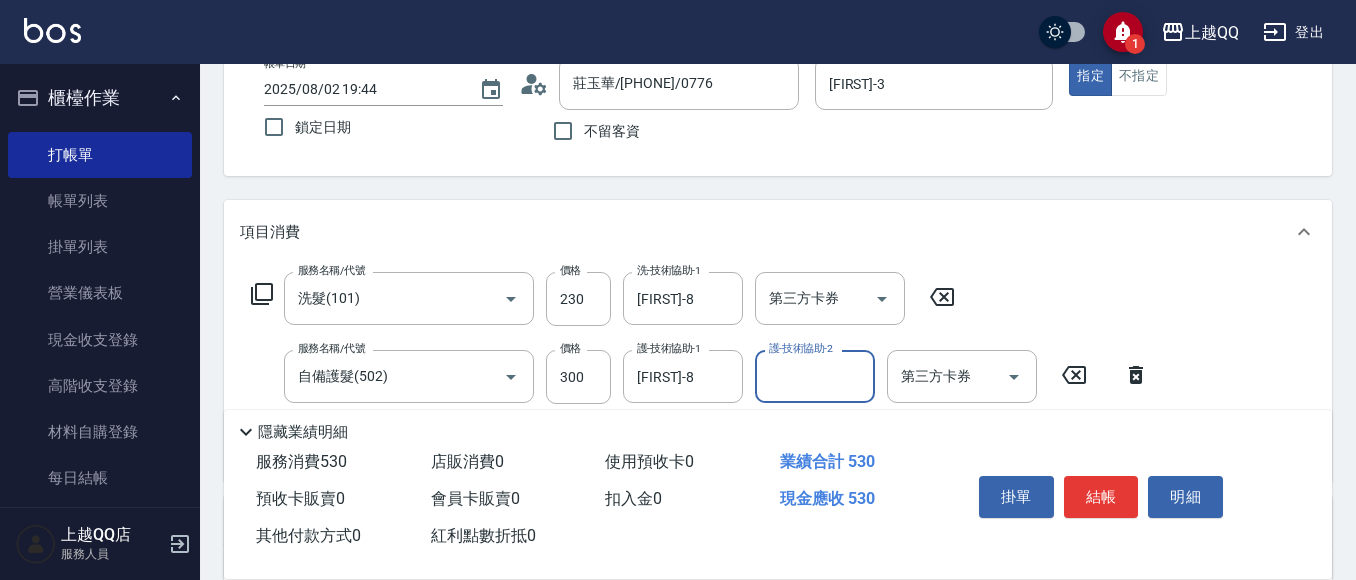 click on "掛單 結帳 明細" at bounding box center [1101, 499] 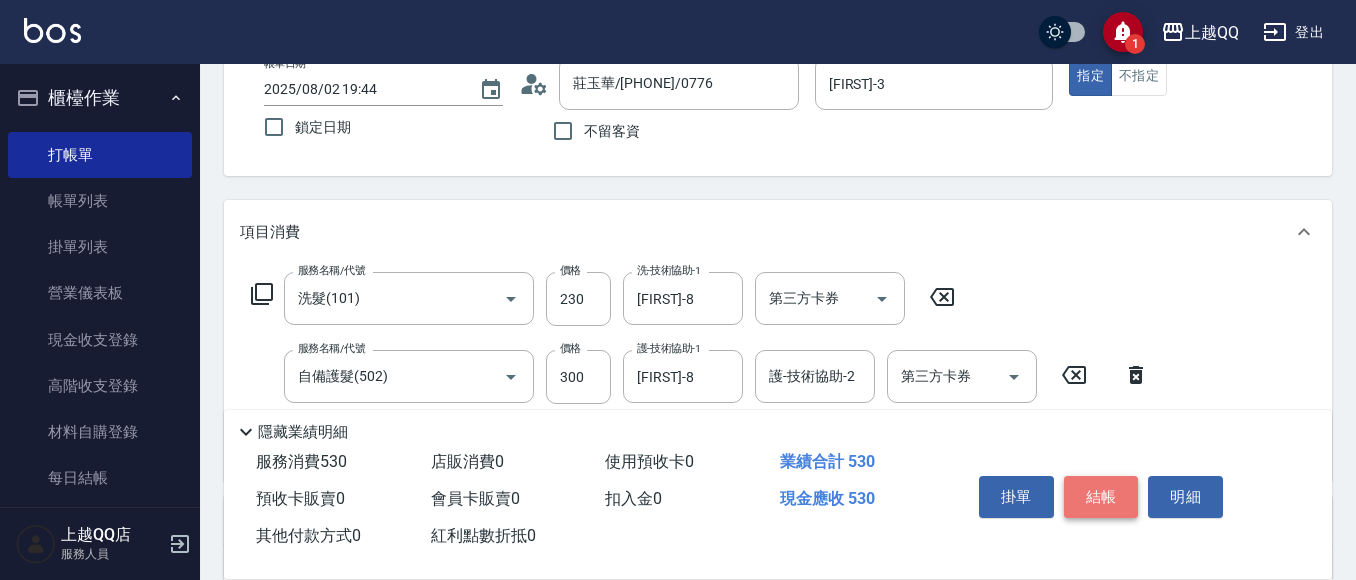 click on "結帳" at bounding box center (1101, 497) 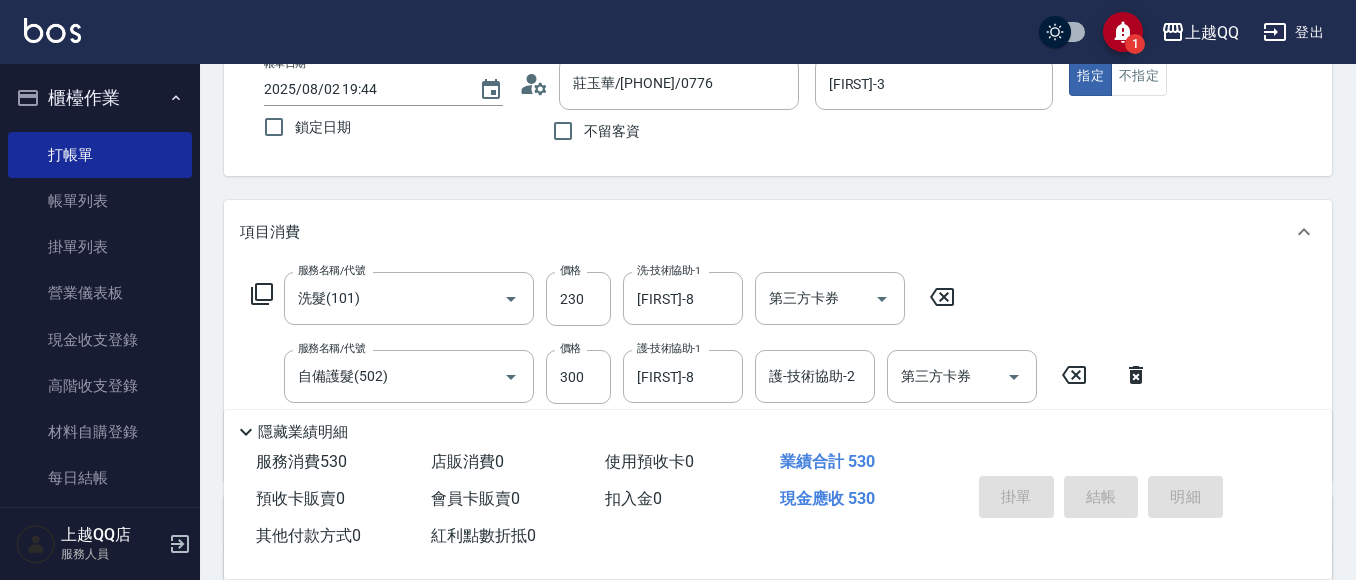 type 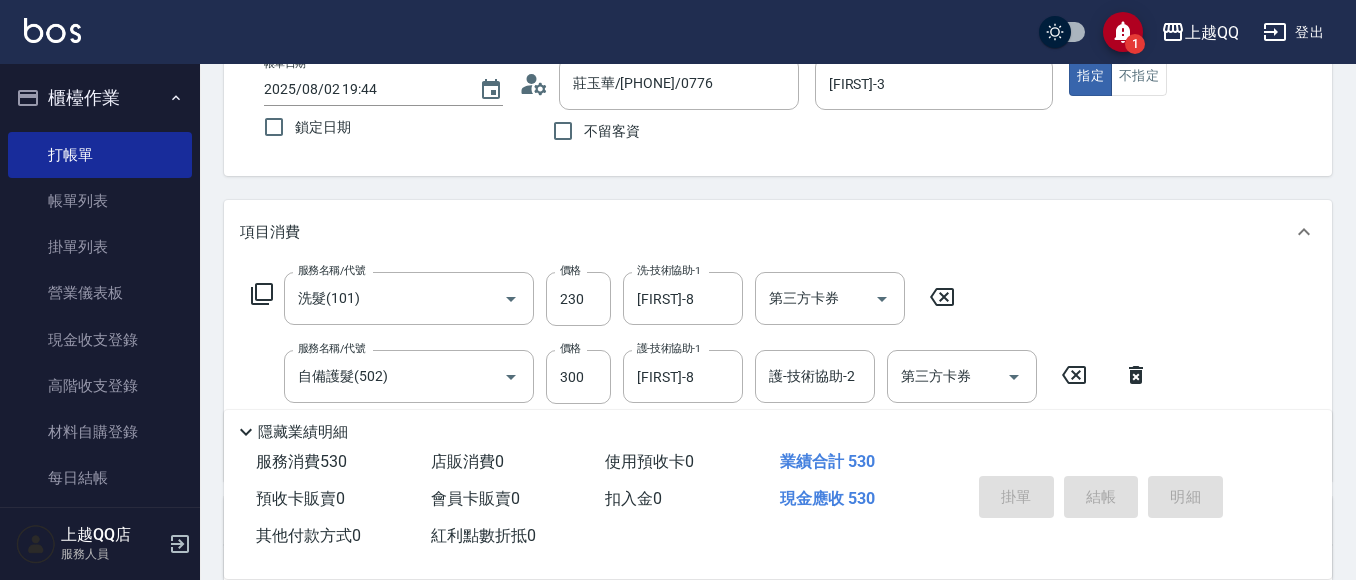 type 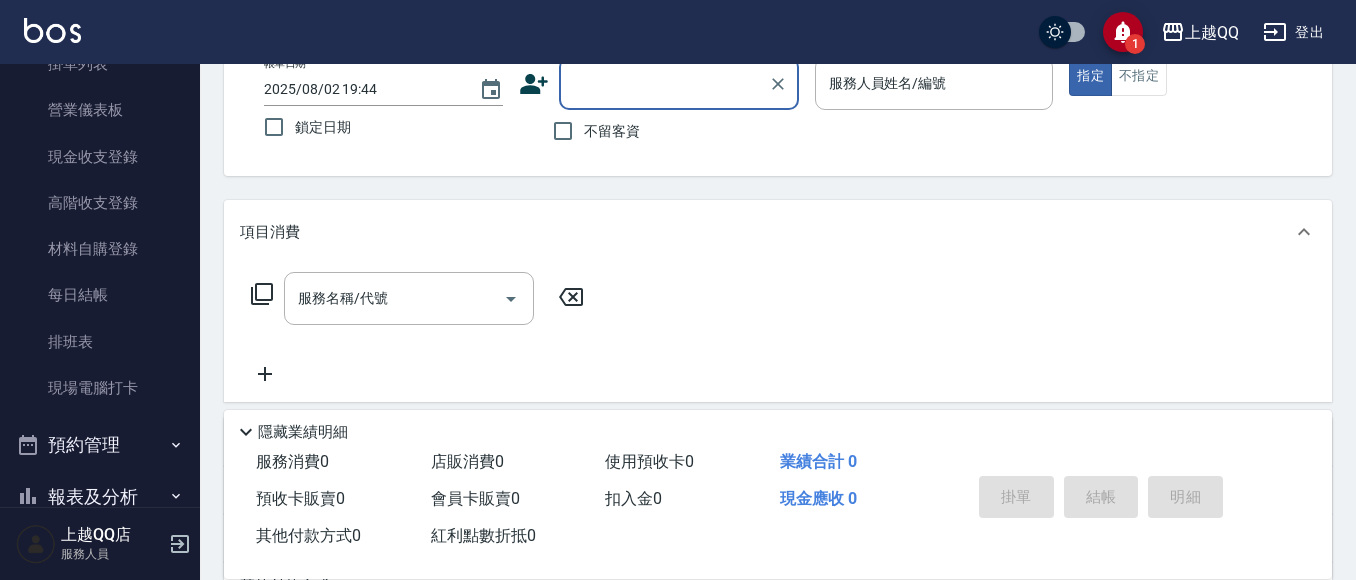 scroll, scrollTop: 0, scrollLeft: 0, axis: both 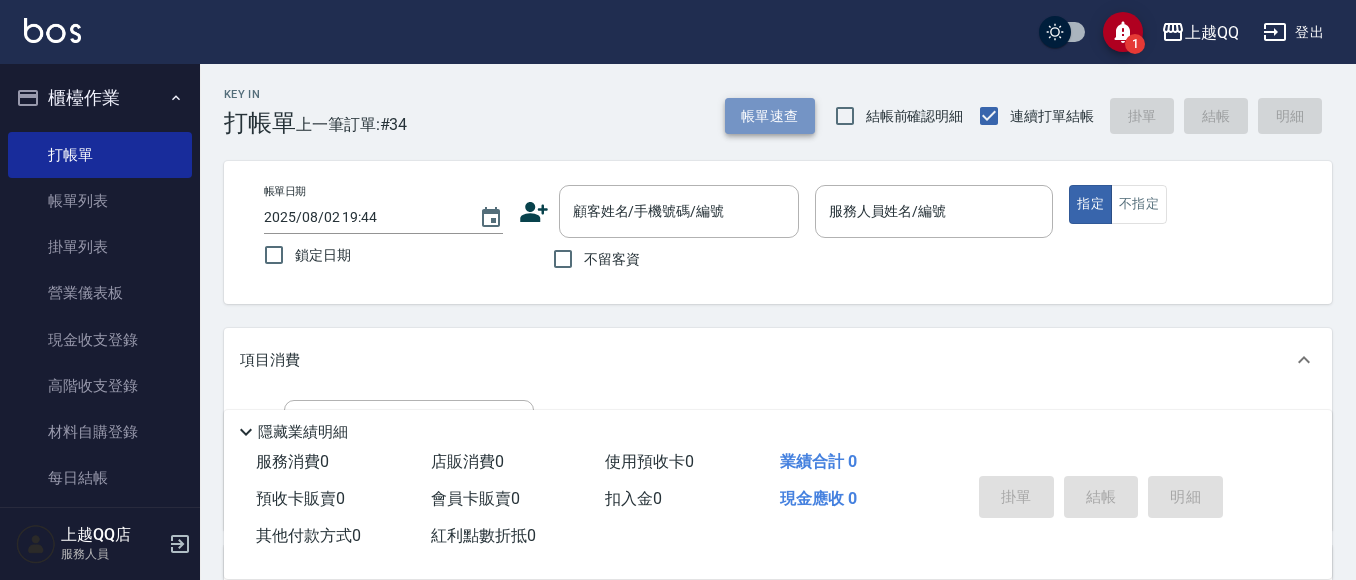 click on "帳單速查" at bounding box center [770, 116] 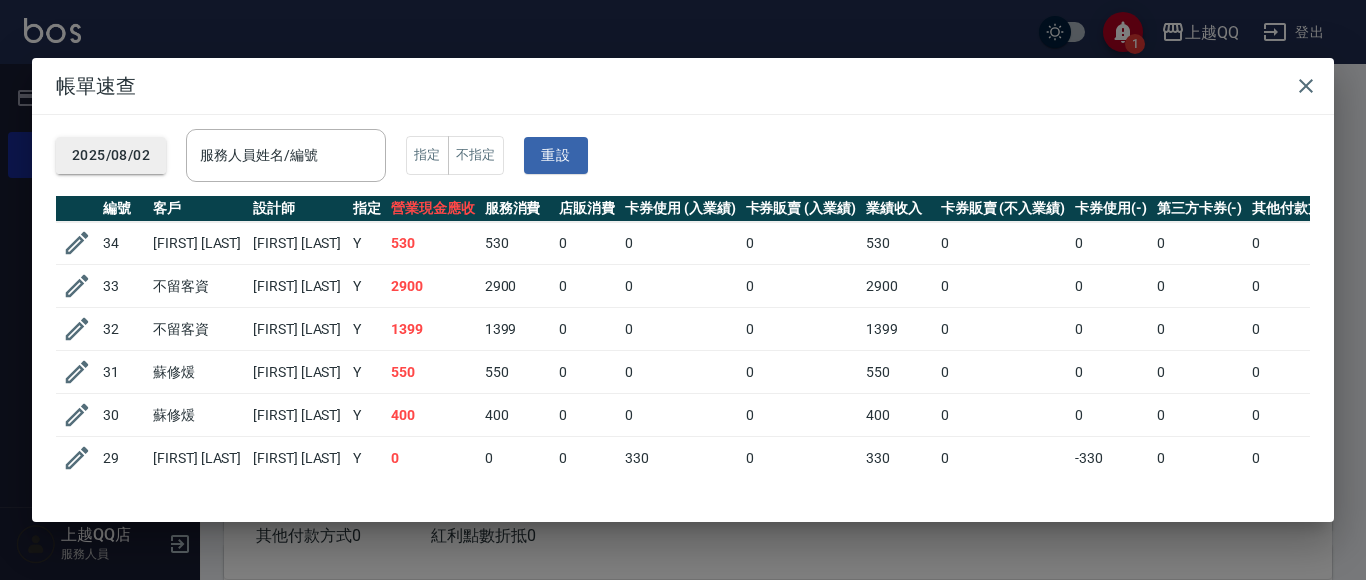 click on "2025/08/02" at bounding box center (111, 155) 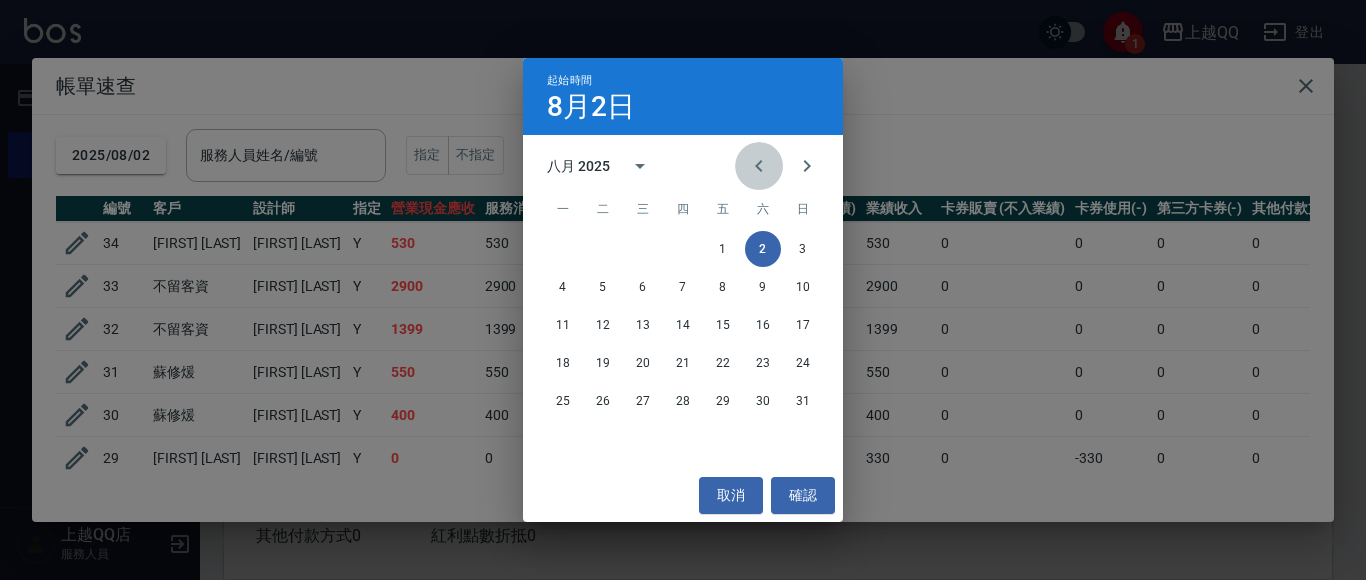 click 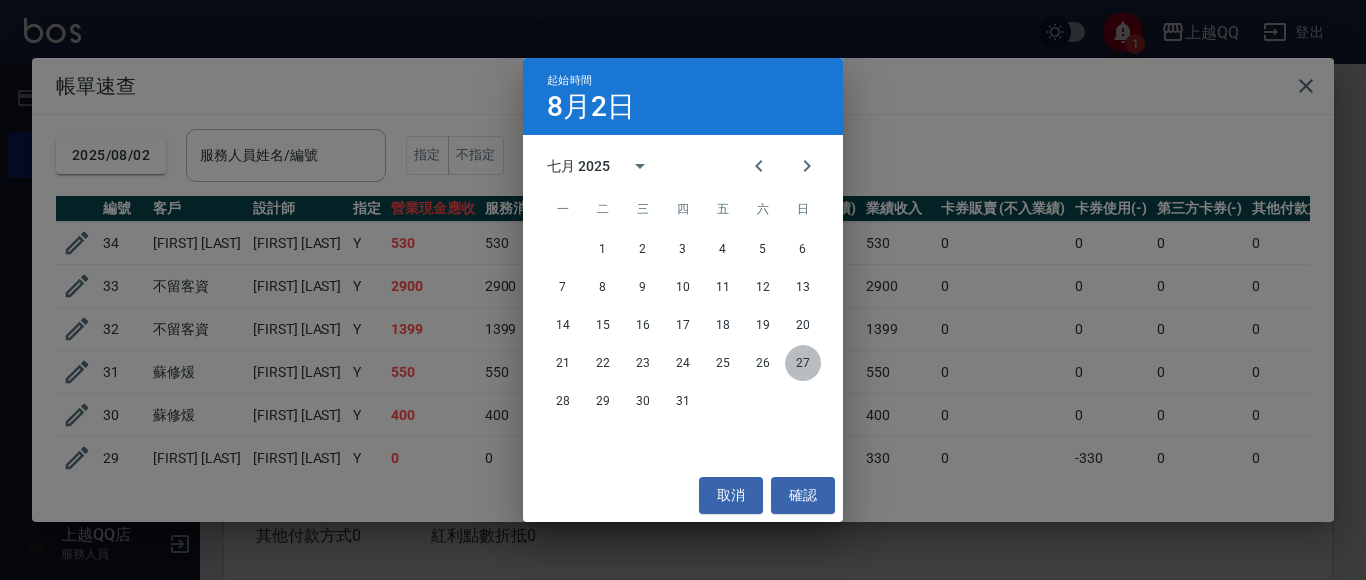 click on "27" at bounding box center (803, 363) 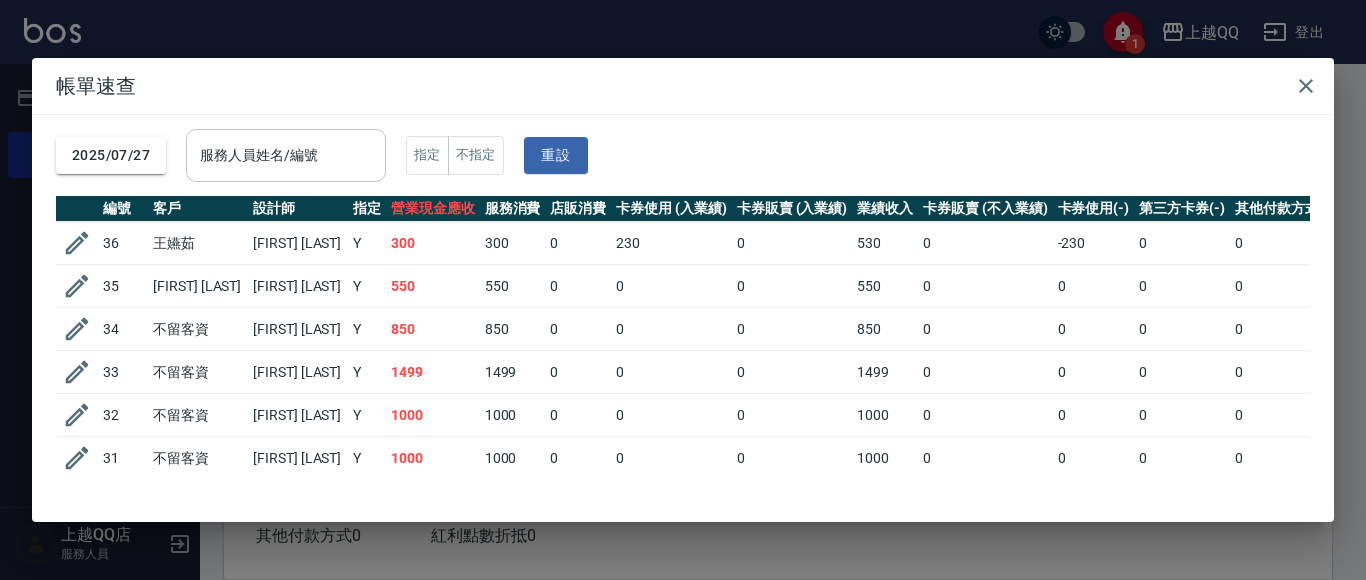 click on "服務人員姓名/編號" at bounding box center [286, 155] 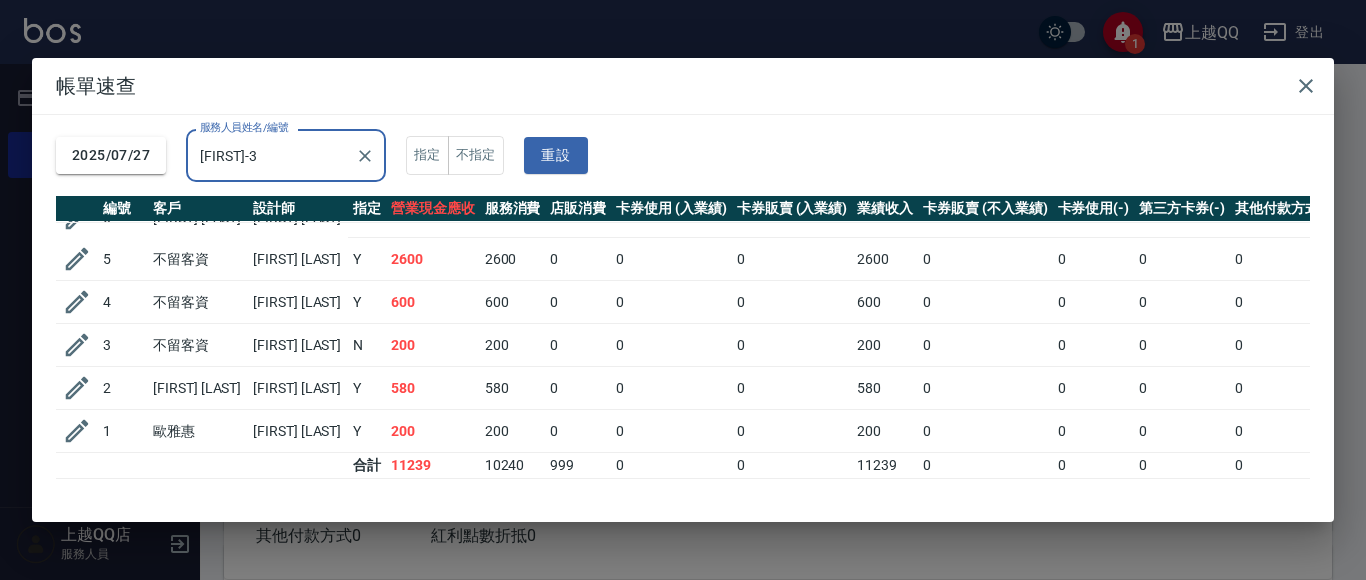 scroll, scrollTop: 216, scrollLeft: 0, axis: vertical 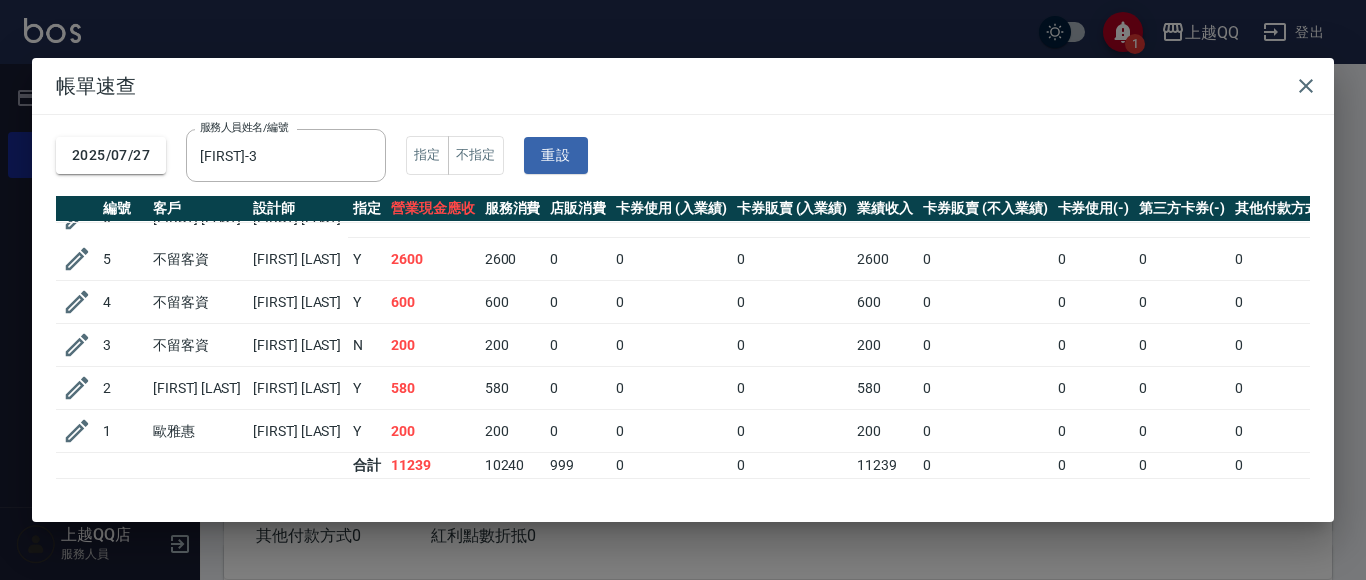 click on "2025/07/27 服務人員姓名/編號 佩怡-3 服務人員姓名/編號 指定 不指定 重設" at bounding box center [683, 155] 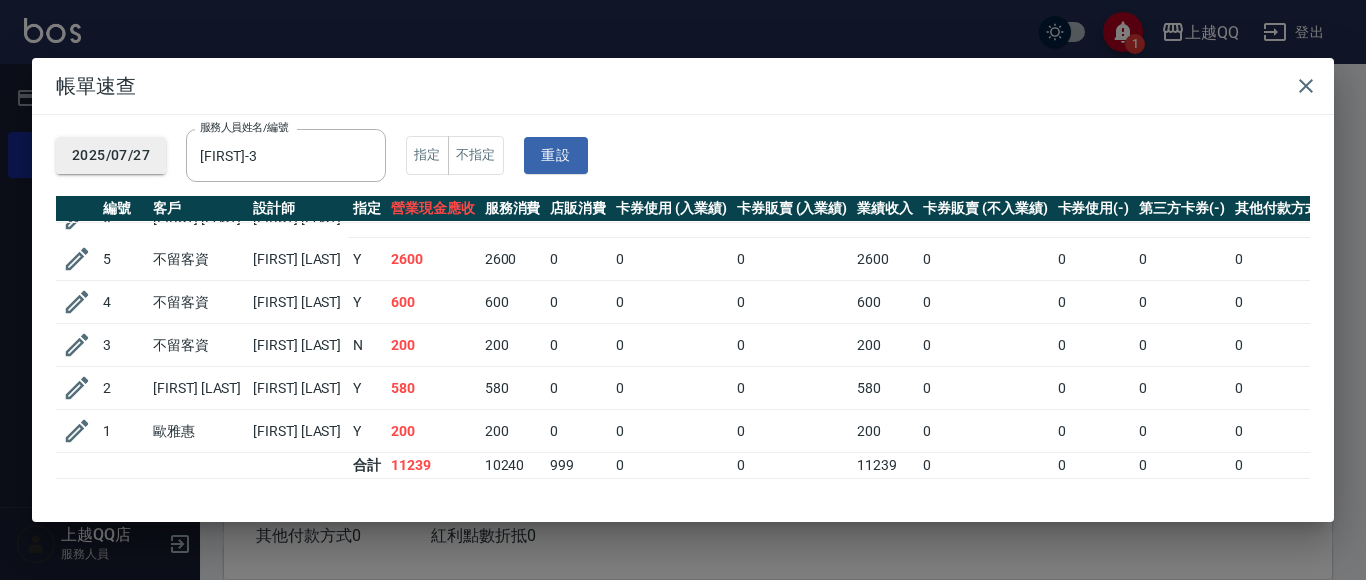 click on "2025/07/27" at bounding box center [111, 155] 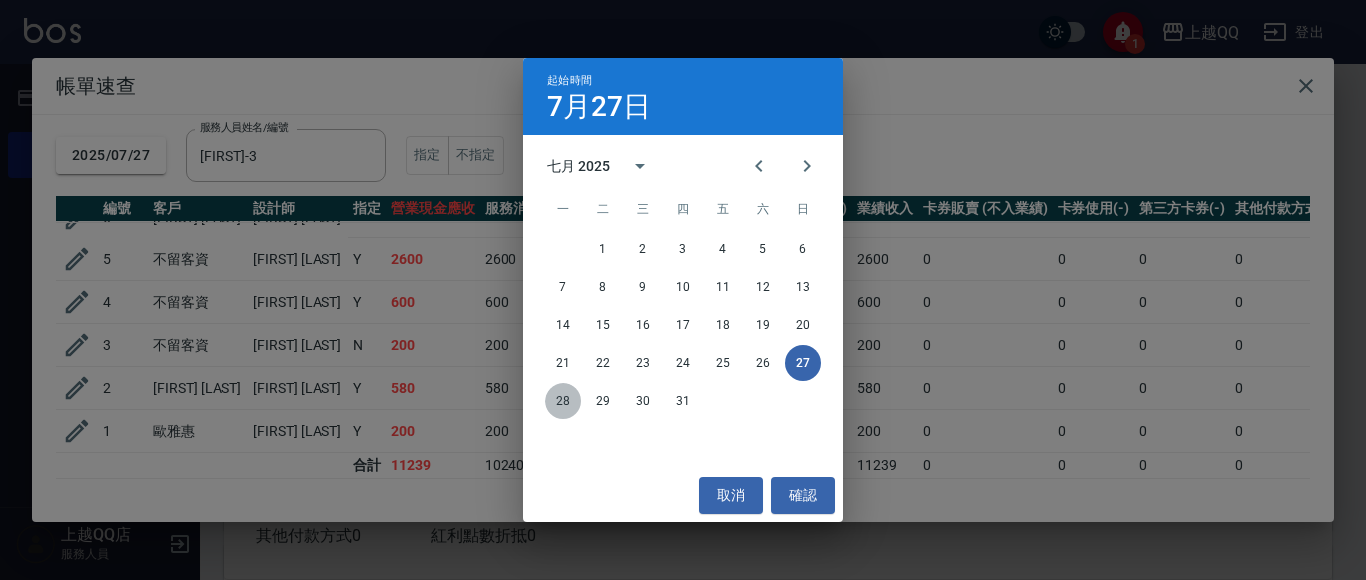 click on "28" at bounding box center (563, 401) 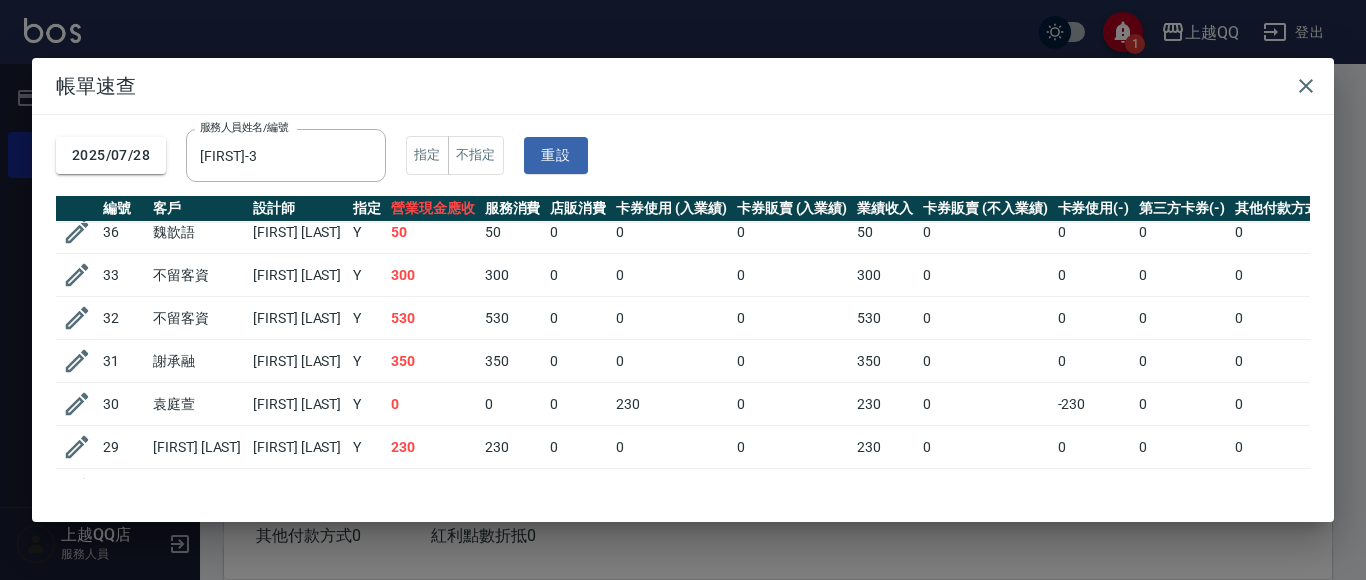 scroll, scrollTop: 0, scrollLeft: 0, axis: both 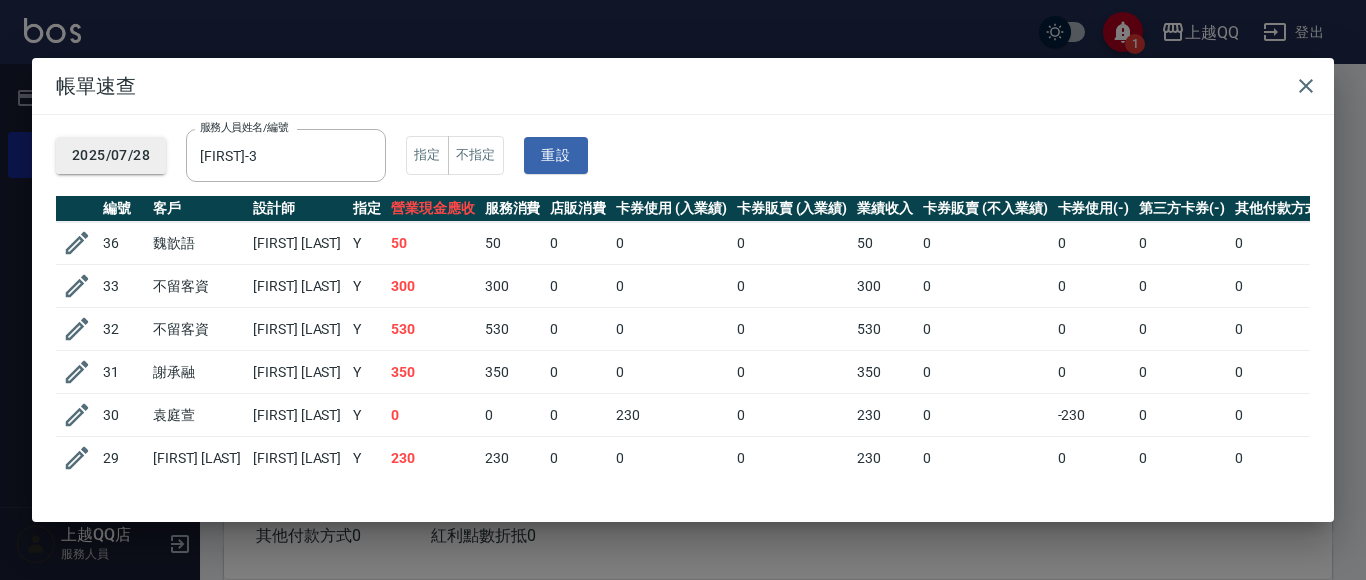 click on "2025/07/28" at bounding box center (111, 155) 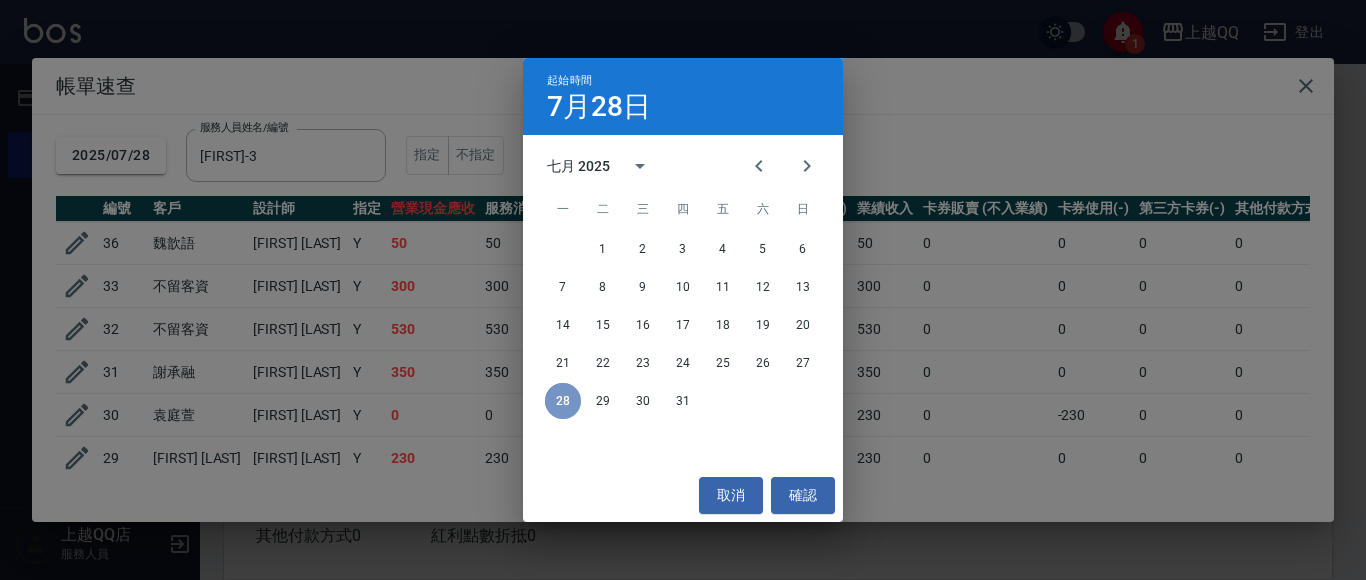 click on "28" at bounding box center [563, 401] 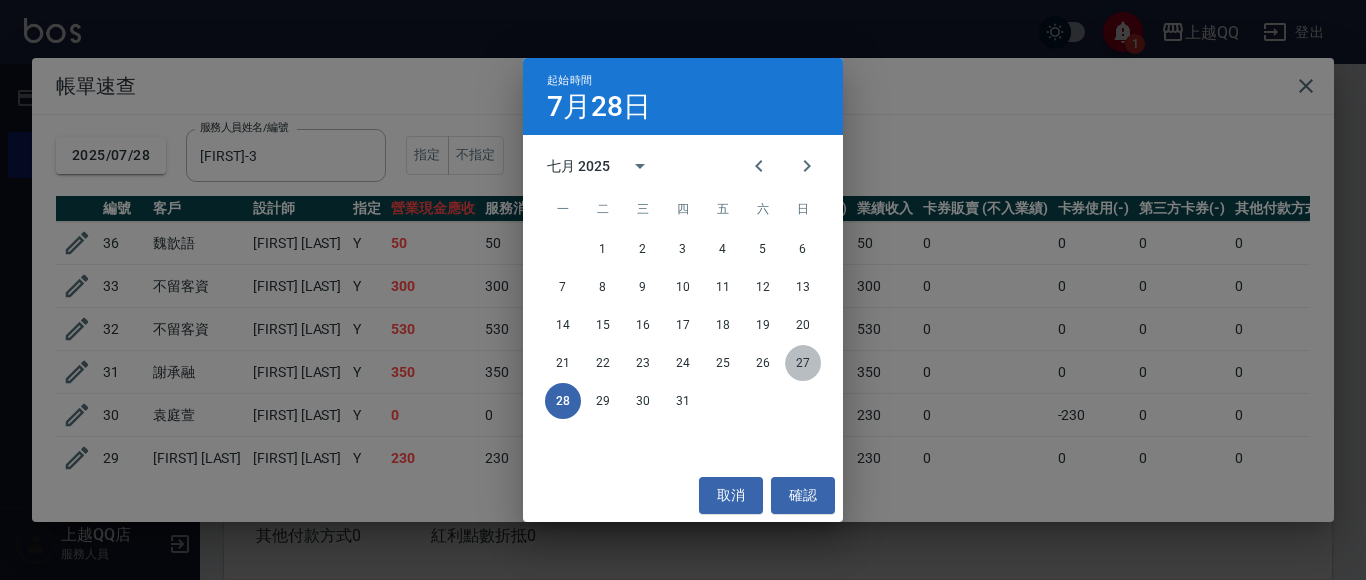 click on "27" at bounding box center (803, 363) 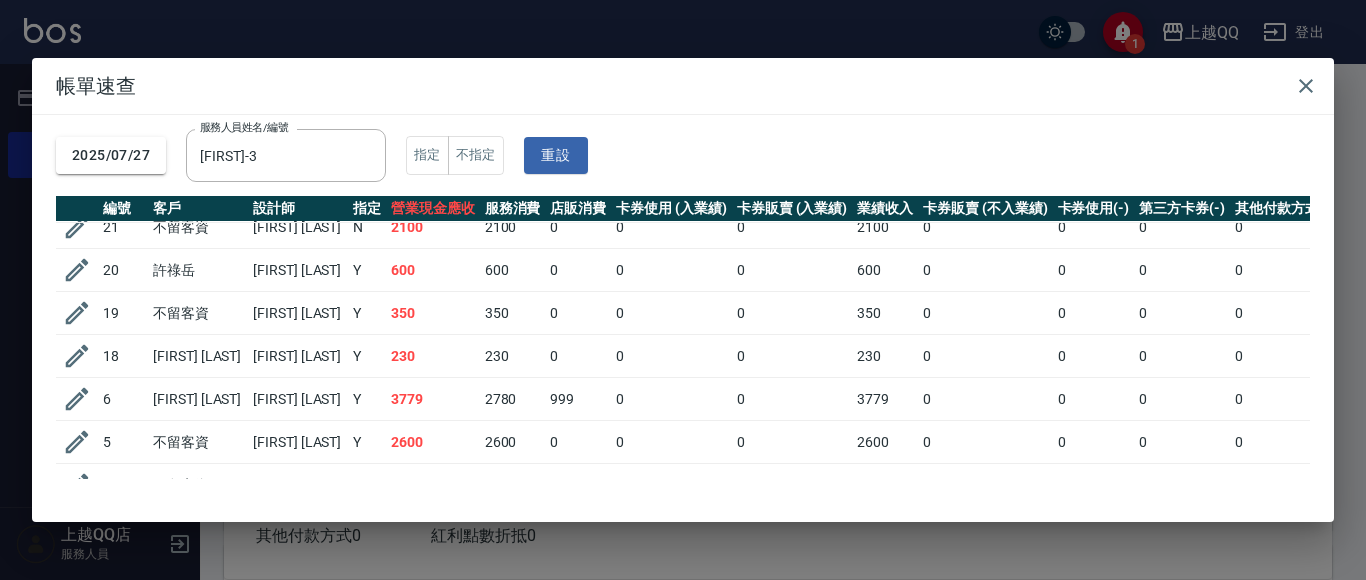 scroll, scrollTop: 0, scrollLeft: 0, axis: both 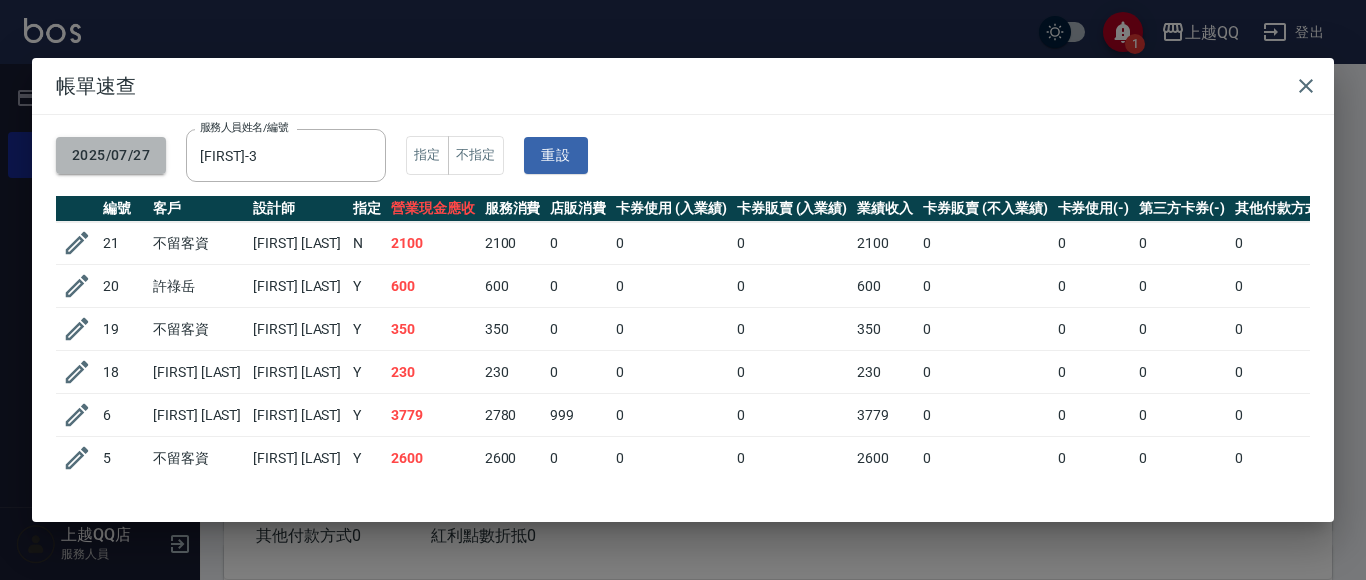 click on "2025/07/27" at bounding box center (111, 155) 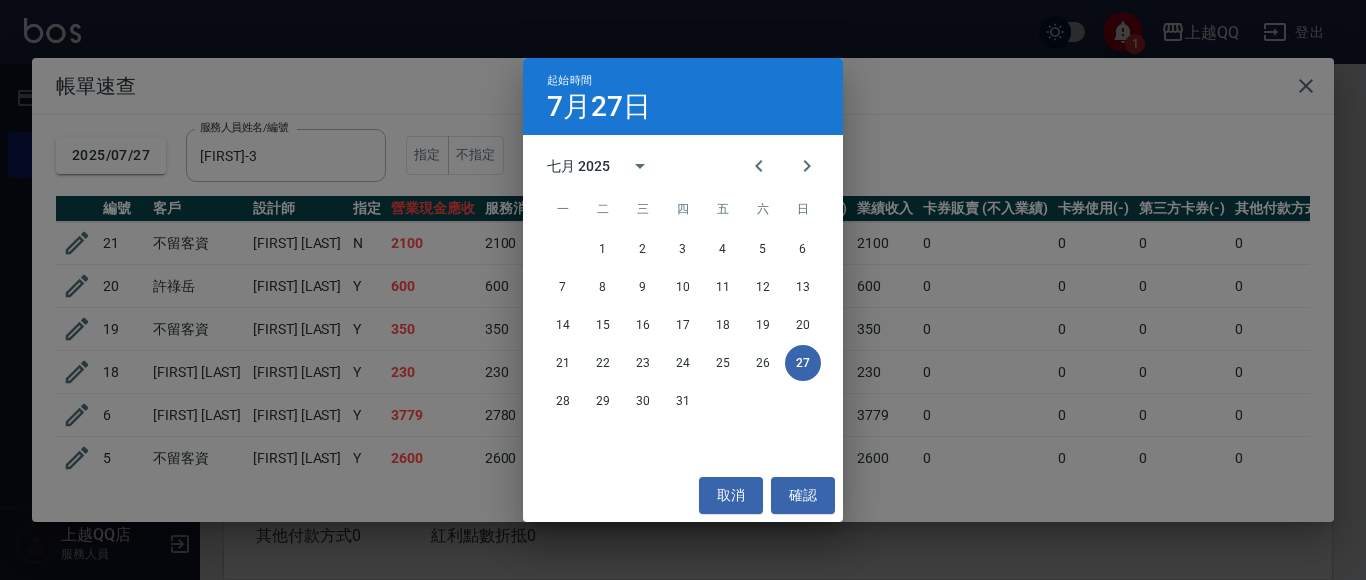 click on "起始時間 7月27日 七月 2025 一 二 三 四 五 六 日 1 2 3 4 5 6 7 8 9 10 11 12 13 14 15 16 17 18 19 20 21 22 23 24 25 26 27 28 29 30 31 取消 確認" at bounding box center (683, 290) 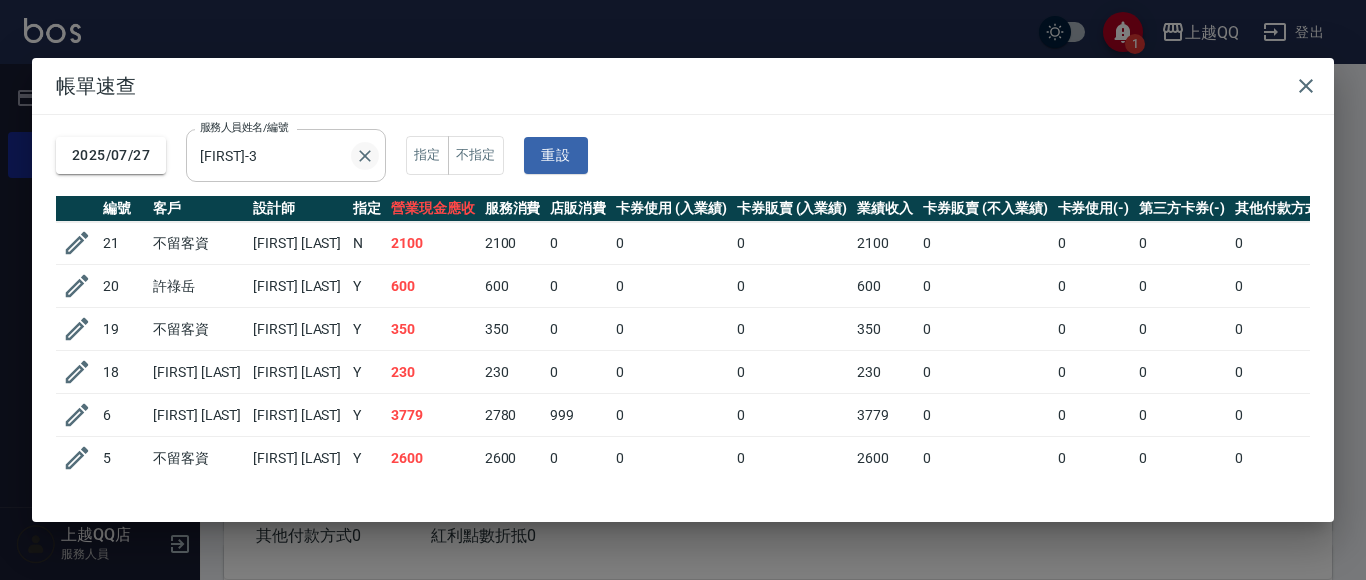 click 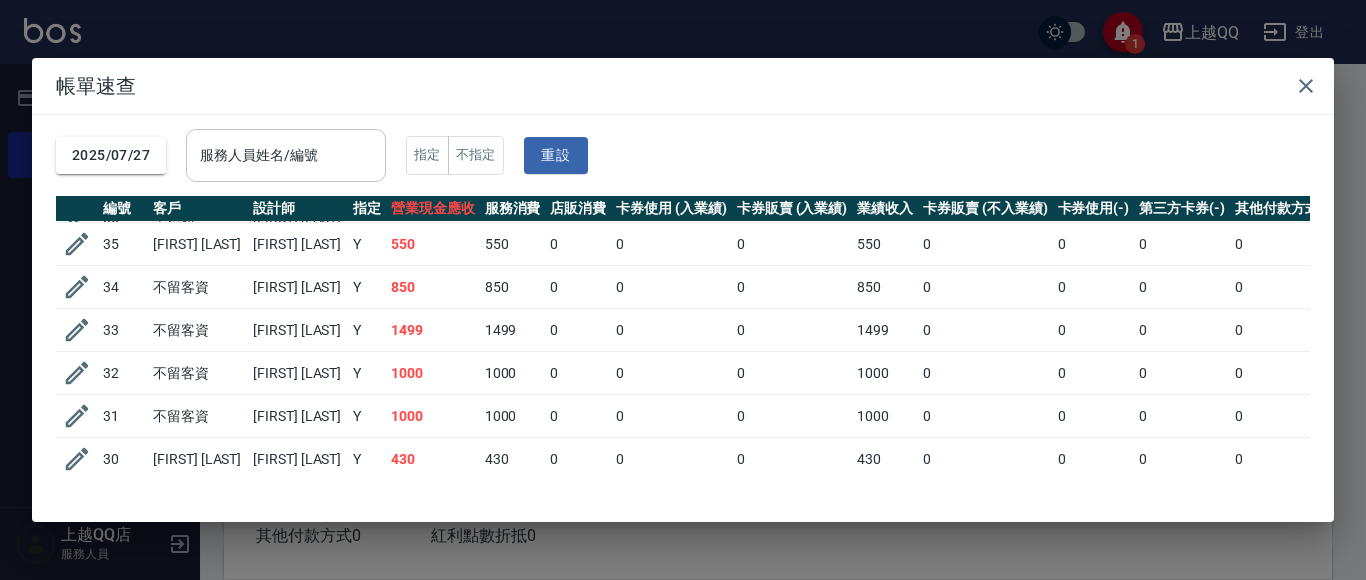 scroll, scrollTop: 0, scrollLeft: 0, axis: both 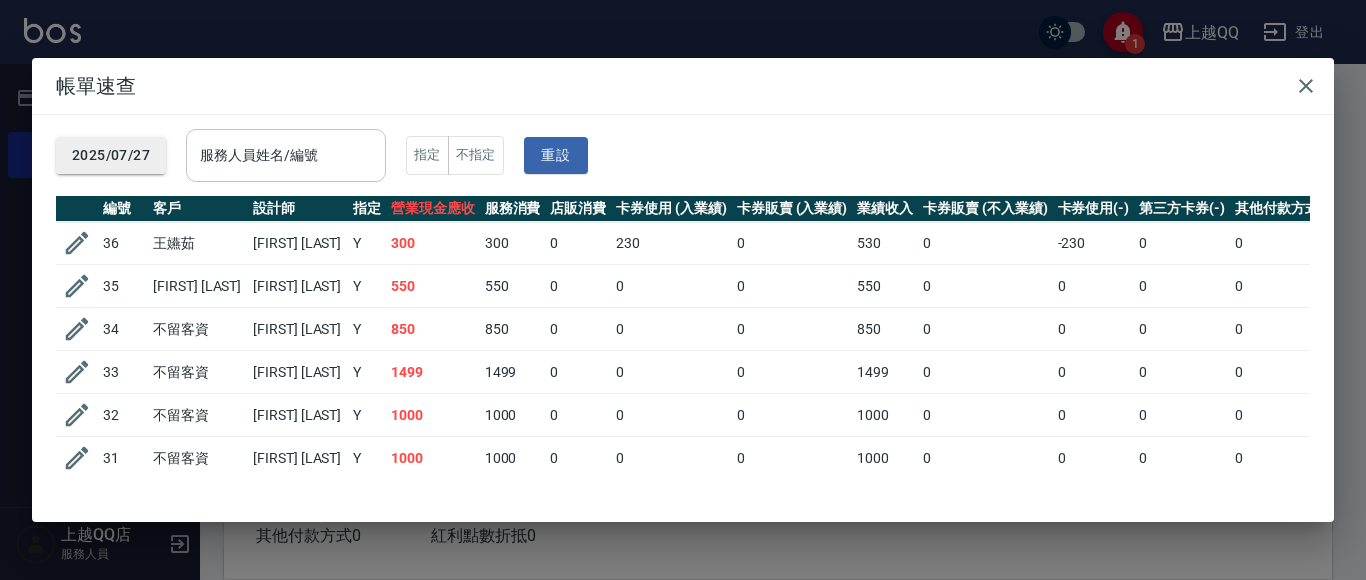 click on "2025/07/27" at bounding box center [111, 155] 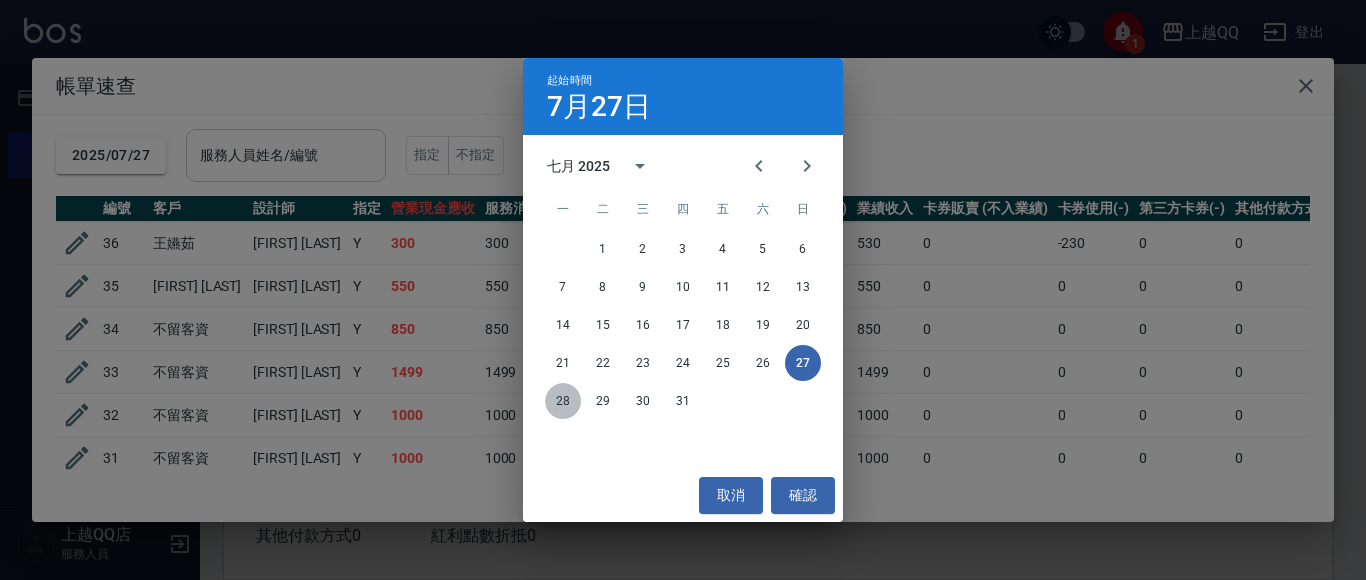 click on "28" at bounding box center [563, 401] 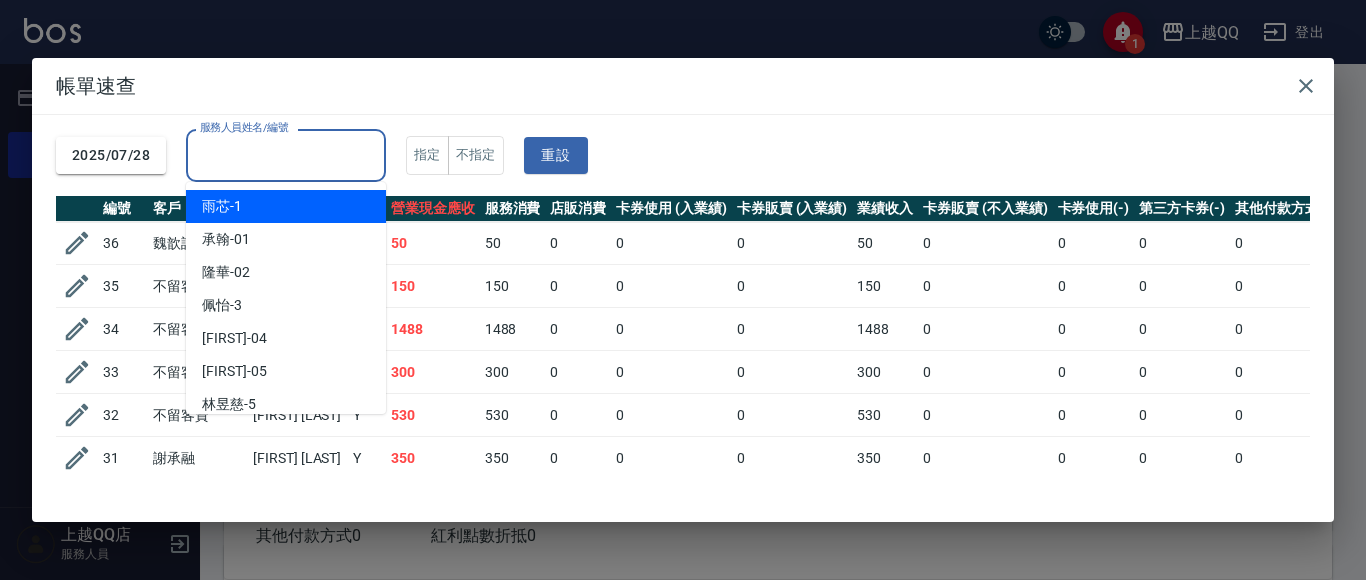 click on "服務人員姓名/編號" at bounding box center [286, 155] 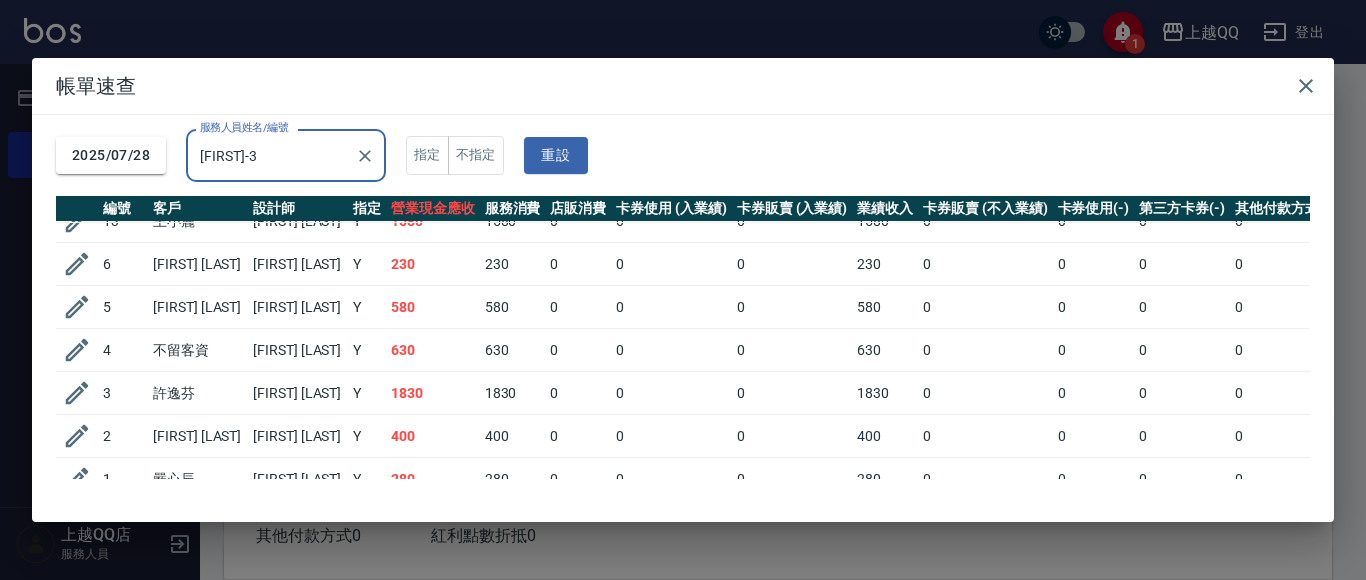 scroll, scrollTop: 503, scrollLeft: 0, axis: vertical 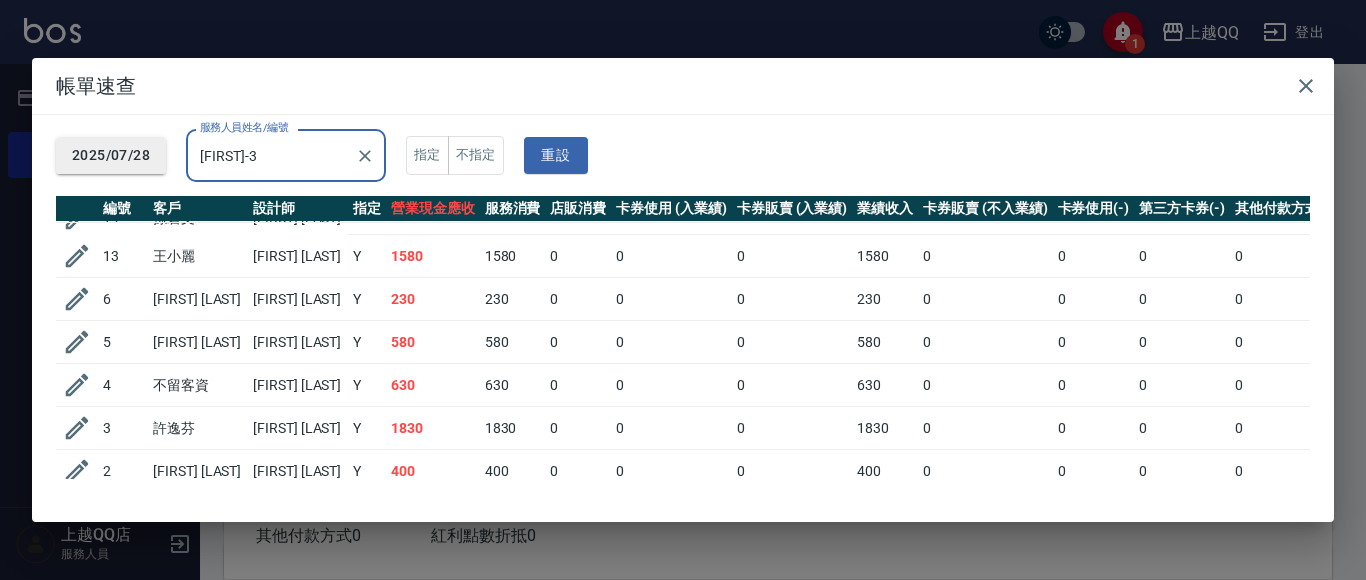click on "2025/07/28" at bounding box center [111, 155] 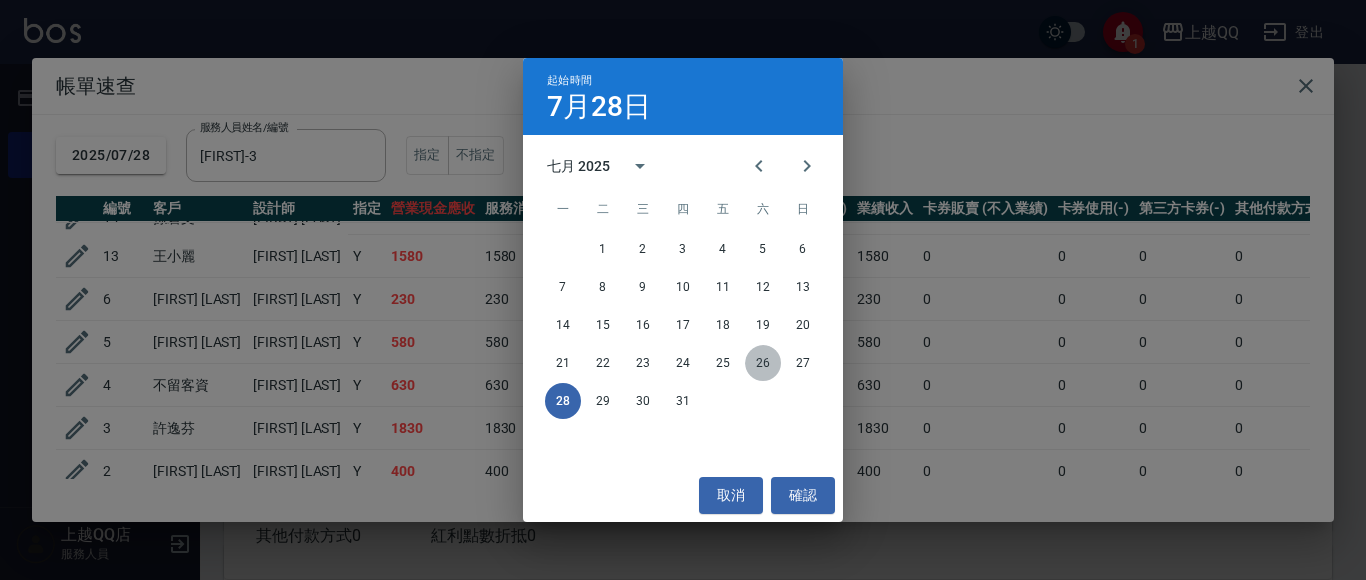 click on "26" at bounding box center [763, 363] 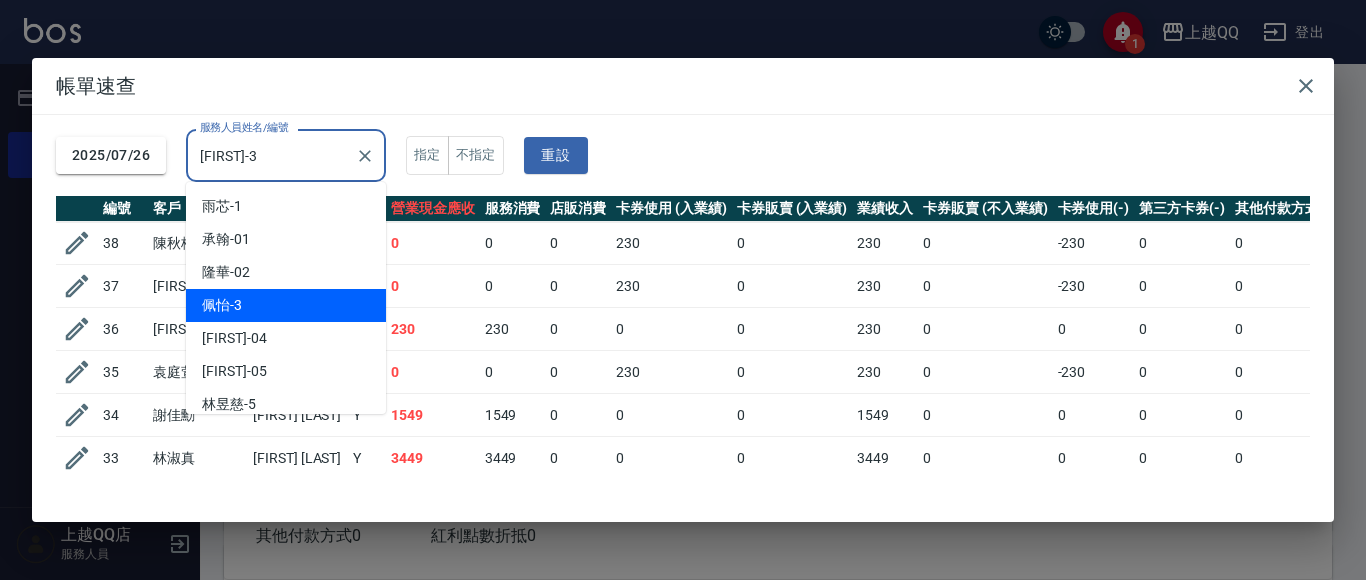 click on "佩怡-3" at bounding box center (271, 155) 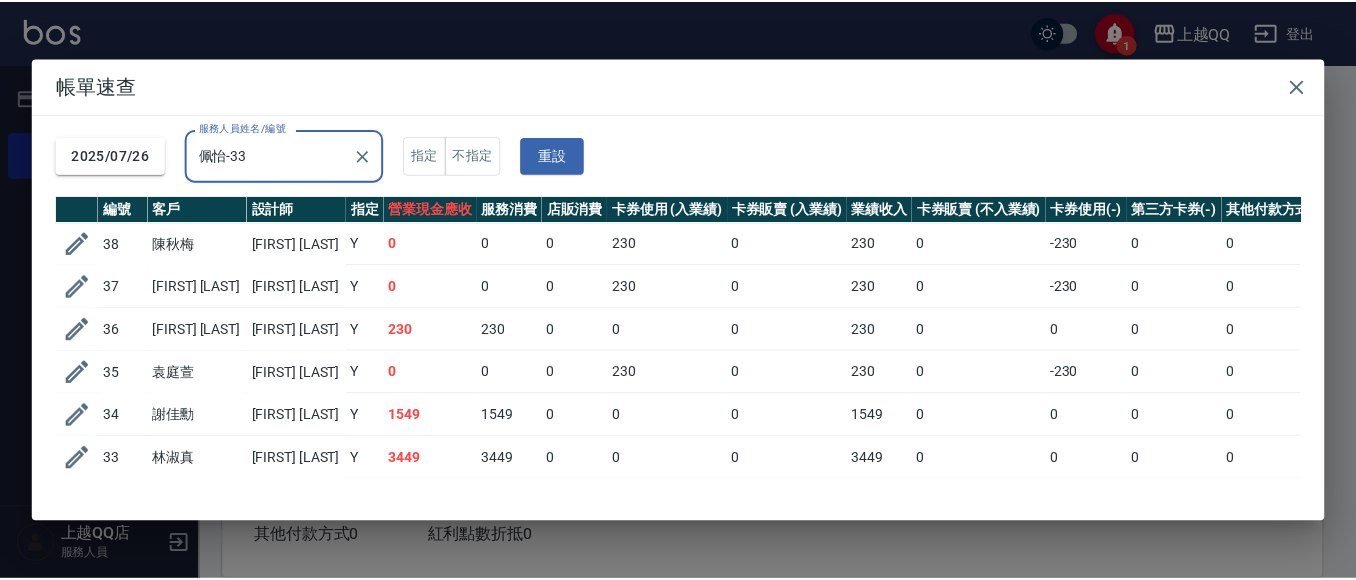 scroll, scrollTop: 100, scrollLeft: 0, axis: vertical 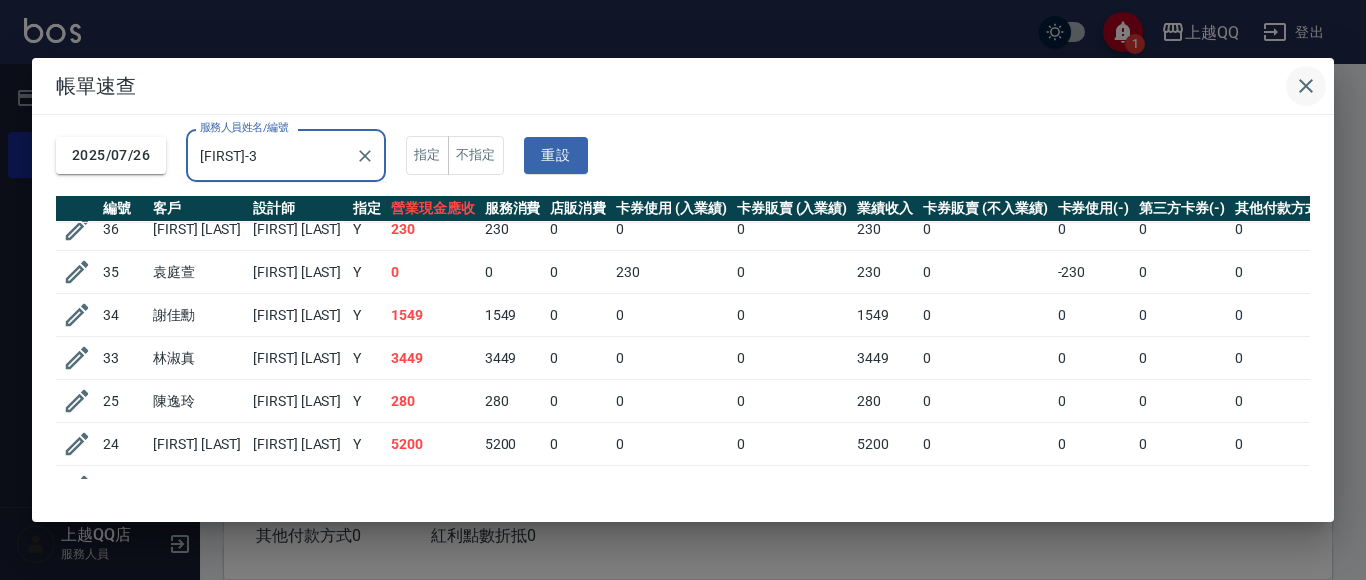 click 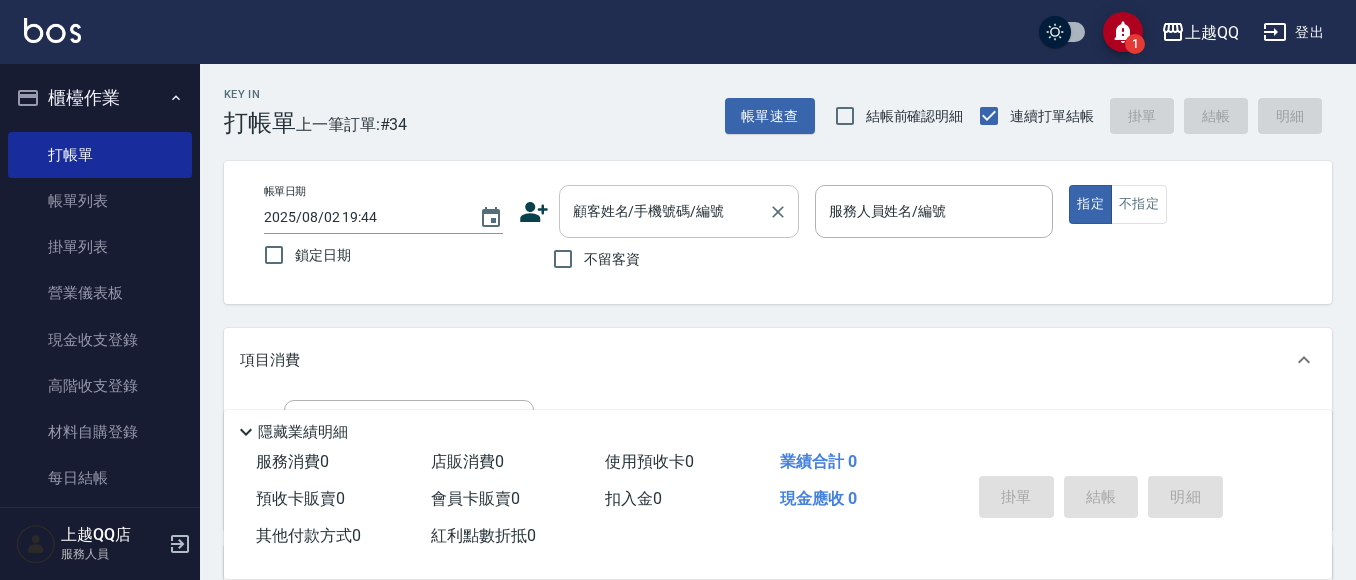 click on "顧客姓名/手機號碼/編號 顧客姓名/手機號碼/編號" at bounding box center (679, 211) 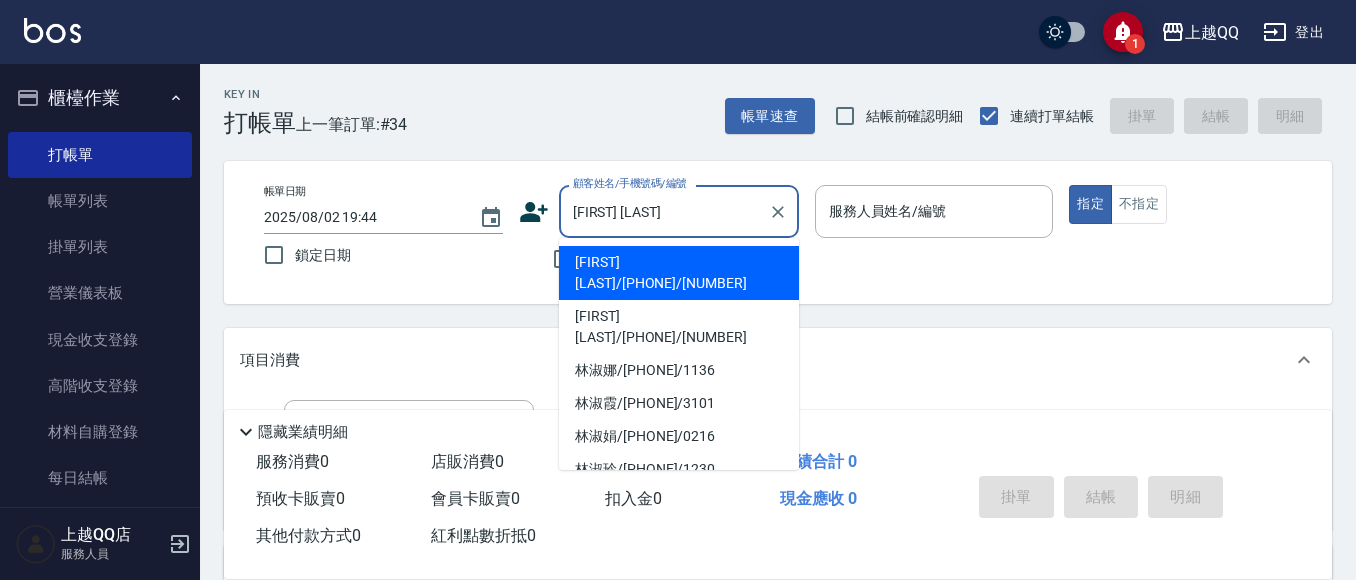 drag, startPoint x: 645, startPoint y: 263, endPoint x: 671, endPoint y: 274, distance: 28.231188 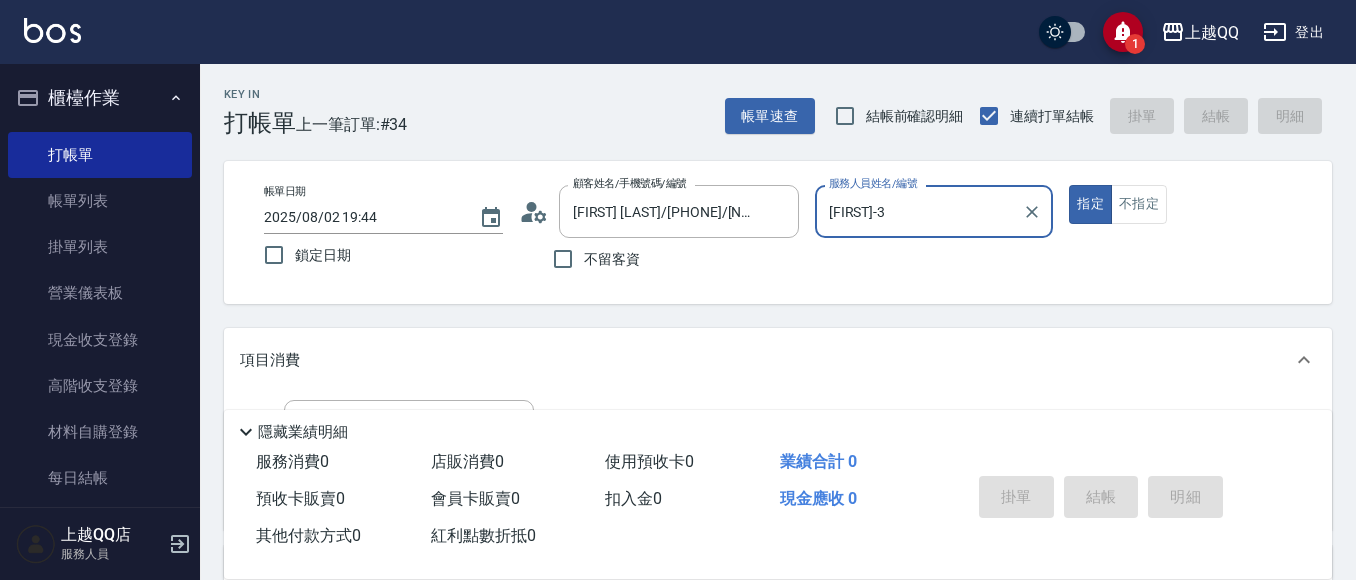 scroll, scrollTop: 107, scrollLeft: 0, axis: vertical 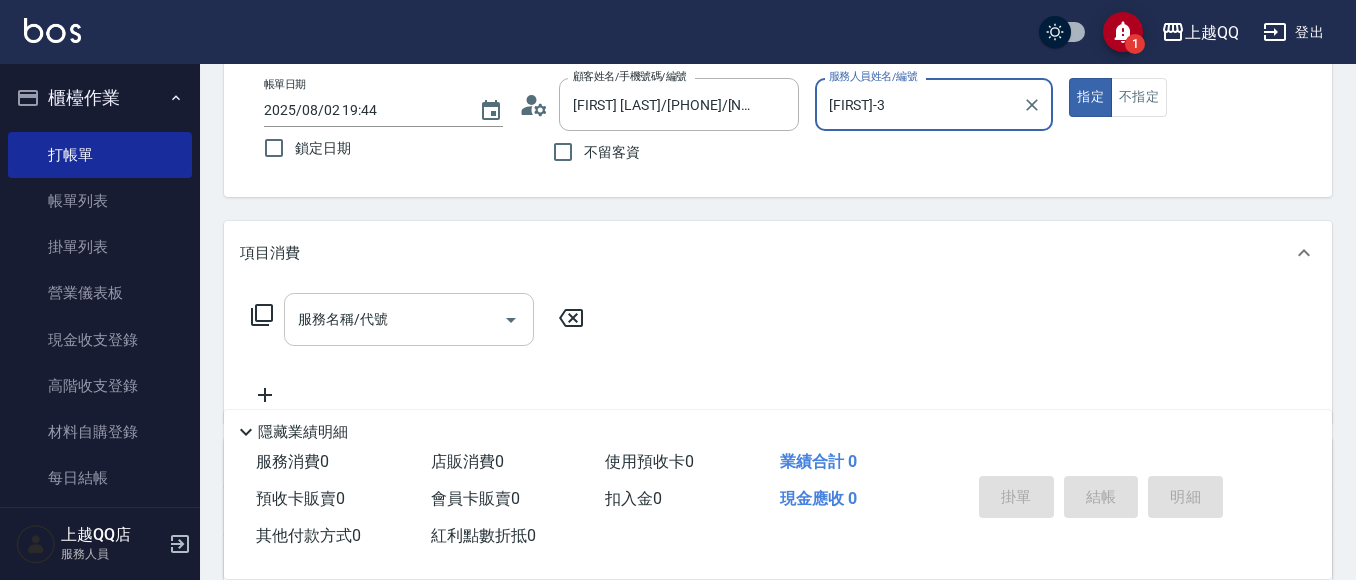click on "服務名稱/代號" at bounding box center (394, 319) 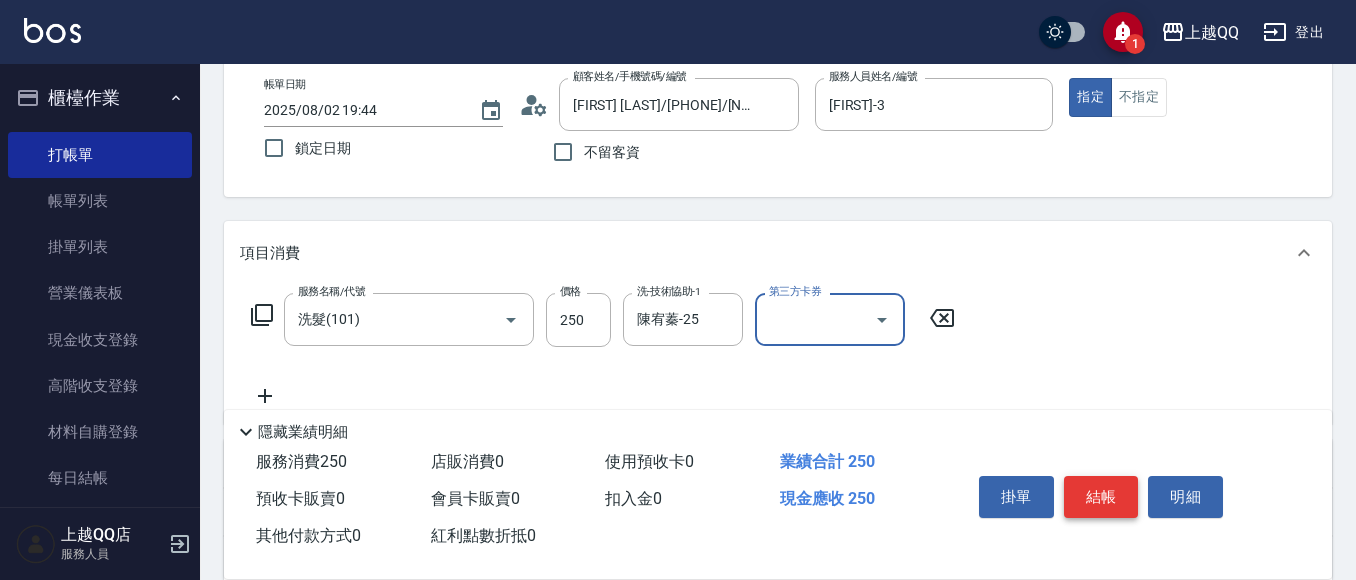 click on "結帳" at bounding box center [1101, 497] 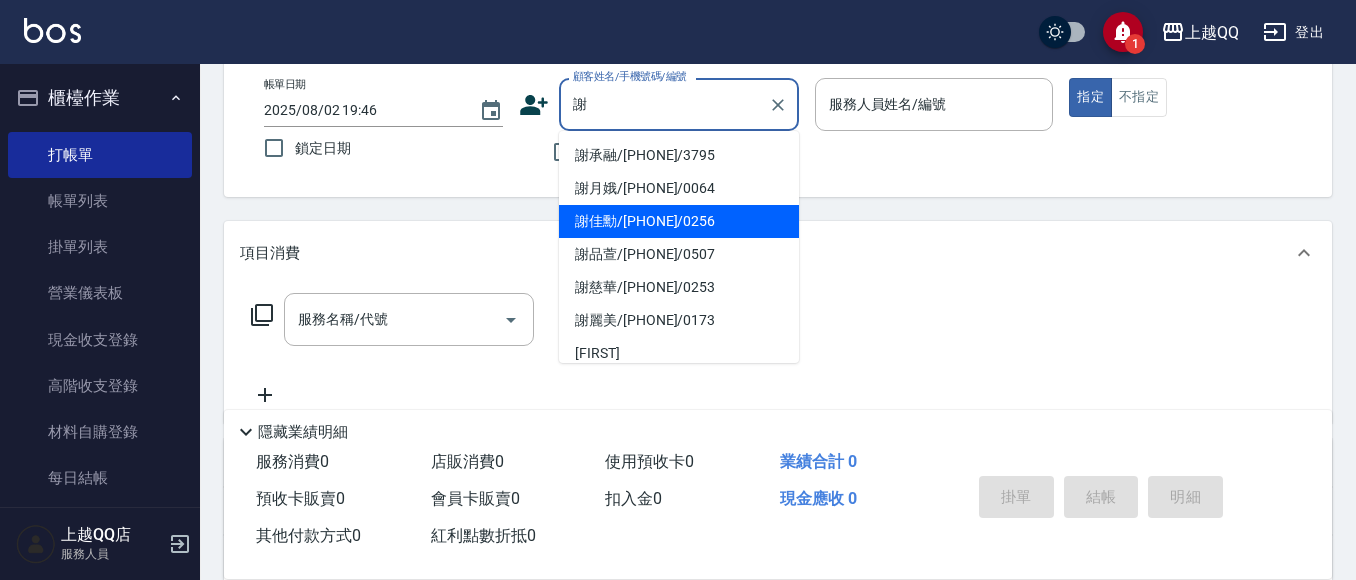 click on "謝佳勳/0923760166/0256" at bounding box center [679, 221] 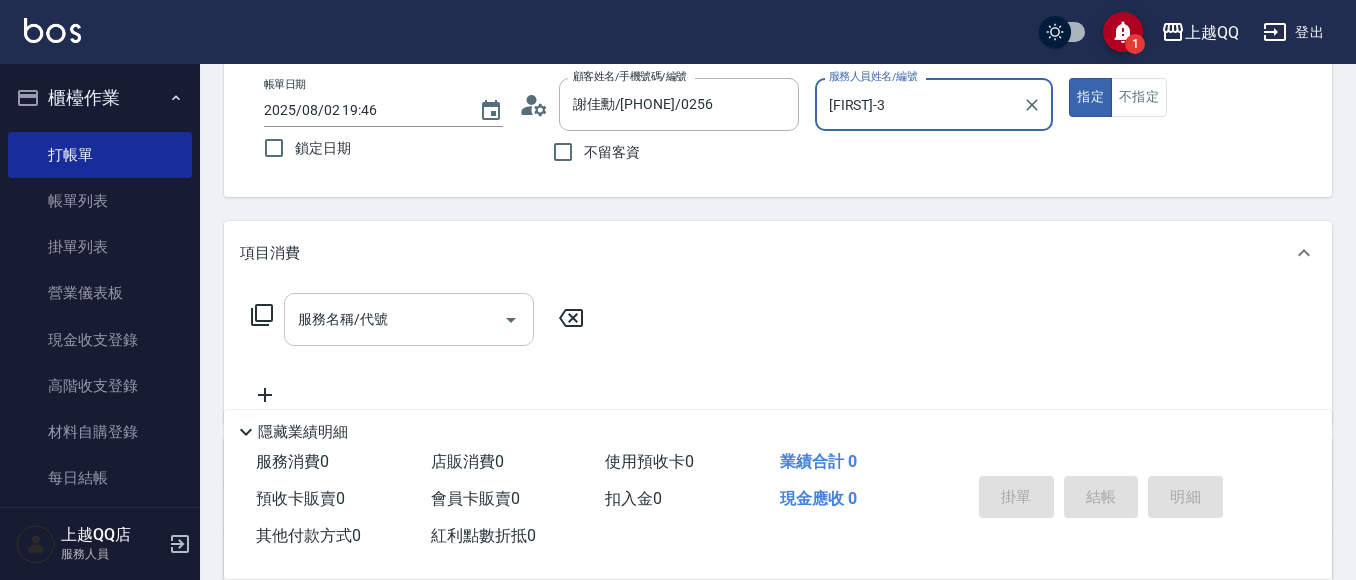 drag, startPoint x: 333, startPoint y: 345, endPoint x: 373, endPoint y: 345, distance: 40 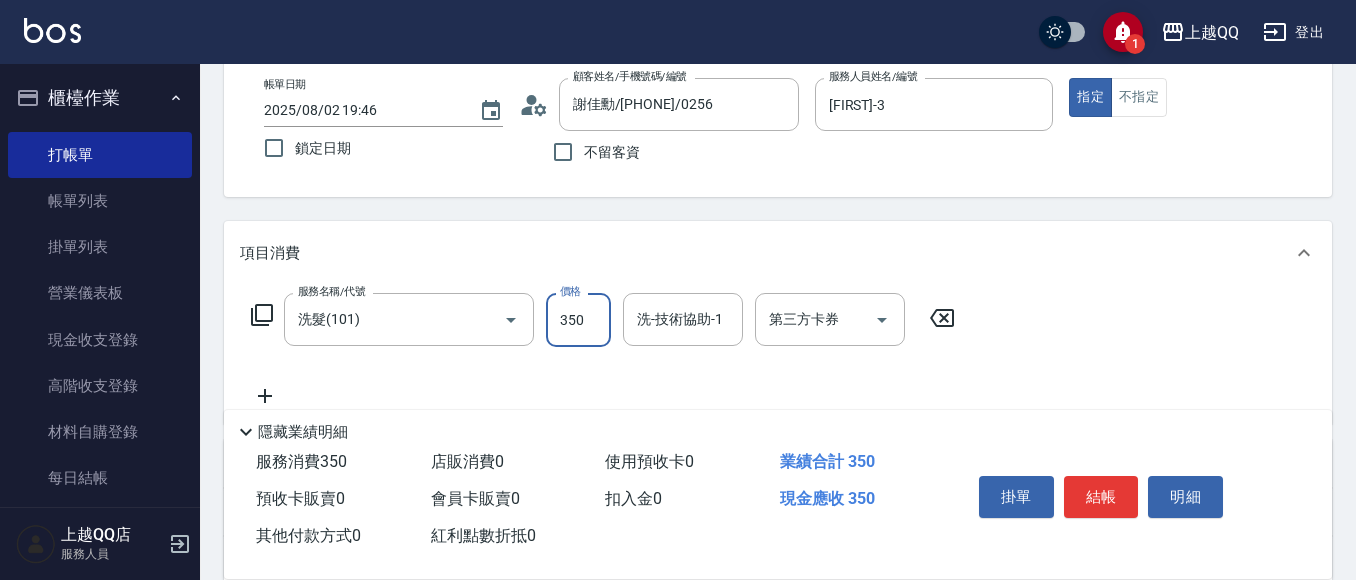 click on "350" at bounding box center (578, 320) 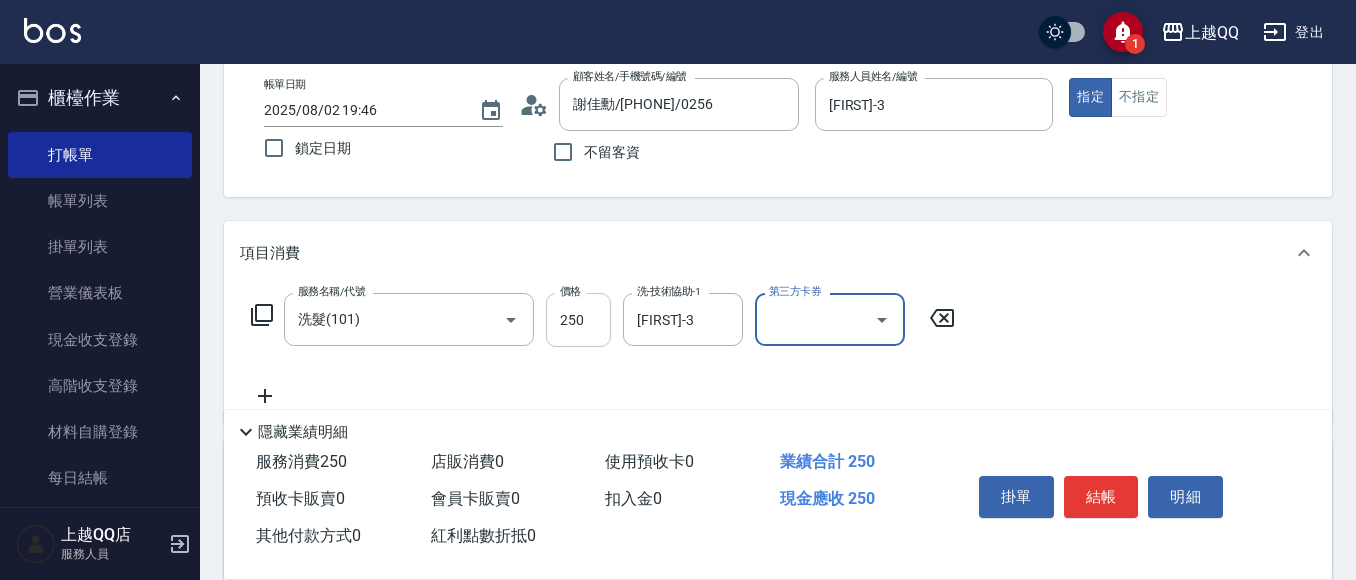 click on "250" at bounding box center (578, 320) 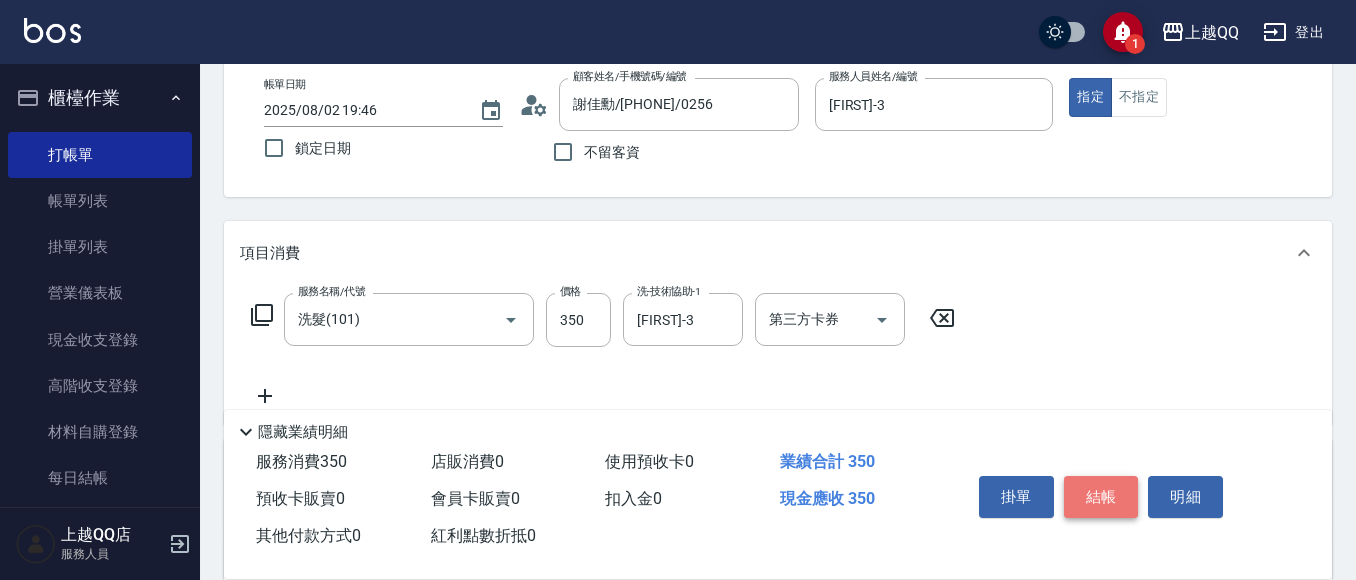 click on "結帳" at bounding box center (1101, 497) 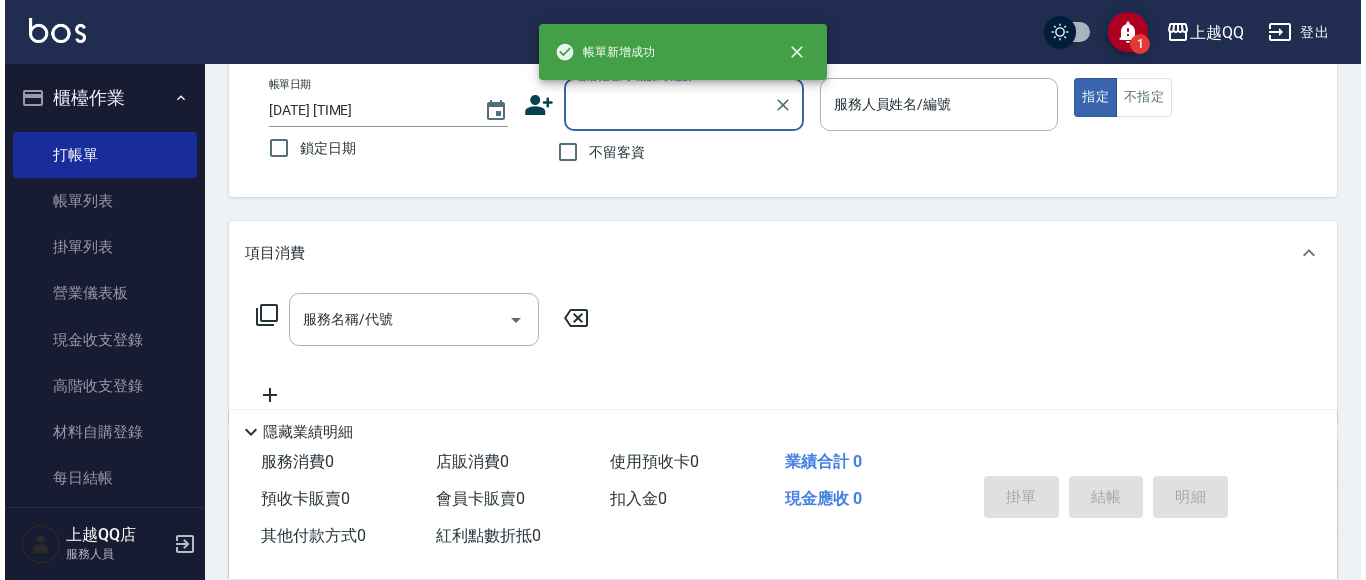 scroll, scrollTop: 0, scrollLeft: 0, axis: both 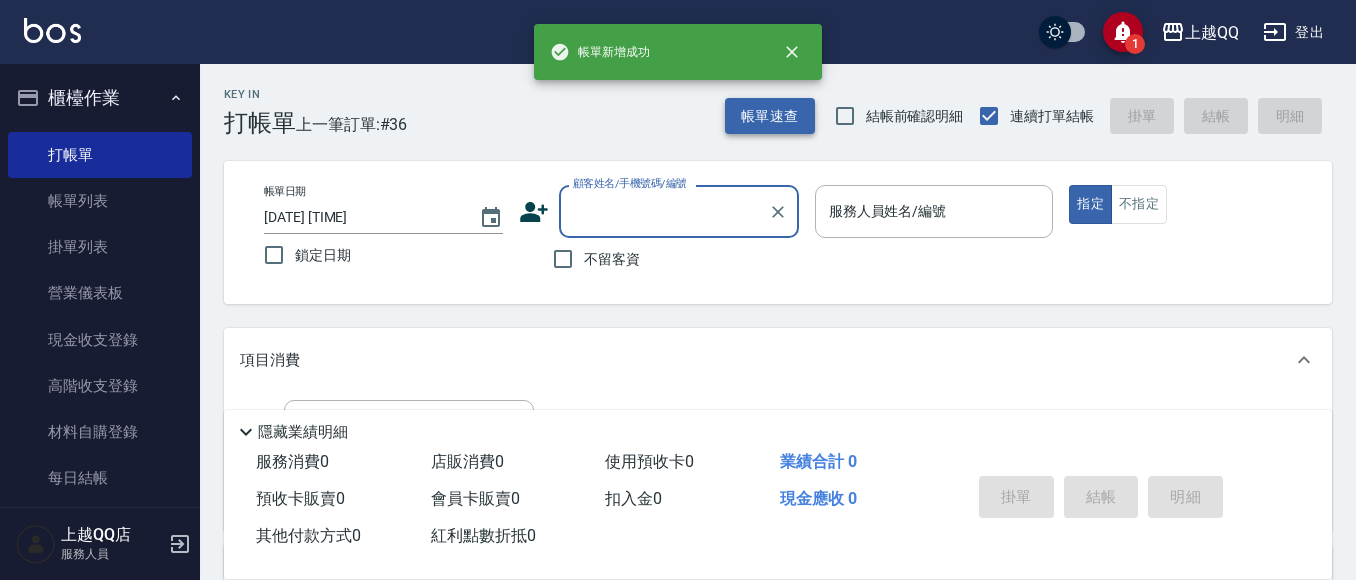 click on "帳單速查" at bounding box center (770, 116) 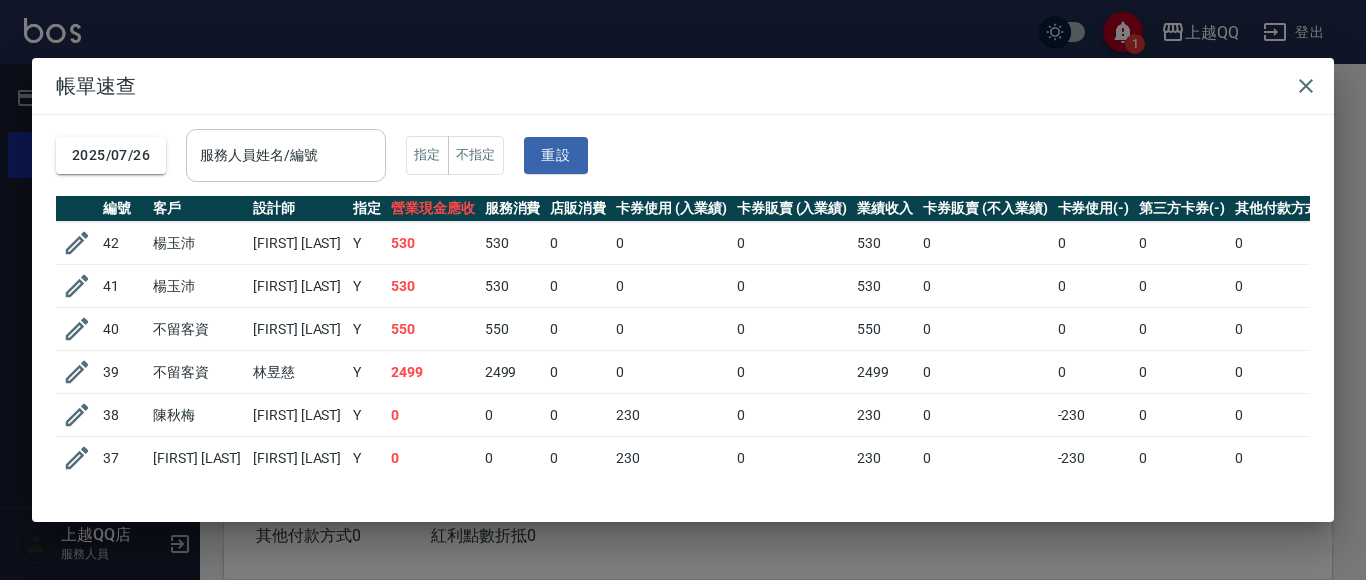 click on "服務人員姓名/編號" at bounding box center (286, 155) 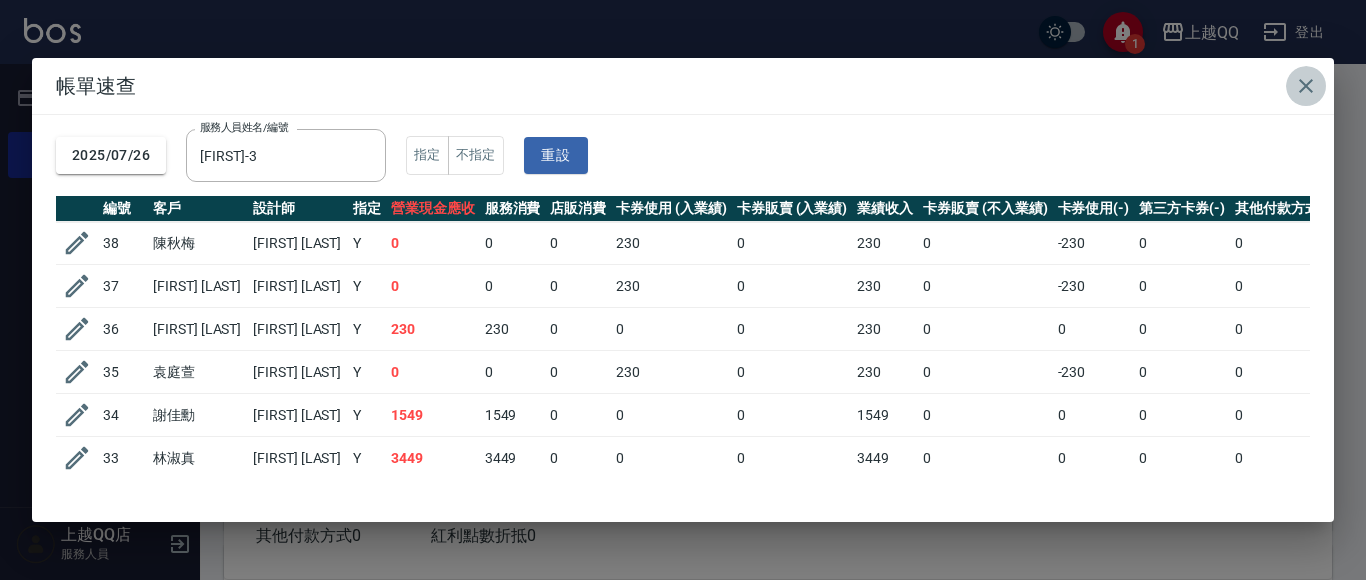 click 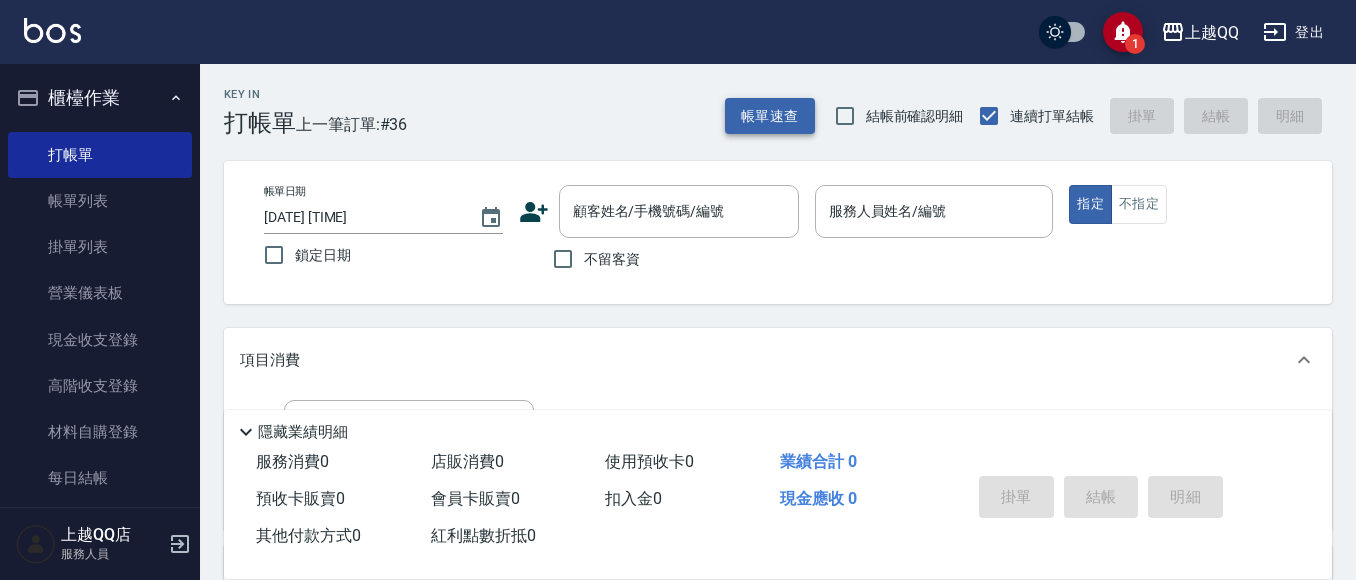 click on "帳單速查" at bounding box center [770, 116] 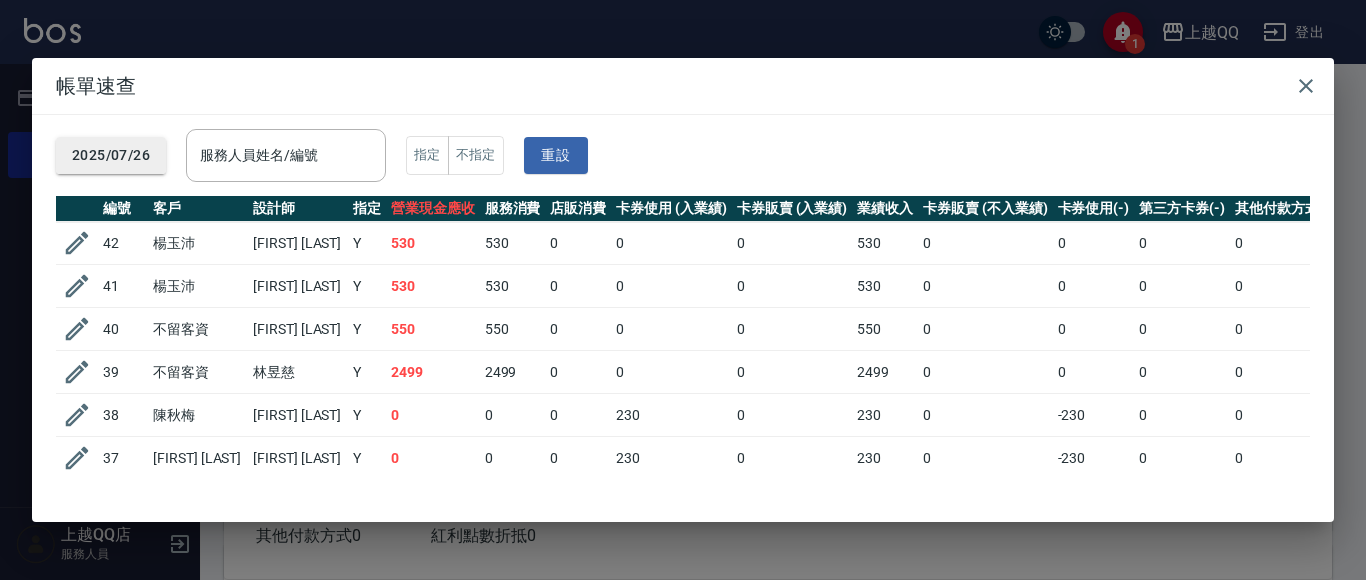 click on "2025/07/26" at bounding box center [111, 155] 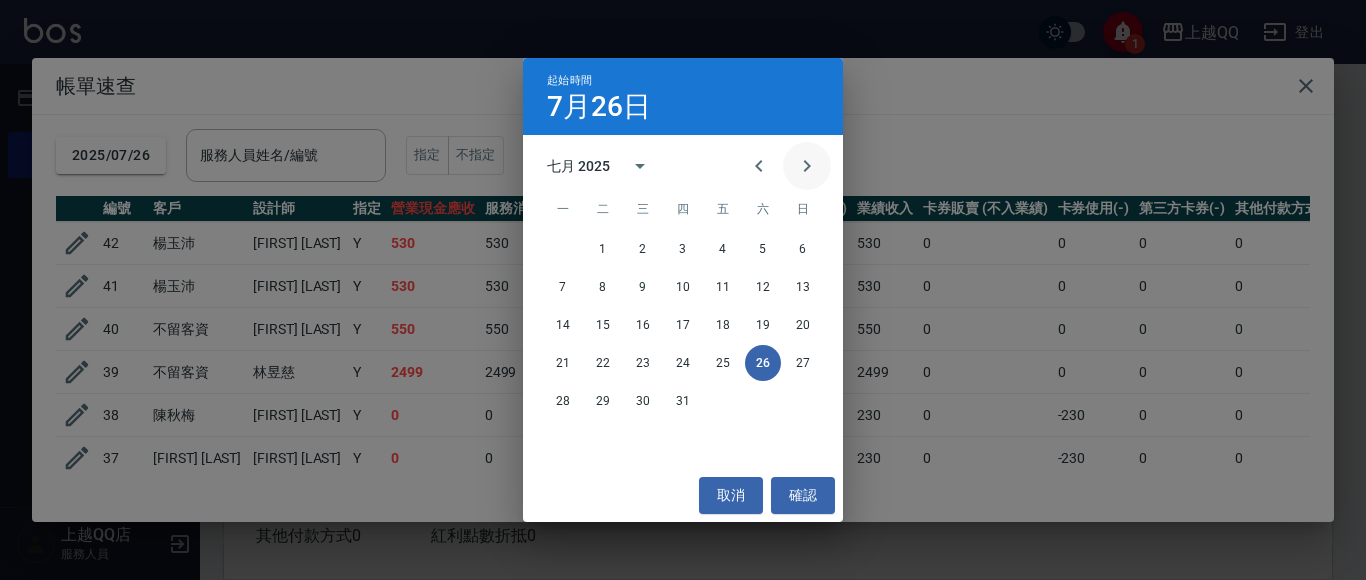 click 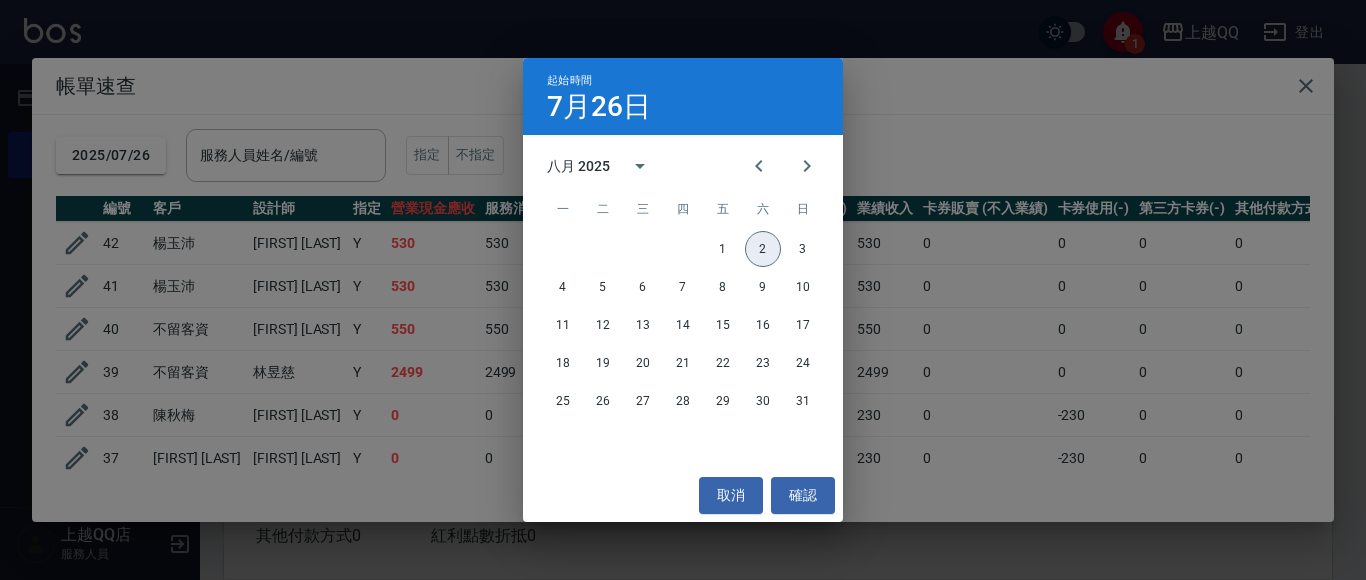click on "2" at bounding box center [763, 249] 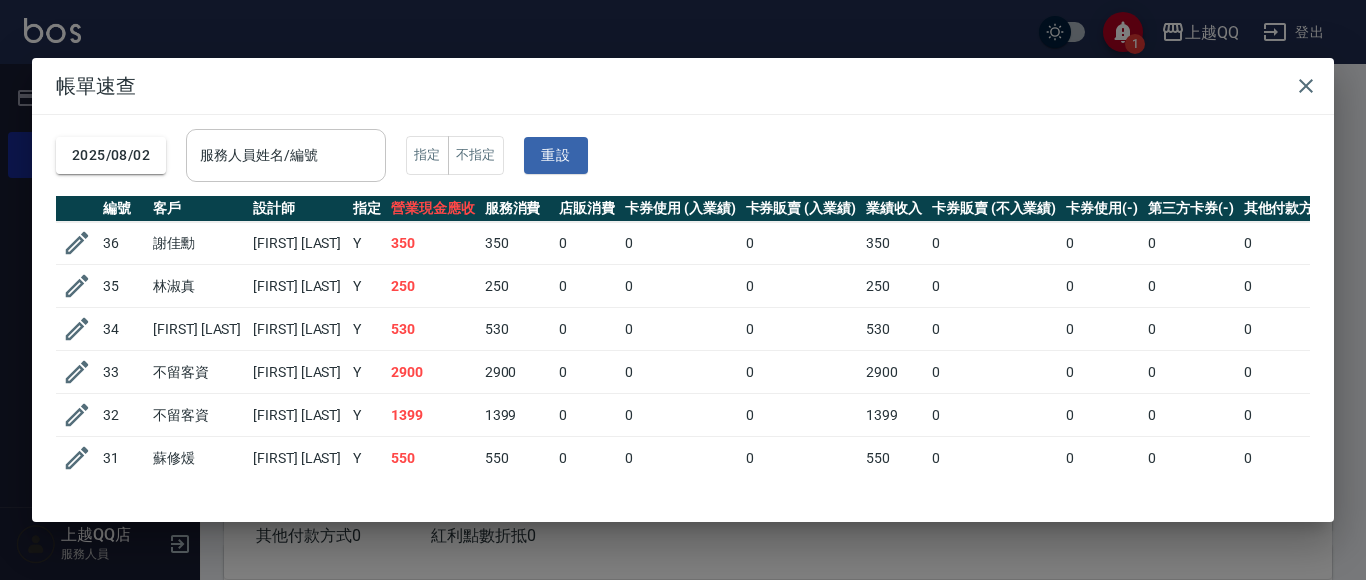 click on "服務人員姓名/編號" at bounding box center (286, 155) 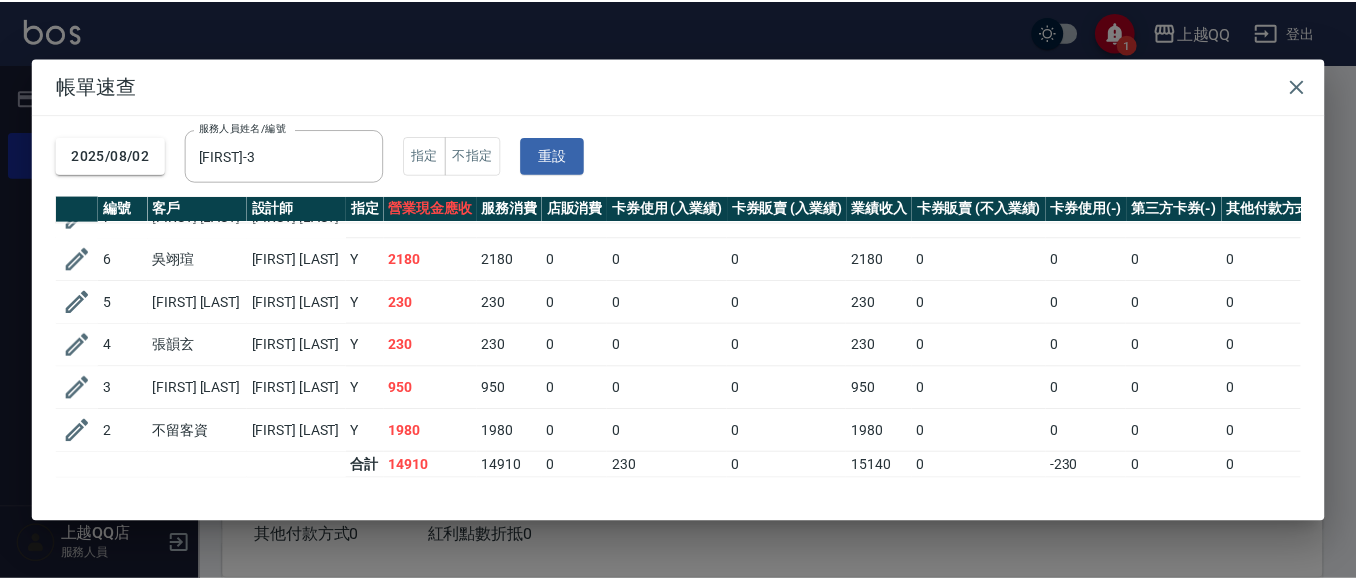 scroll, scrollTop: 0, scrollLeft: 0, axis: both 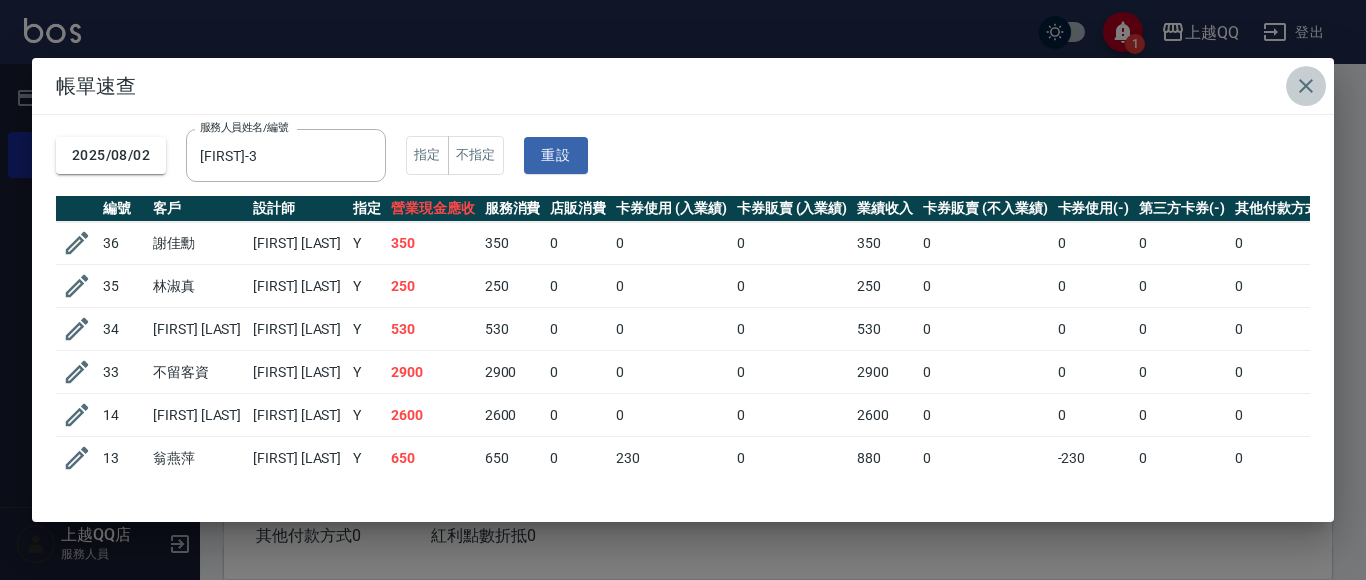 click 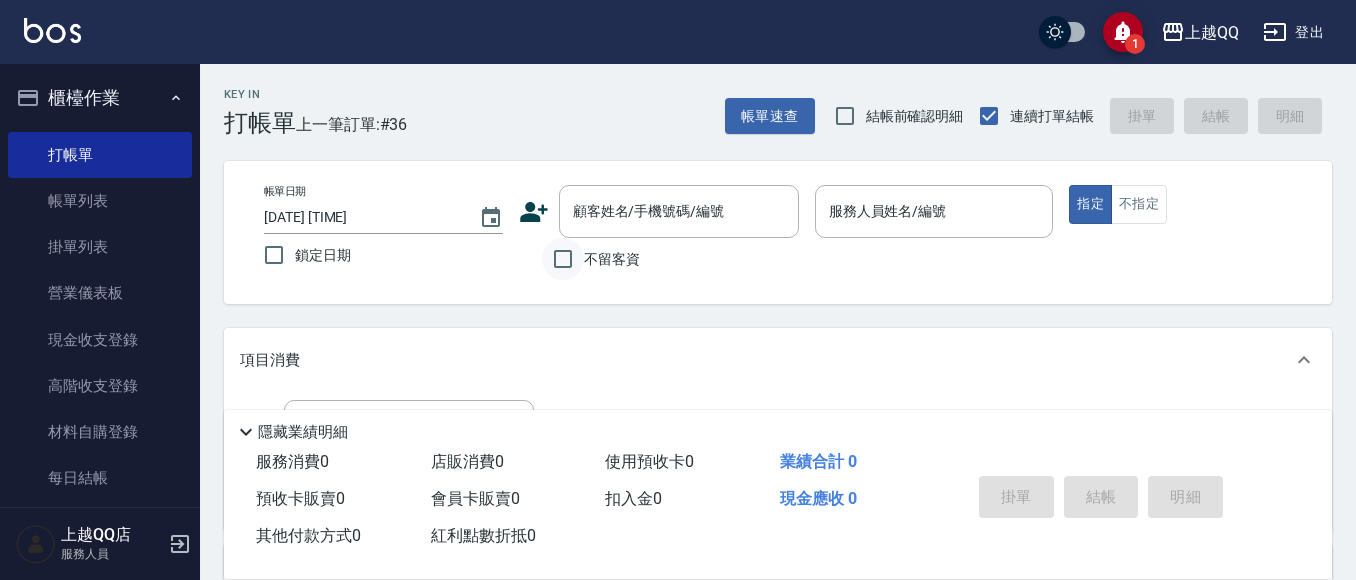 click on "不留客資" at bounding box center [563, 259] 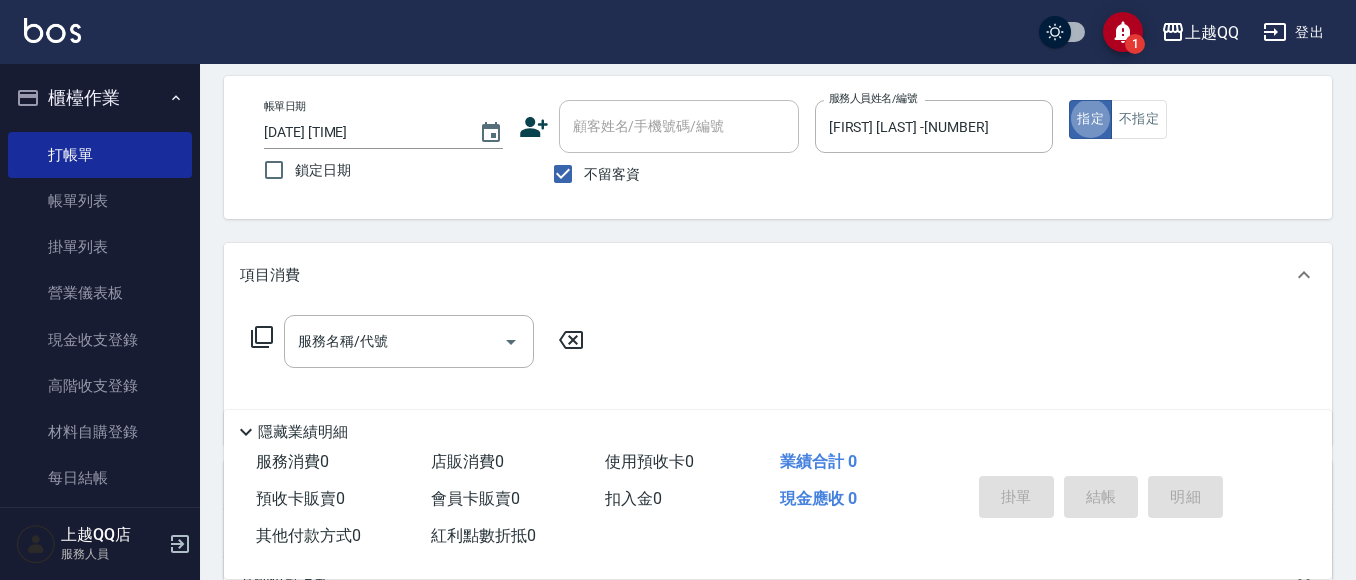 scroll, scrollTop: 200, scrollLeft: 0, axis: vertical 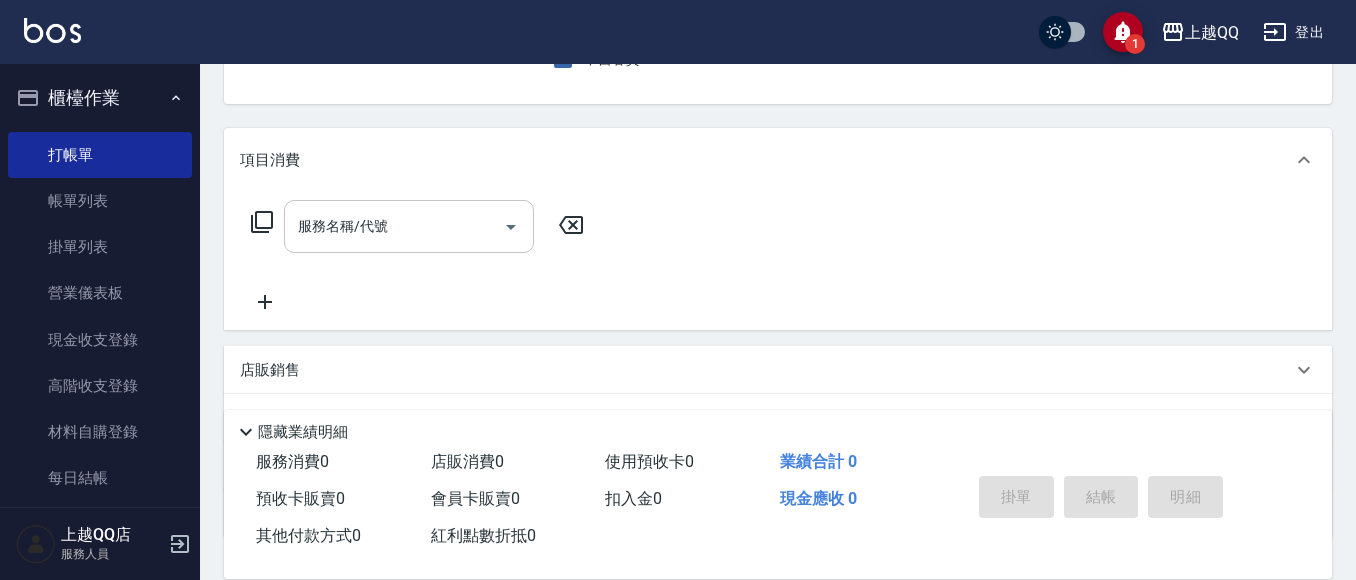 click on "服務名稱/代號 服務名稱/代號" at bounding box center (409, 226) 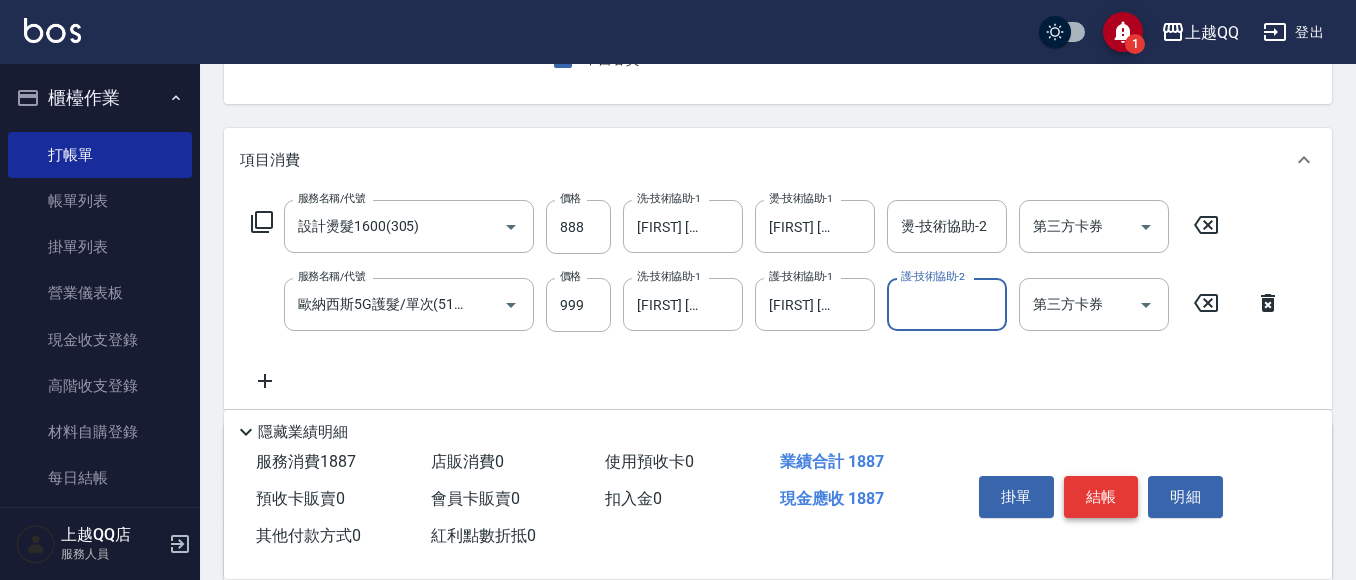 click on "結帳" at bounding box center (1101, 497) 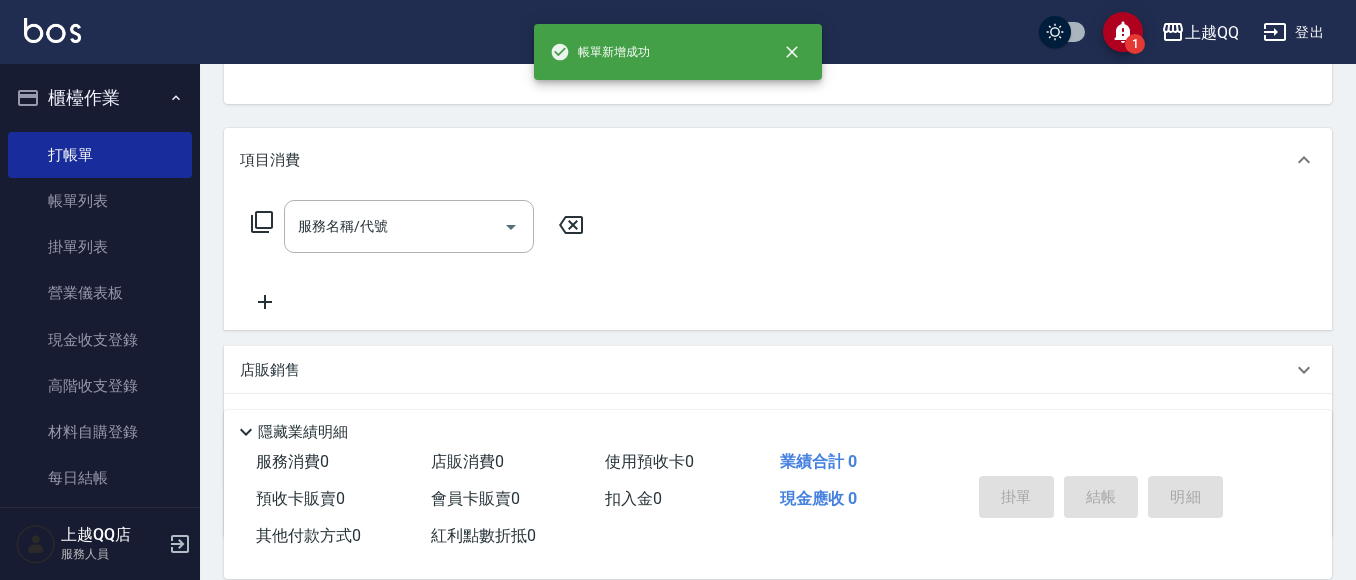 scroll, scrollTop: 194, scrollLeft: 0, axis: vertical 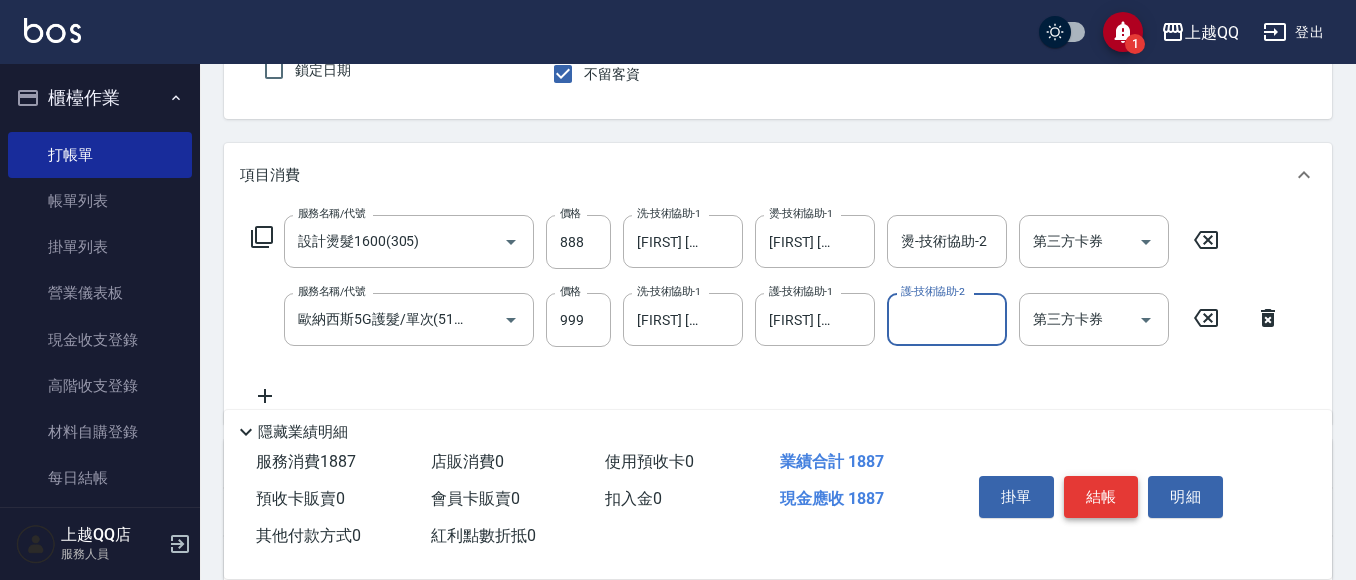 click on "結帳" at bounding box center [1101, 497] 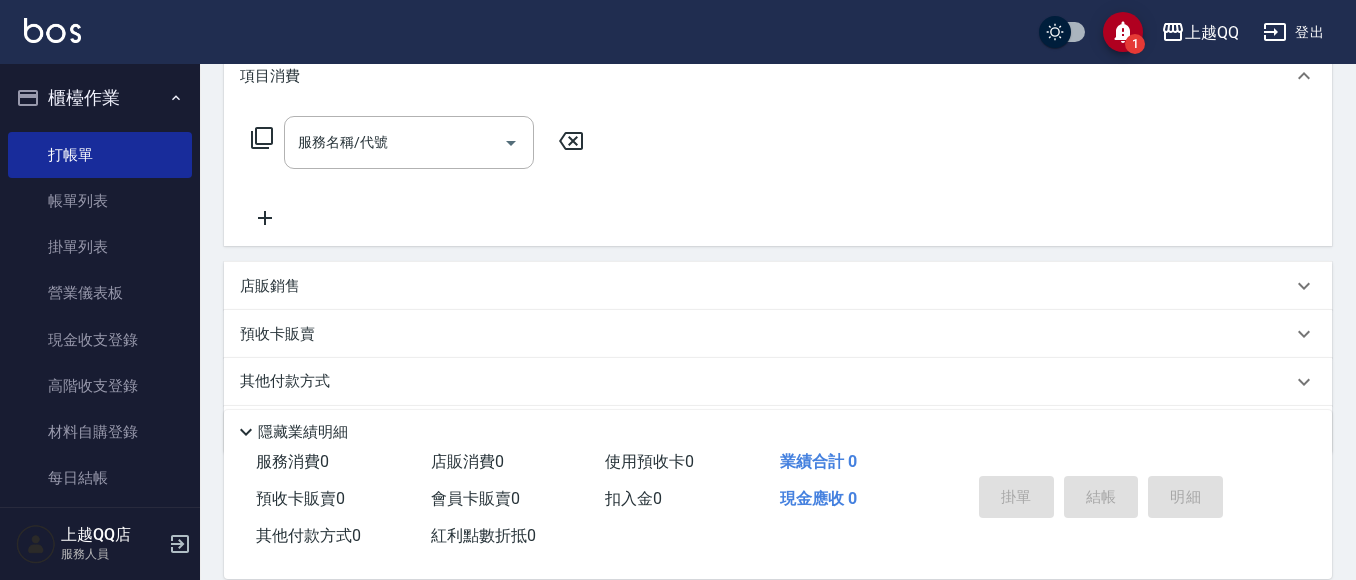 scroll, scrollTop: 300, scrollLeft: 0, axis: vertical 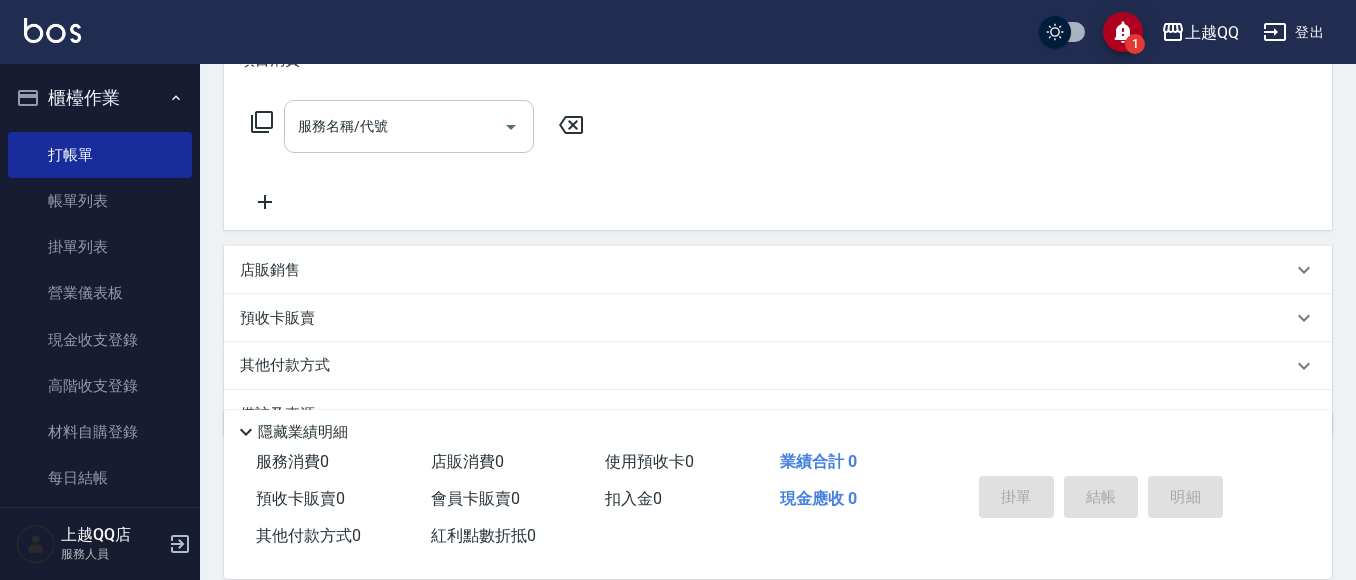 click on "服務名稱/代號 服務名稱/代號" at bounding box center (409, 126) 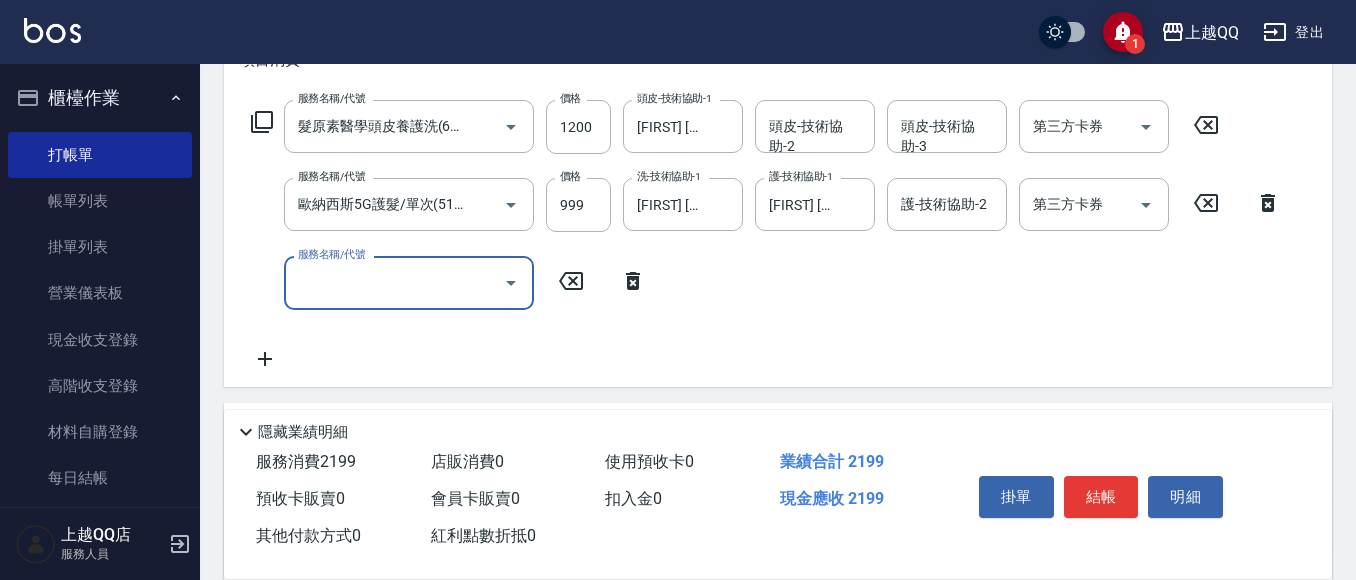 scroll, scrollTop: 0, scrollLeft: 0, axis: both 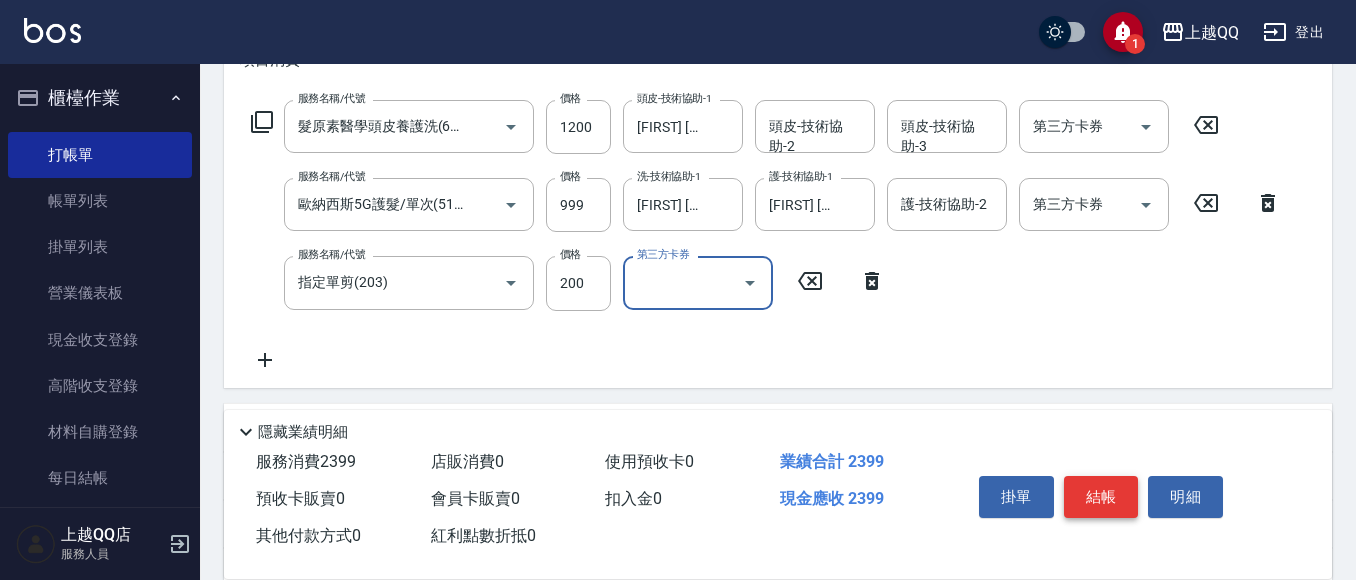 click on "結帳" at bounding box center (1101, 497) 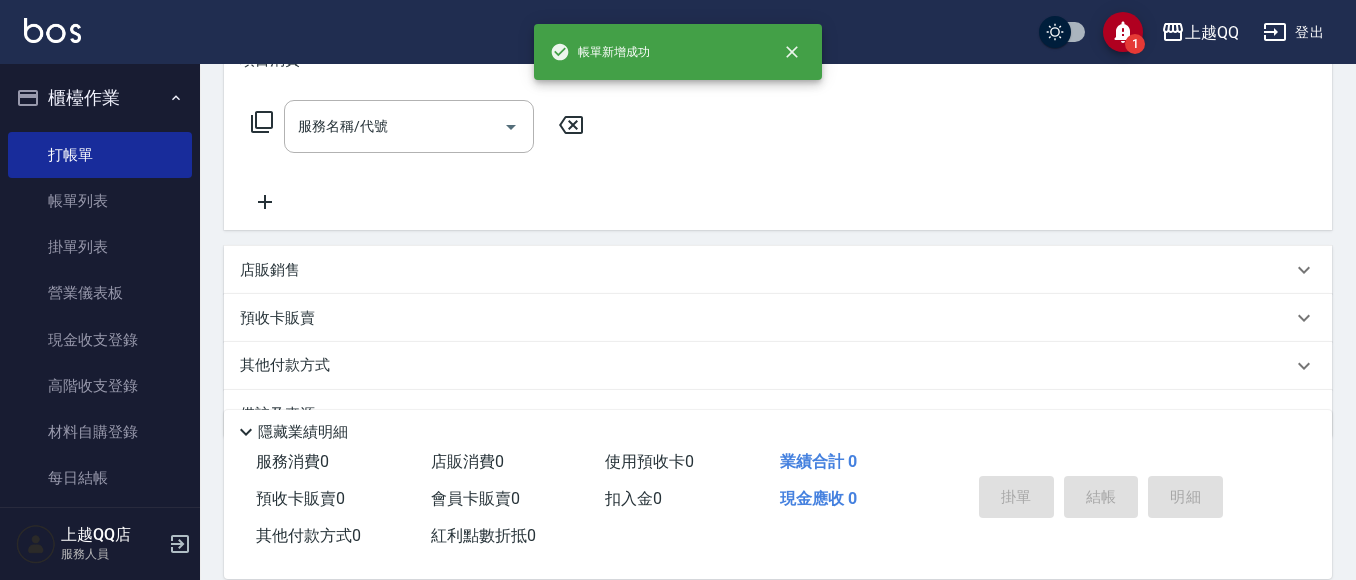 scroll, scrollTop: 0, scrollLeft: 0, axis: both 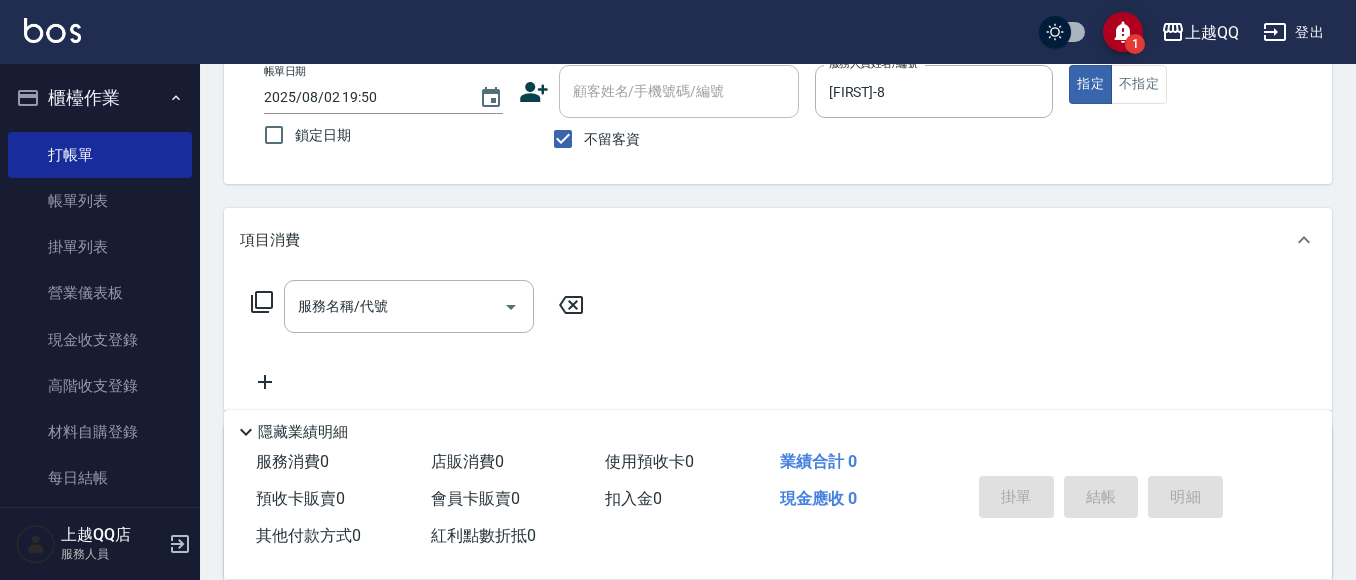 click 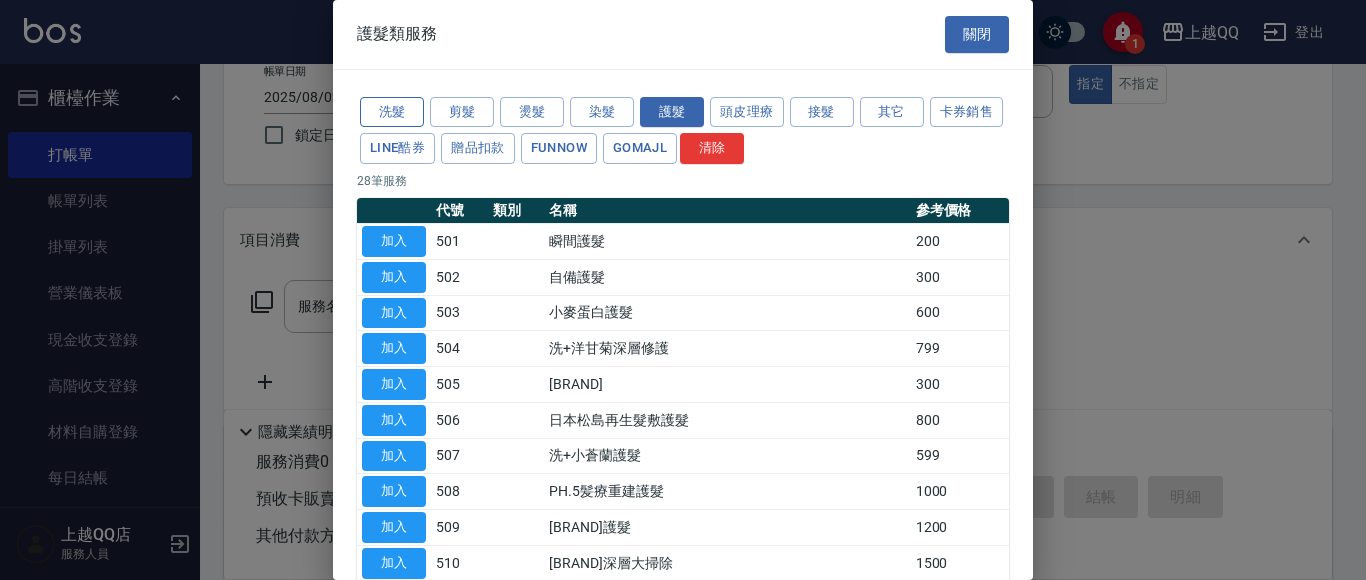 click on "洗髮" at bounding box center (392, 112) 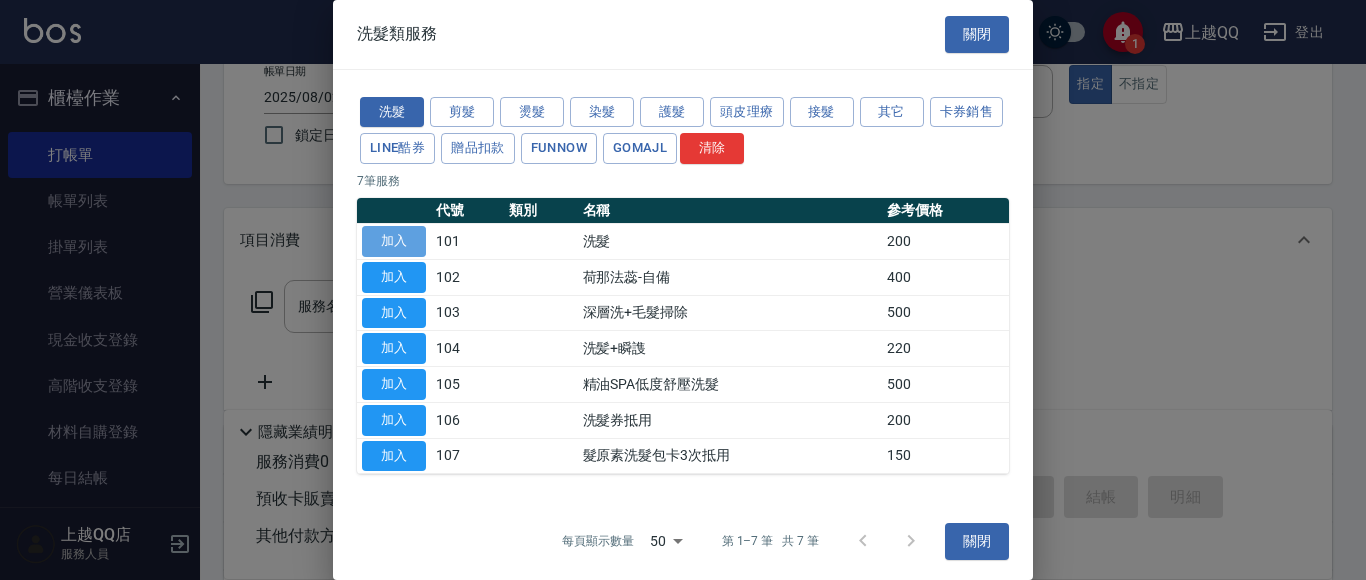 click on "加入" at bounding box center [394, 241] 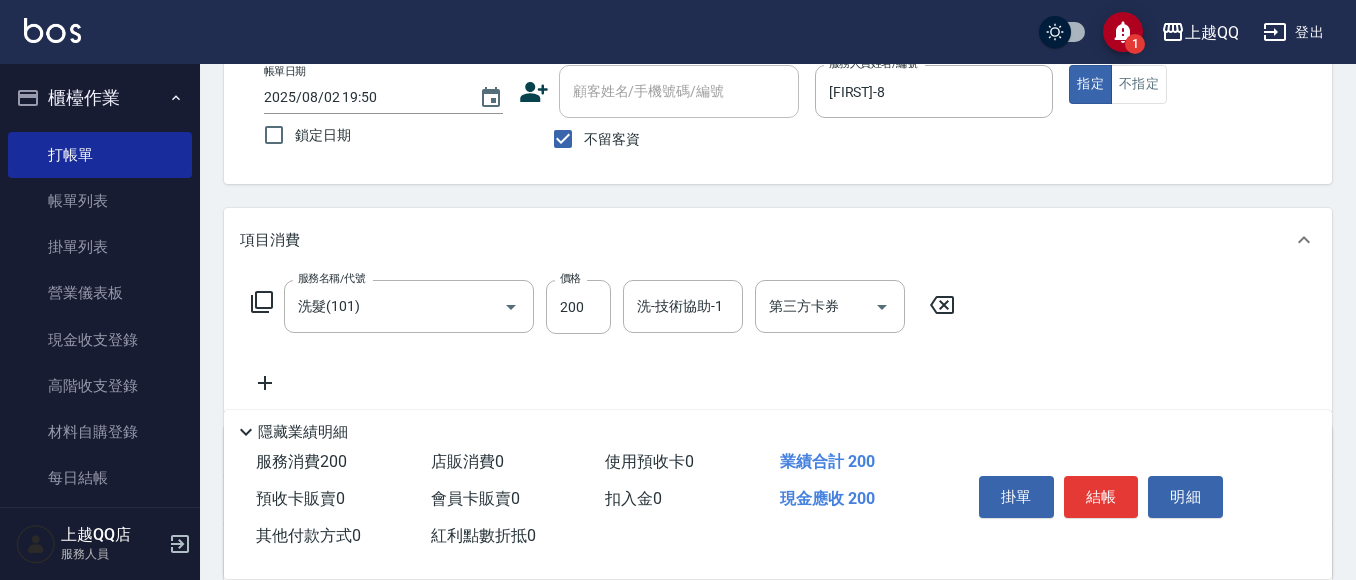 click 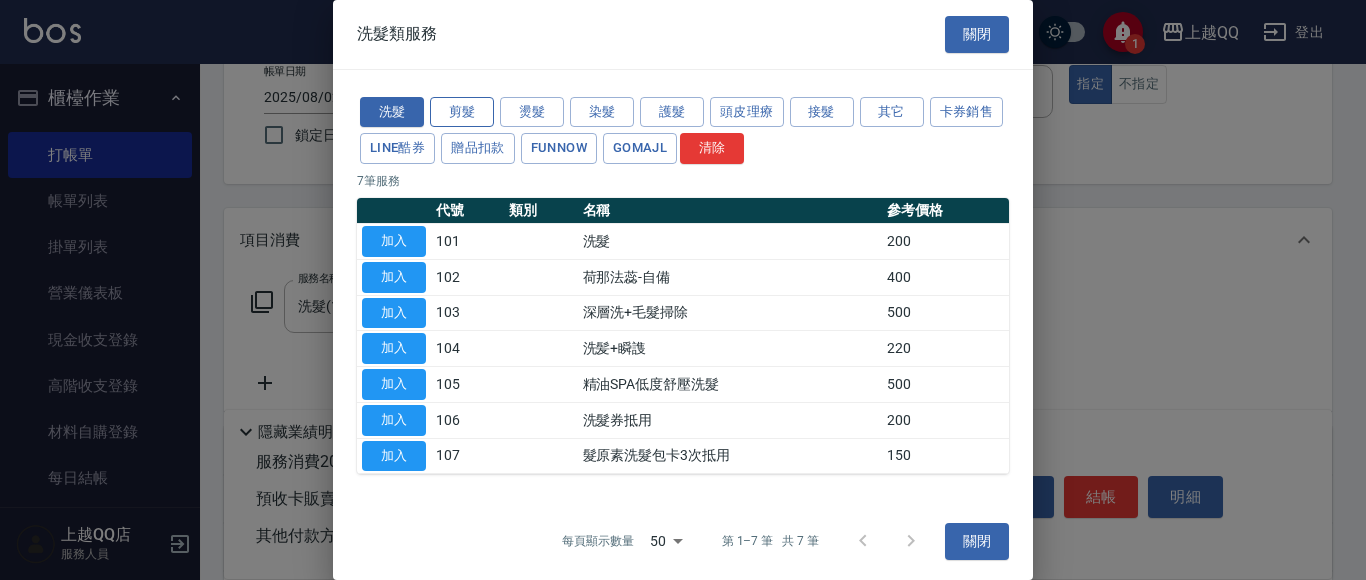 click on "剪髮" at bounding box center (462, 112) 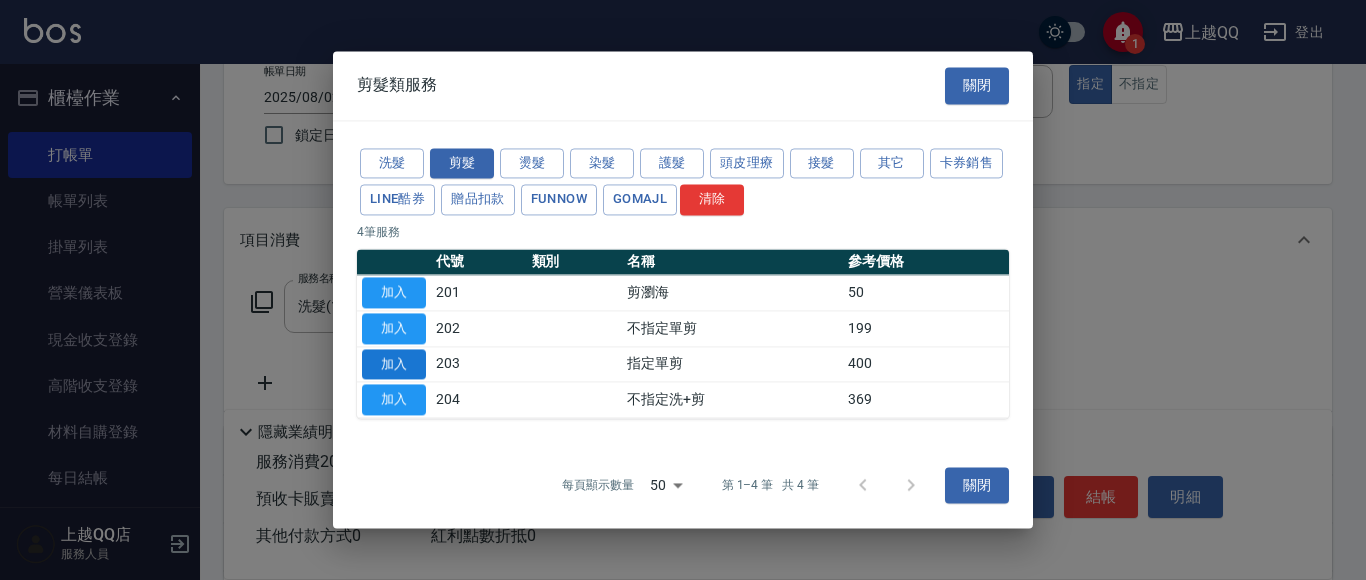 click on "加入" at bounding box center (394, 364) 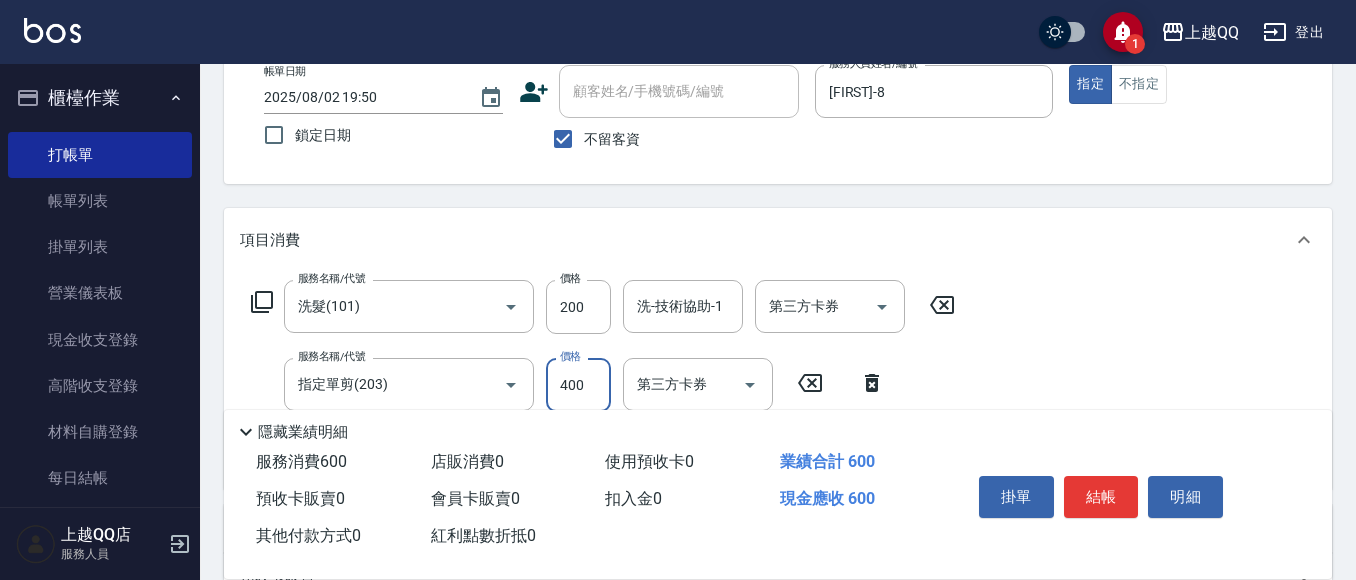 click on "400" at bounding box center (578, 385) 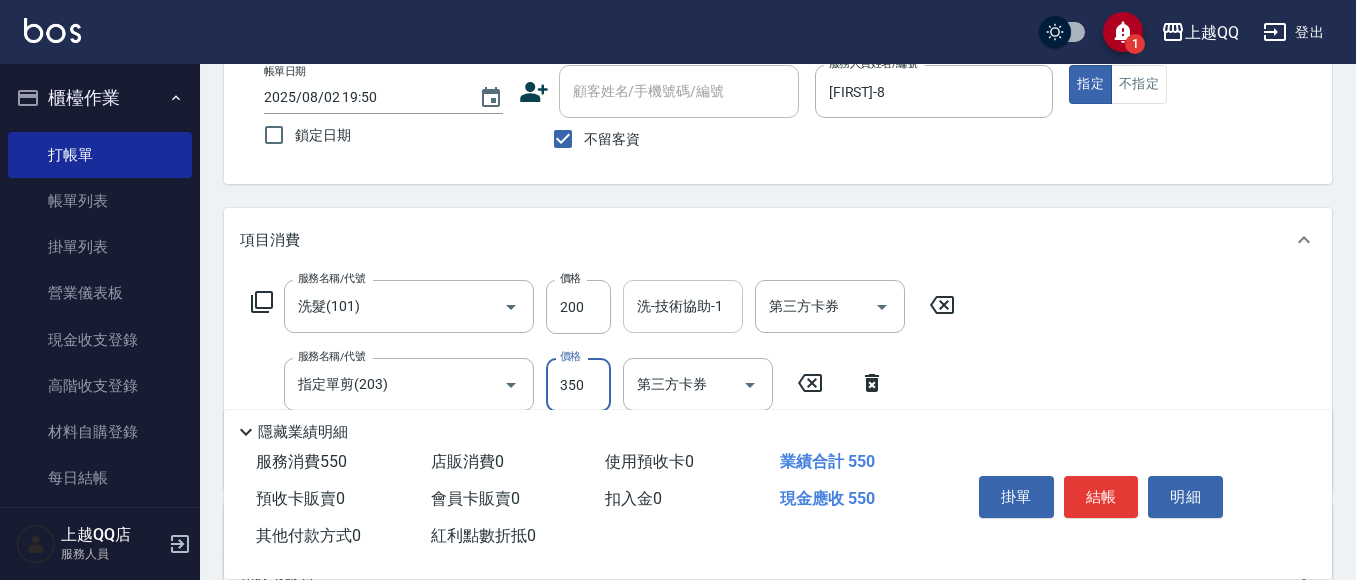 click on "洗-技術協助-1 洗-技術協助-1" at bounding box center [683, 306] 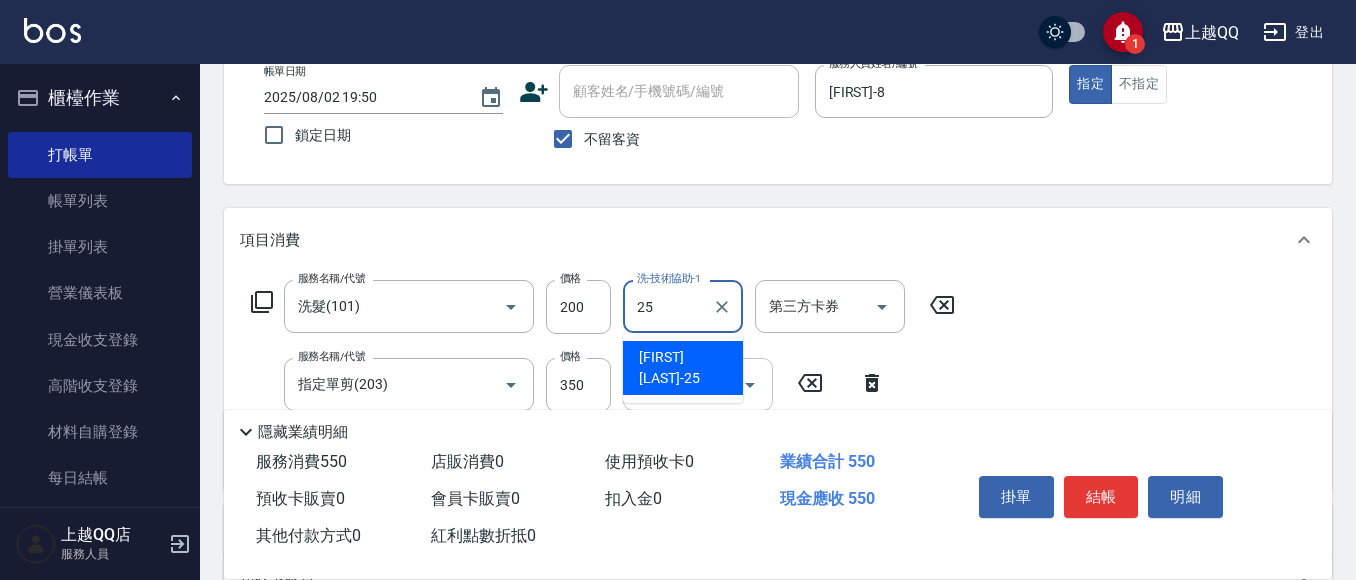click on "陳宥蓁 -25" at bounding box center [683, 368] 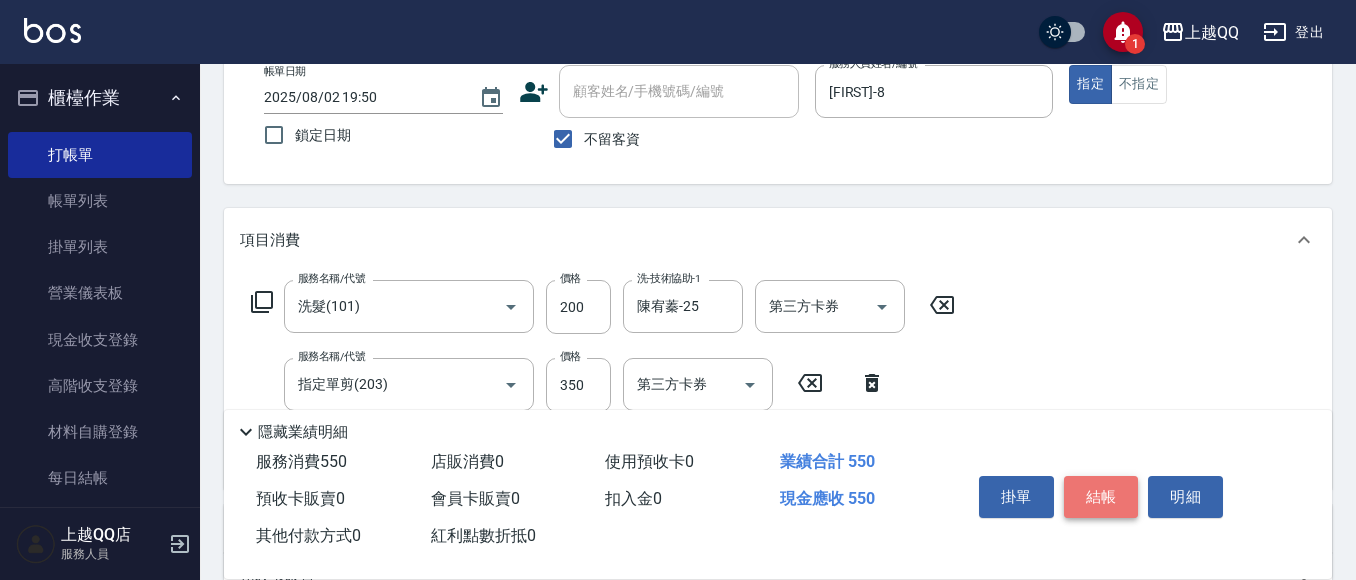 click on "結帳" at bounding box center [1101, 497] 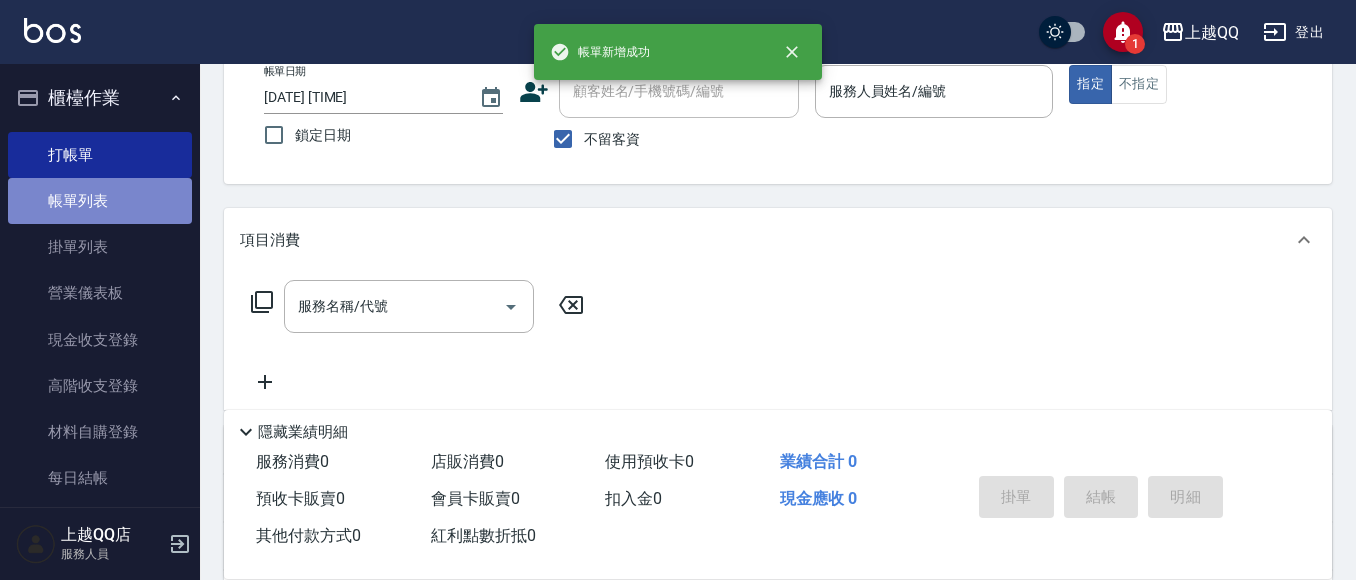 click on "帳單列表" at bounding box center (100, 201) 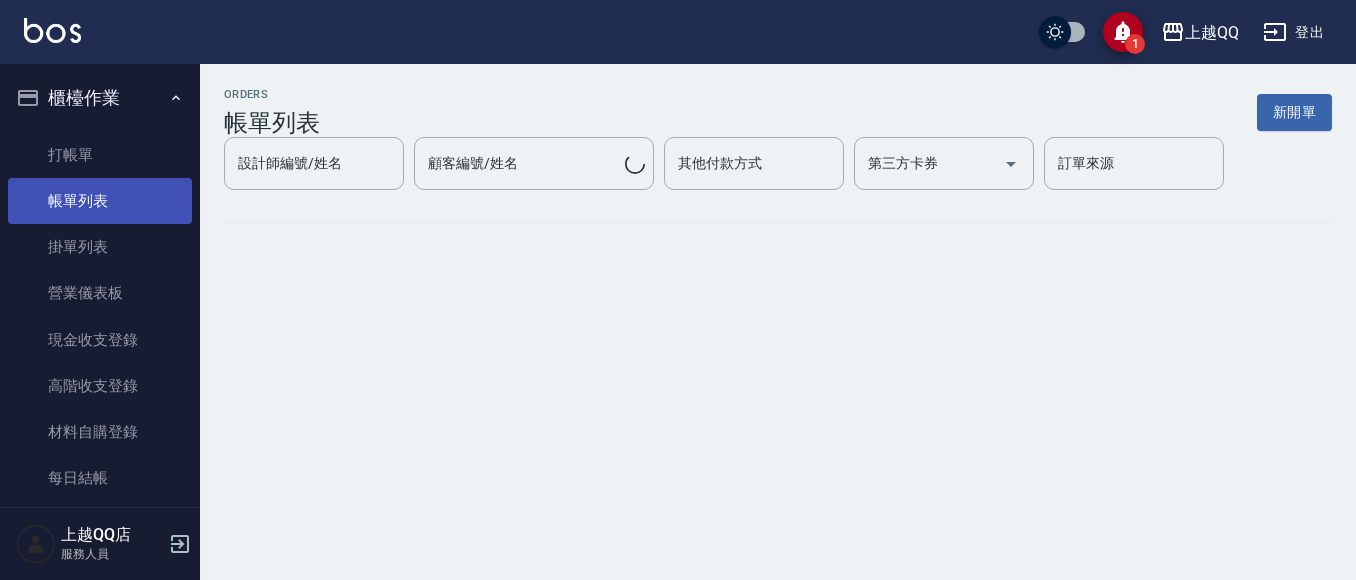 scroll, scrollTop: 0, scrollLeft: 0, axis: both 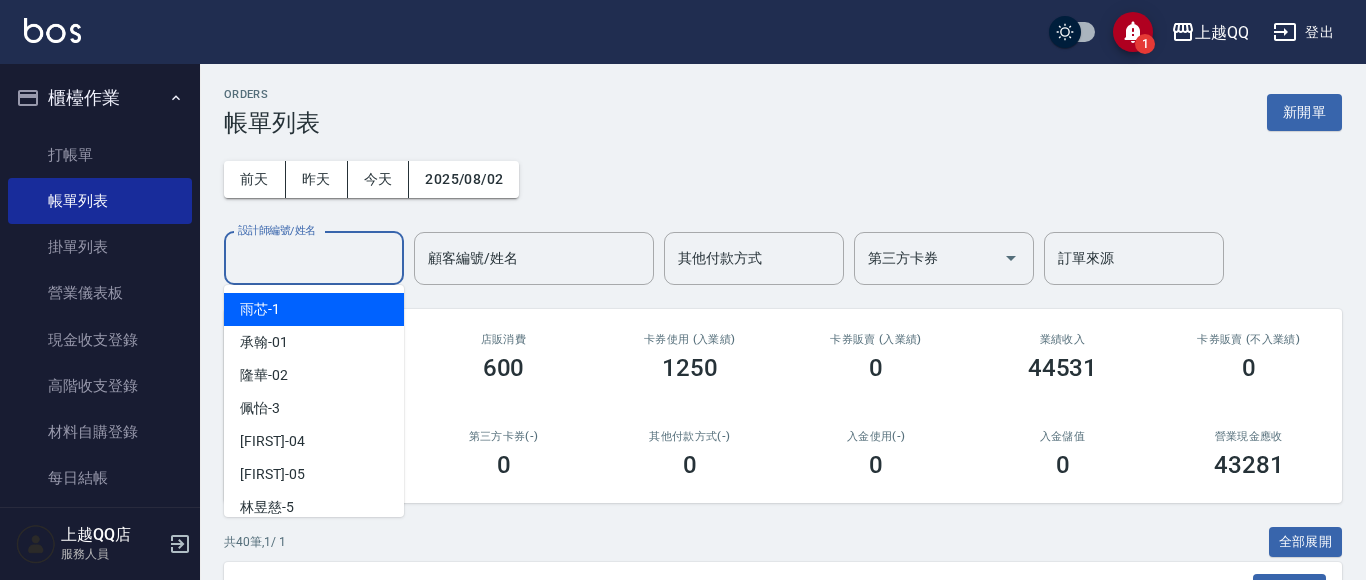 click on "設計師編號/姓名 設計師編號/姓名" at bounding box center [314, 258] 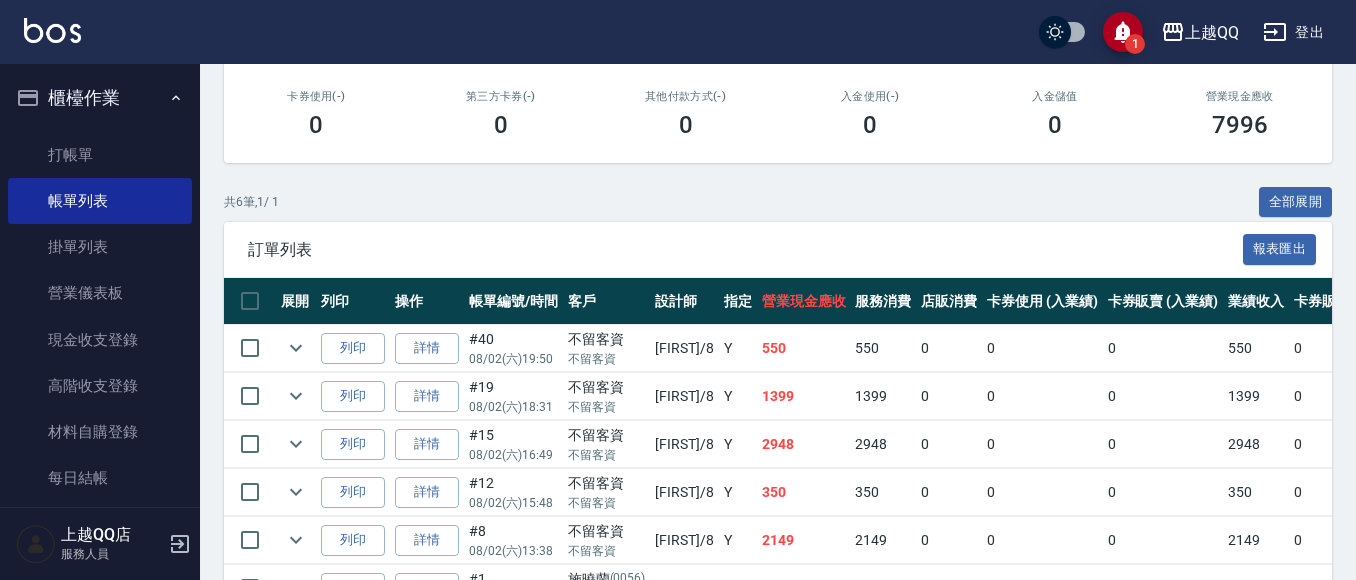 scroll, scrollTop: 423, scrollLeft: 0, axis: vertical 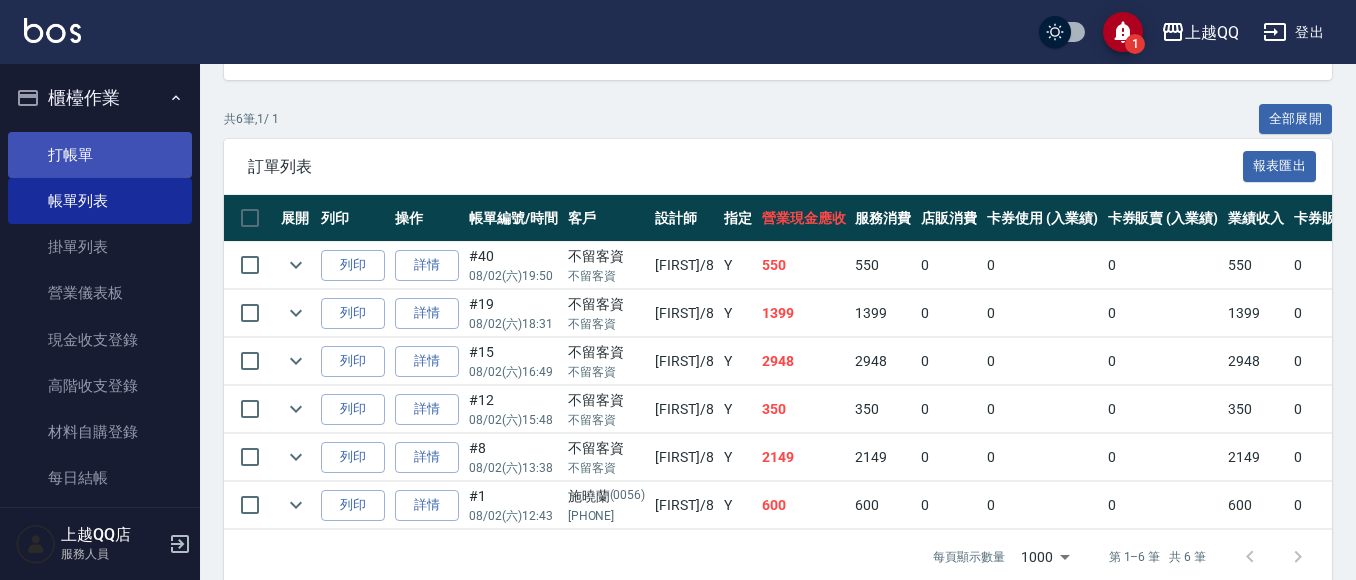 click on "打帳單" at bounding box center (100, 155) 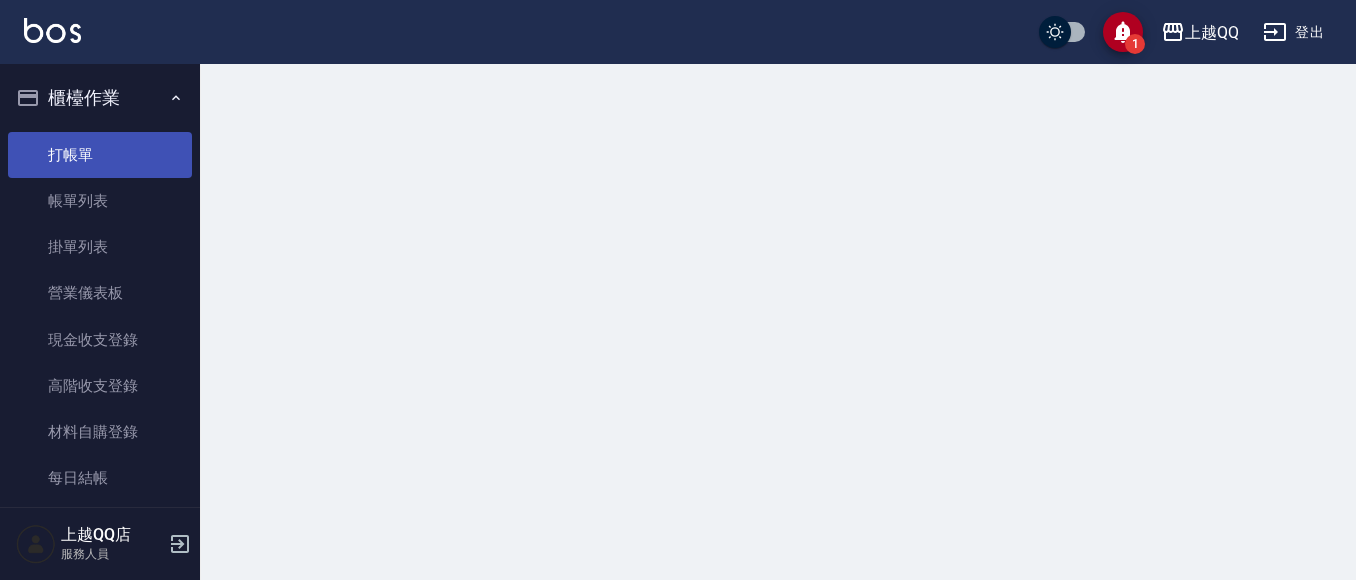 scroll, scrollTop: 0, scrollLeft: 0, axis: both 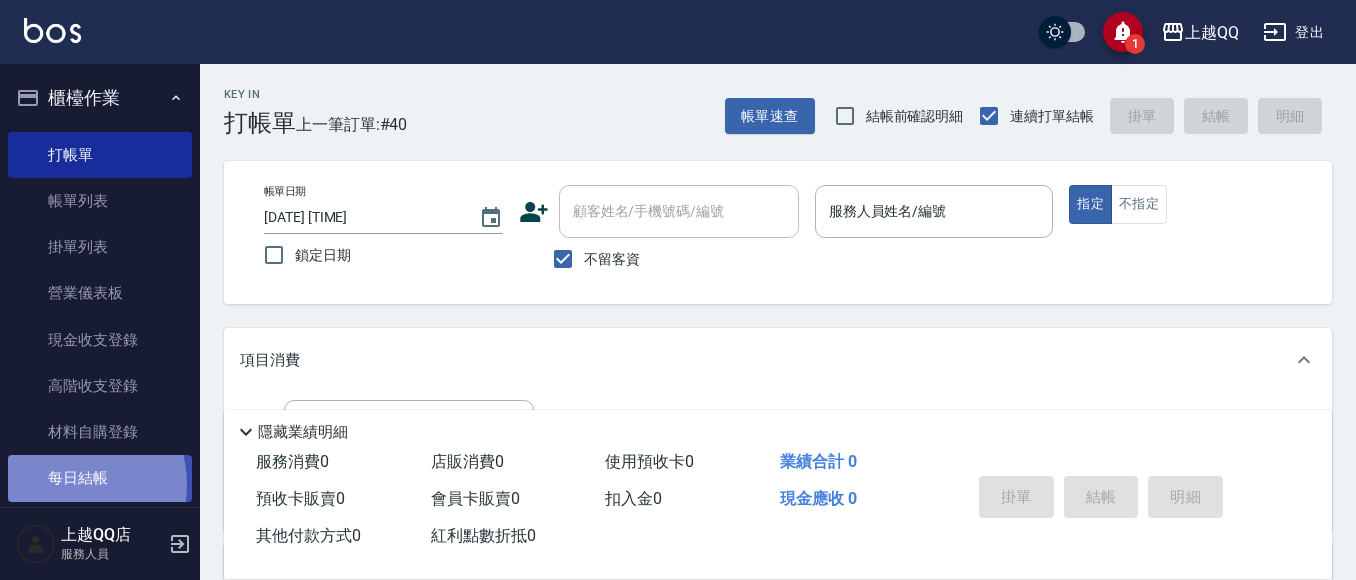 click on "每日結帳" at bounding box center (100, 478) 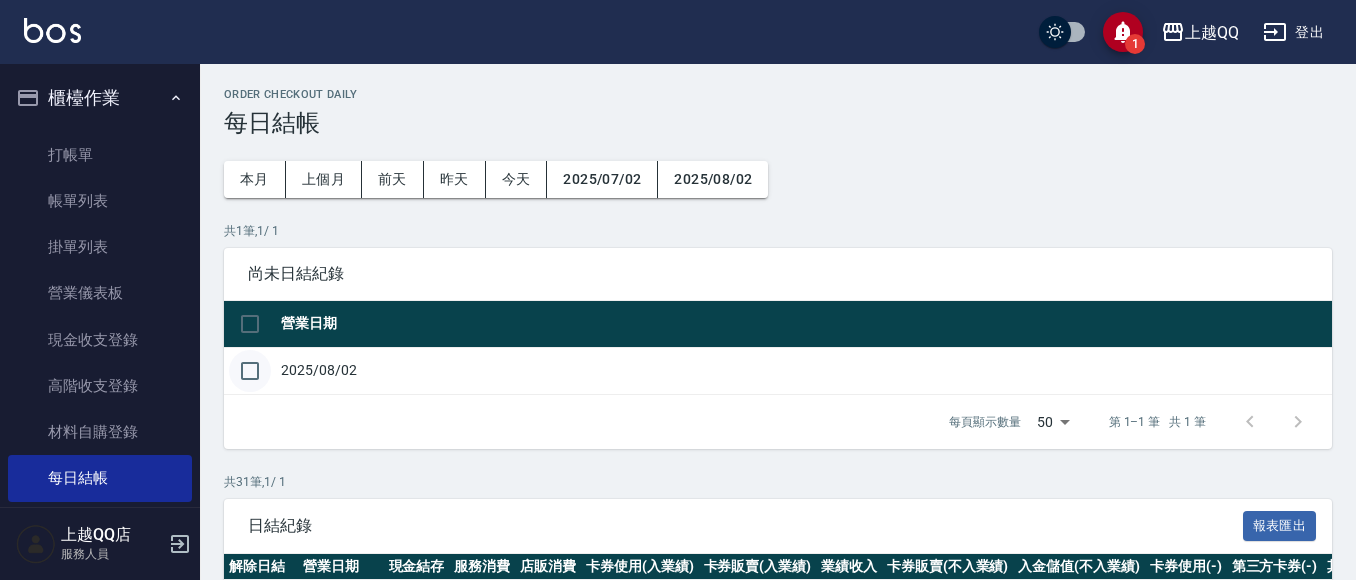 click at bounding box center (250, 371) 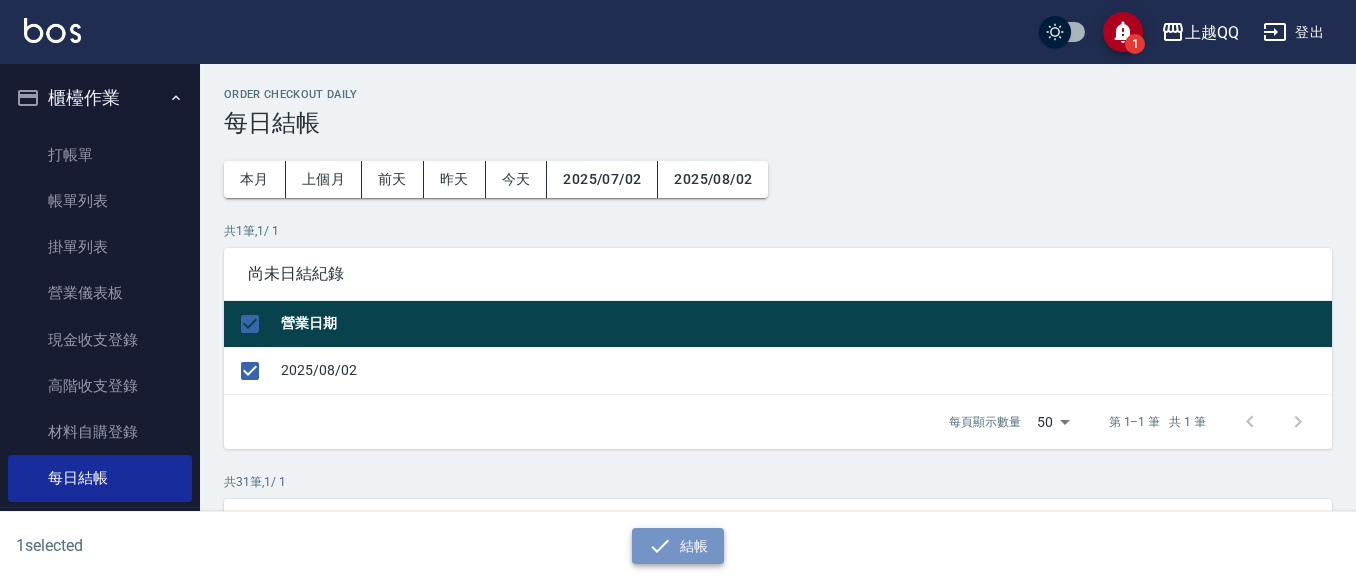 click 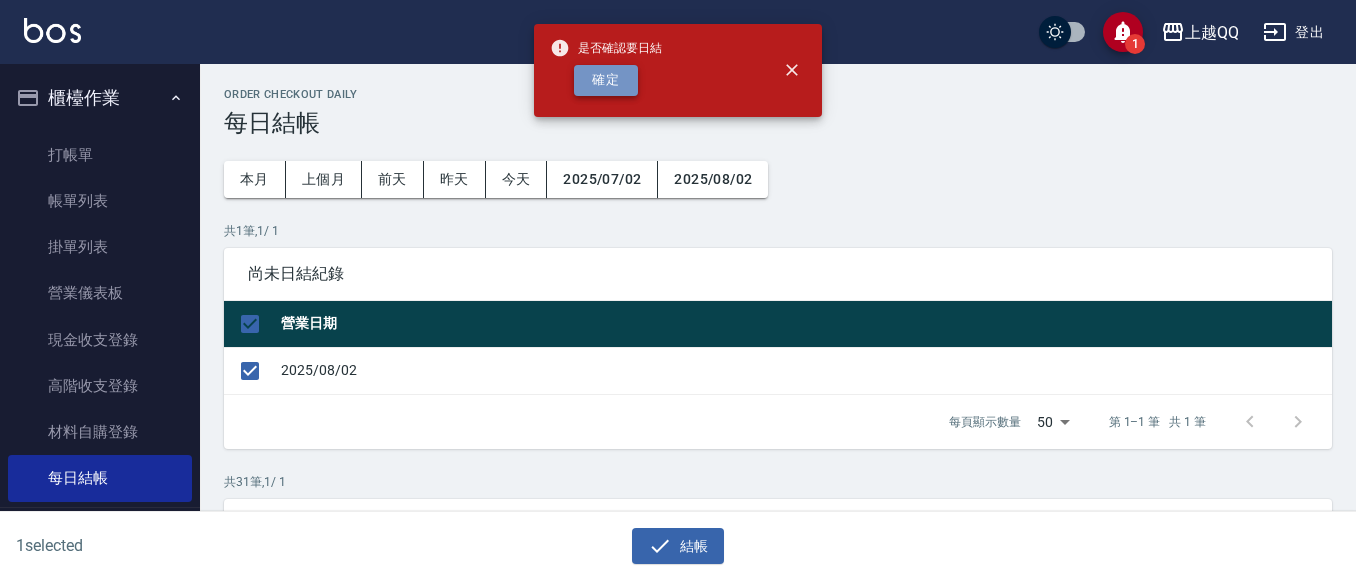 click on "確定" at bounding box center (606, 80) 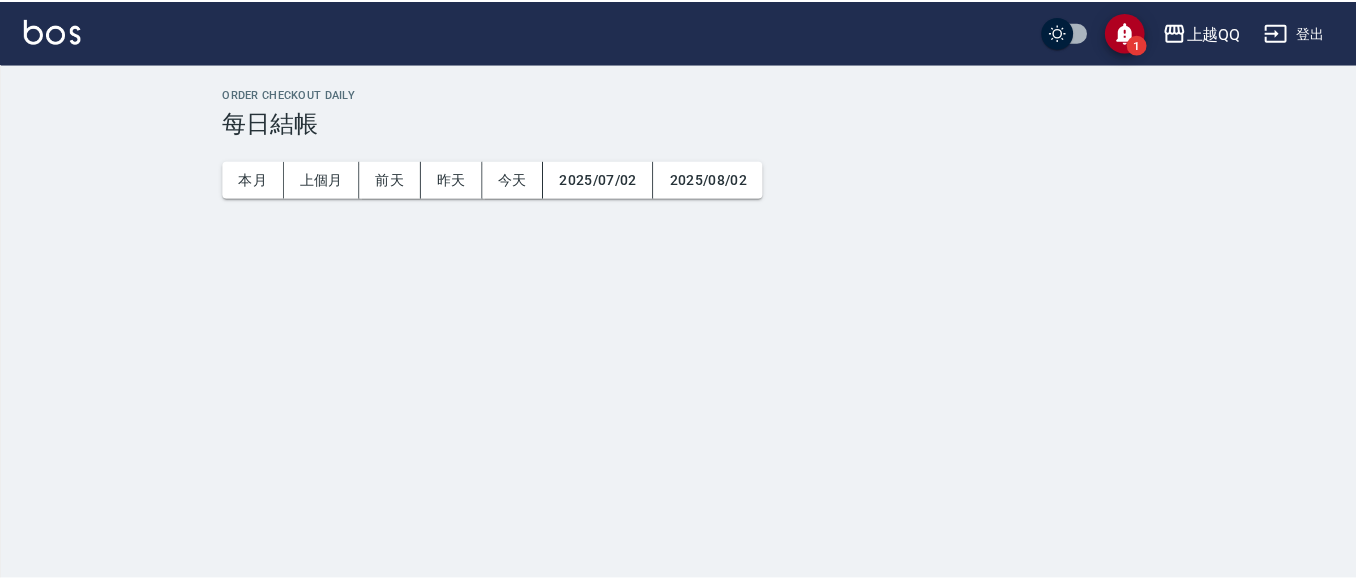 scroll, scrollTop: 0, scrollLeft: 0, axis: both 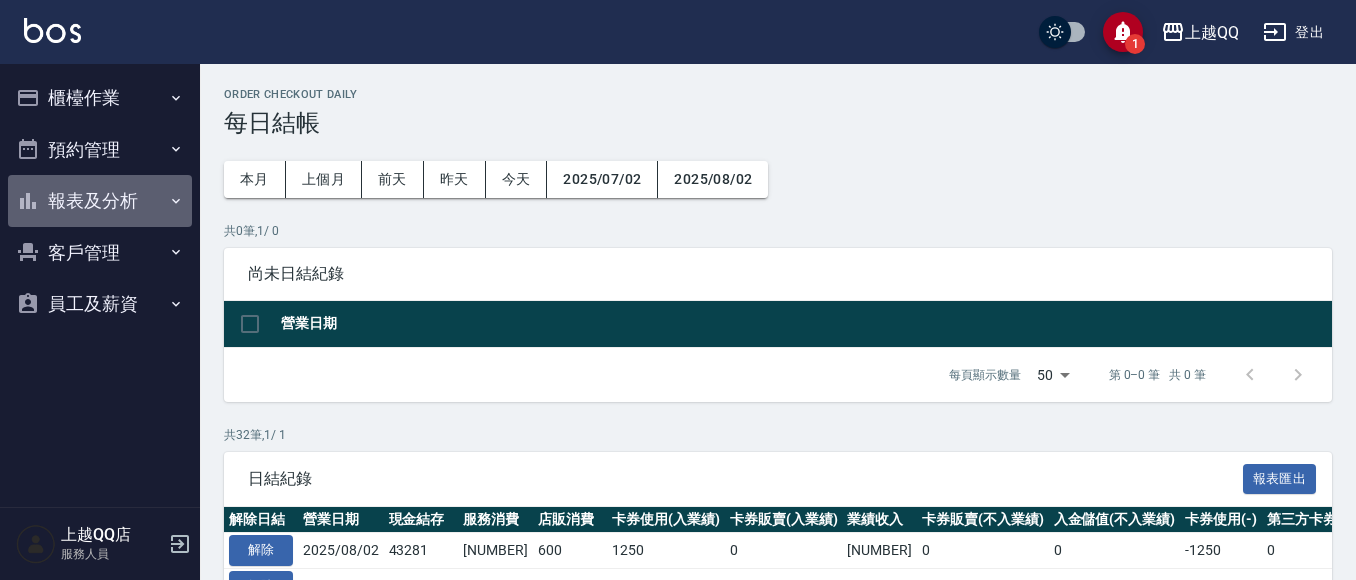 click on "報表及分析" at bounding box center [100, 201] 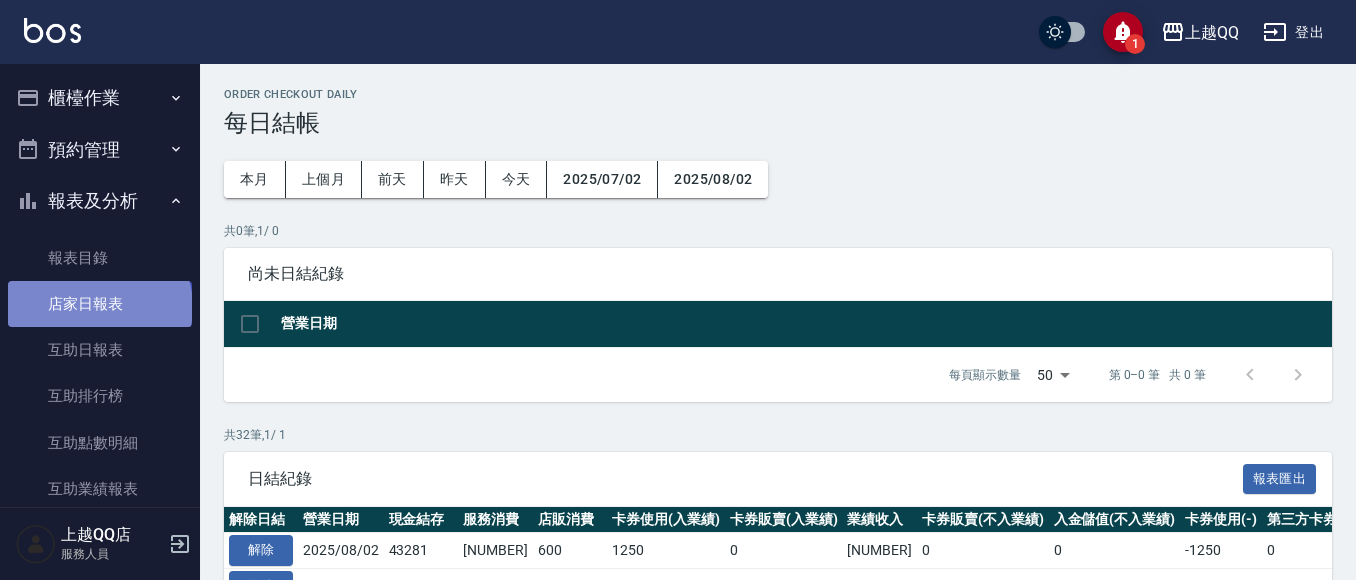 click on "店家日報表" at bounding box center [100, 304] 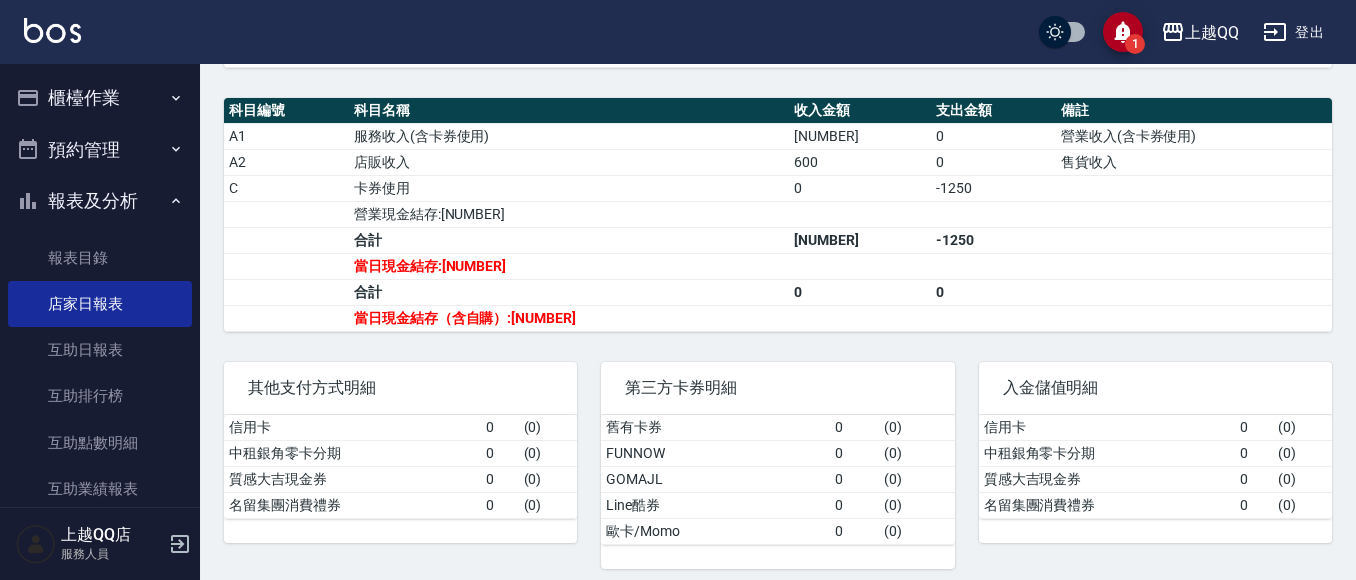 scroll, scrollTop: 655, scrollLeft: 0, axis: vertical 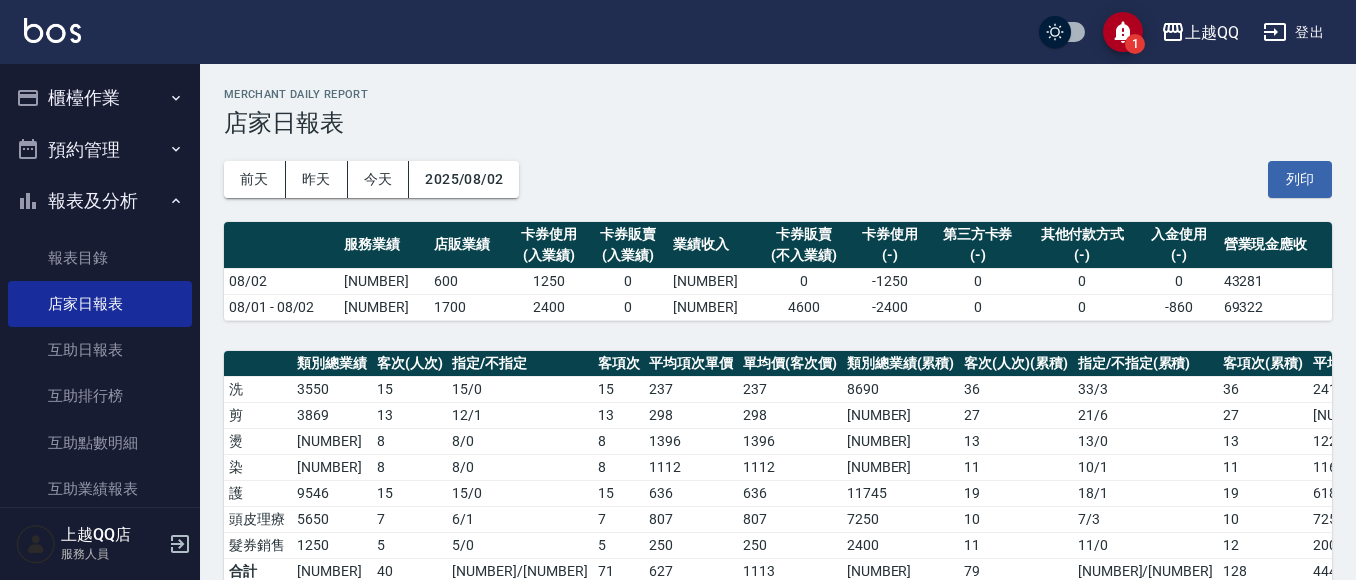 click on "櫃檯作業" at bounding box center [100, 98] 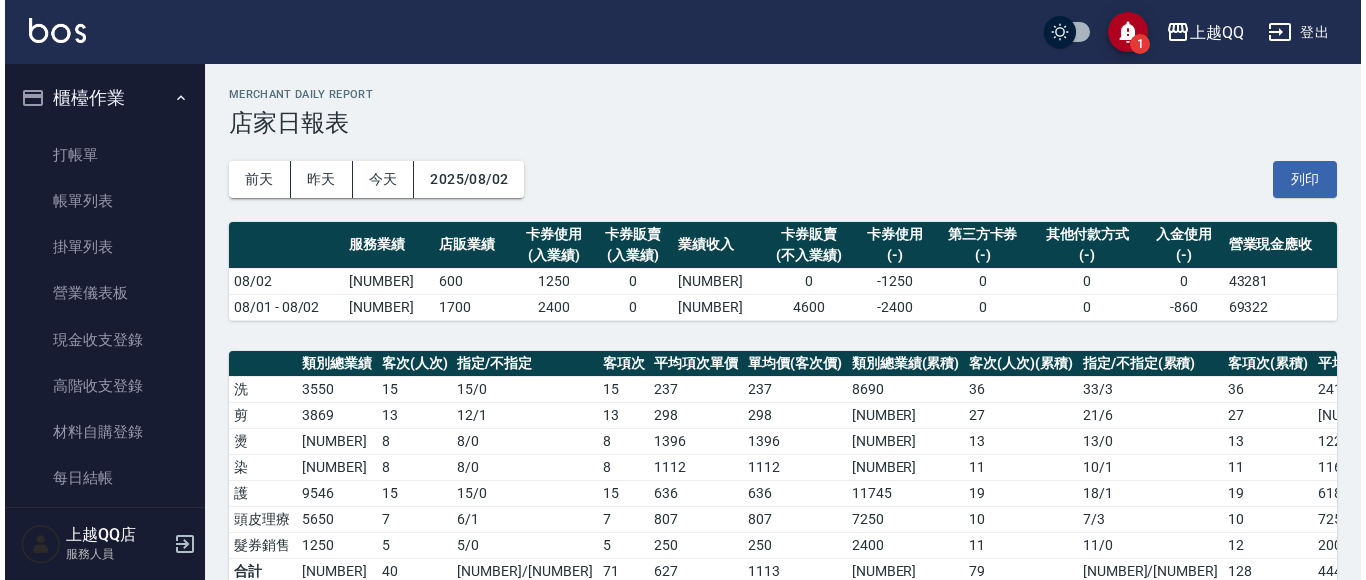 scroll, scrollTop: 300, scrollLeft: 0, axis: vertical 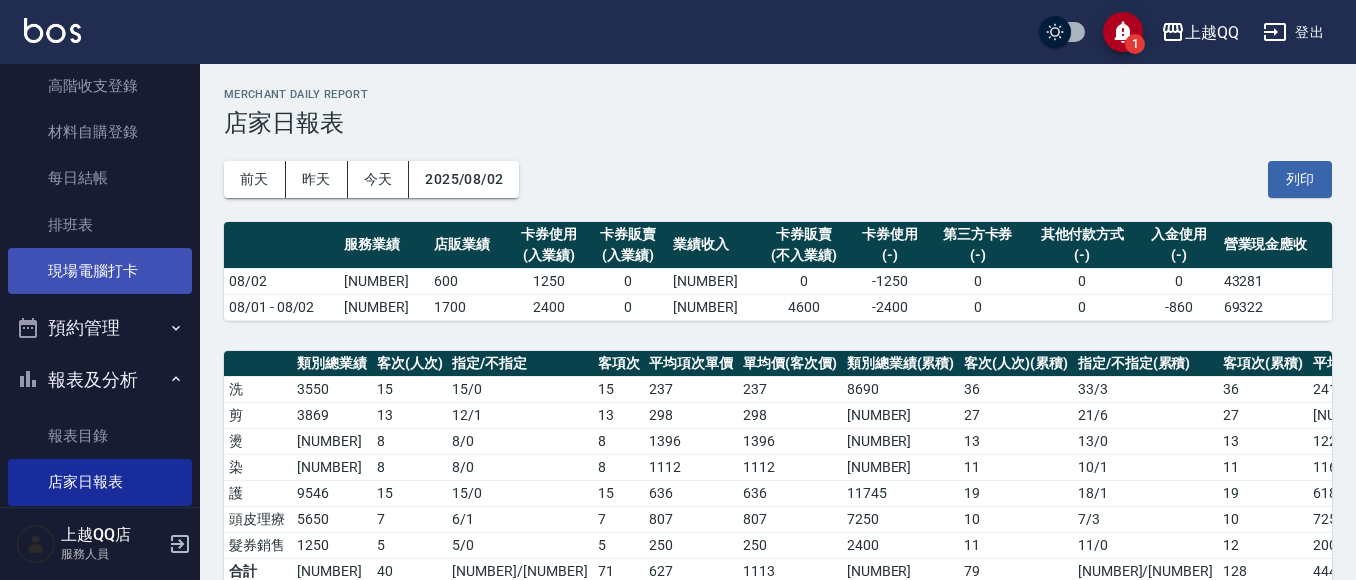 click on "現場電腦打卡" at bounding box center (100, 271) 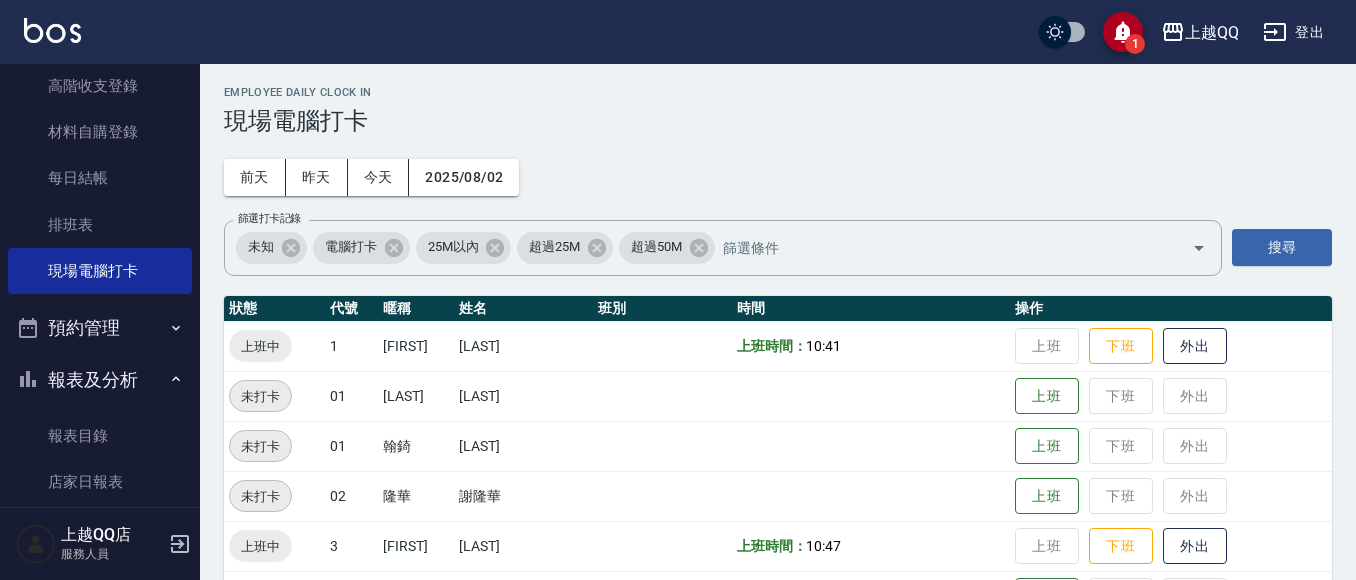 scroll, scrollTop: 100, scrollLeft: 0, axis: vertical 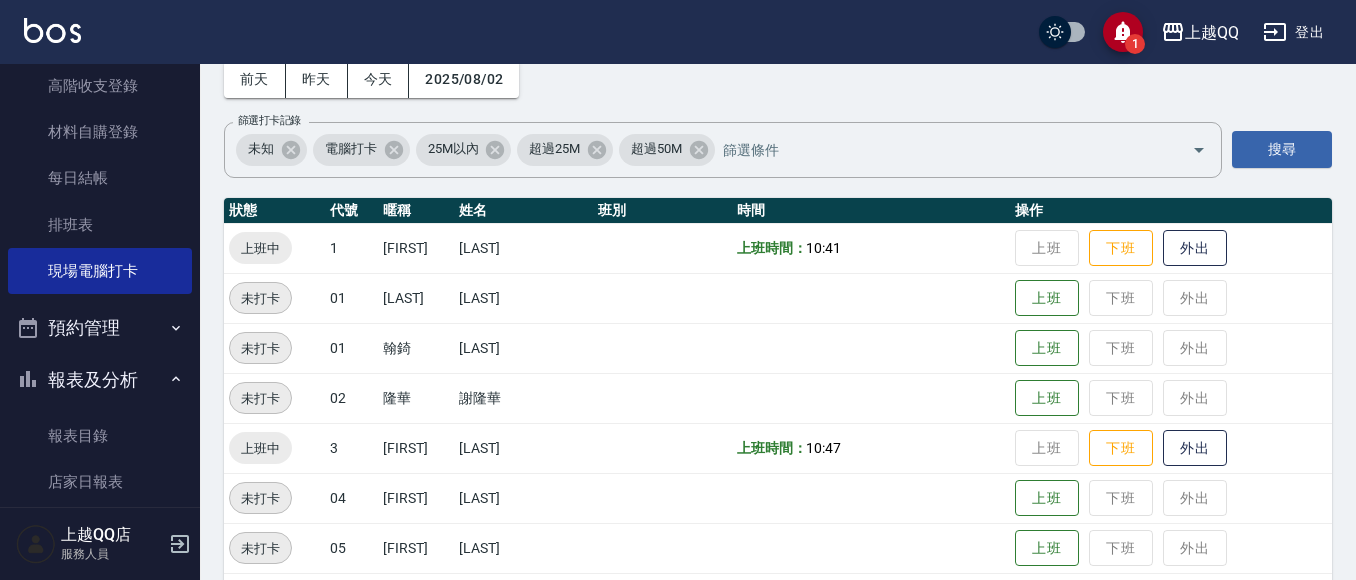 click on "上班 下班 外出" at bounding box center [1171, 248] 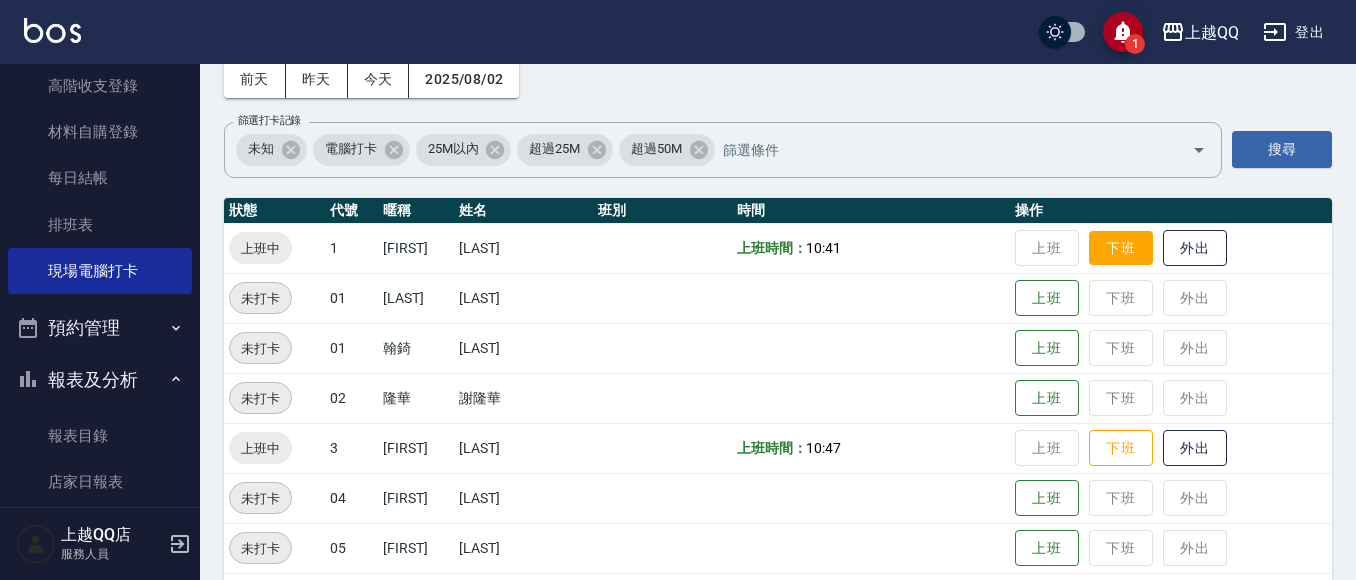 click on "下班" at bounding box center (1121, 248) 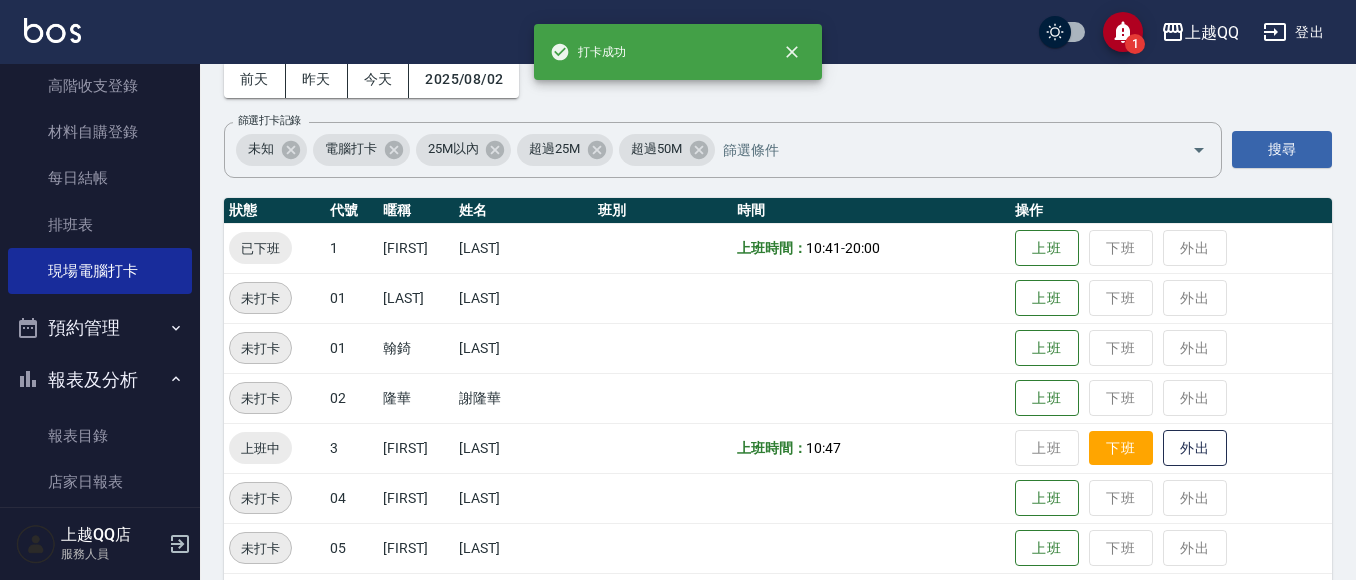 click on "下班" at bounding box center [1121, 448] 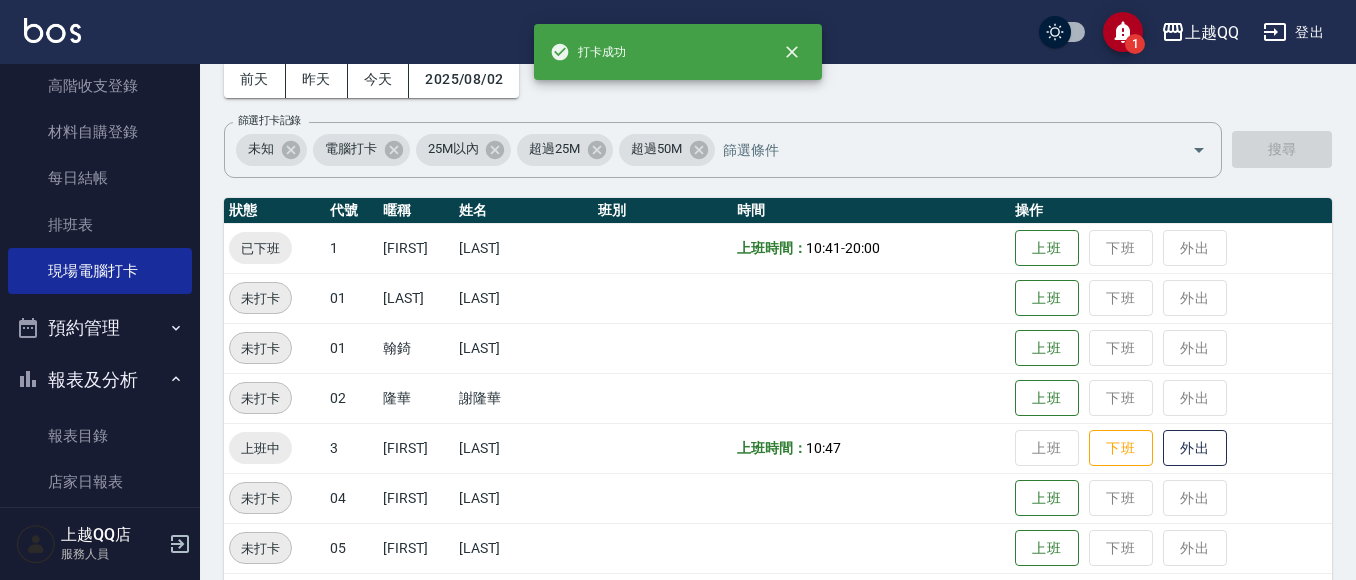 scroll, scrollTop: 200, scrollLeft: 0, axis: vertical 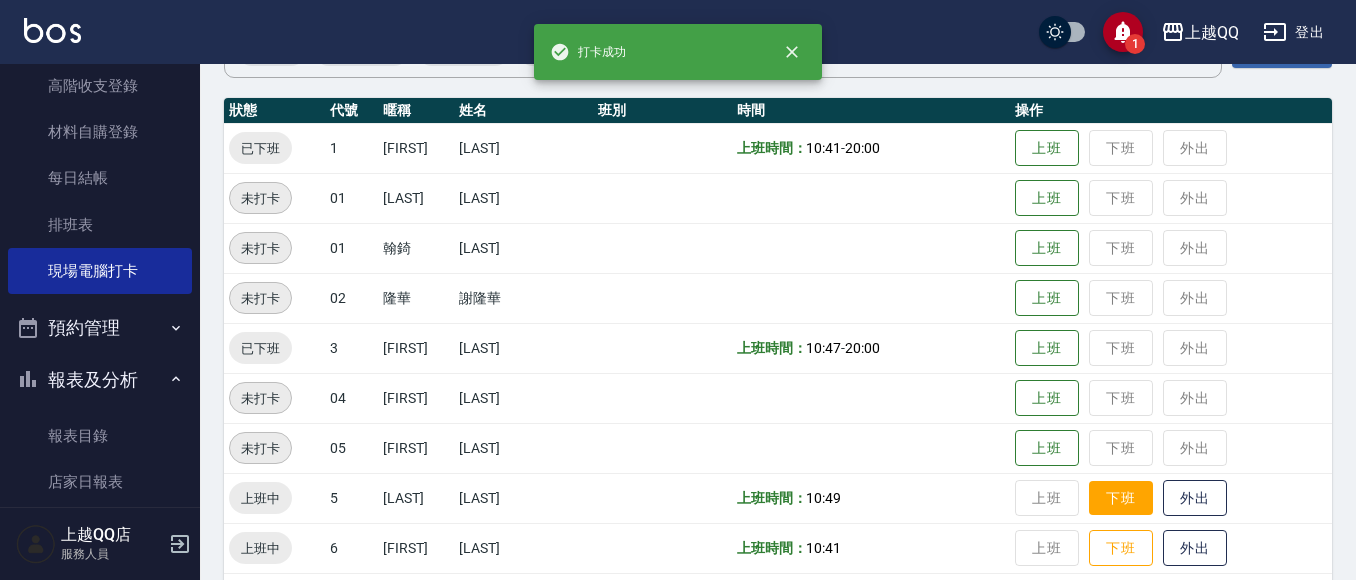 click on "下班" at bounding box center [1121, 498] 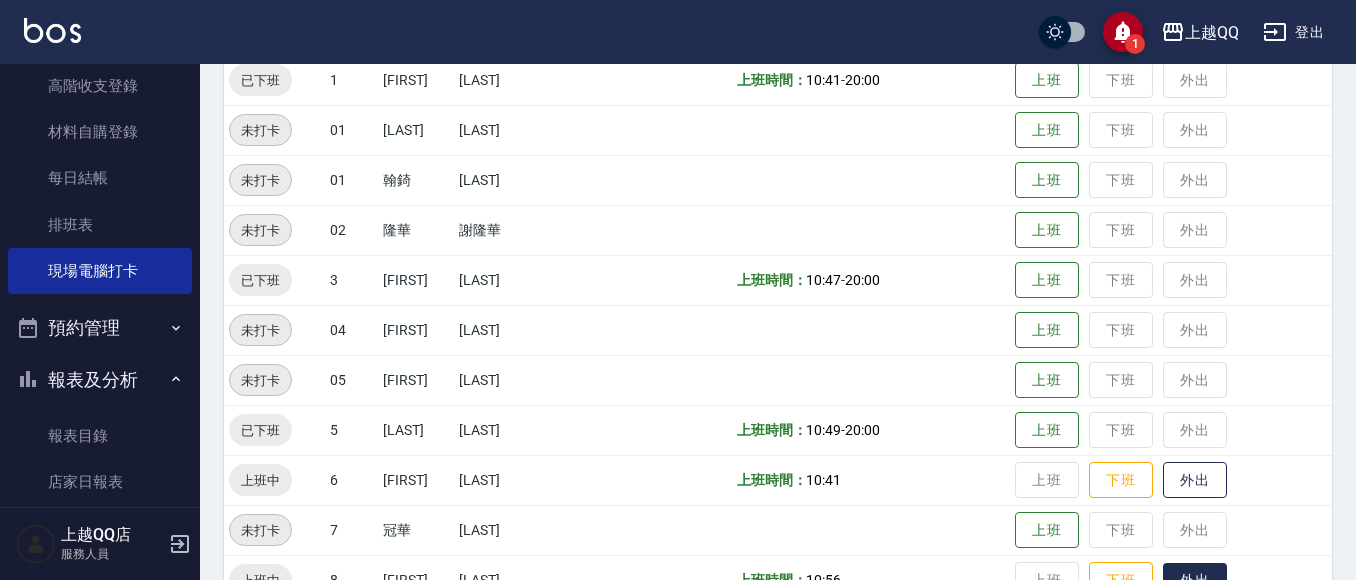 scroll, scrollTop: 400, scrollLeft: 0, axis: vertical 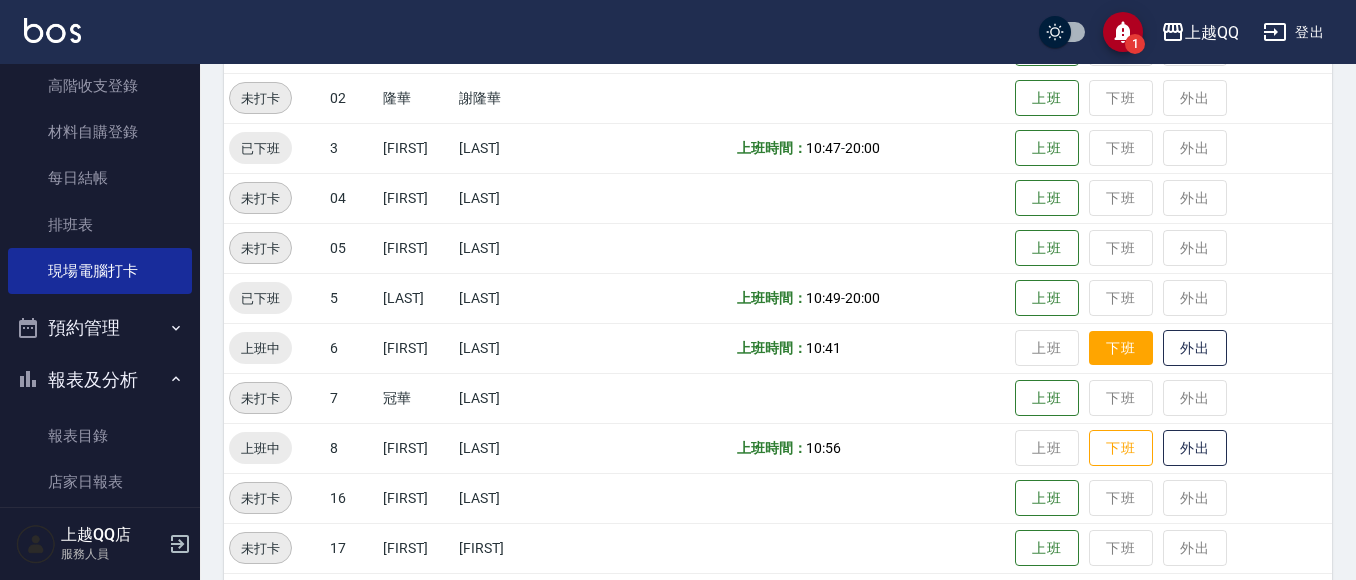 click on "下班" at bounding box center (1121, 348) 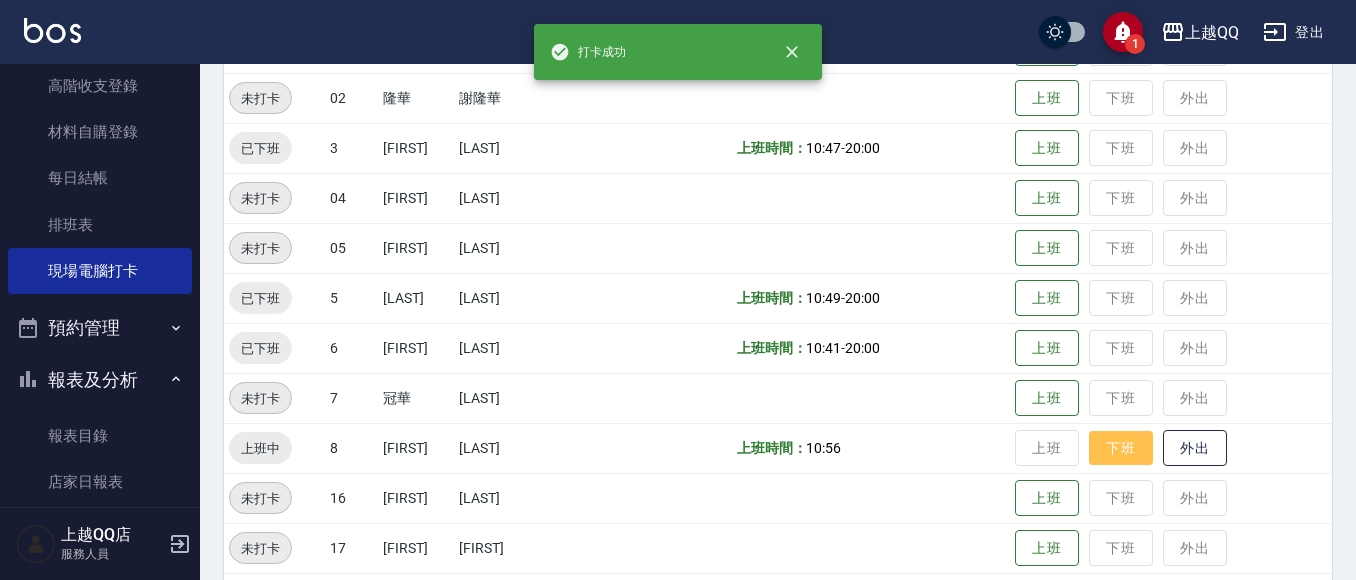 click on "下班" at bounding box center [1121, 448] 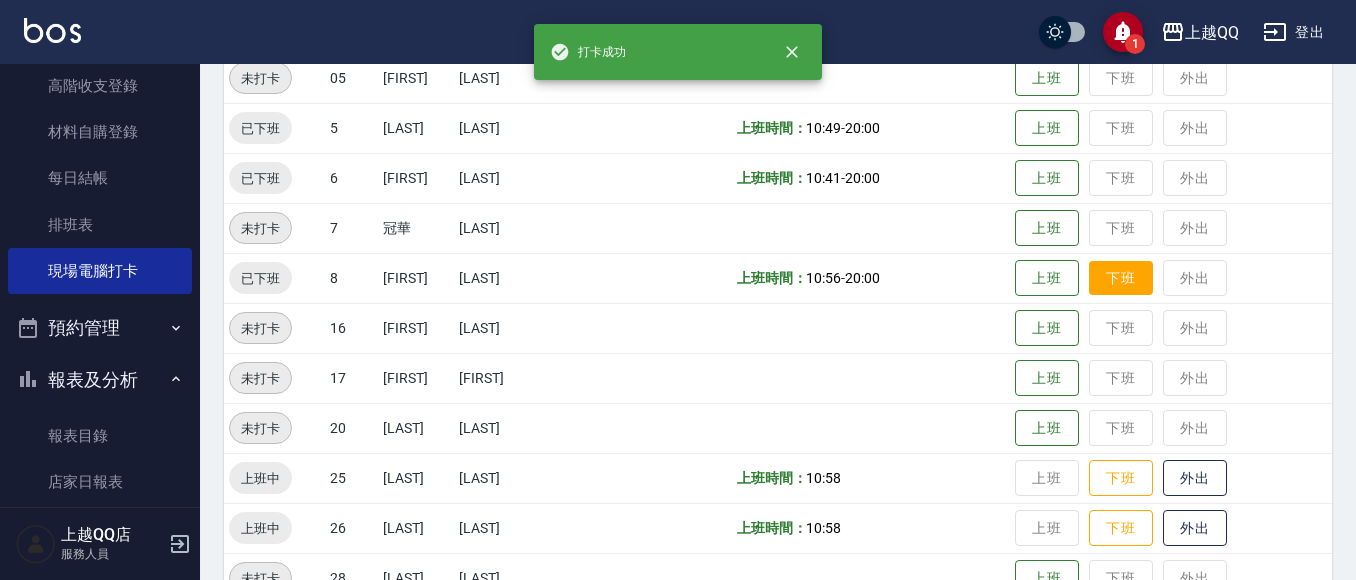 scroll, scrollTop: 600, scrollLeft: 0, axis: vertical 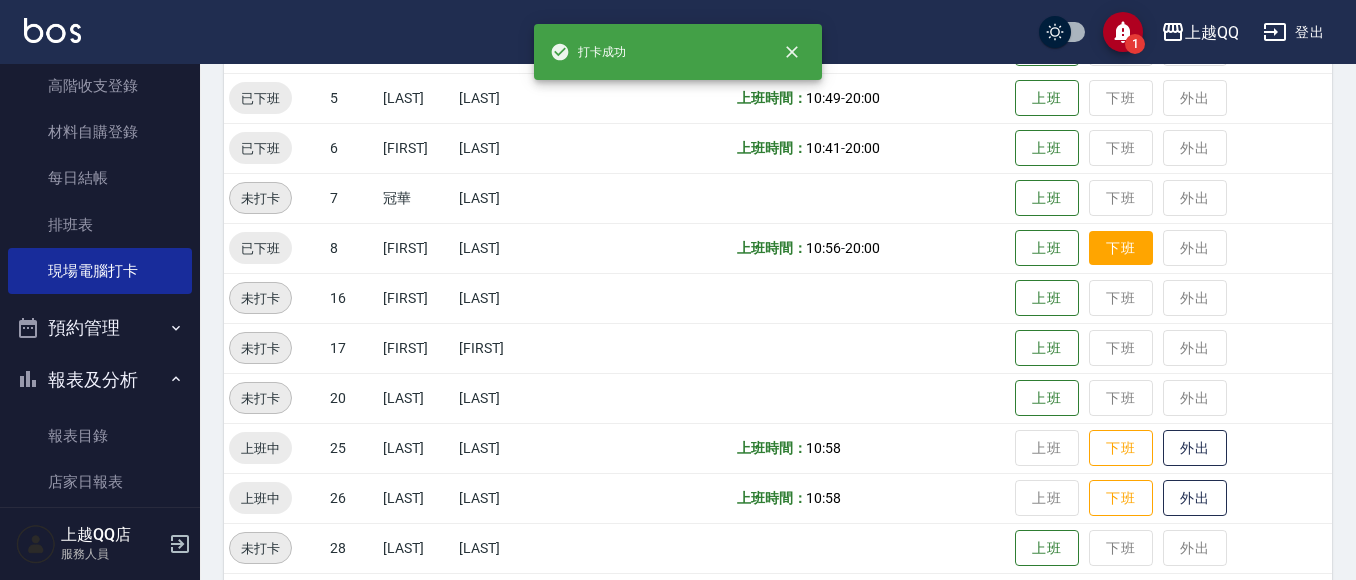 click on "下班" at bounding box center [1121, 448] 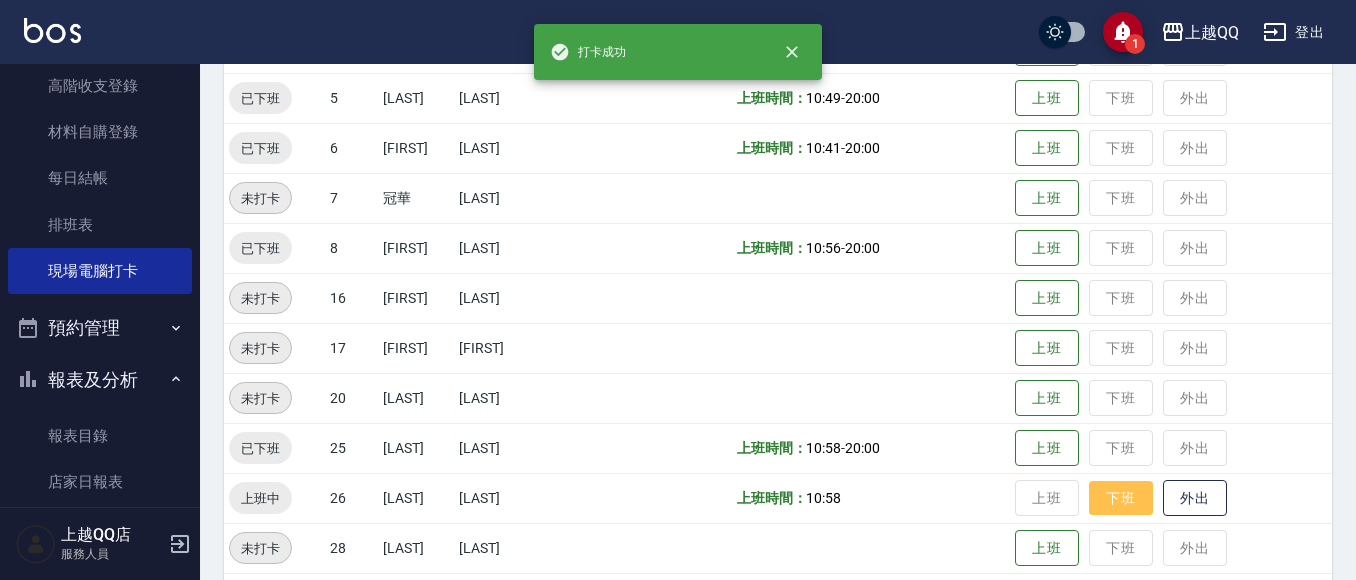 click on "下班" at bounding box center (1121, 498) 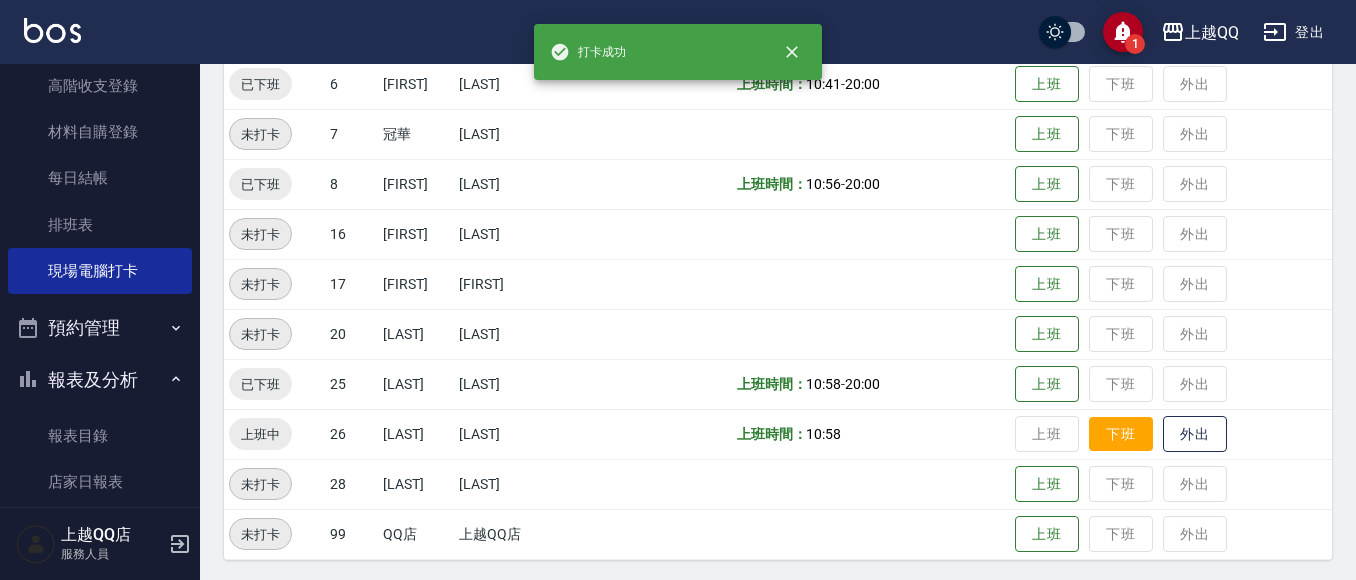 scroll, scrollTop: 668, scrollLeft: 0, axis: vertical 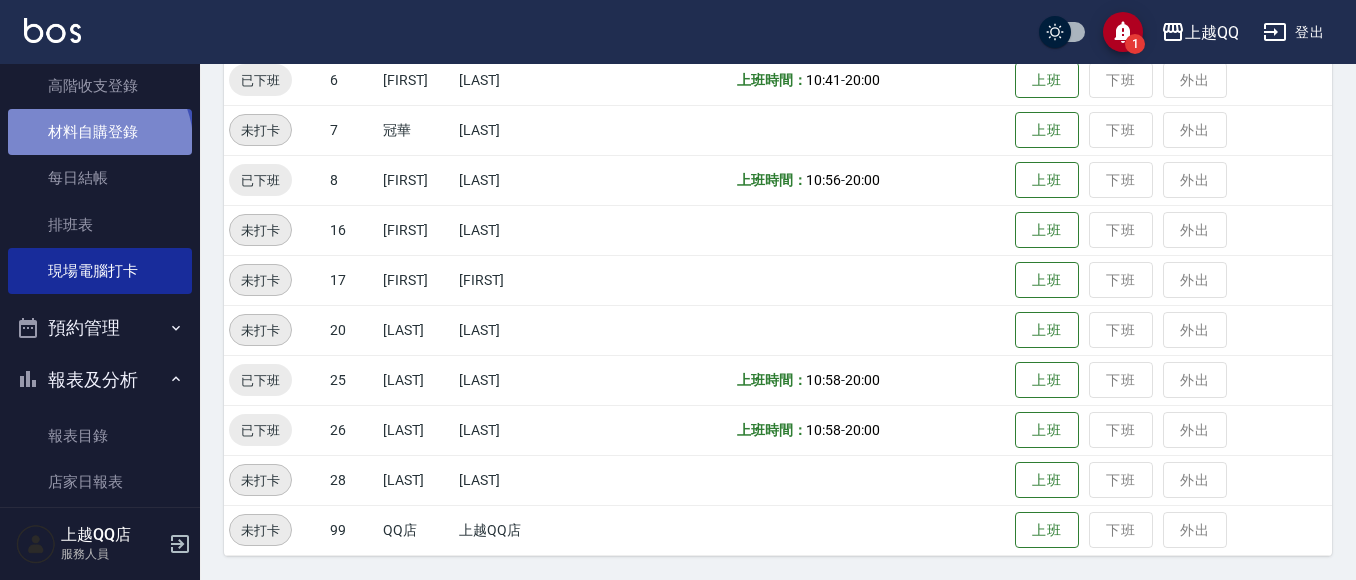 click on "材料自購登錄" at bounding box center (100, 132) 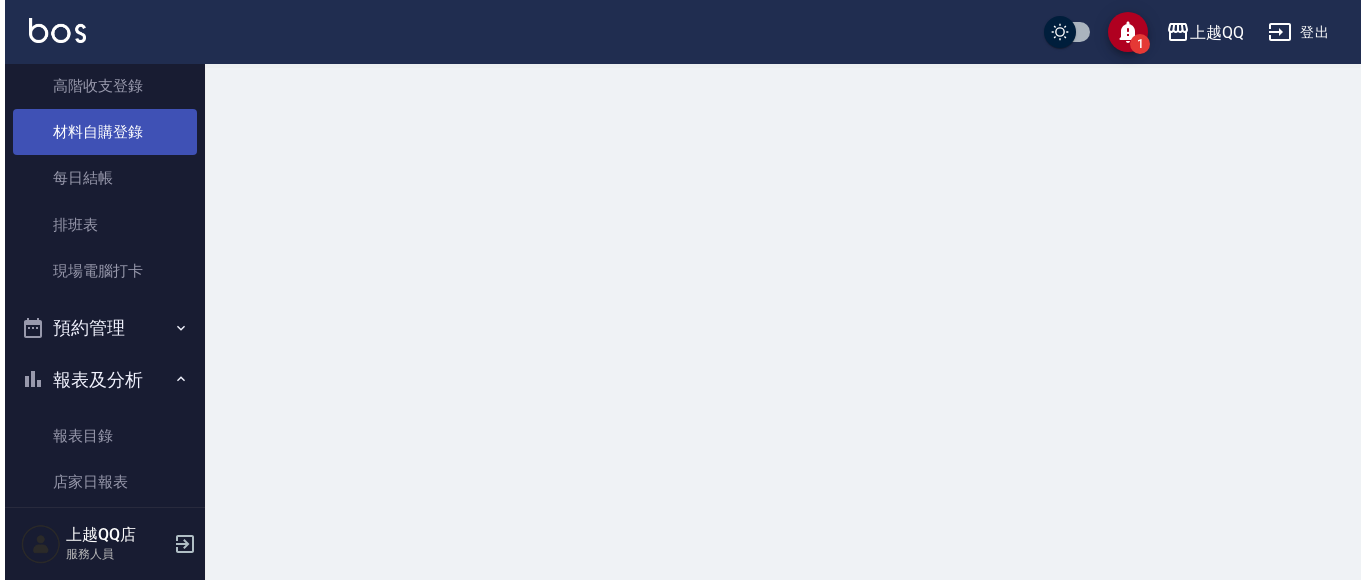 scroll, scrollTop: 0, scrollLeft: 0, axis: both 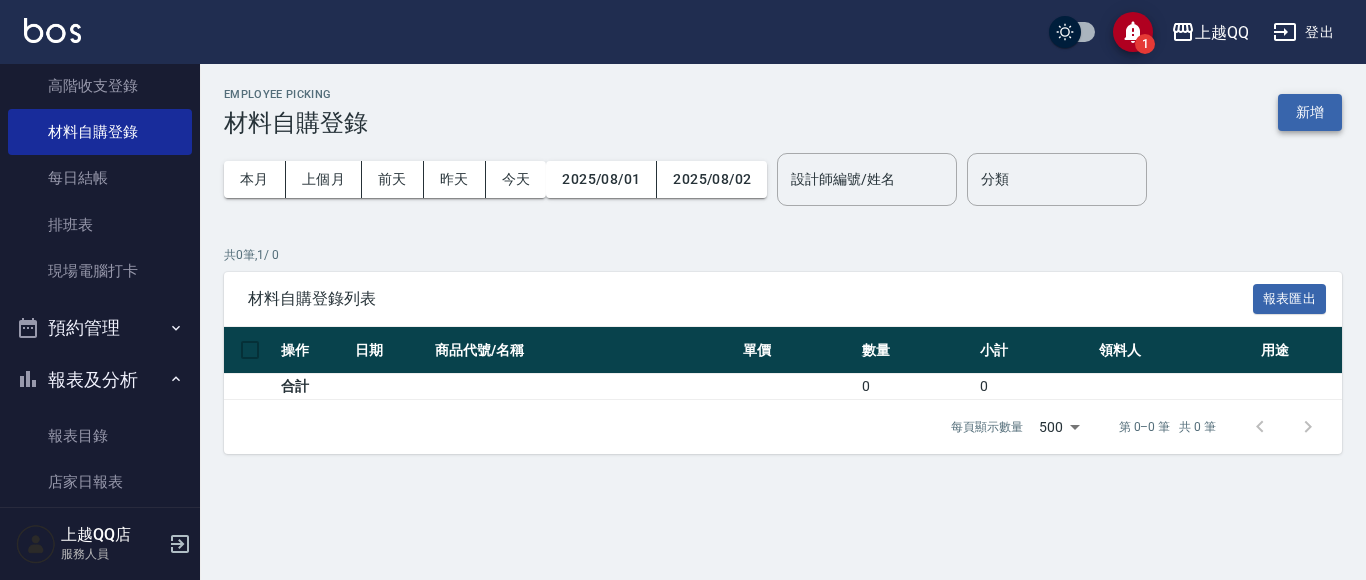 click on "新增" at bounding box center [1310, 112] 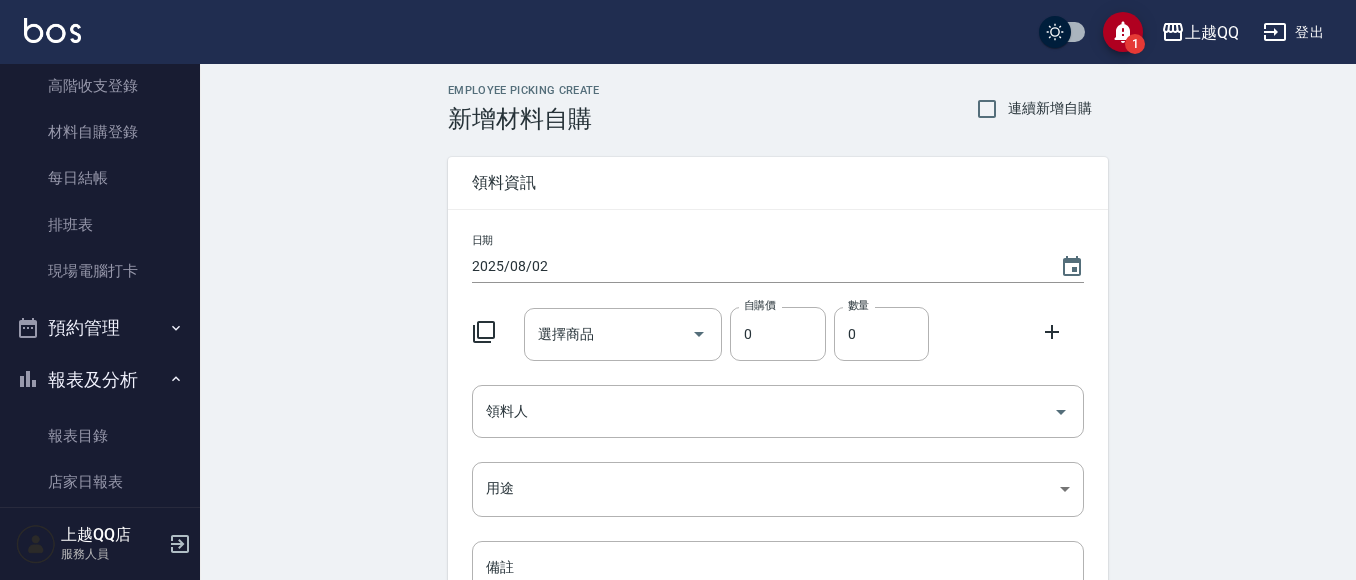 click 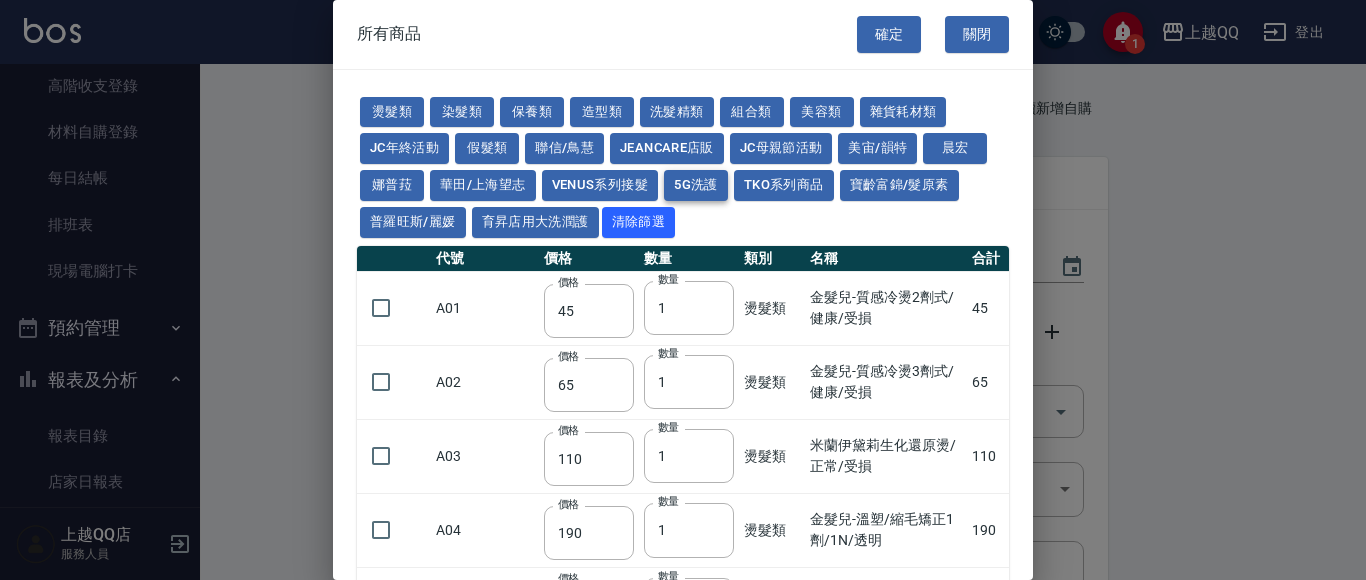 click on "5G洗護" at bounding box center [696, 185] 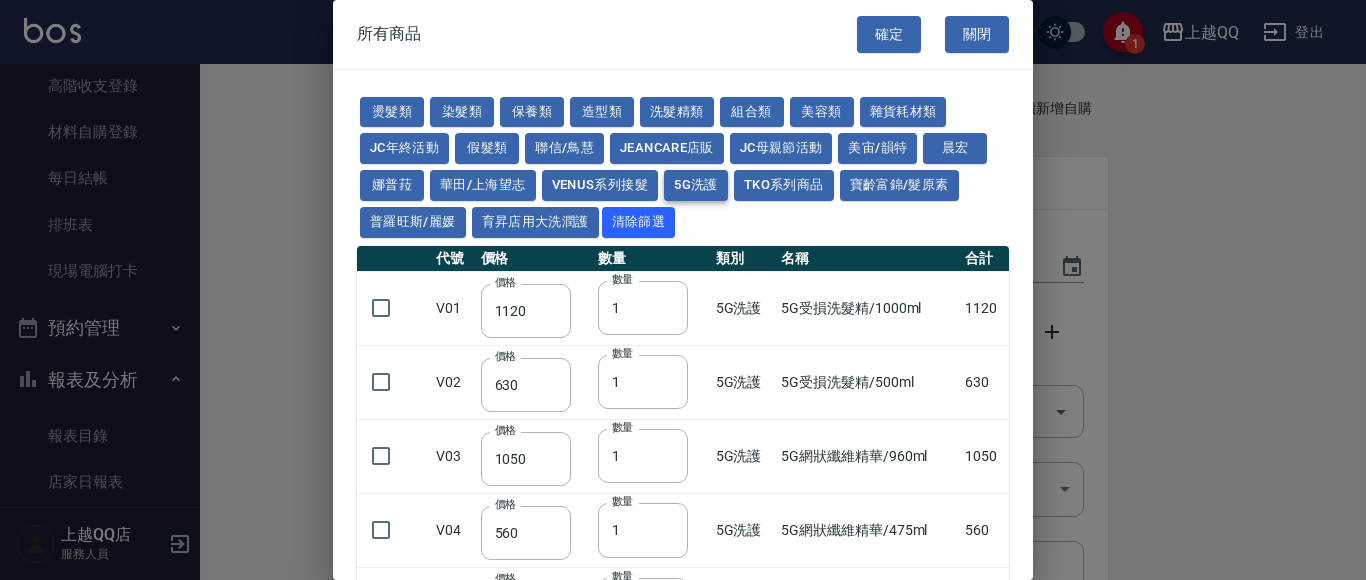 click on "5G洗護" at bounding box center [696, 185] 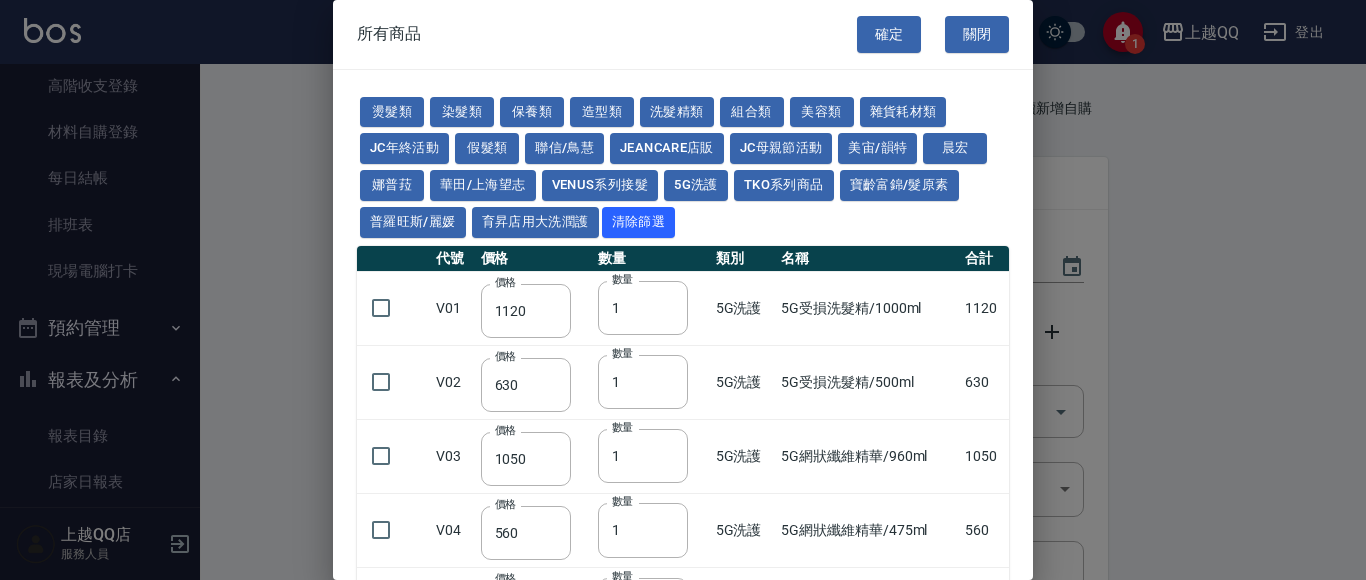 drag, startPoint x: 1022, startPoint y: 273, endPoint x: 1023, endPoint y: 296, distance: 23.021729 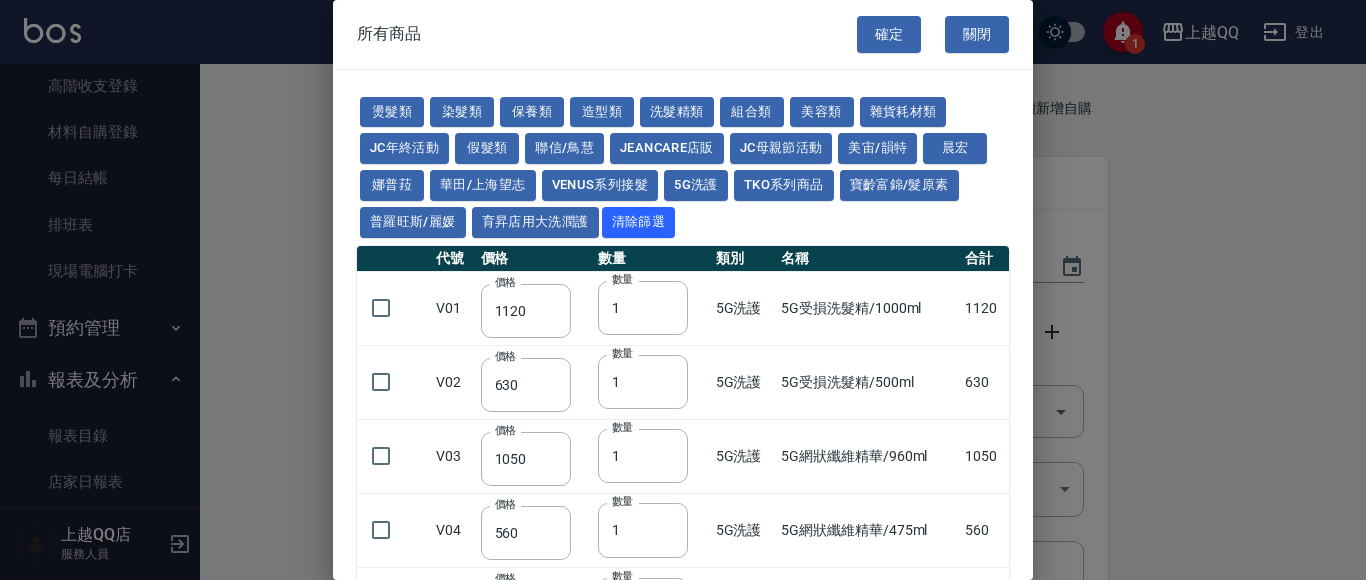 click on "所有商品 確定 關閉 燙髮類 染髮類 保養類 造型類 洗髮精類 組合類 美容類 雜貨耗材類 JC年終活動 假髮類 聯信/鳥慧 JeanCare店販 JC母親節活動 美宙/韻特 晨宏 娜普菈 華田/上海望志 Venus系列接髮 5G洗護 TKO系列商品 寶齡富錦/髮原素 普羅旺斯/麗媛 育昇店用大洗潤護 清除篩選 代號 價格 數量 類別 名稱 合計 V01 價格 [NUMBER] 價格 數量 1 數量 5G洗護 5G受損洗髮精/1000ml [NUMBER] V02 價格 [NUMBER] 價格 數量 1 數量 5G洗護 5G受損洗髮精/500ml [NUMBER] V03 價格 [NUMBER] 價格 數量 1 數量 5G洗護 5G網狀纖維精華/960ml [NUMBER] V04 價格 [NUMBER] 價格 數量 1 數量 5G洗護 5G網狀纖維精華/475ml [NUMBER] V05 價格 [NUMBER] 價格 數量 1 數量 5G洗護 5G網狀纖維精華/150ml [NUMBER] V06 價格 [NUMBER] 價格 數量 1 數量 5G洗護 5G平衡髮膜/960ml [NUMBER] V07 價格 [NUMBER] 價格 數量 1 數量 5G洗護 5G平衡髮膜/500ml [NUMBER] V08 價格 [NUMBER] 價格 數量 1 數量 5G洗護 5G平衡髮膜/250ml [NUMBER] V09 價格 [NUMBER]" at bounding box center (683, 290) 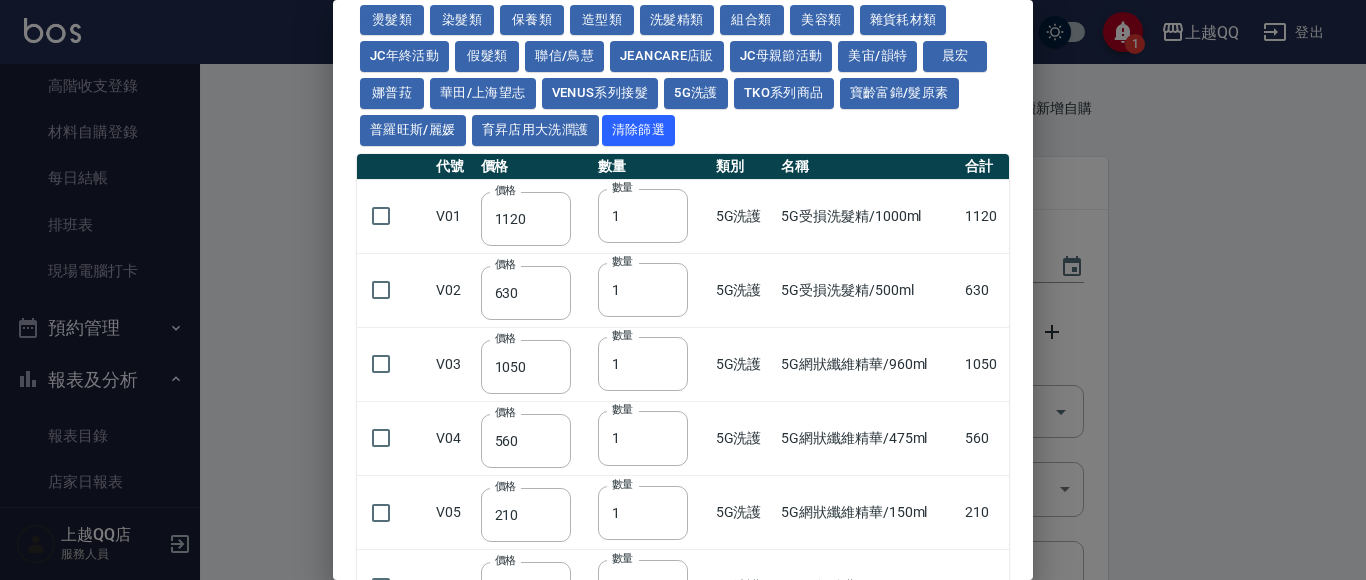 scroll, scrollTop: 139, scrollLeft: 0, axis: vertical 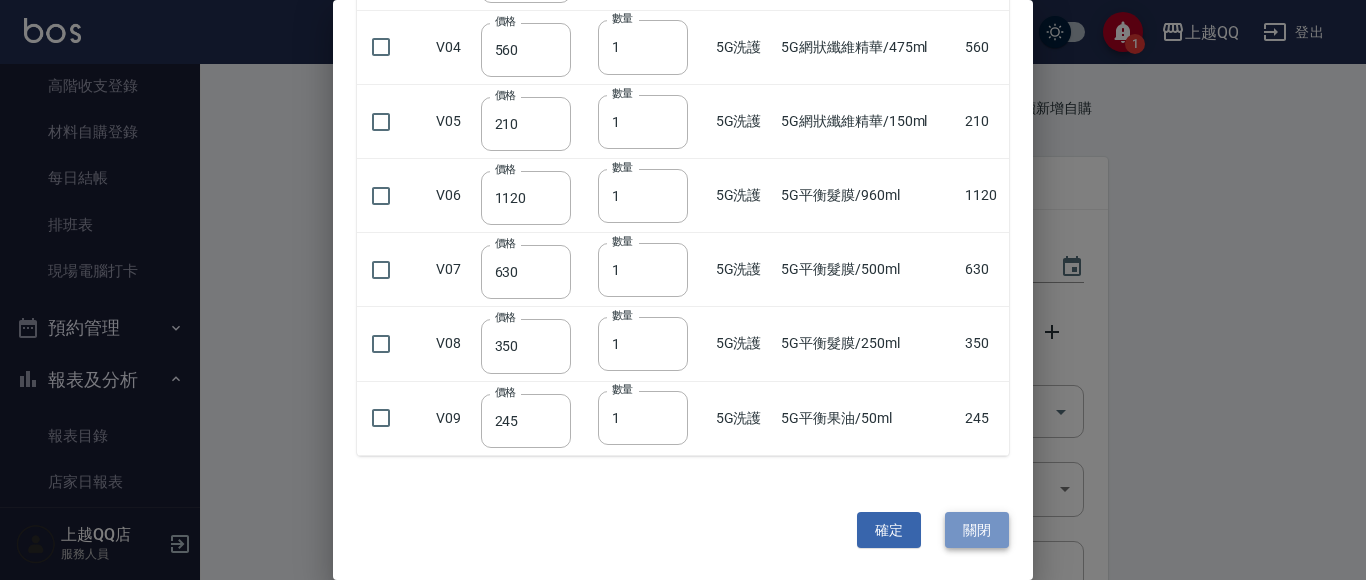click on "關閉" at bounding box center [977, 530] 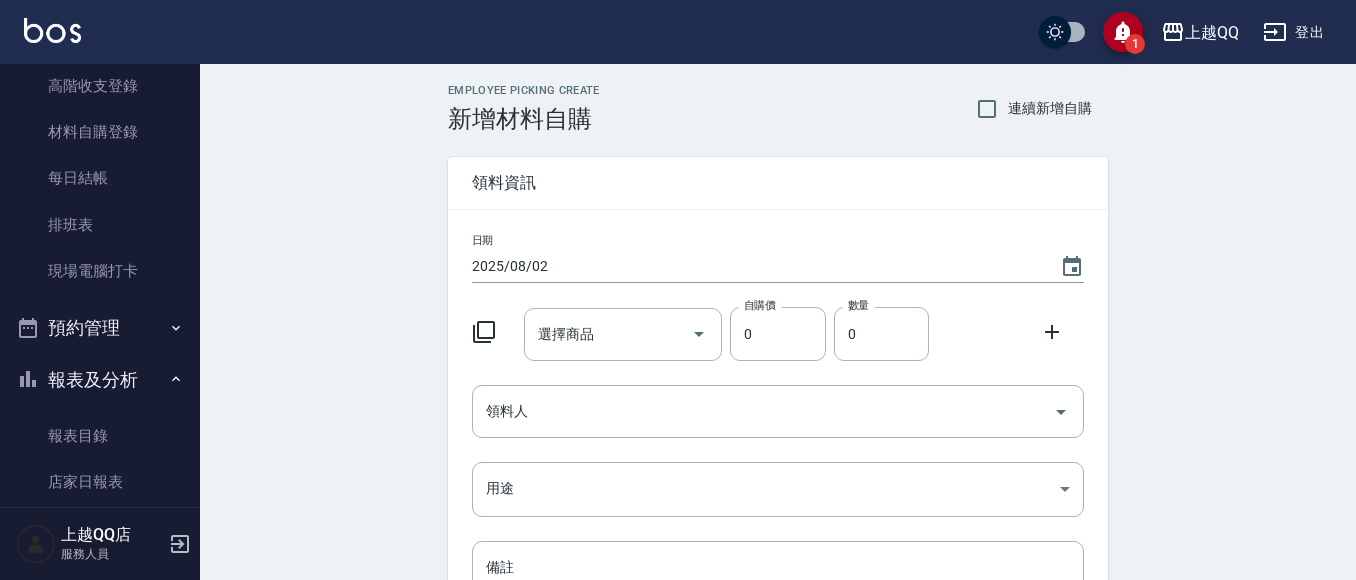 scroll, scrollTop: 0, scrollLeft: 0, axis: both 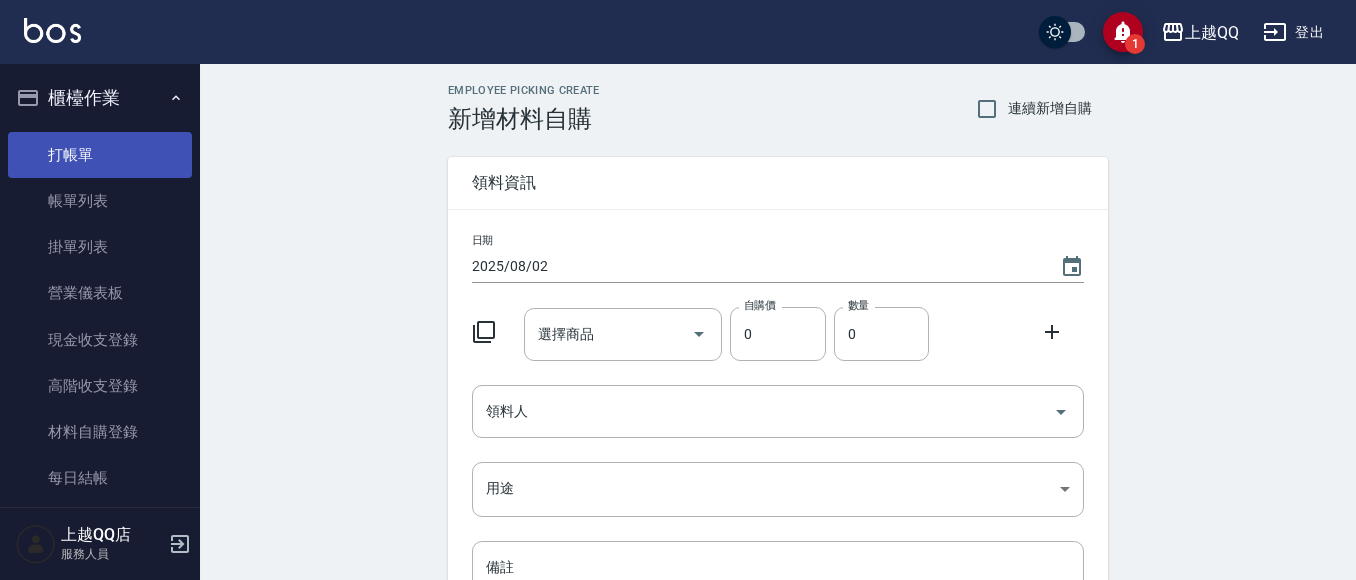 click on "打帳單" at bounding box center (100, 155) 